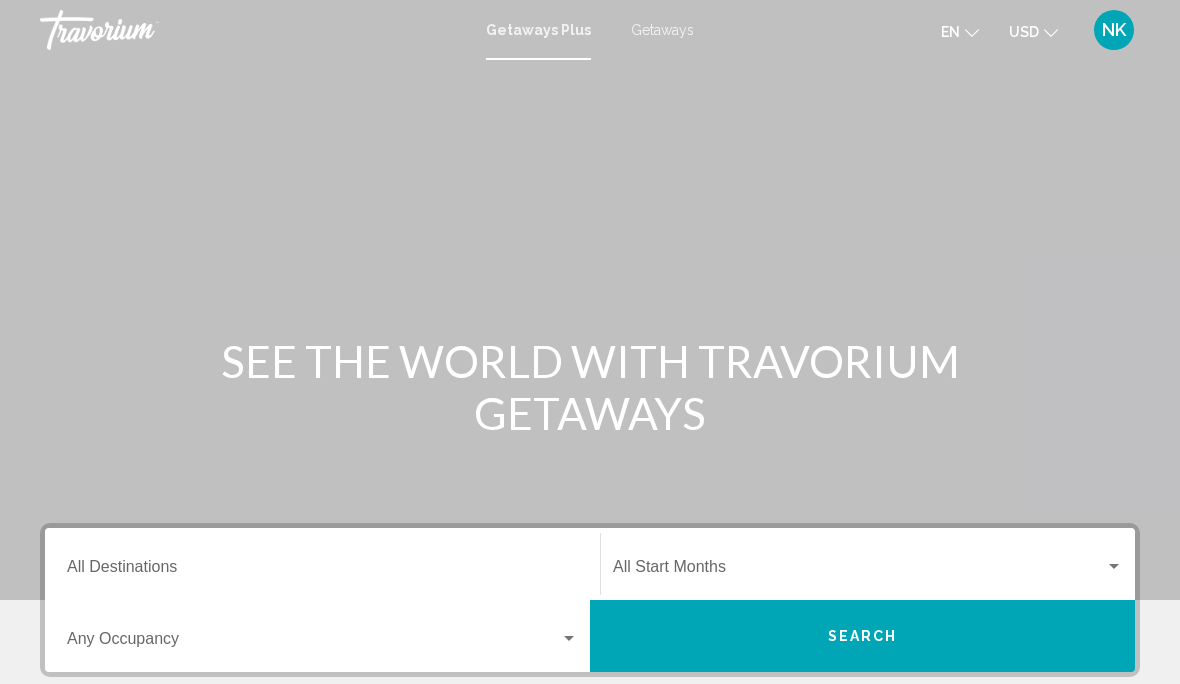 scroll, scrollTop: 0, scrollLeft: 0, axis: both 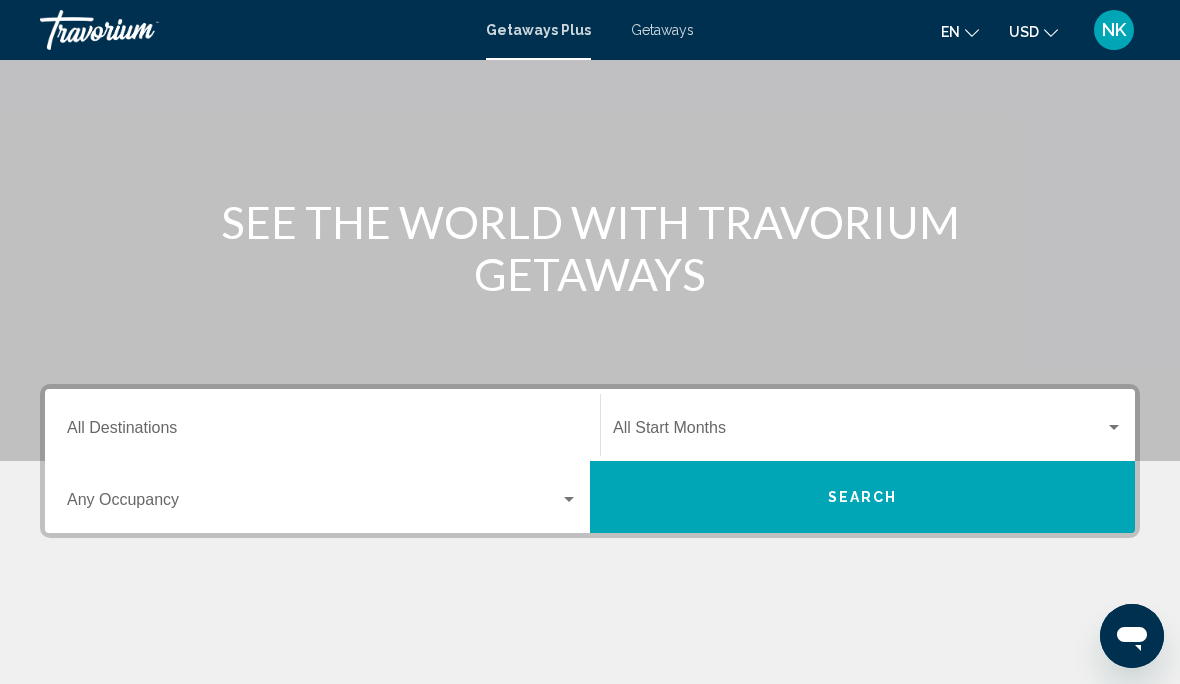 click on "Destination All Destinations" at bounding box center [322, 425] 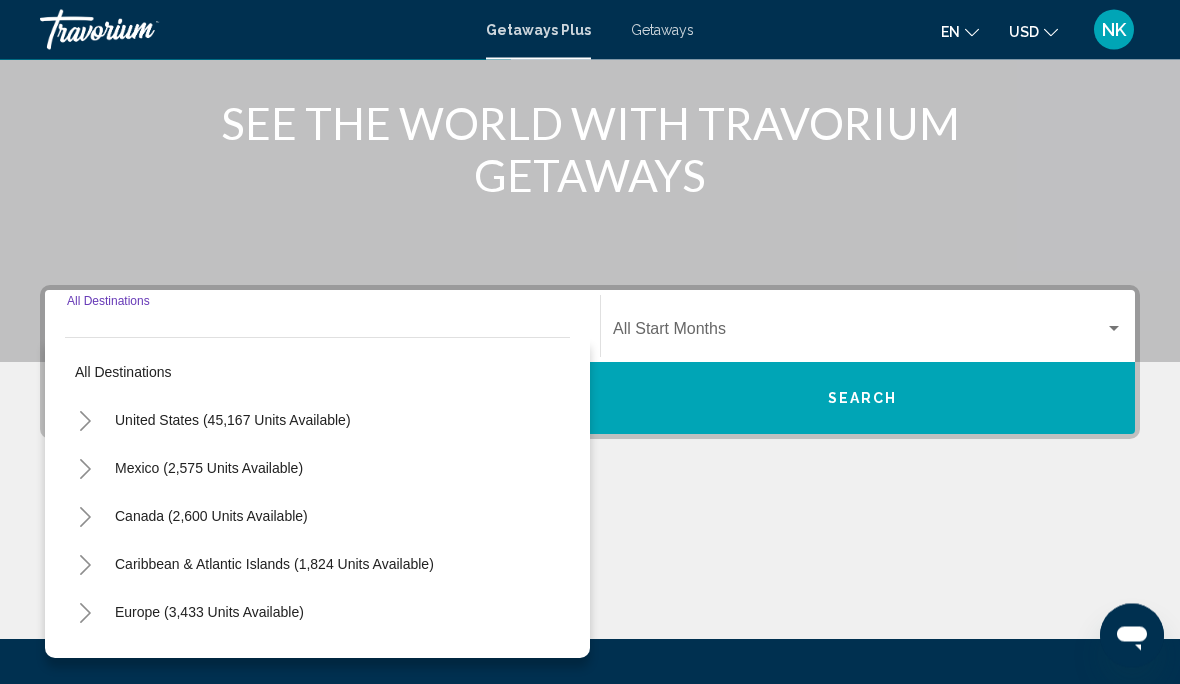scroll, scrollTop: 360, scrollLeft: 0, axis: vertical 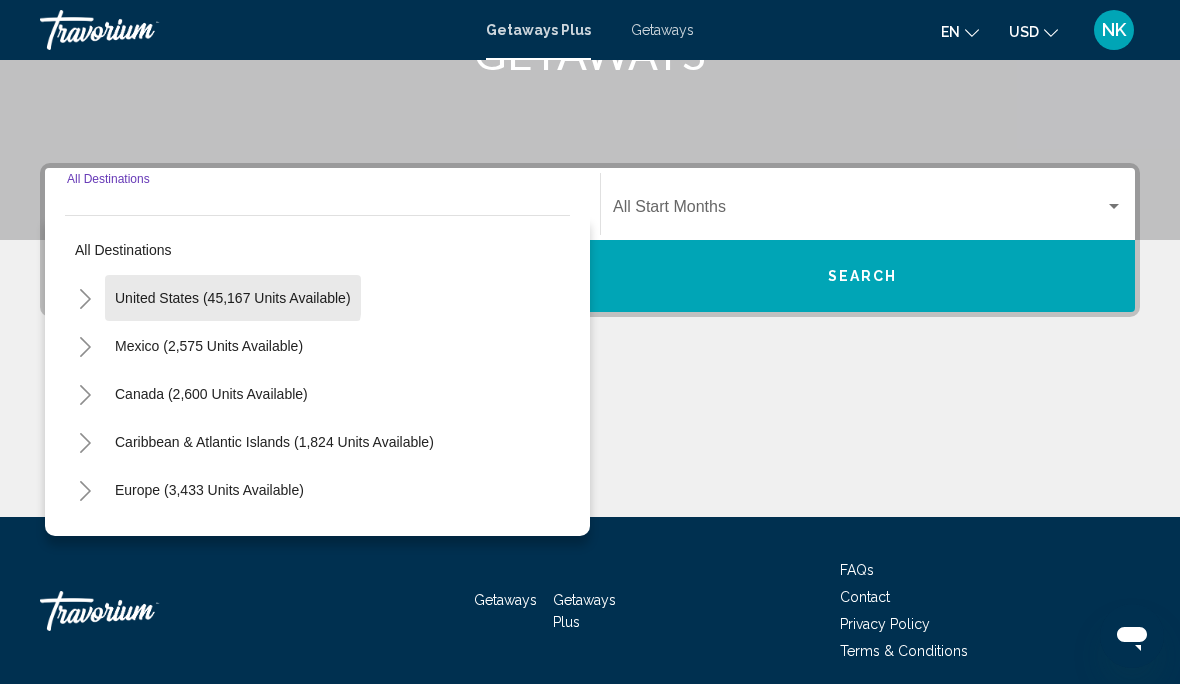 click on "United States (45,167 units available)" at bounding box center [209, 346] 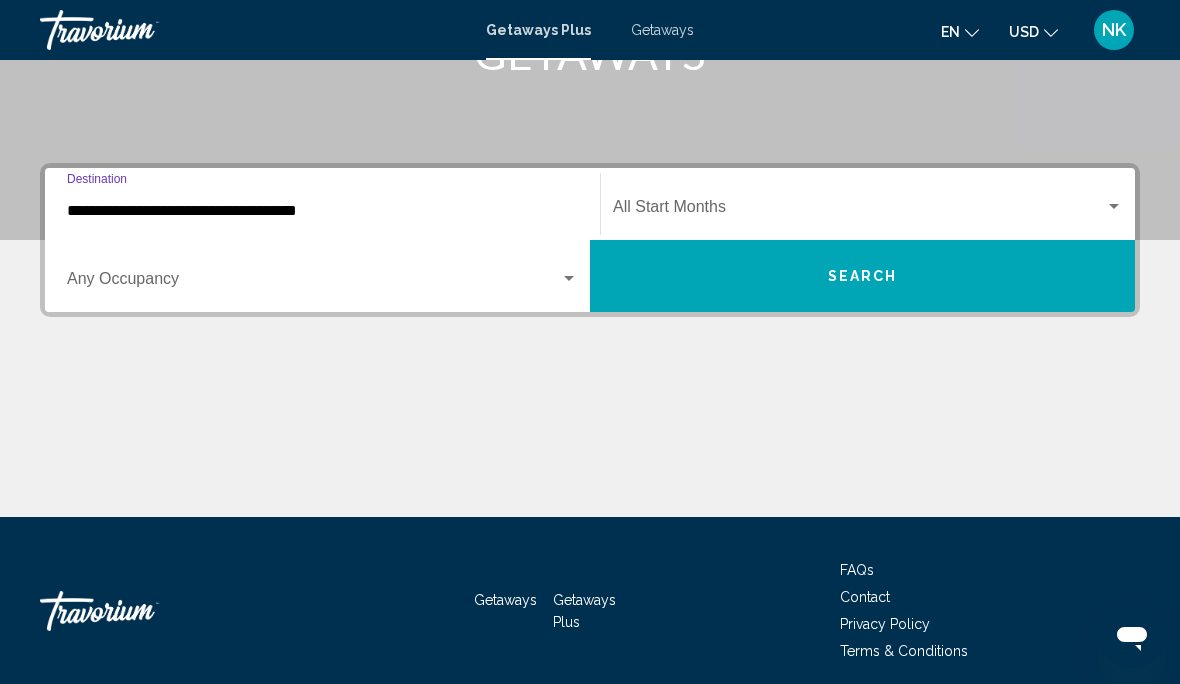 click at bounding box center (859, 211) 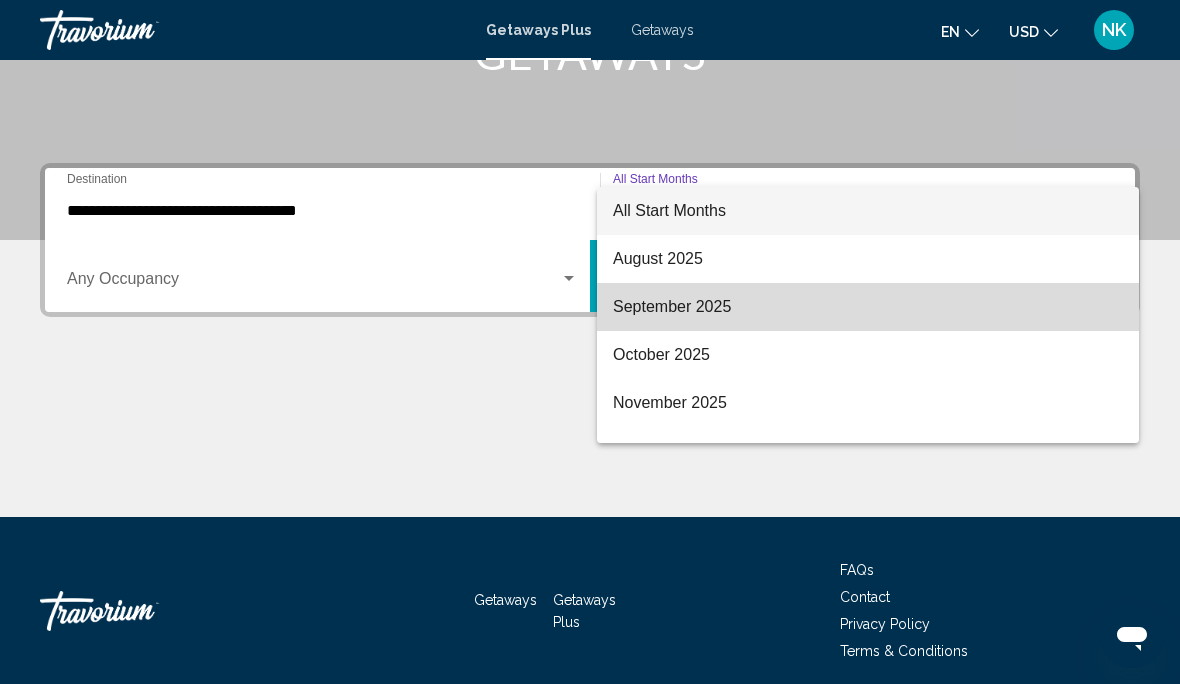 click on "September 2025" at bounding box center [868, 307] 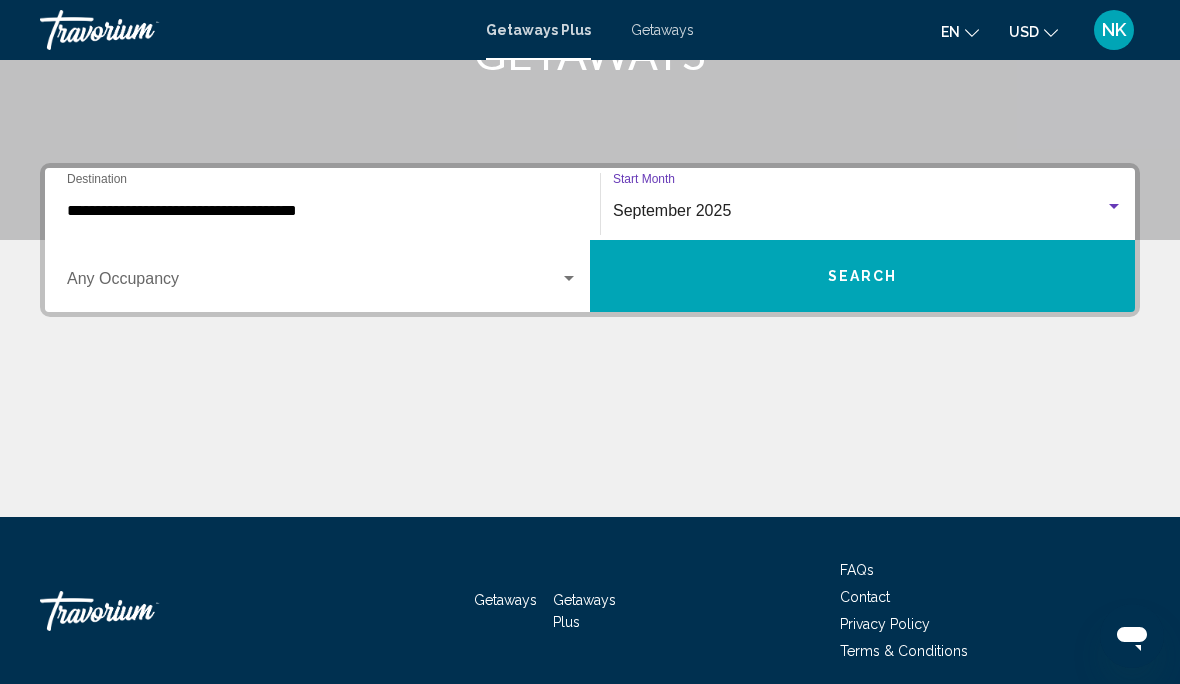 click on "**********" at bounding box center (322, 204) 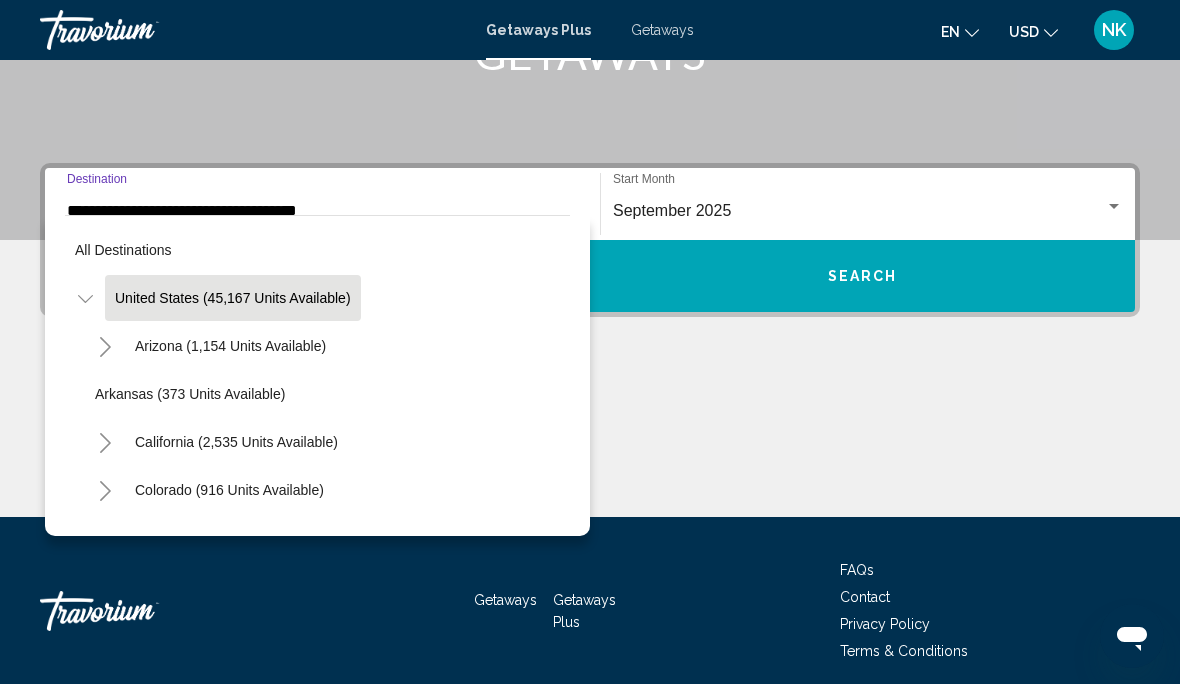 scroll, scrollTop: 277, scrollLeft: 0, axis: vertical 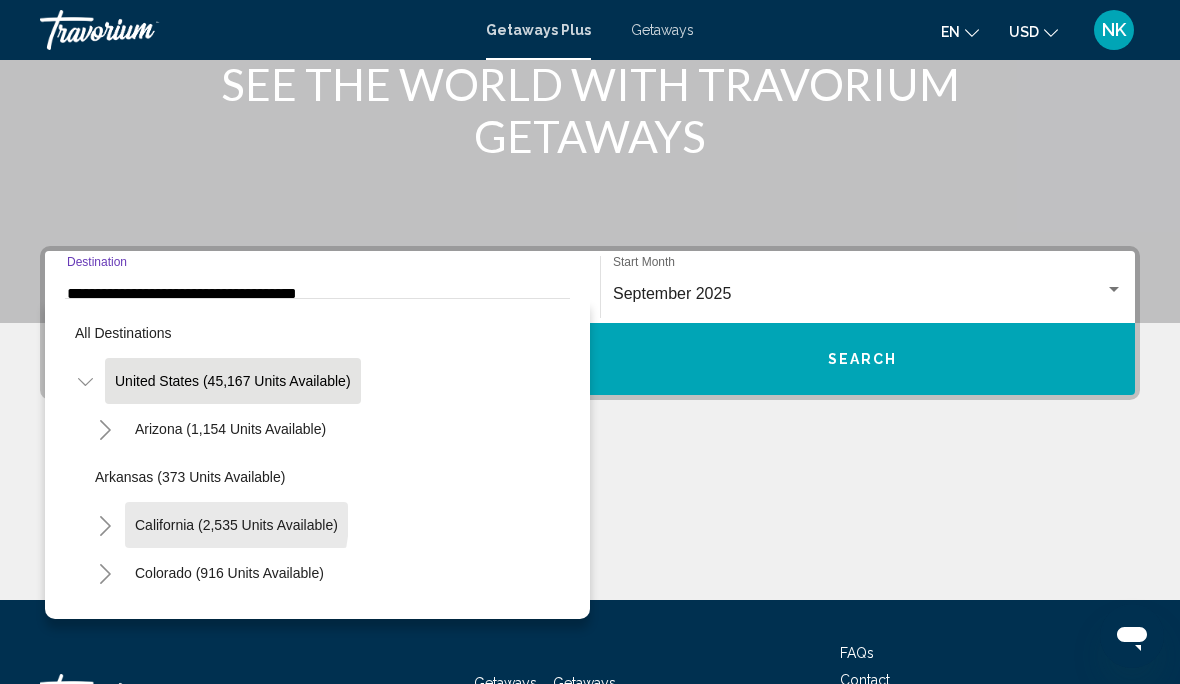 click on "California (2,535 units available)" 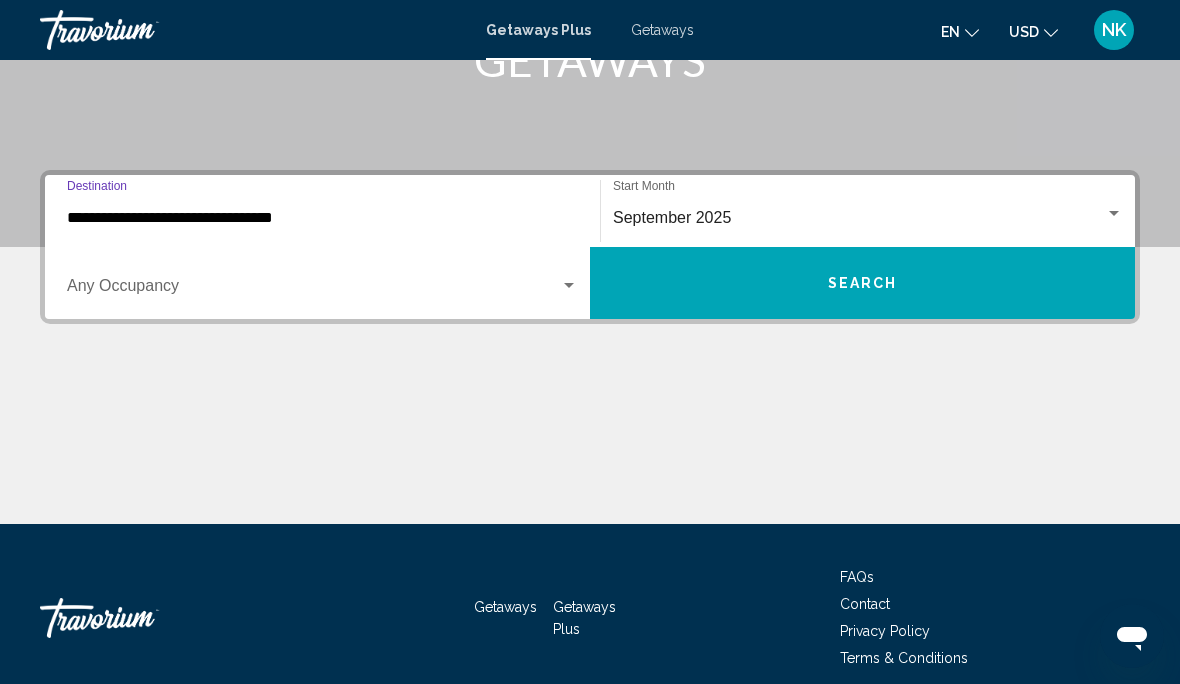 scroll, scrollTop: 360, scrollLeft: 0, axis: vertical 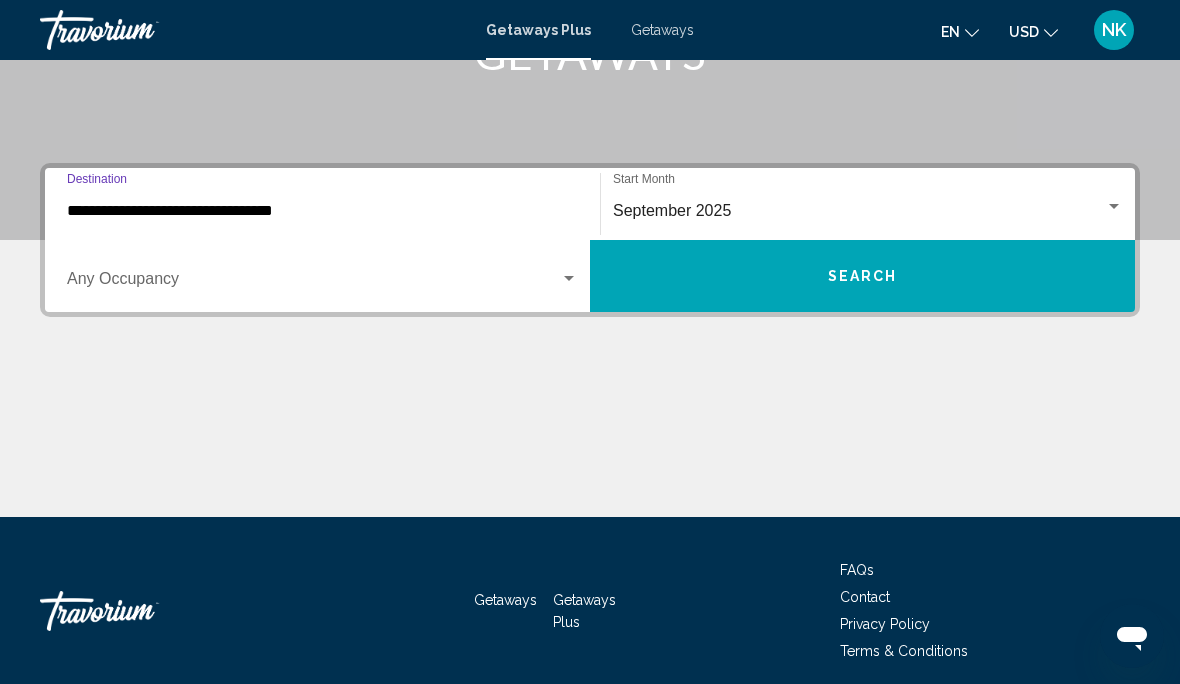 click on "Search" at bounding box center (862, 276) 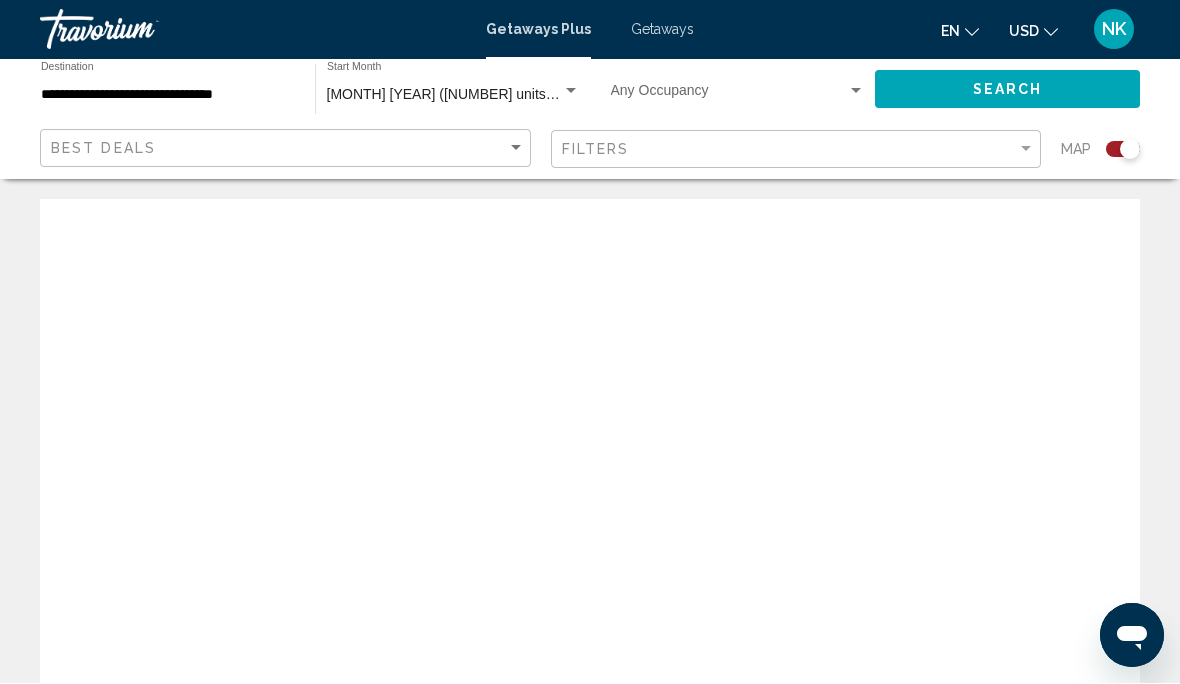 scroll, scrollTop: 1, scrollLeft: 0, axis: vertical 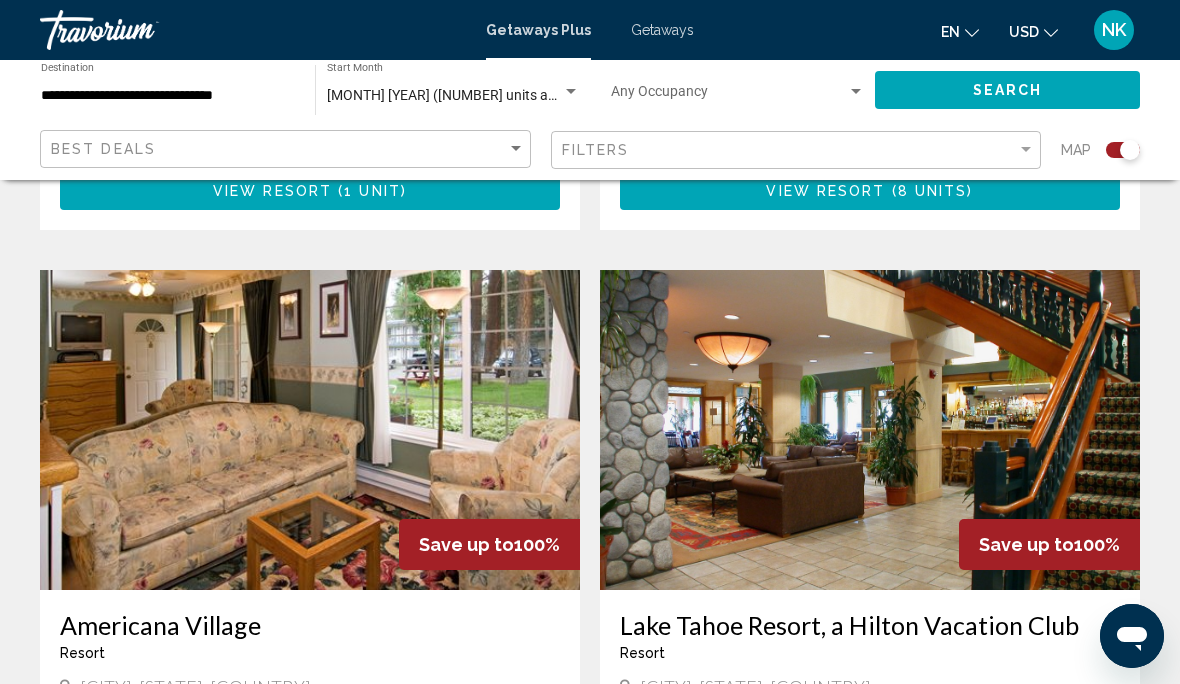 click at bounding box center (870, 430) 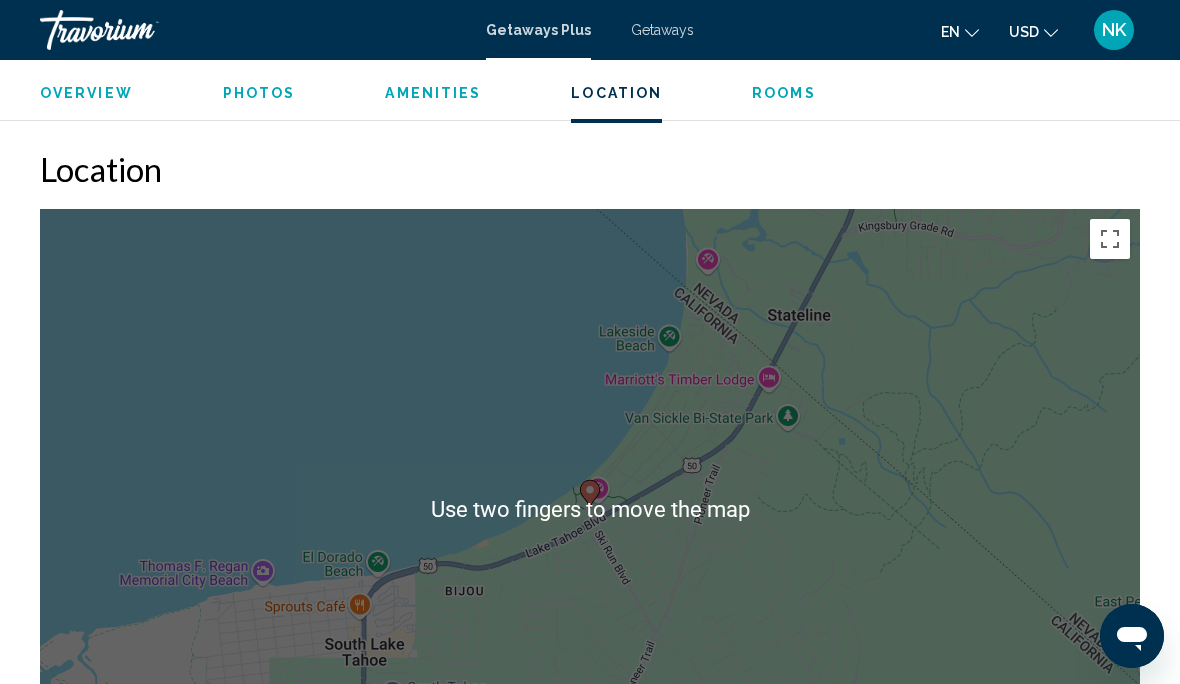 scroll, scrollTop: 2880, scrollLeft: 0, axis: vertical 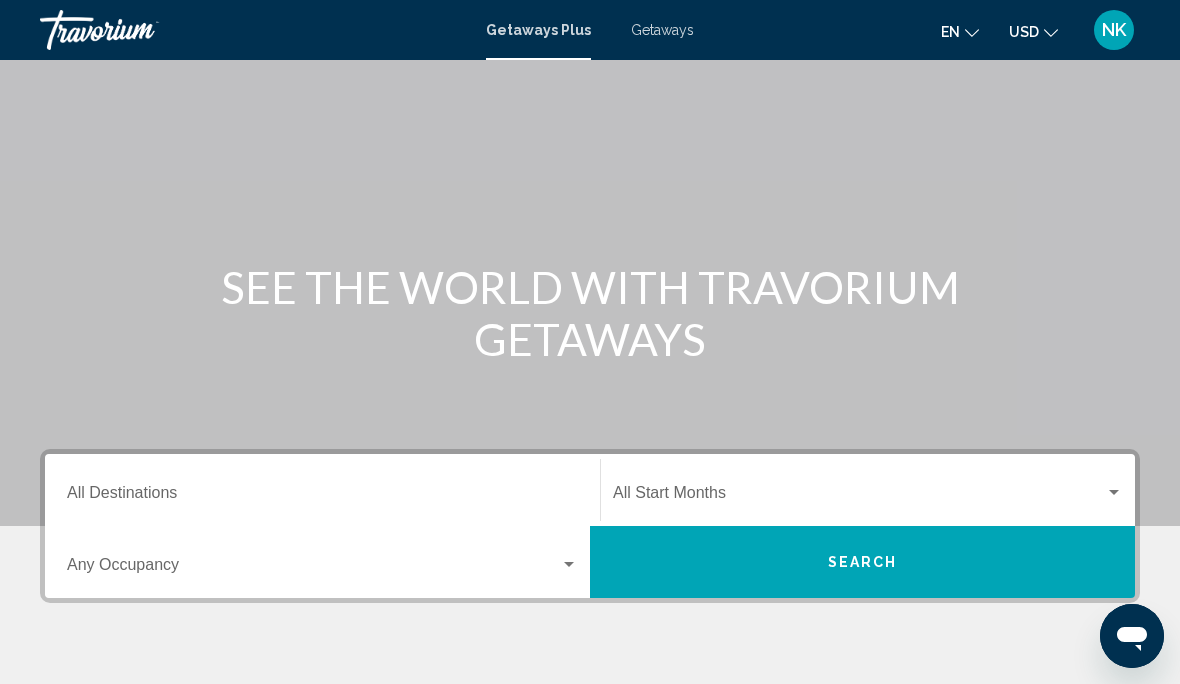 click on "Destination All Destinations" at bounding box center [322, 497] 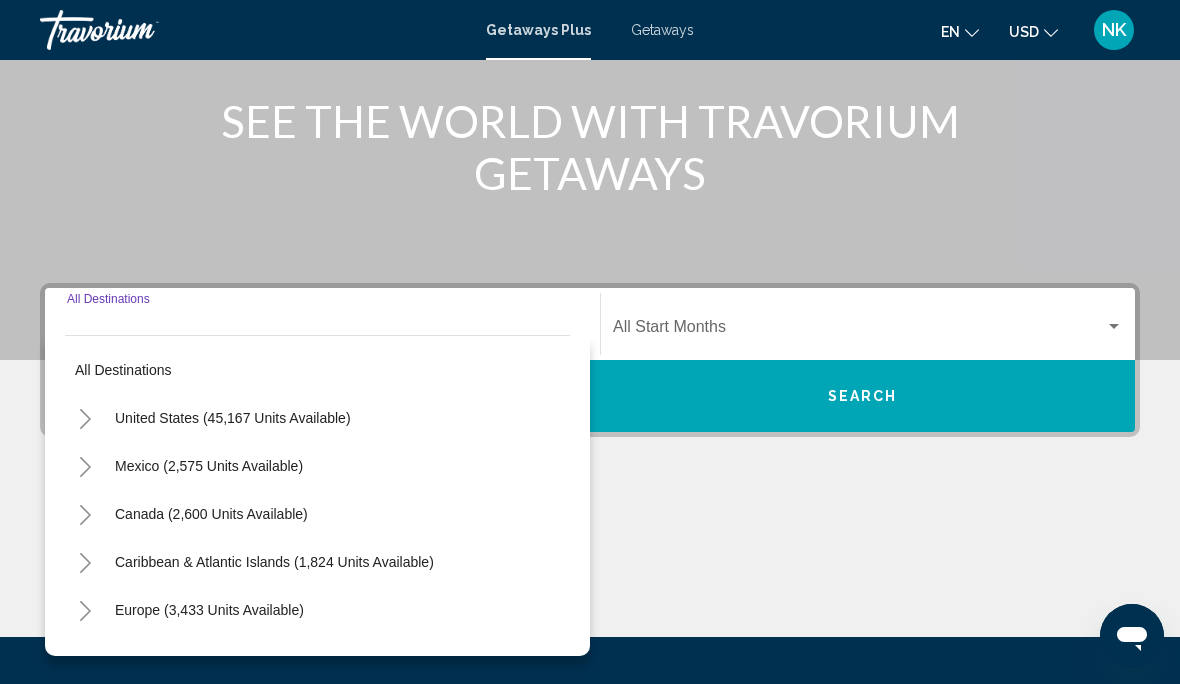 scroll, scrollTop: 260, scrollLeft: 0, axis: vertical 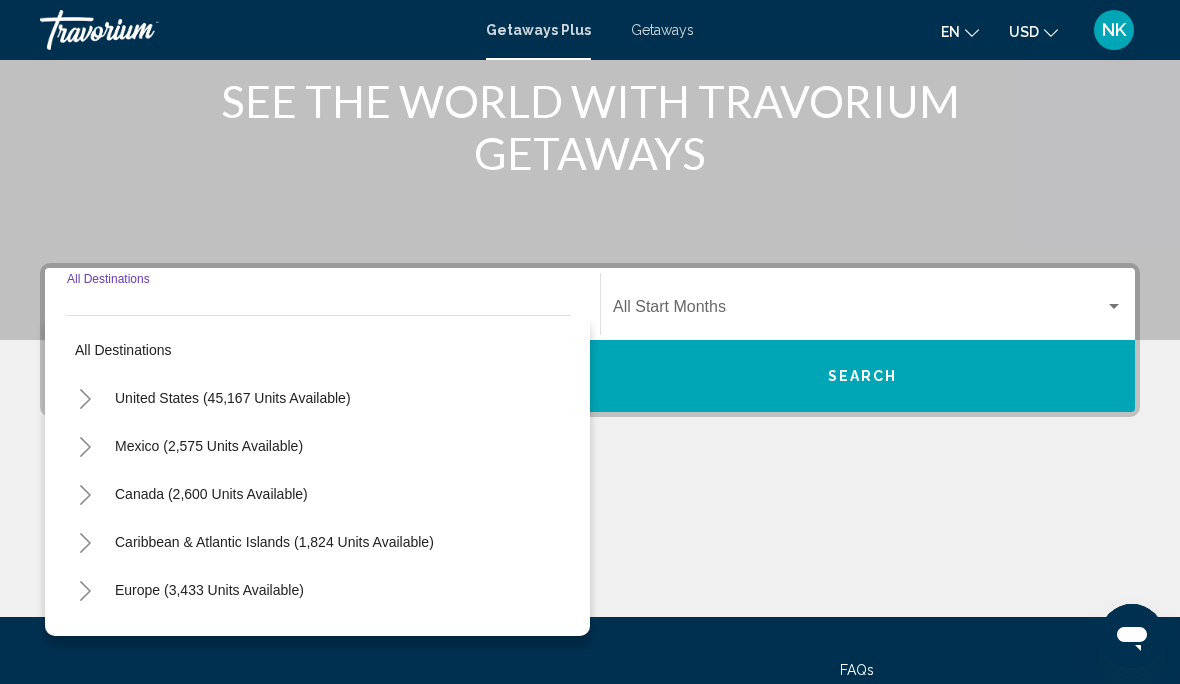 click on "United States (45,167 units available)" at bounding box center [209, 446] 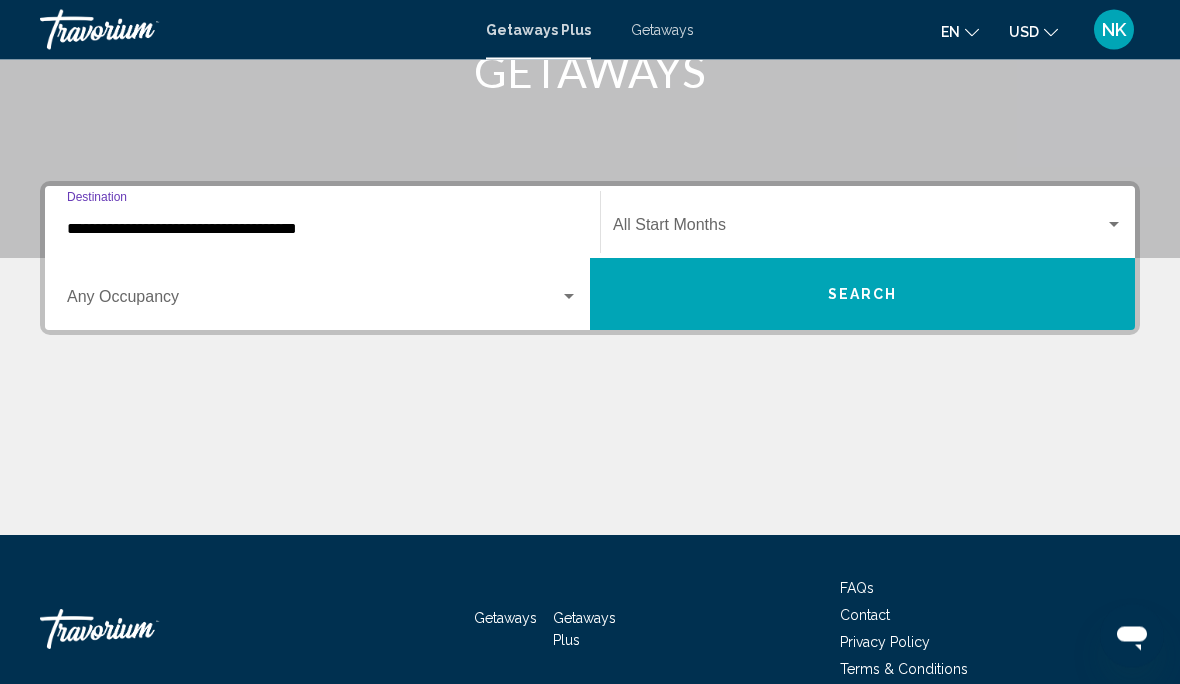 scroll, scrollTop: 360, scrollLeft: 0, axis: vertical 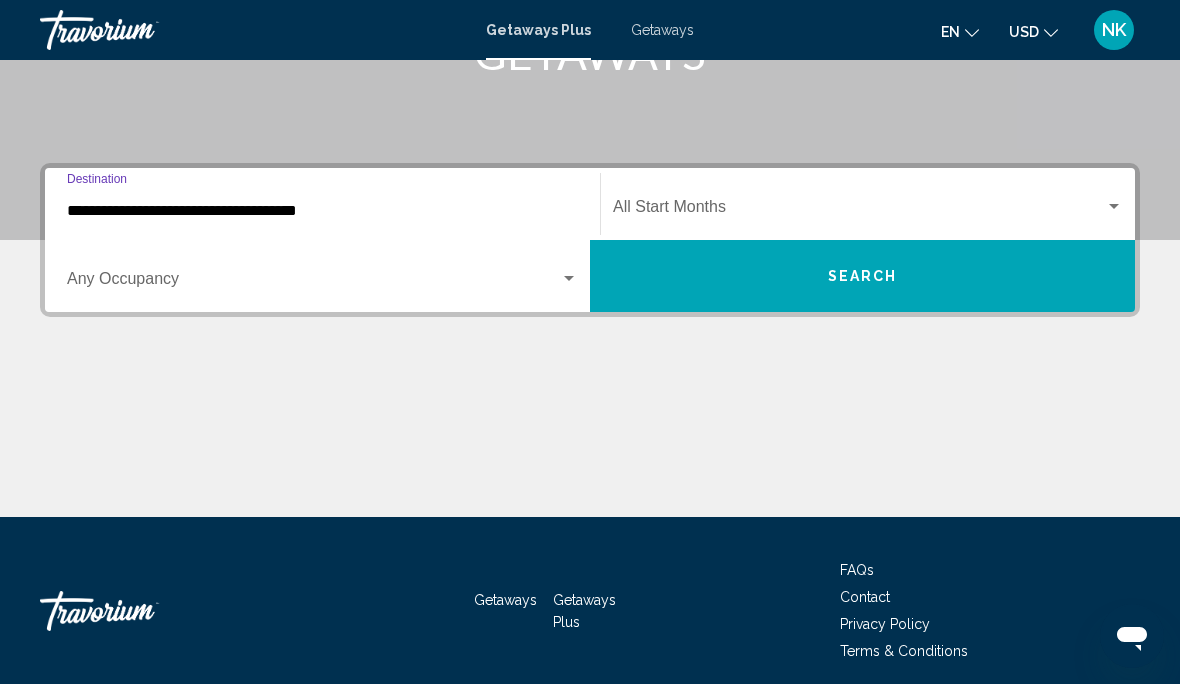 click on "**********" at bounding box center [322, 211] 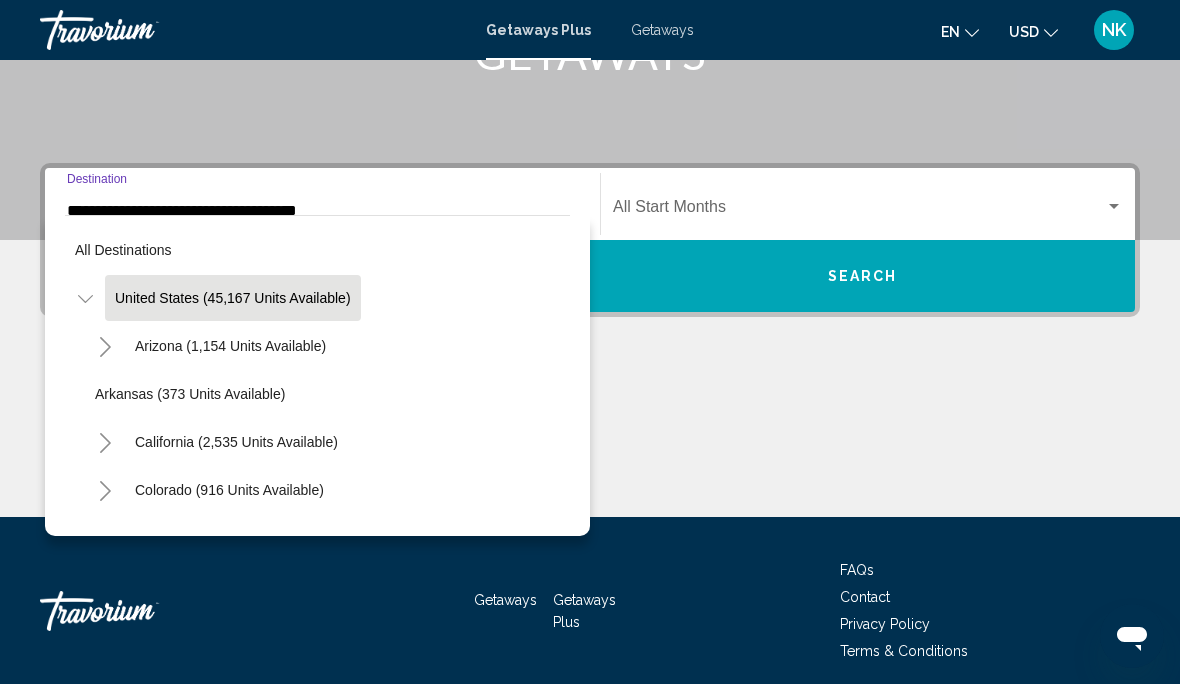 scroll, scrollTop: 277, scrollLeft: 0, axis: vertical 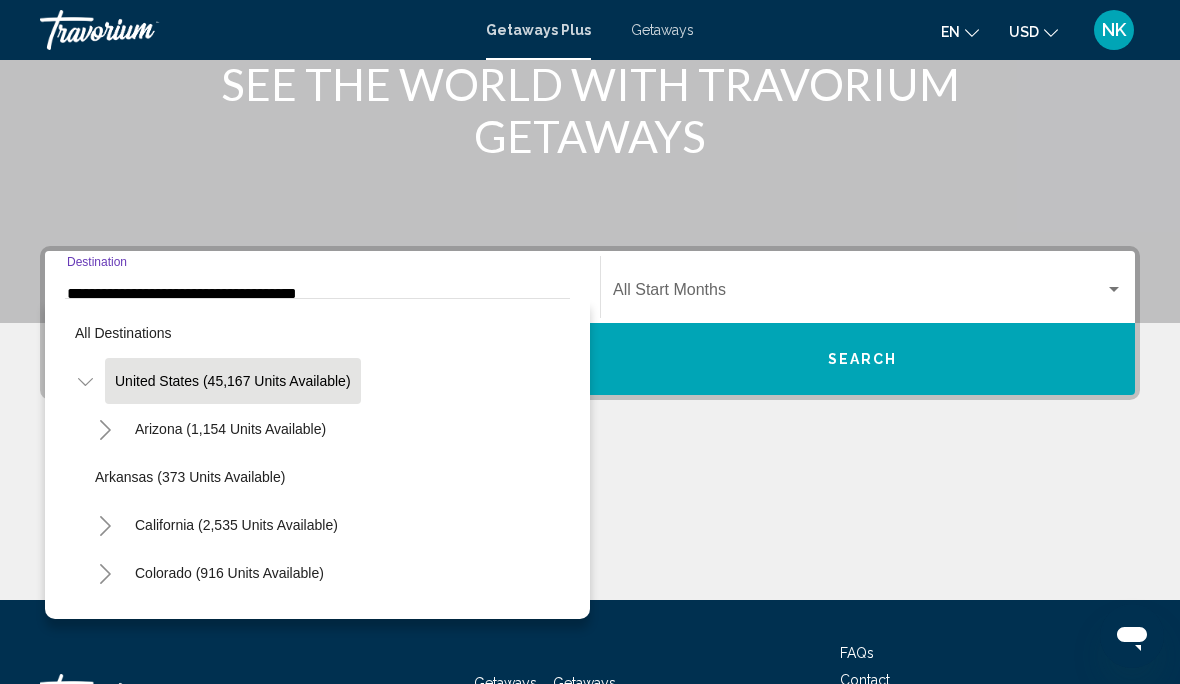 click at bounding box center [859, 294] 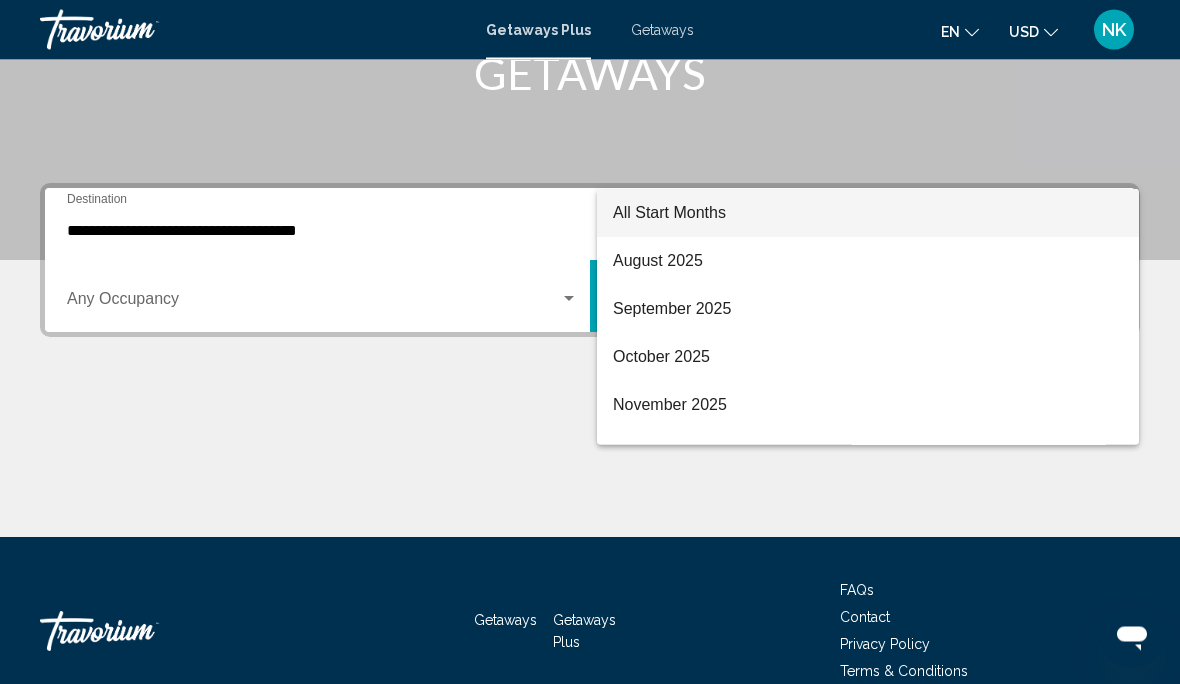 scroll, scrollTop: 360, scrollLeft: 0, axis: vertical 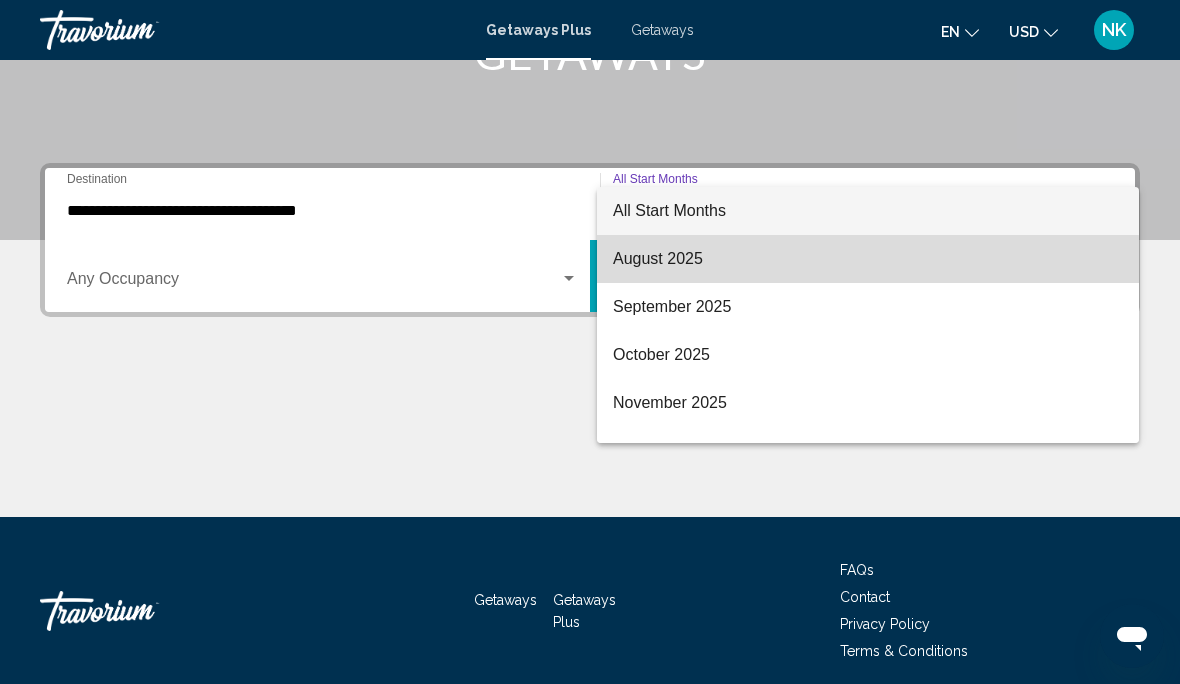click on "August 2025" at bounding box center (868, 259) 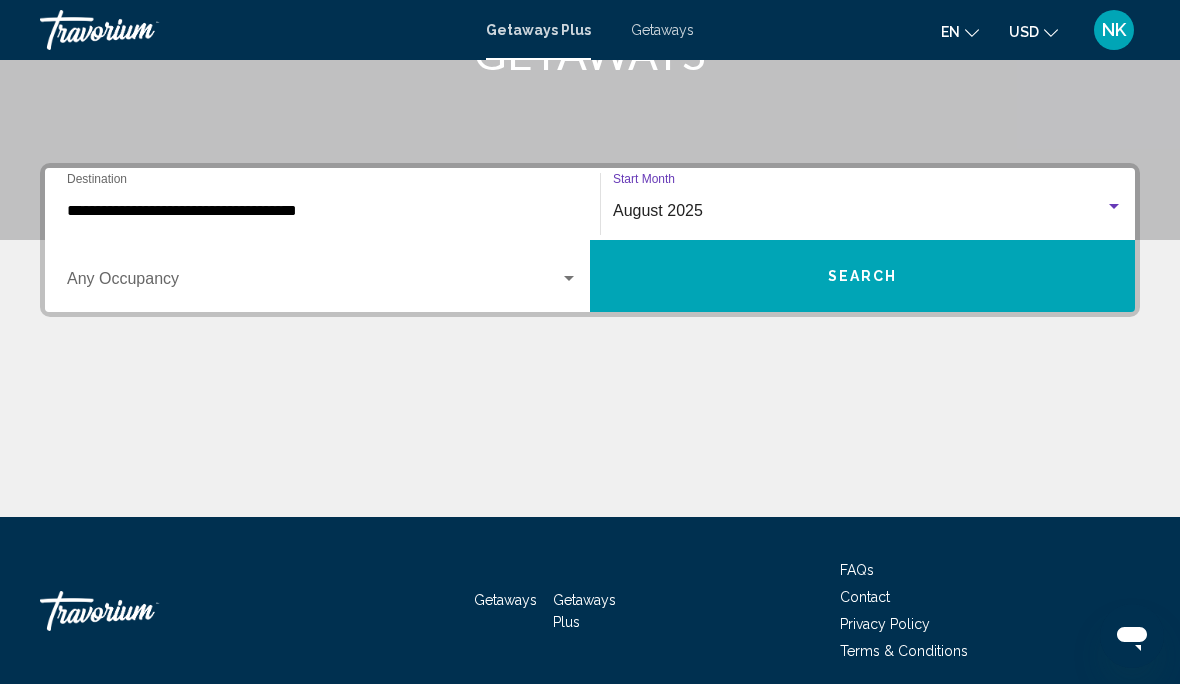 click on "Search" at bounding box center [863, 277] 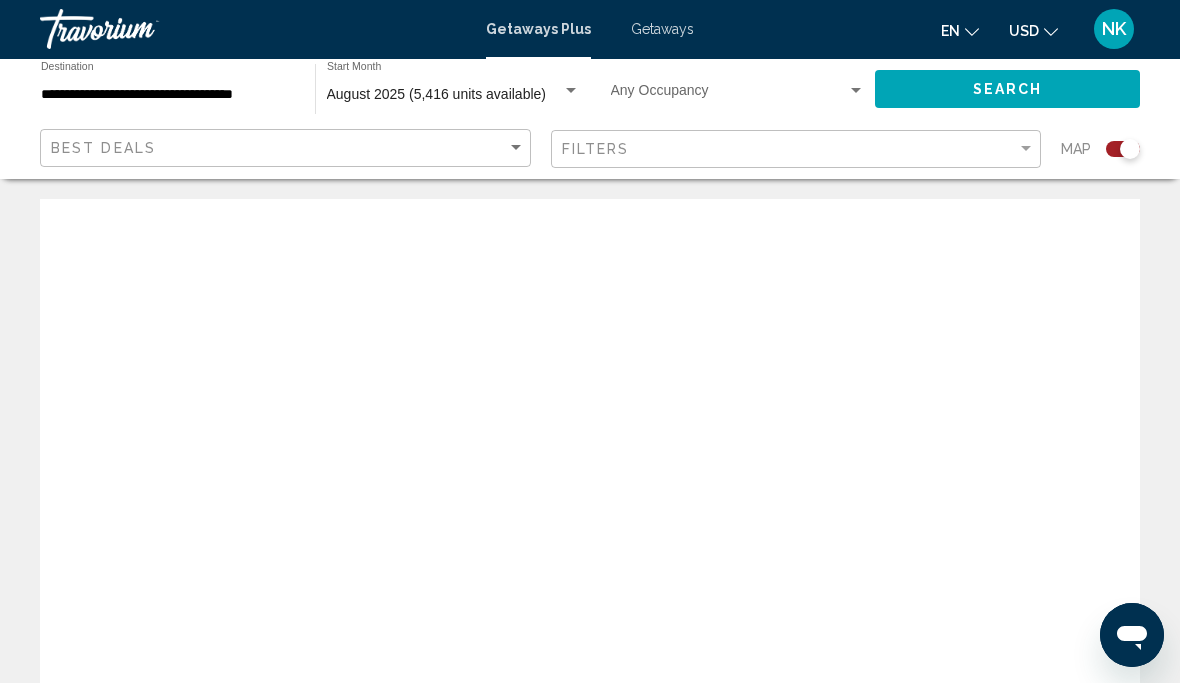 scroll, scrollTop: 1, scrollLeft: 0, axis: vertical 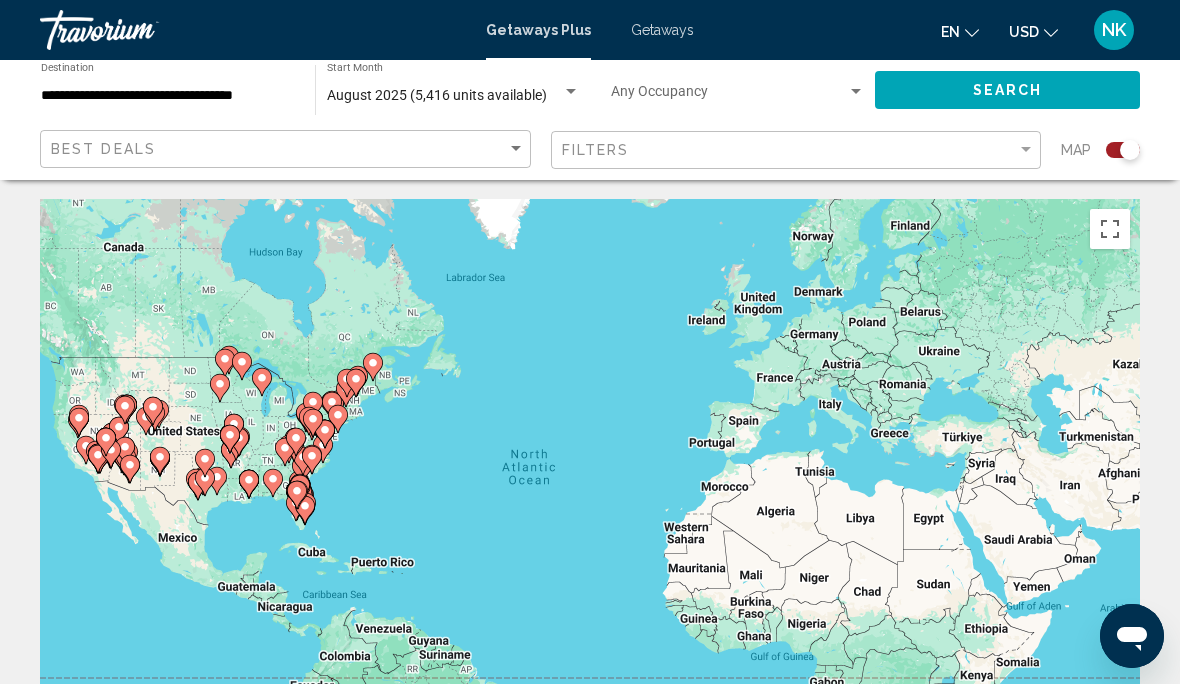 click 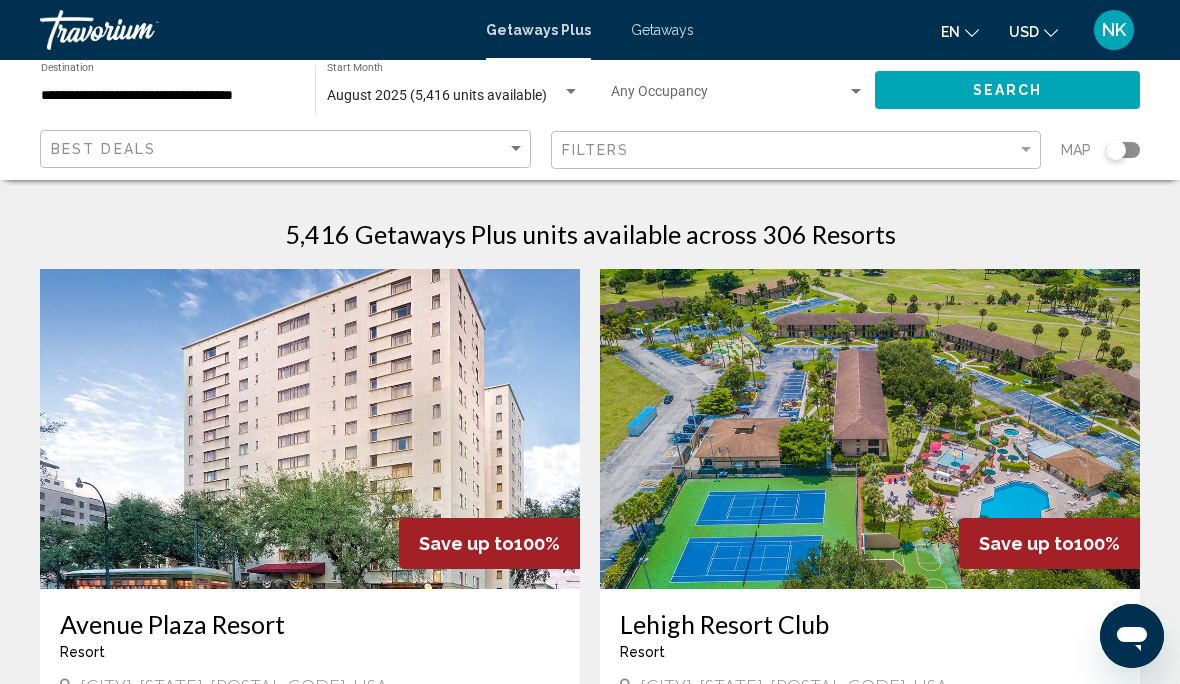 click 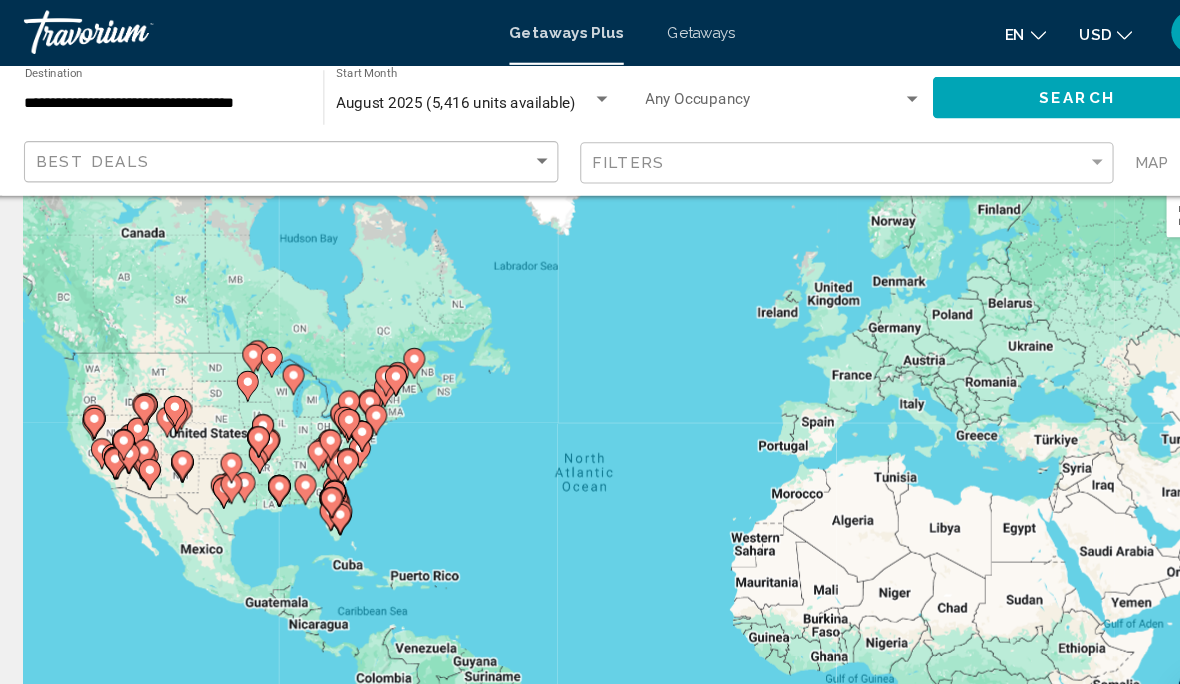 scroll, scrollTop: 40, scrollLeft: 0, axis: vertical 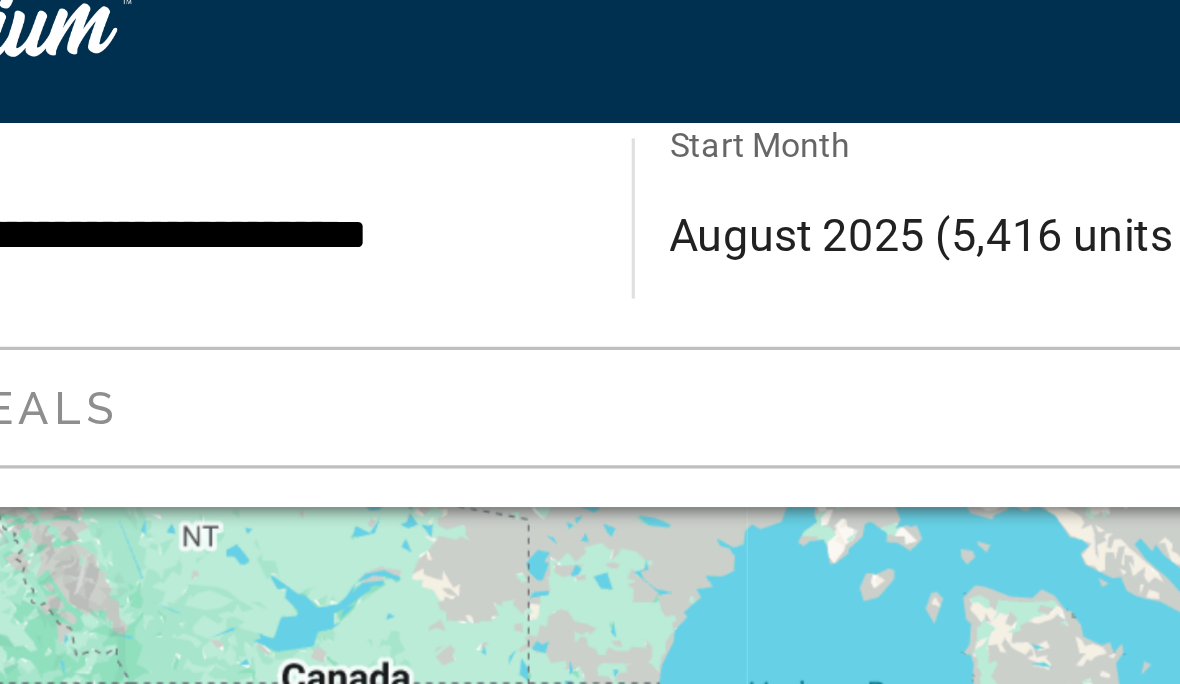click on "August 2025 (5,416 units available)" at bounding box center [437, 95] 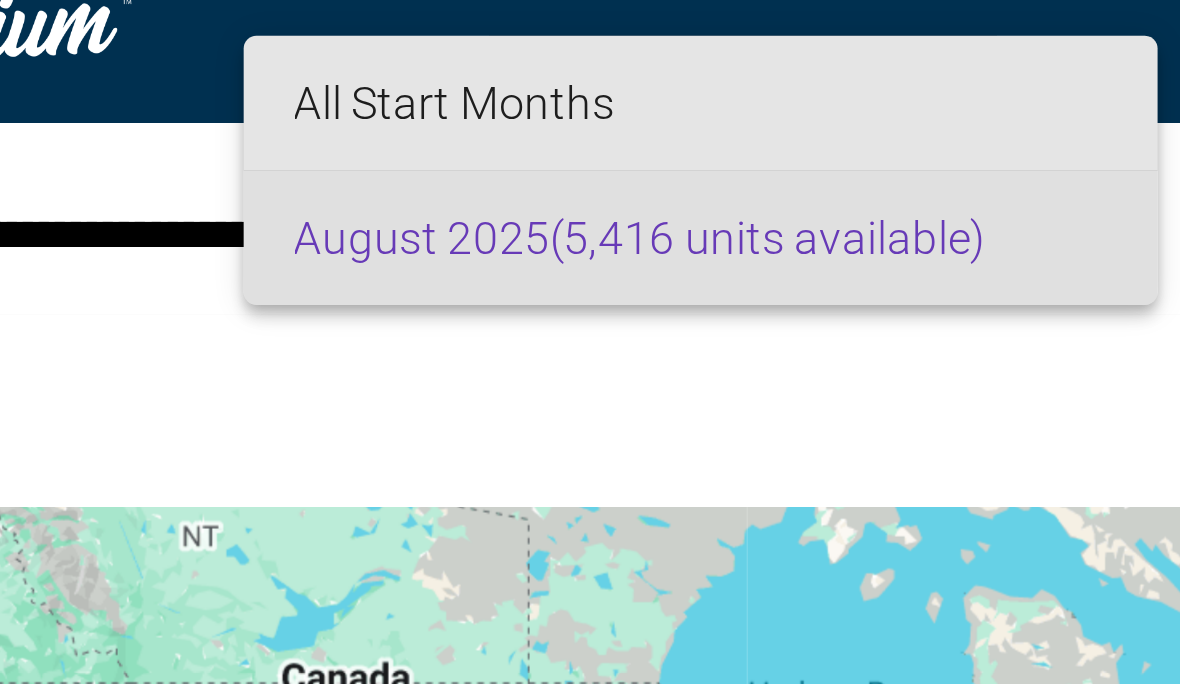 click on "All Start Months" at bounding box center (336, 54) 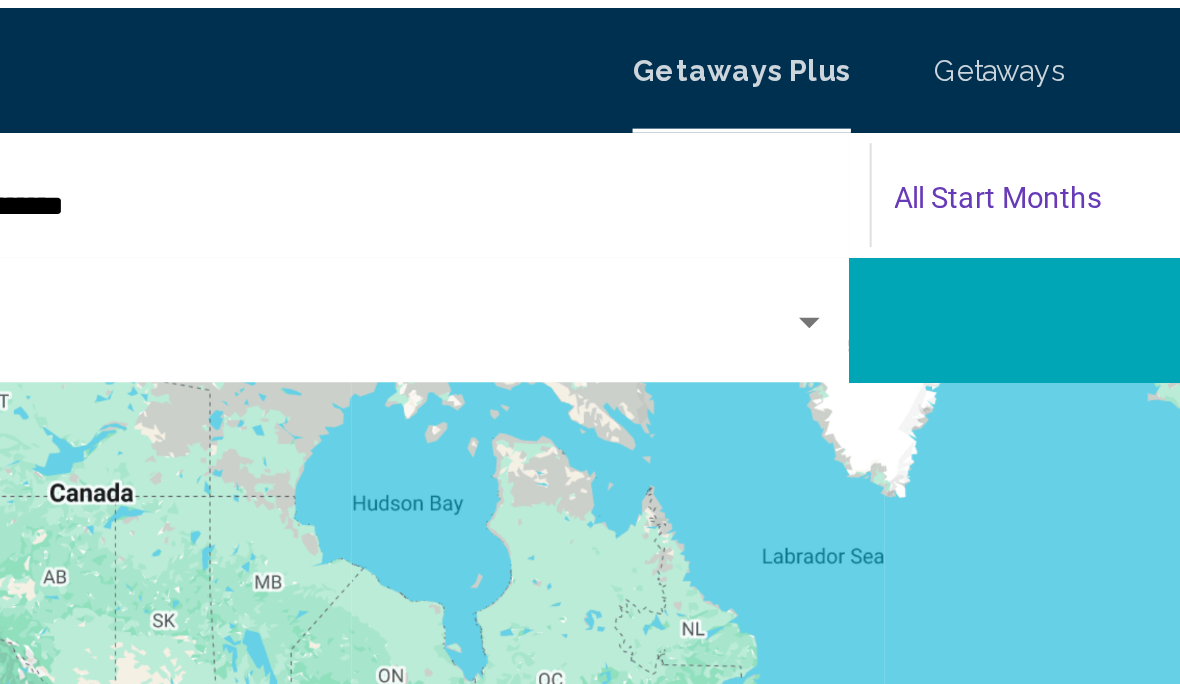 scroll, scrollTop: 0, scrollLeft: 0, axis: both 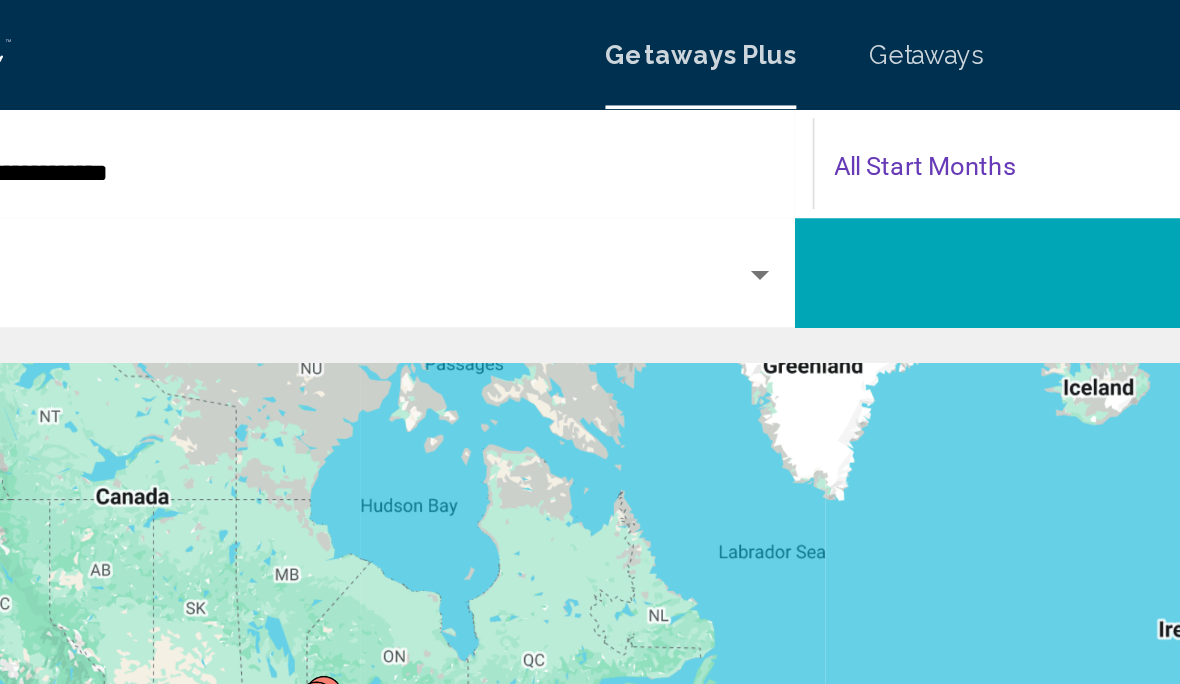 click at bounding box center [882, 96] 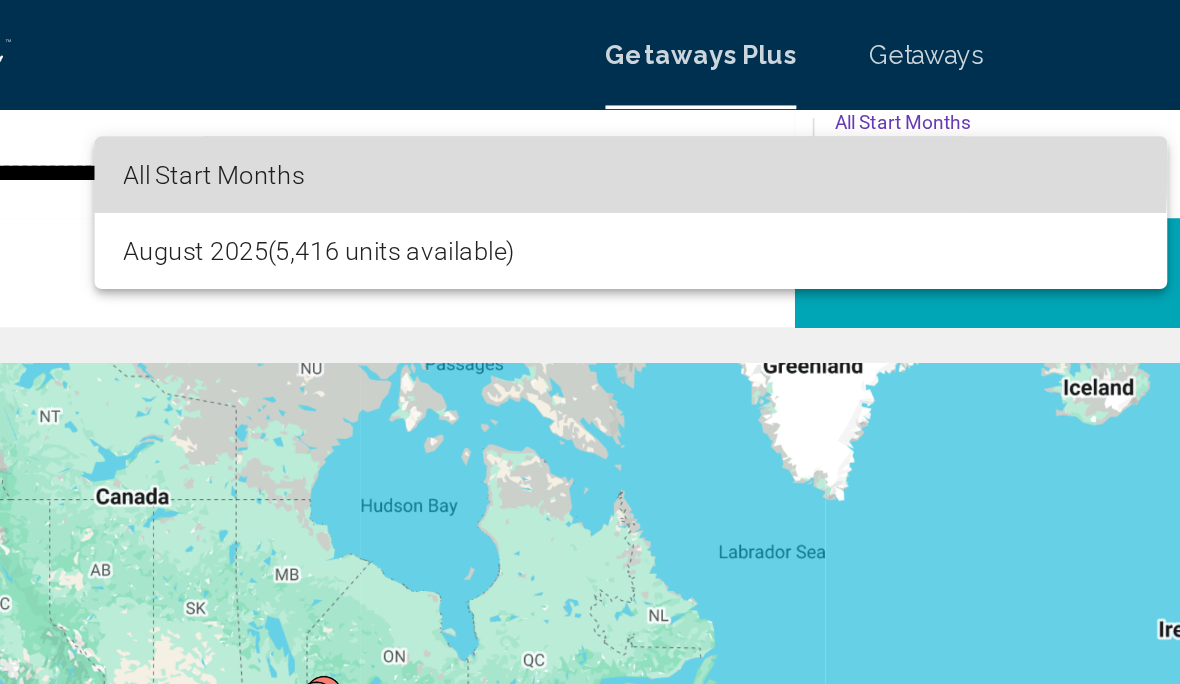 click on "All Start Months" at bounding box center (500, 96) 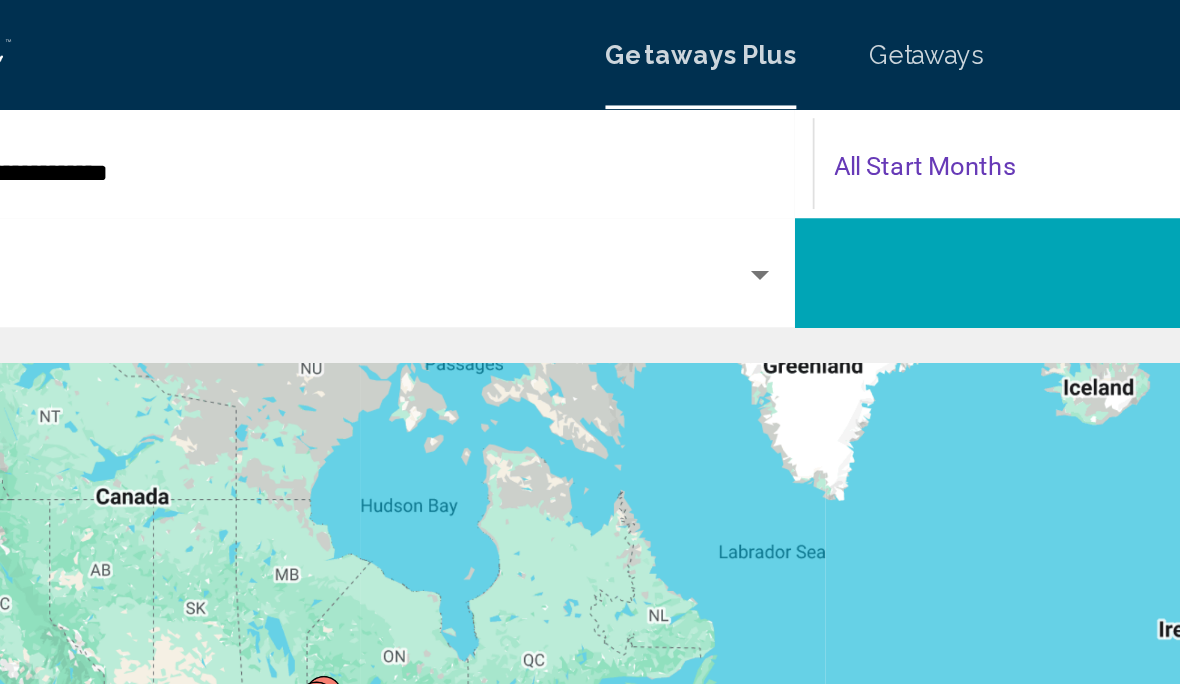 click at bounding box center [882, 96] 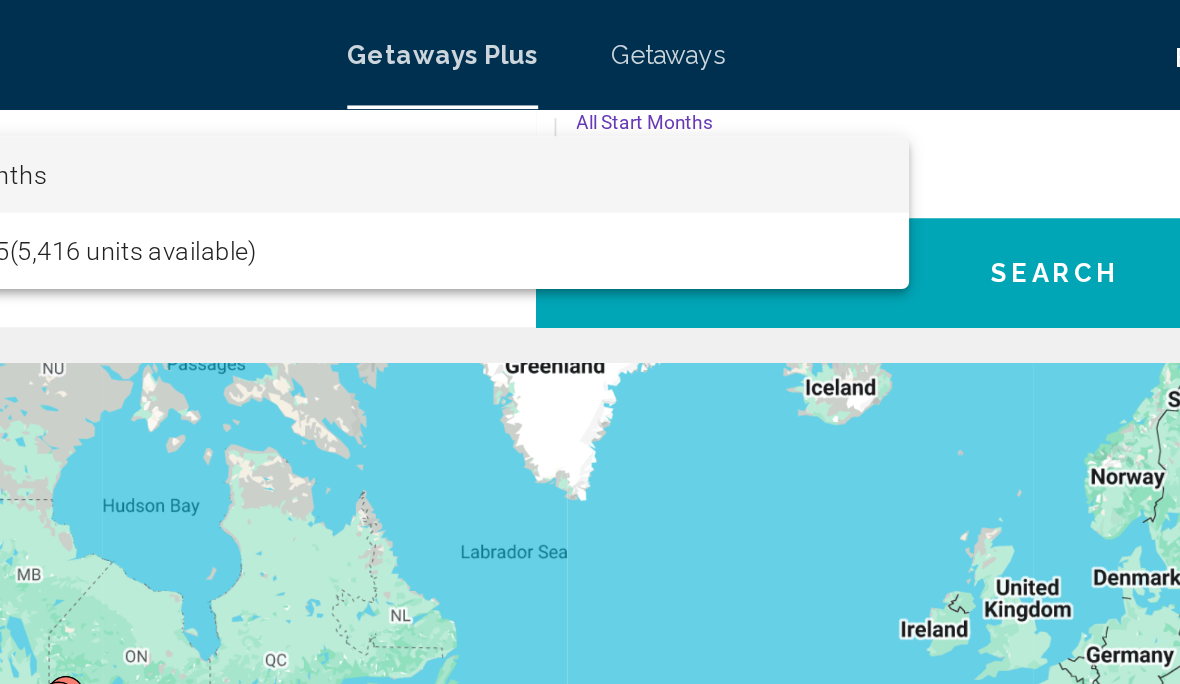 click on "All Start Months" at bounding box center [500, 96] 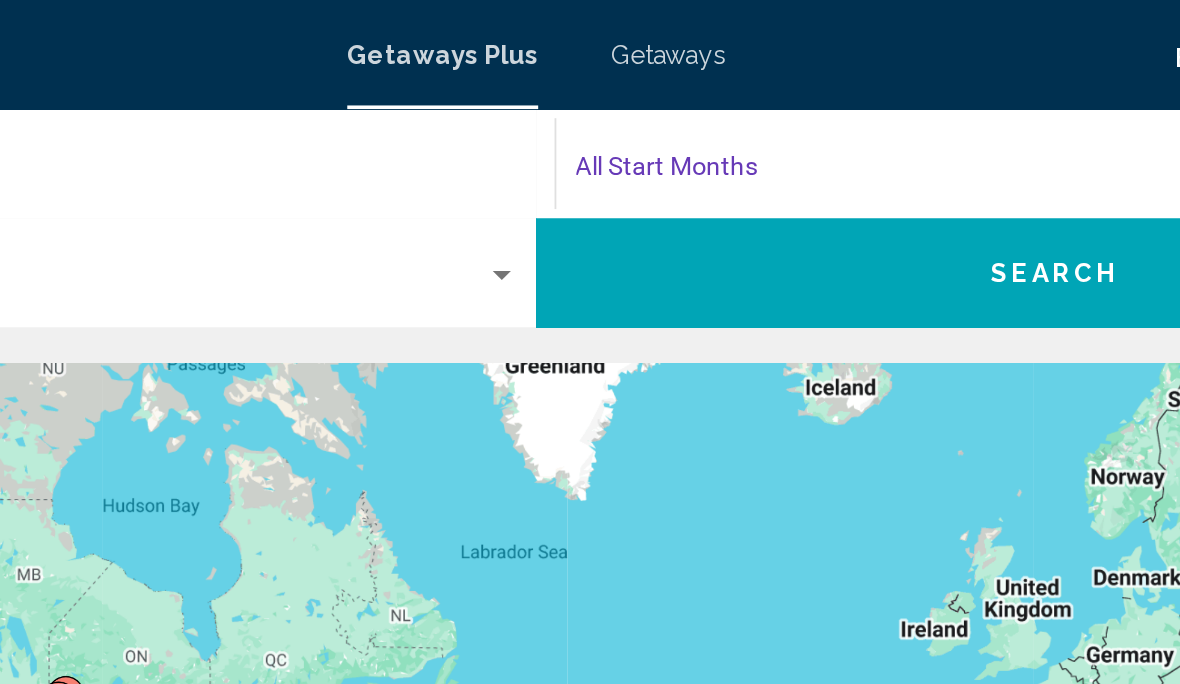 click at bounding box center [891, 96] 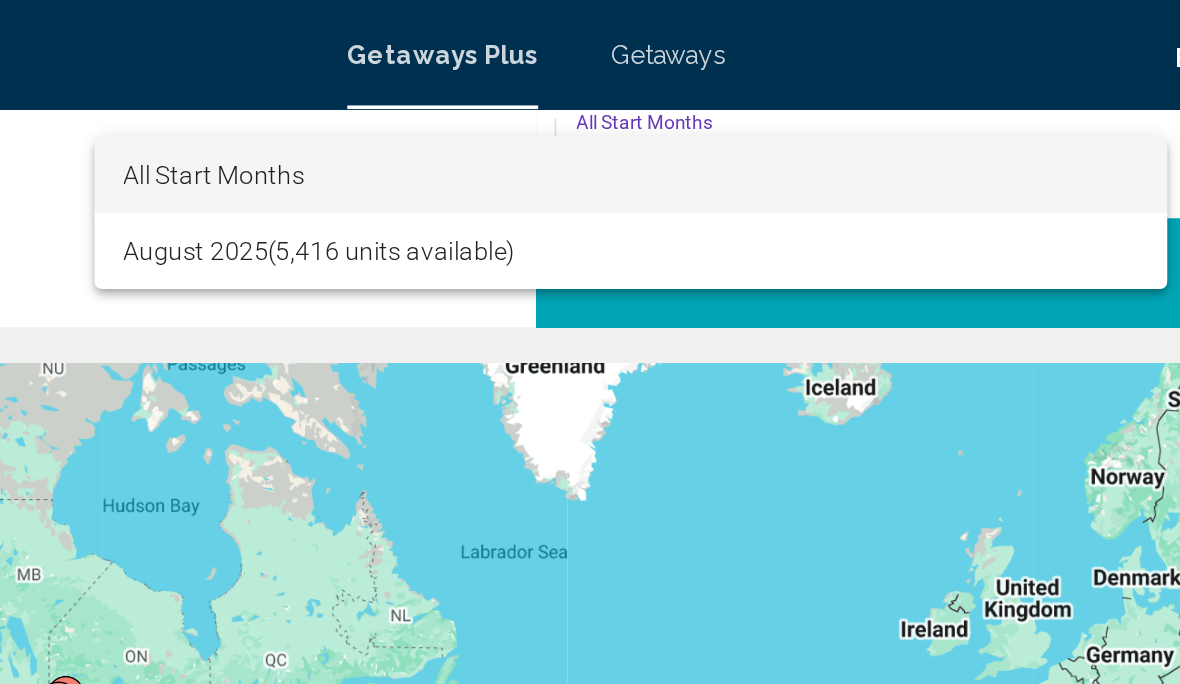 click at bounding box center (590, 342) 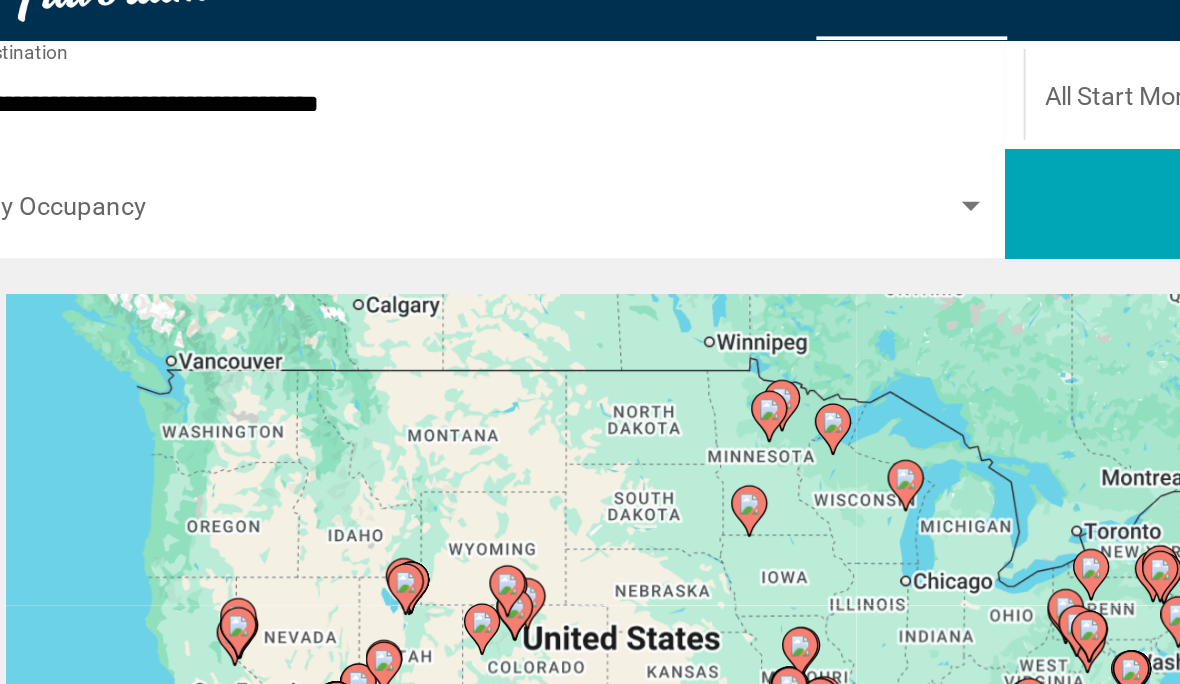 click on "Search" 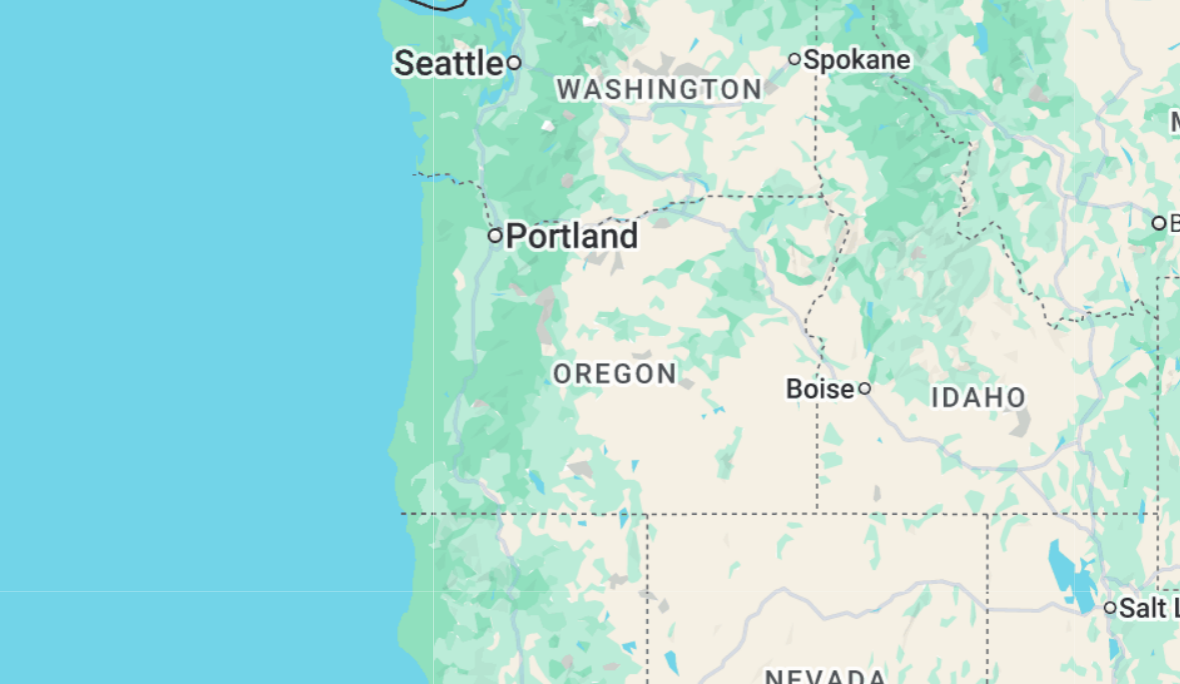 type on "**********" 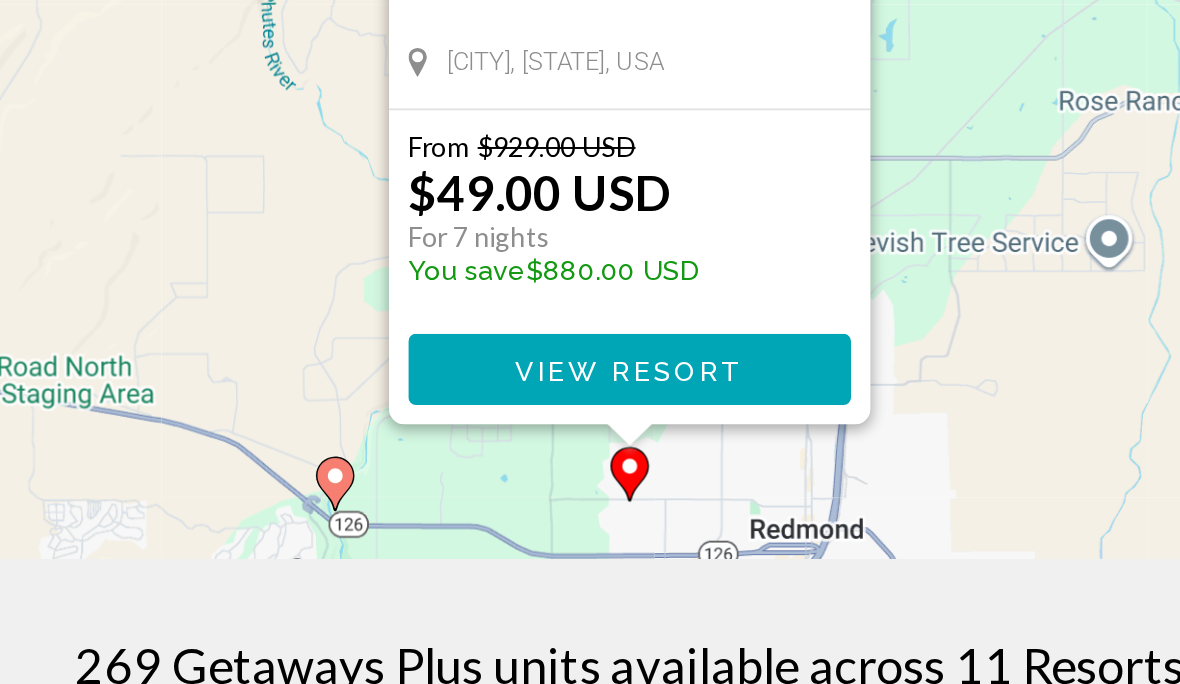 scroll, scrollTop: 225, scrollLeft: 0, axis: vertical 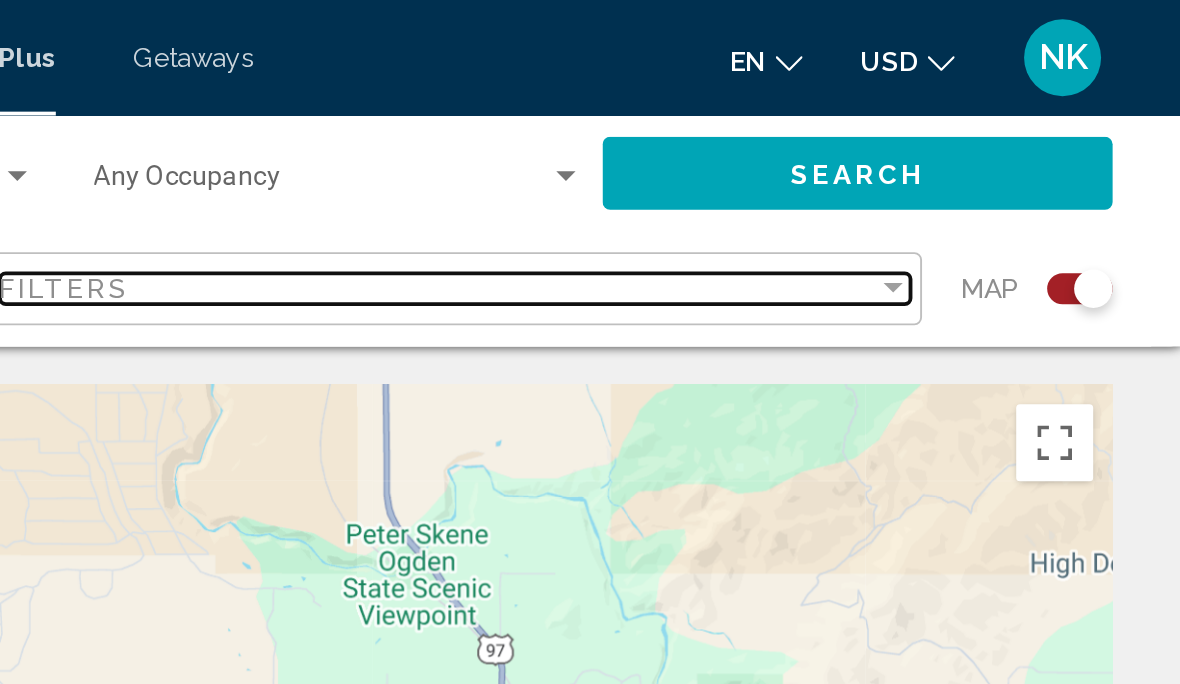 click at bounding box center (1026, 149) 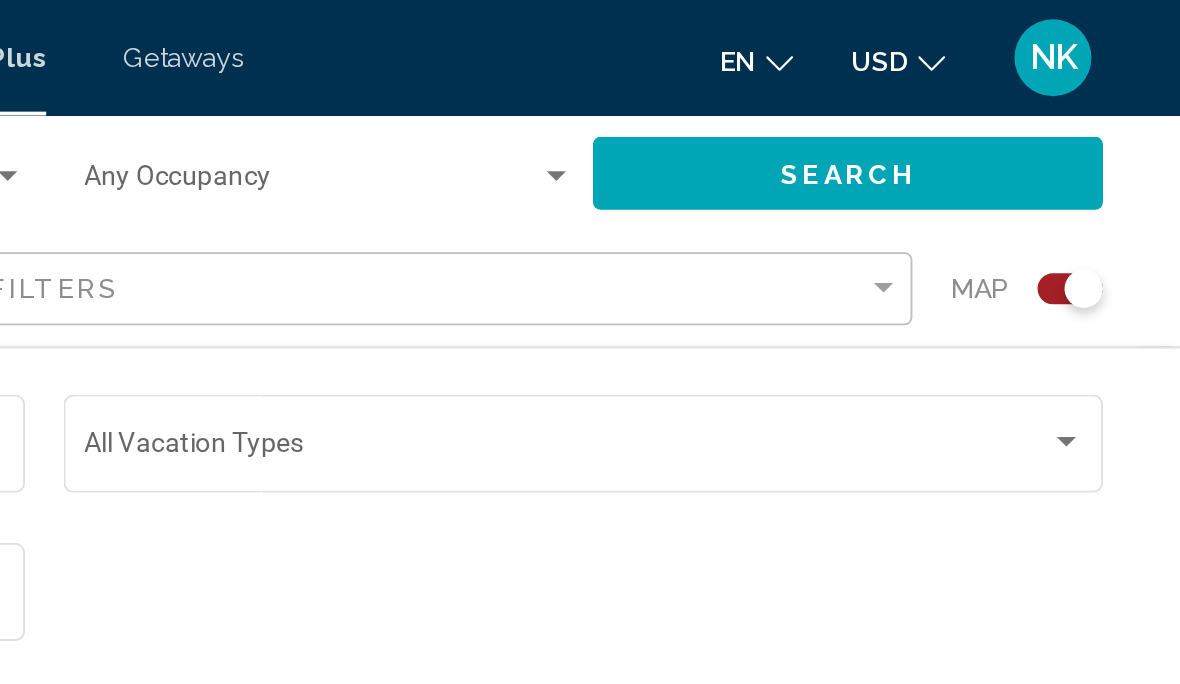 click at bounding box center [1121, 230] 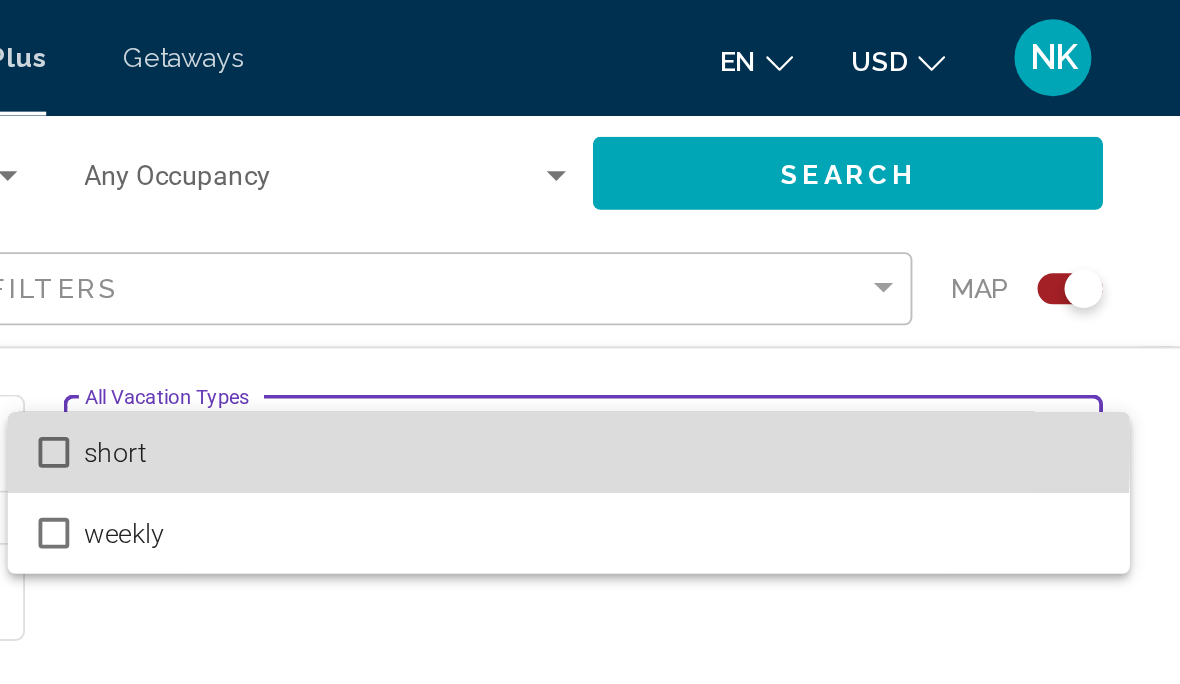 click at bounding box center [595, 235] 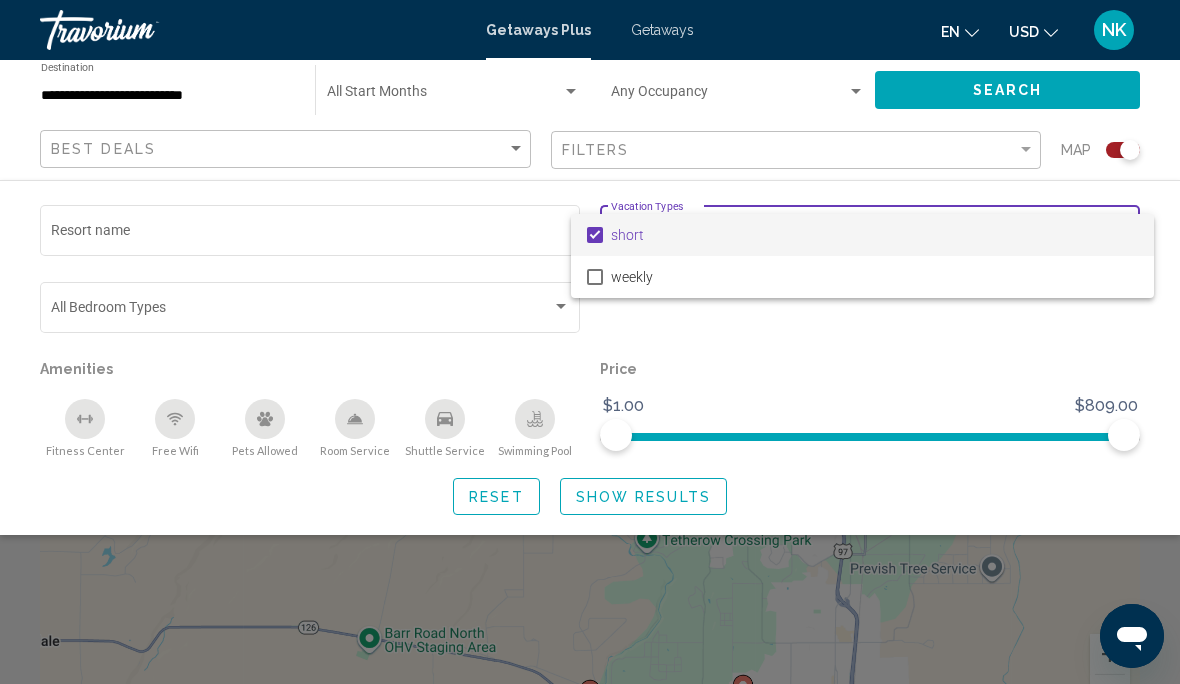 scroll, scrollTop: 60, scrollLeft: 0, axis: vertical 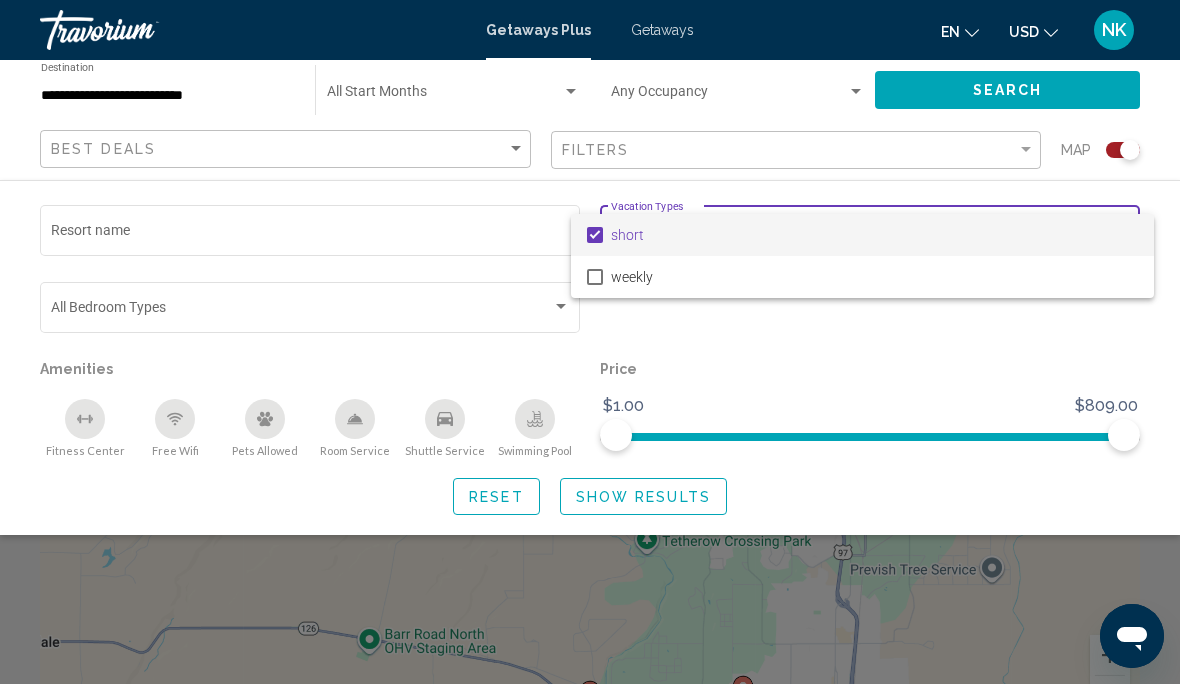 click at bounding box center [590, 342] 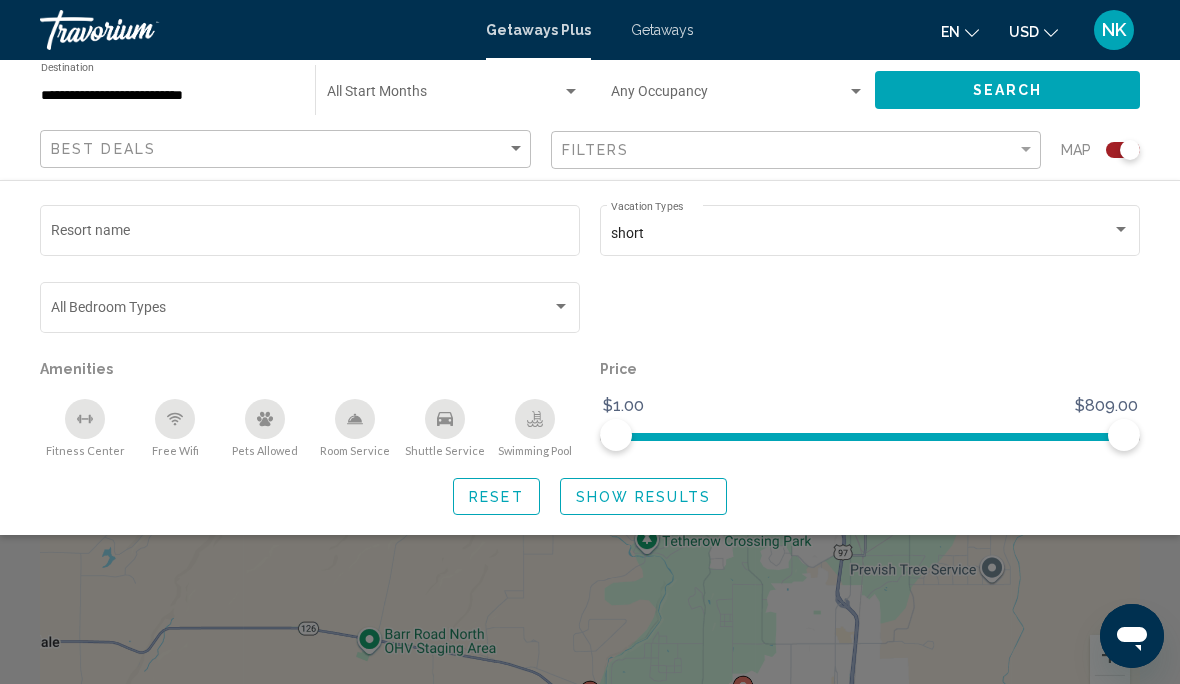 click on "Search" 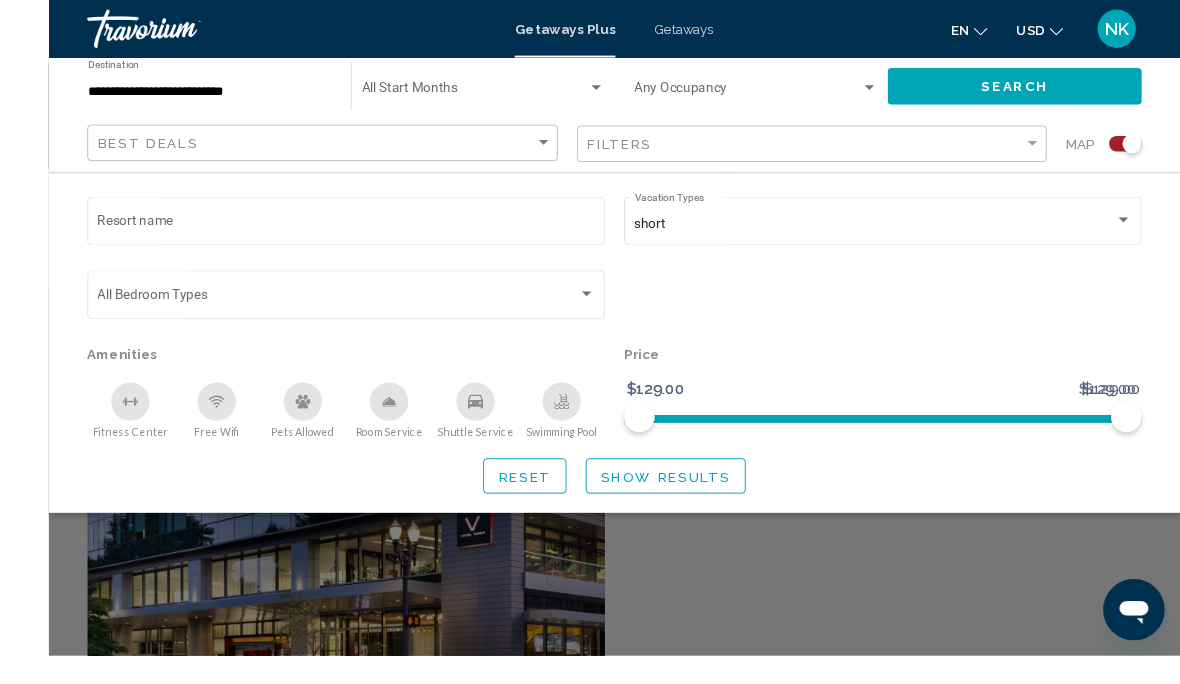 scroll, scrollTop: 479, scrollLeft: 0, axis: vertical 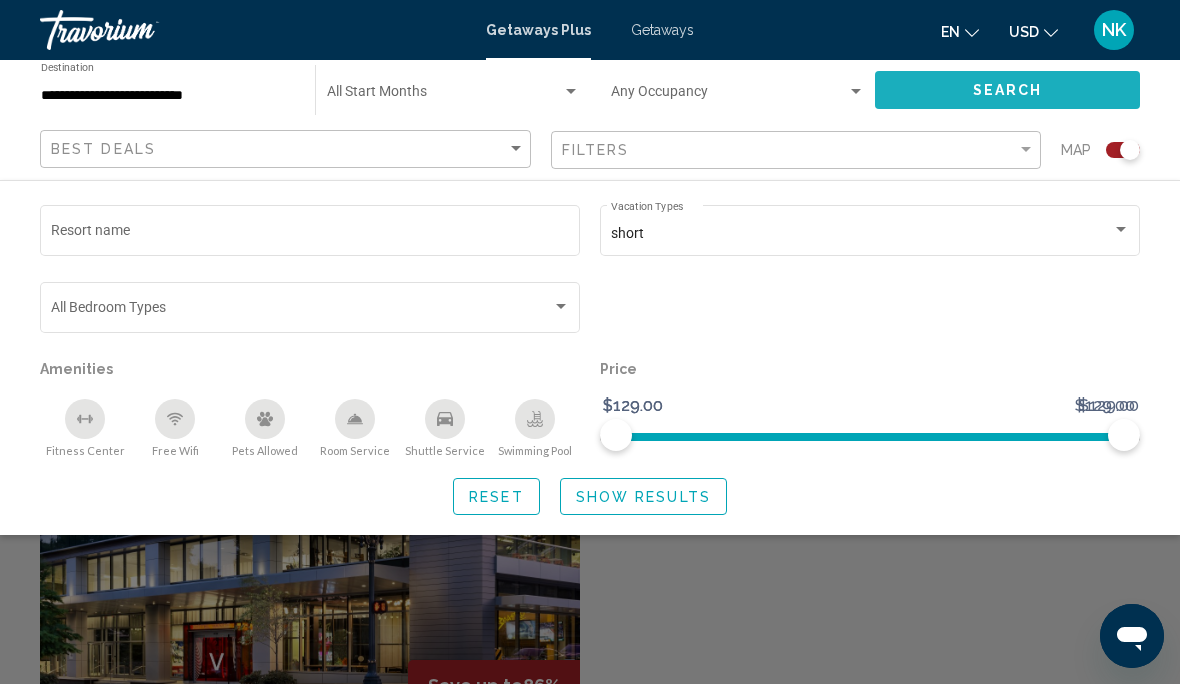 click on "Search" 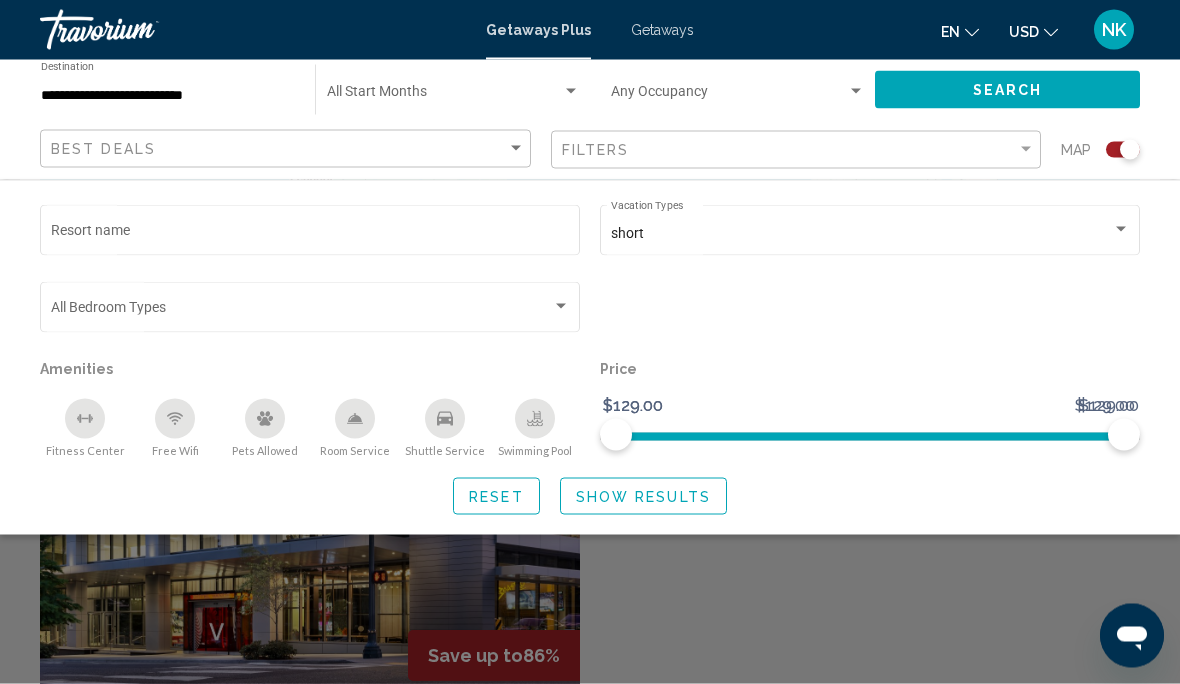 scroll, scrollTop: 509, scrollLeft: 0, axis: vertical 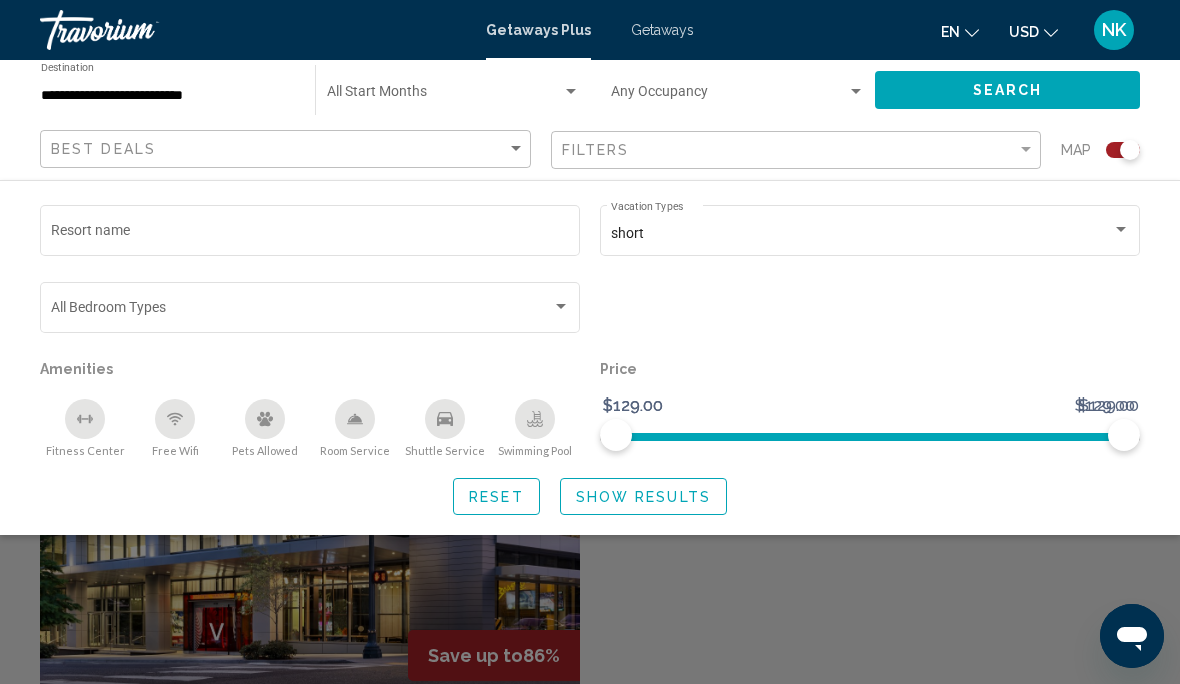 click on "Show Results" 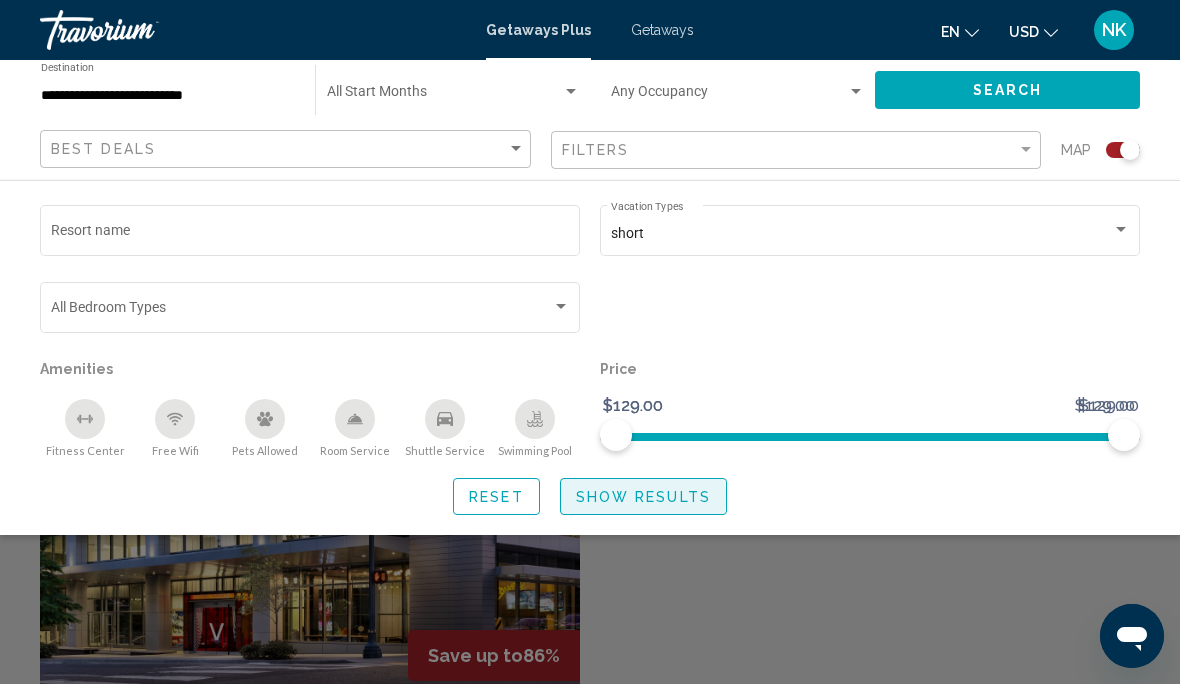 click on "Show Results" 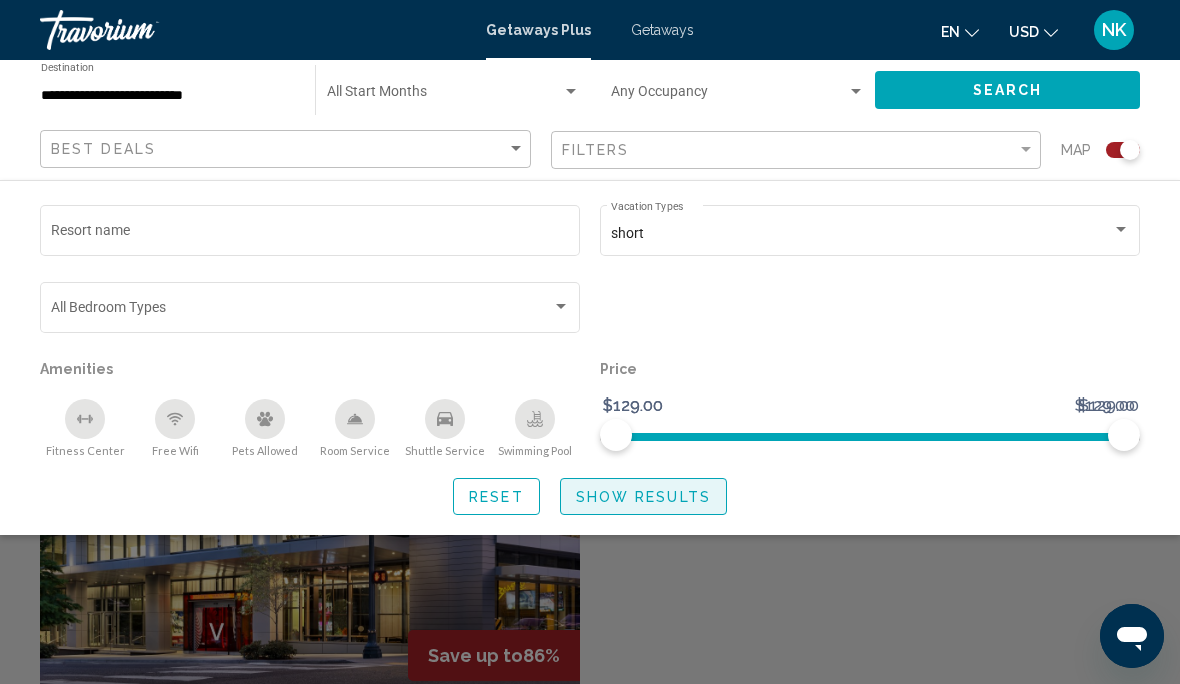 click on "Show Results" 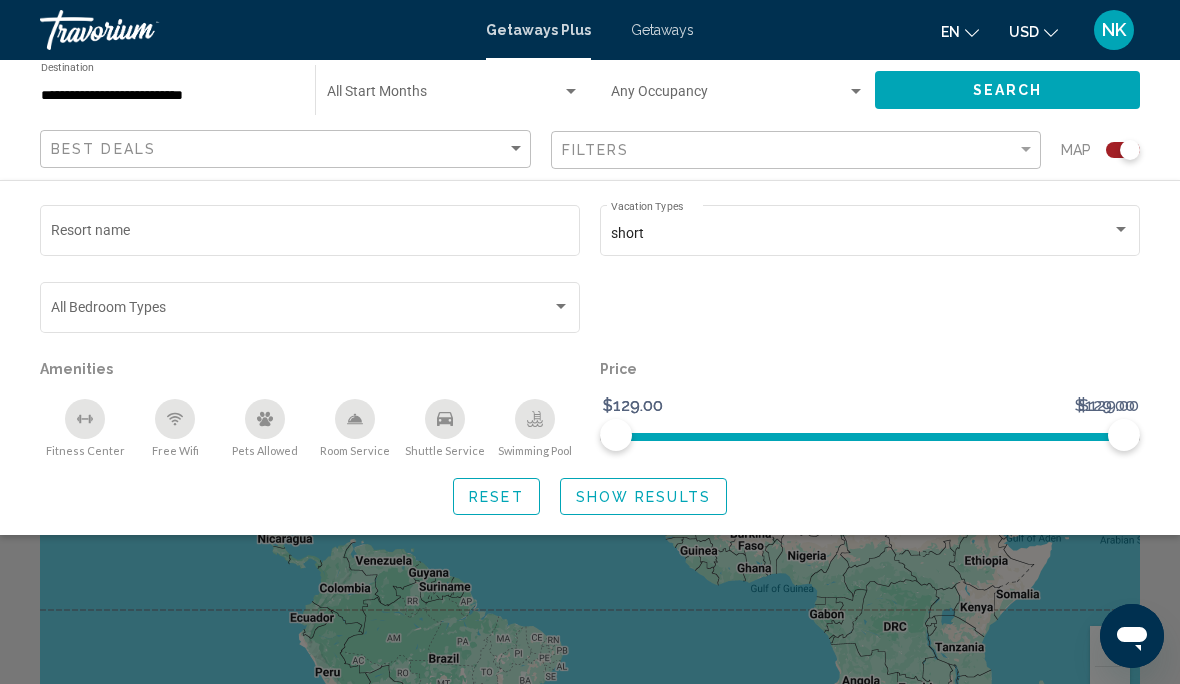 scroll, scrollTop: 0, scrollLeft: 0, axis: both 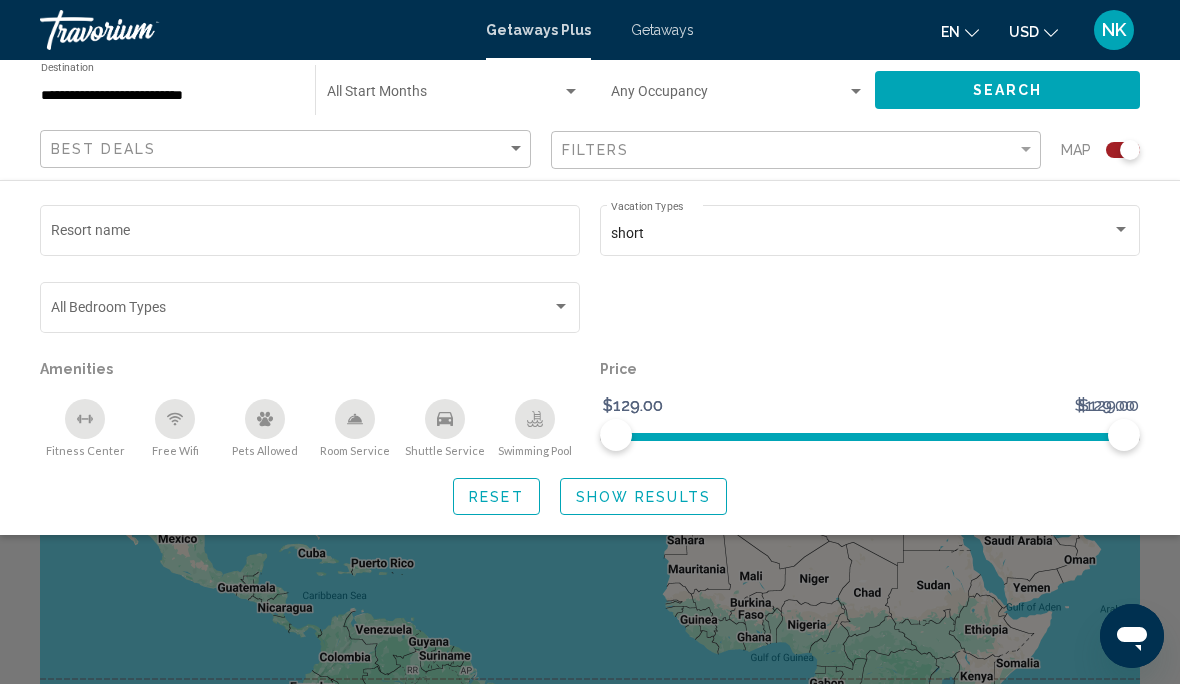 click at bounding box center [444, 96] 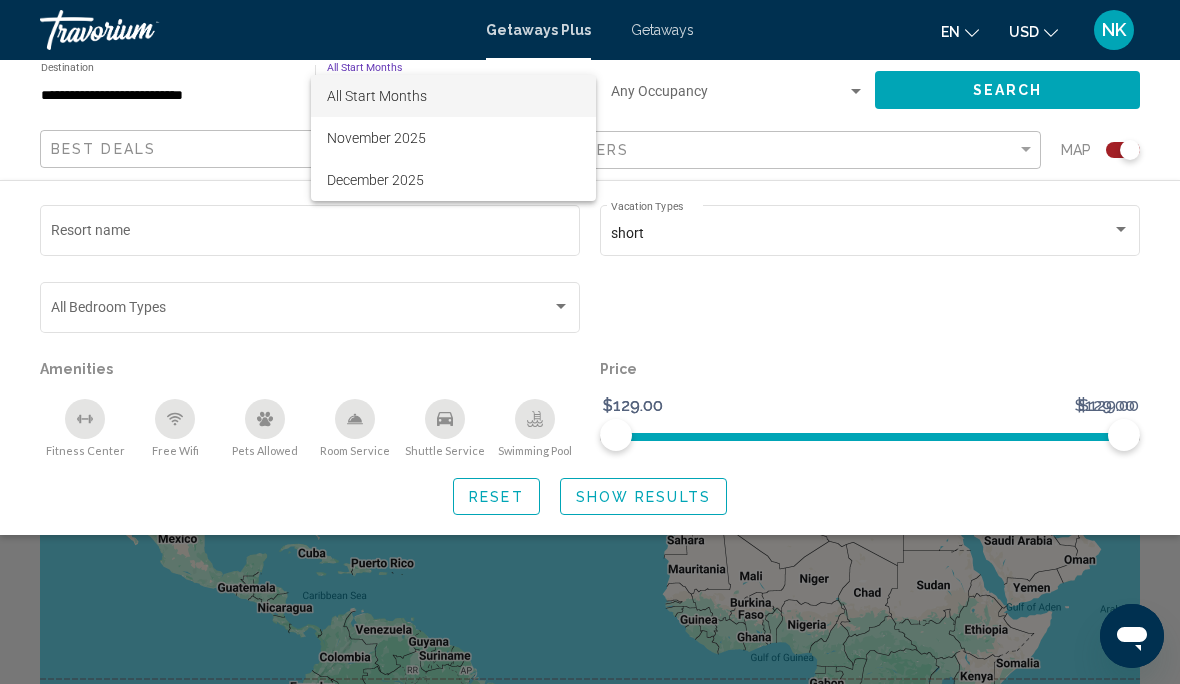scroll, scrollTop: 14, scrollLeft: 0, axis: vertical 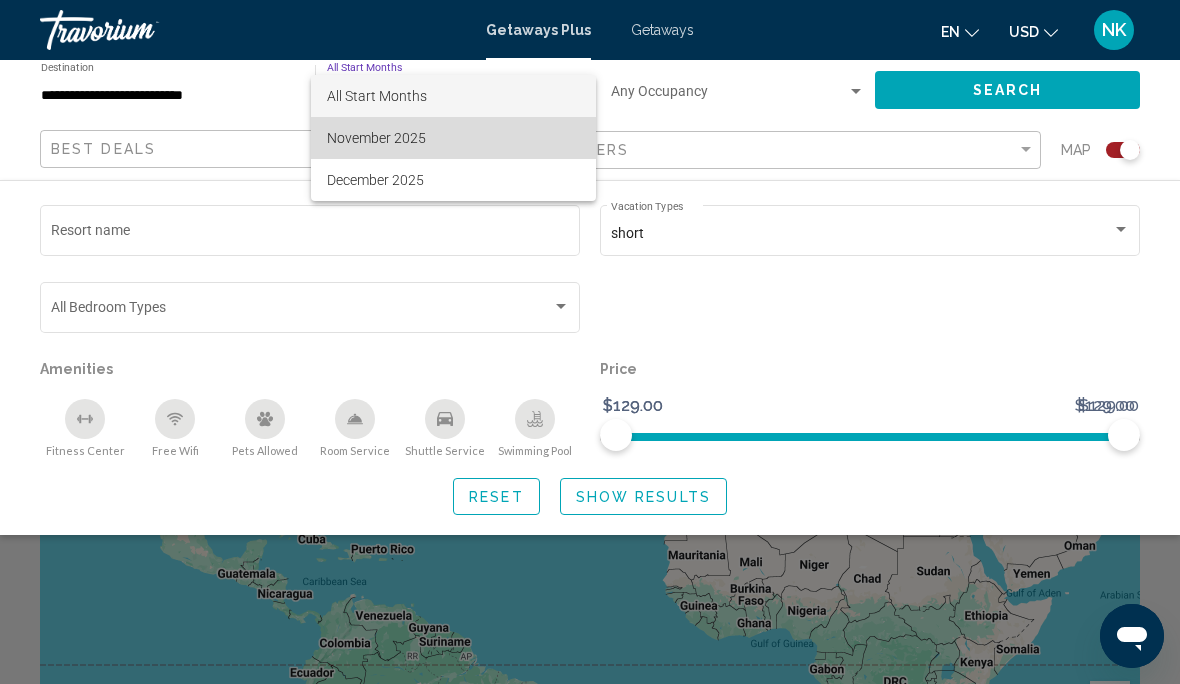 click on "November 2025" at bounding box center [453, 138] 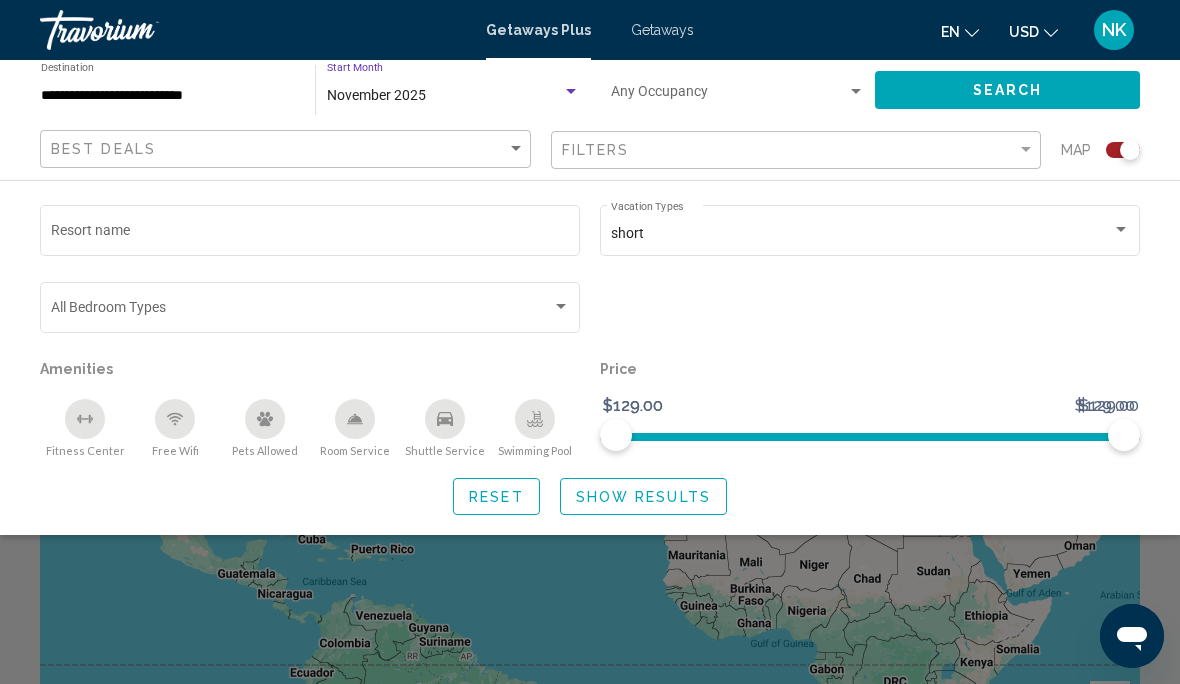 click on "November 2025" at bounding box center [444, 96] 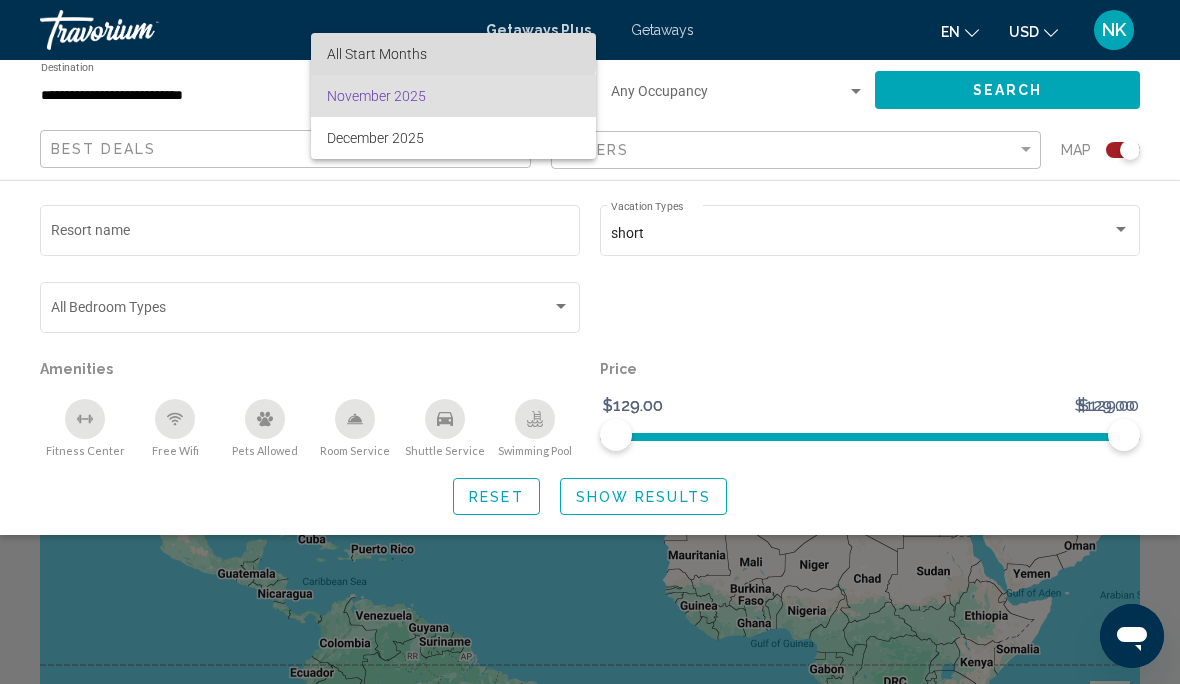click on "All Start Months" at bounding box center (453, 54) 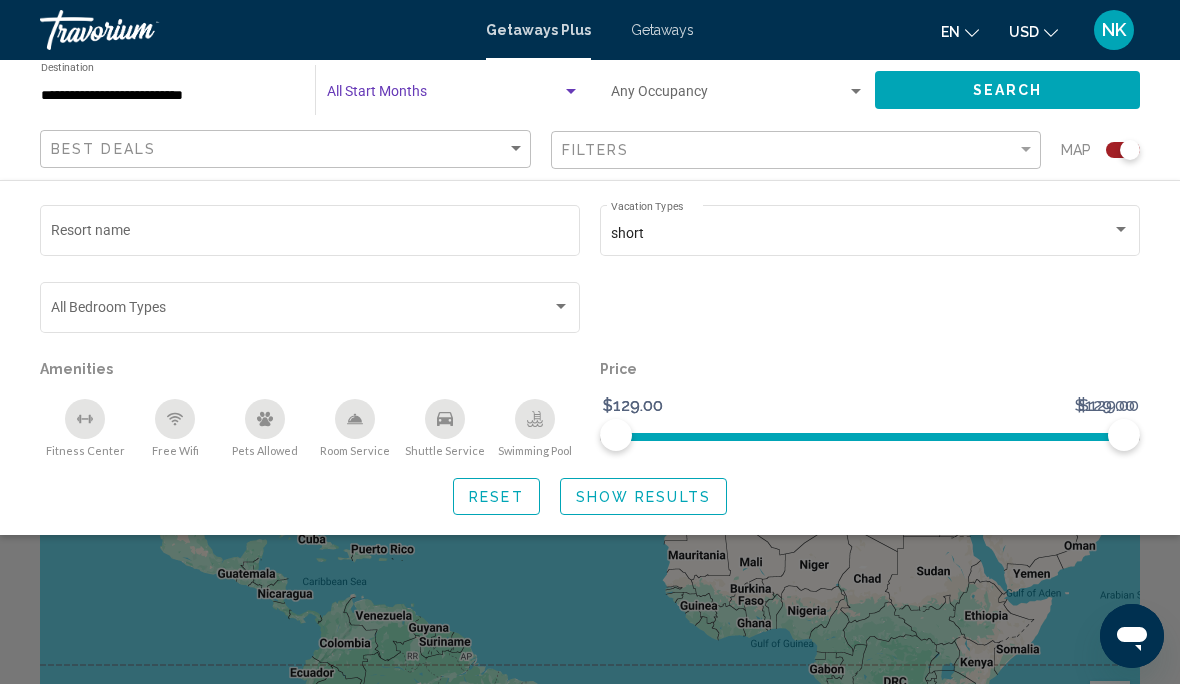 scroll, scrollTop: 0, scrollLeft: 0, axis: both 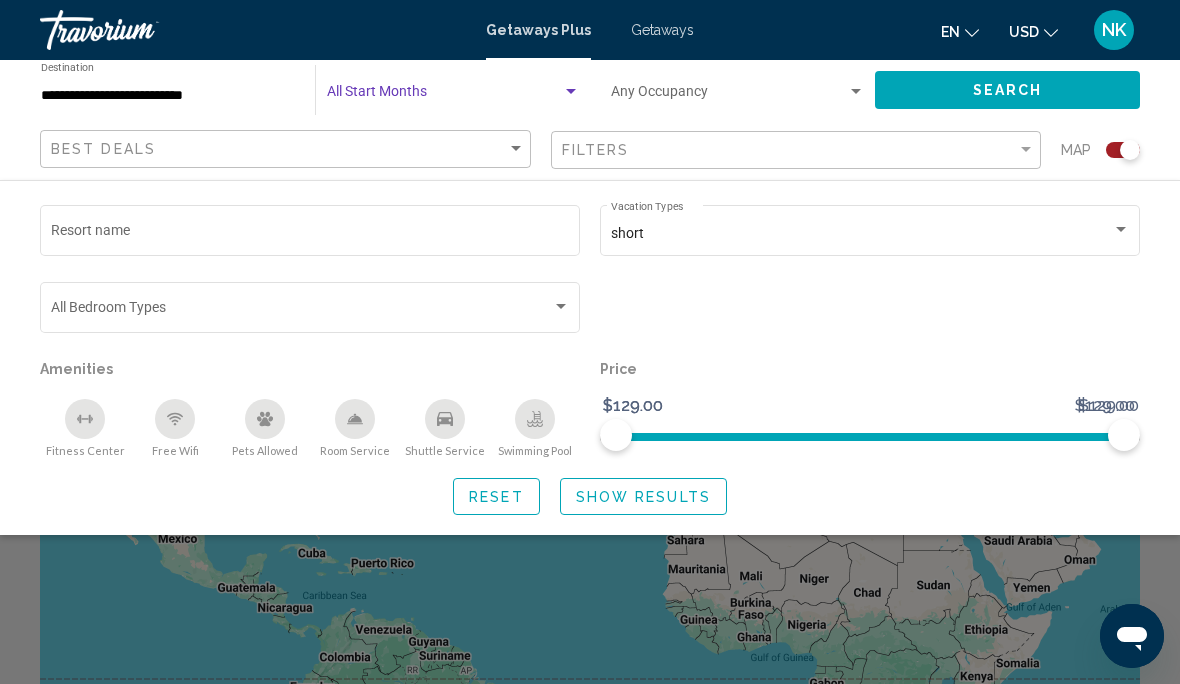 click on "Show Results" 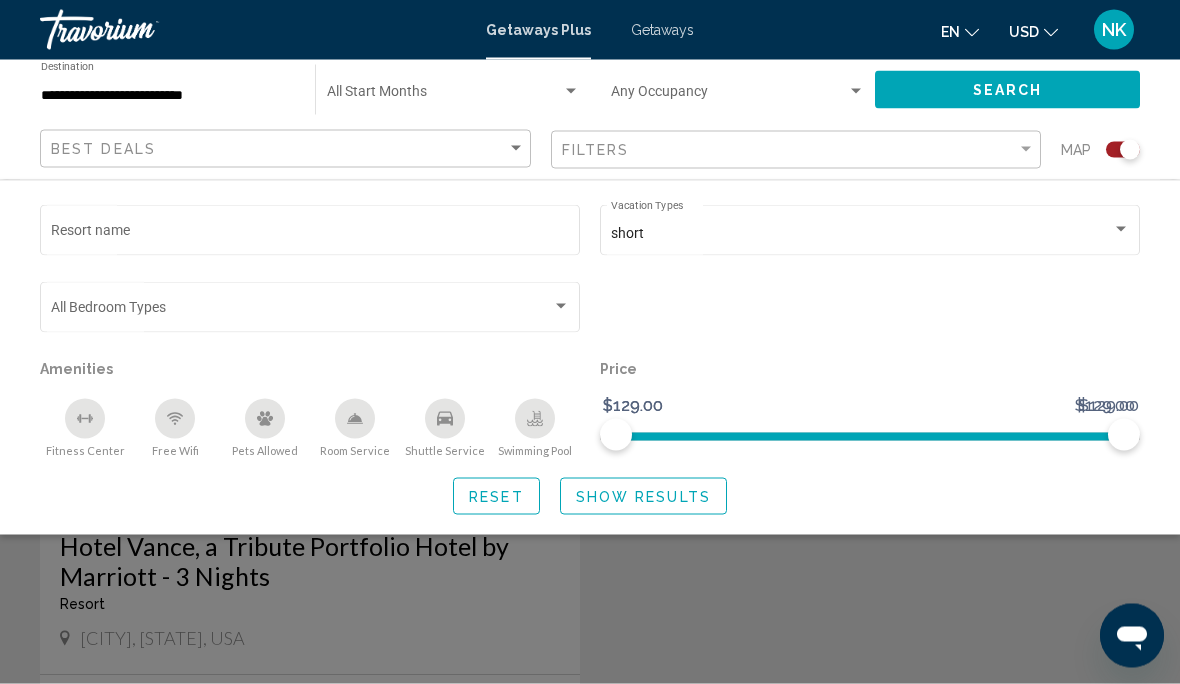 scroll, scrollTop: 717, scrollLeft: 0, axis: vertical 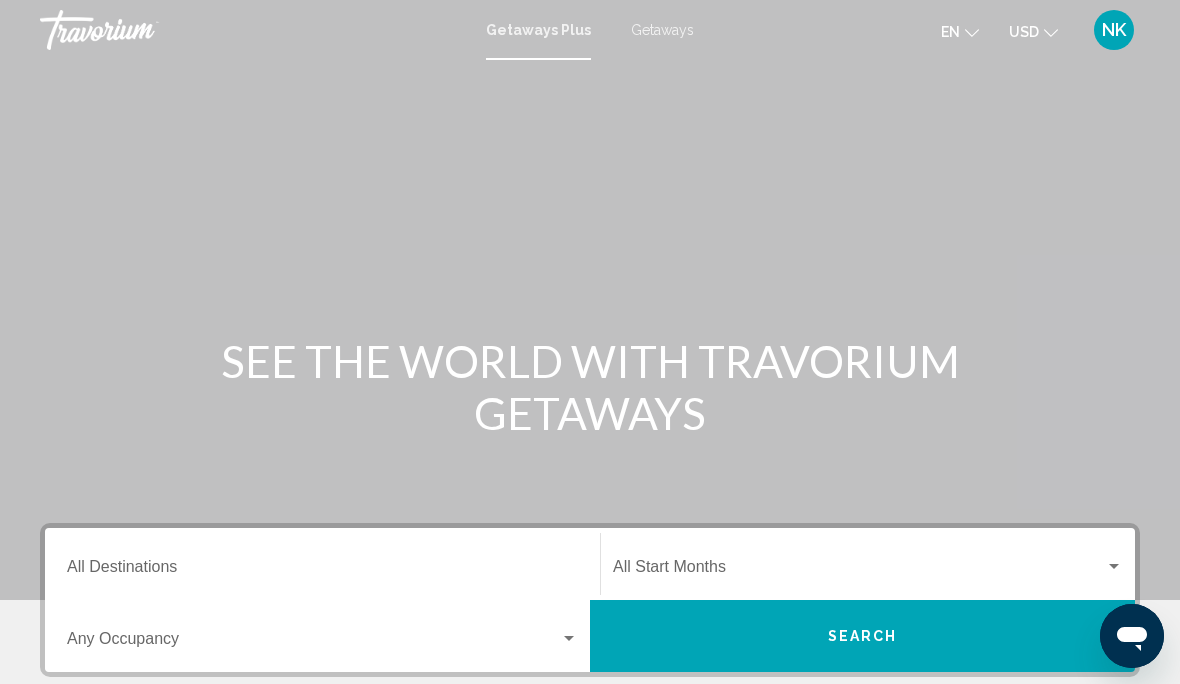 click on "Getaways" at bounding box center (662, 30) 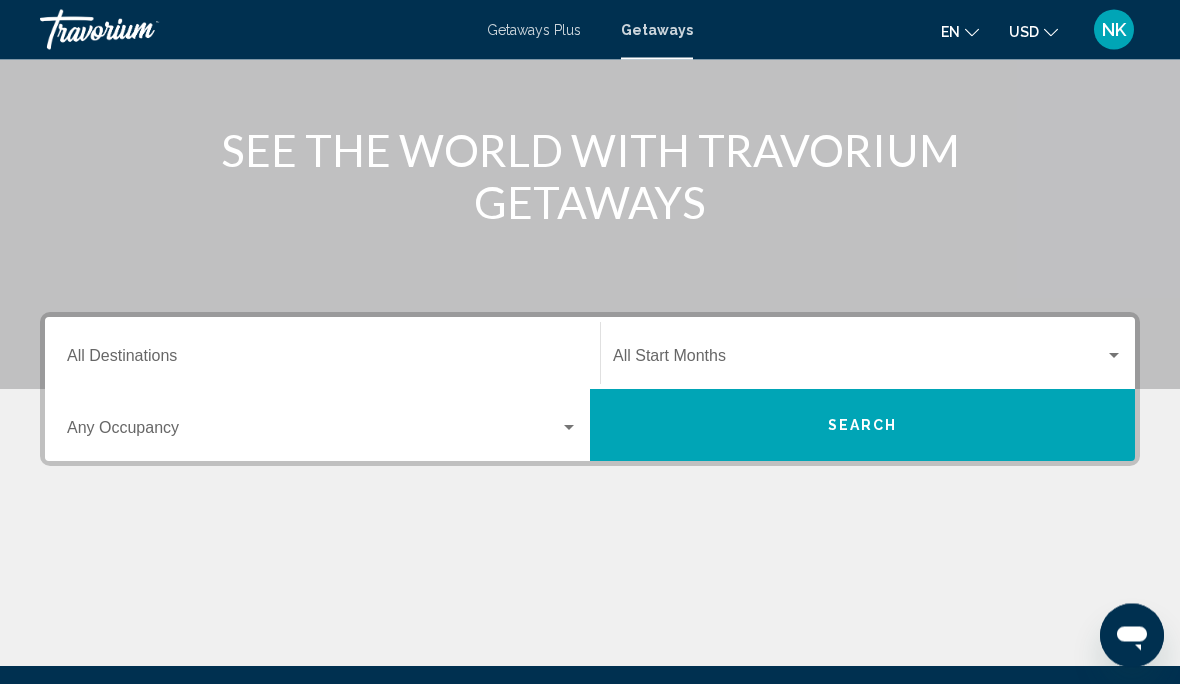 scroll, scrollTop: 215, scrollLeft: 0, axis: vertical 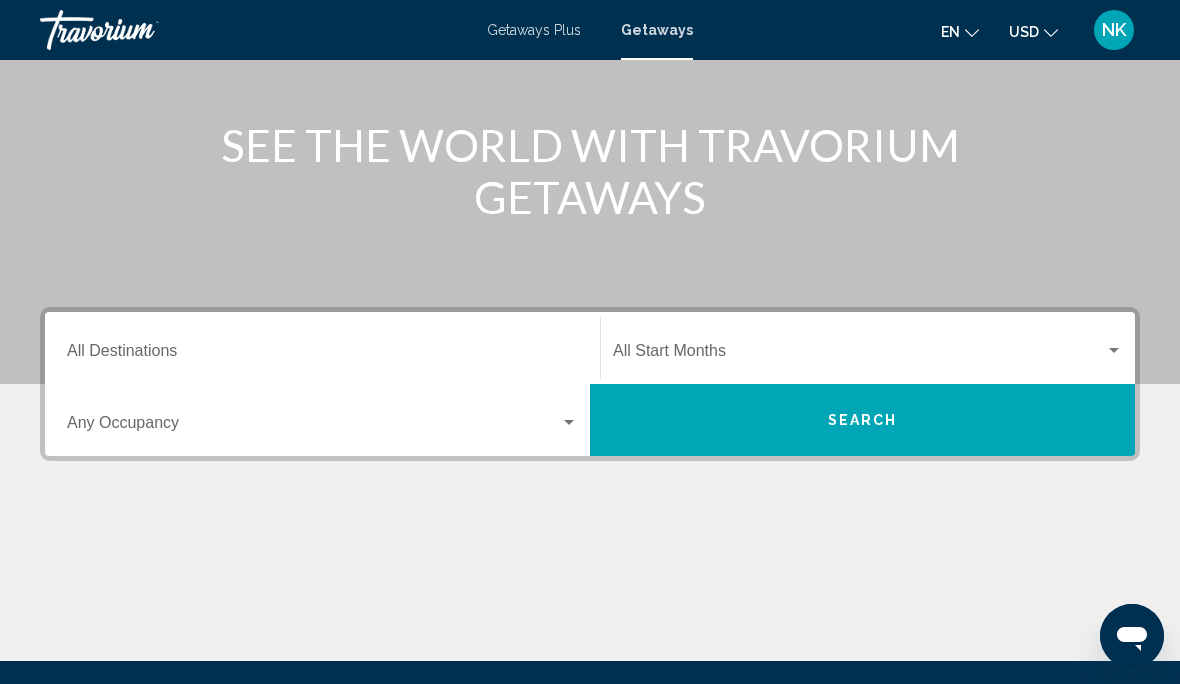 click on "Destination All Destinations" at bounding box center [322, 355] 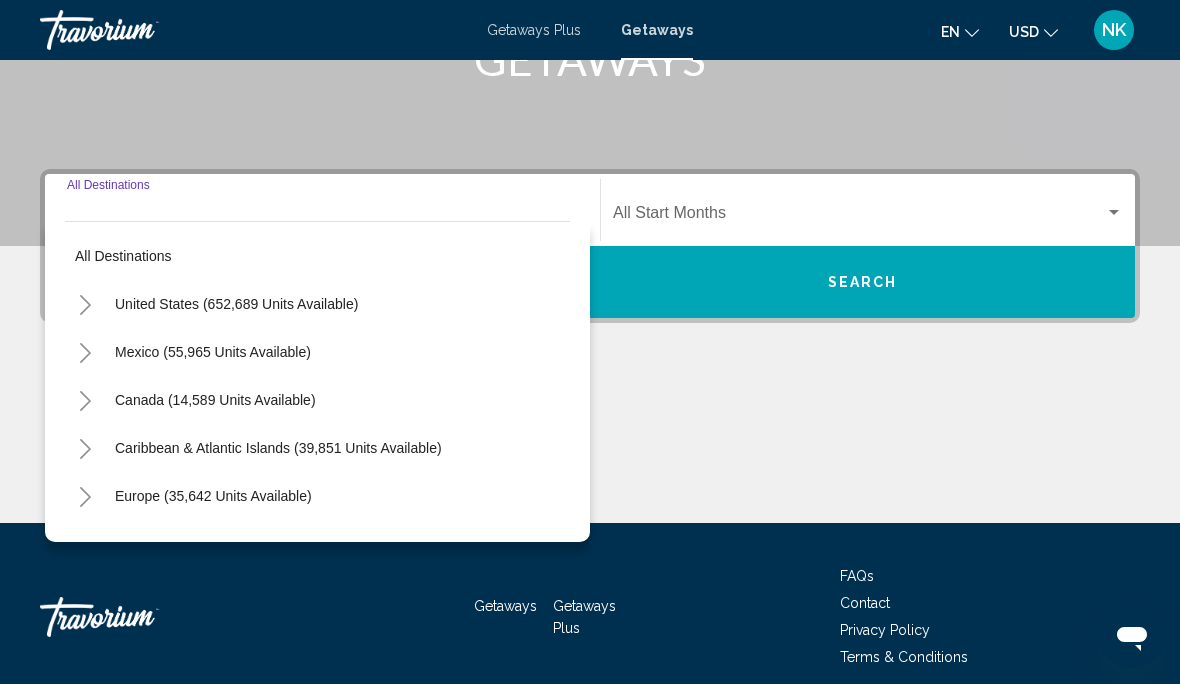 scroll, scrollTop: 360, scrollLeft: 0, axis: vertical 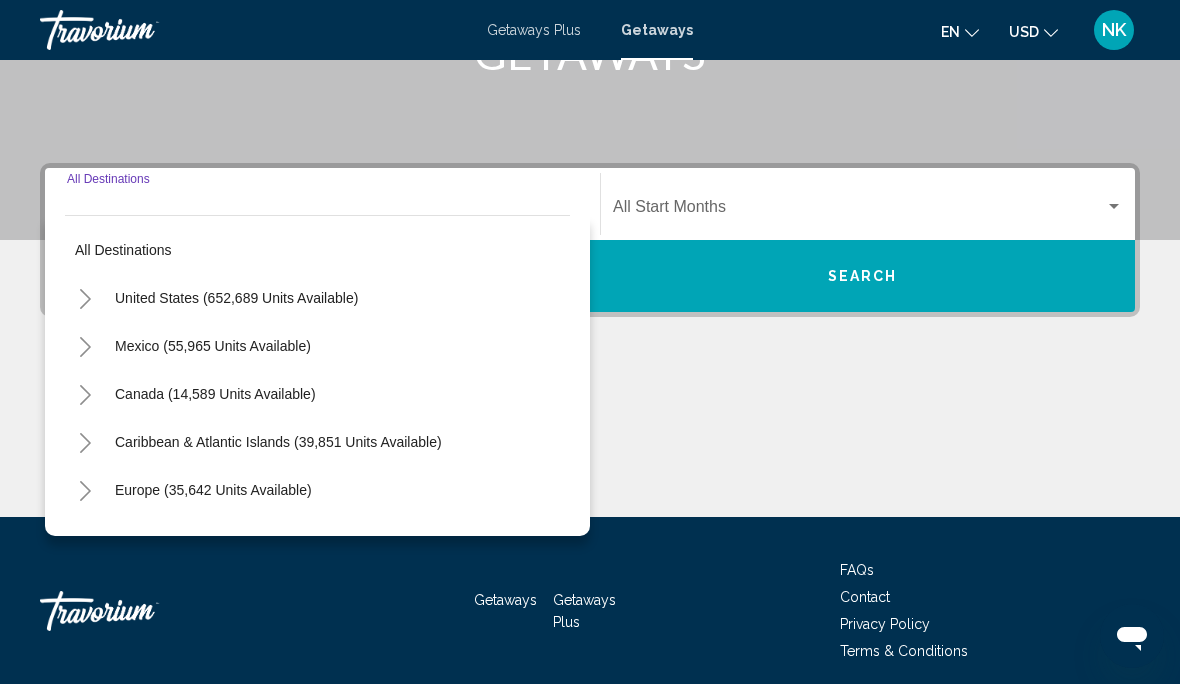 click on "United States (652,689 units available)" at bounding box center [213, 346] 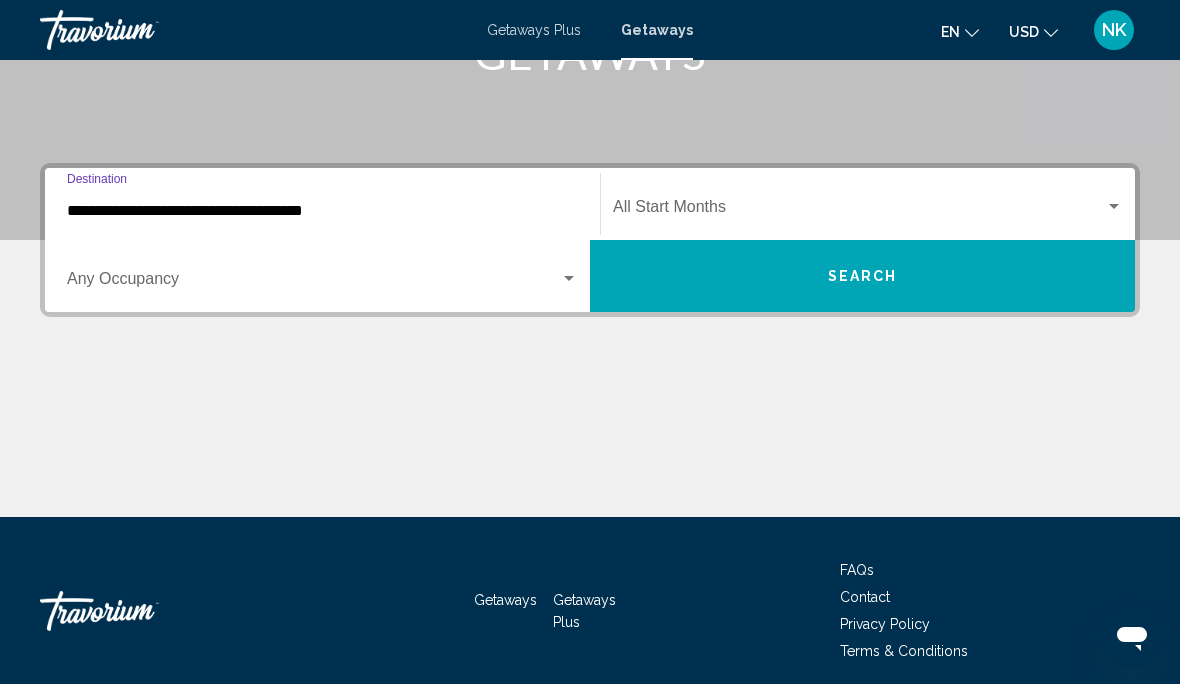 click on "**********" at bounding box center (322, 211) 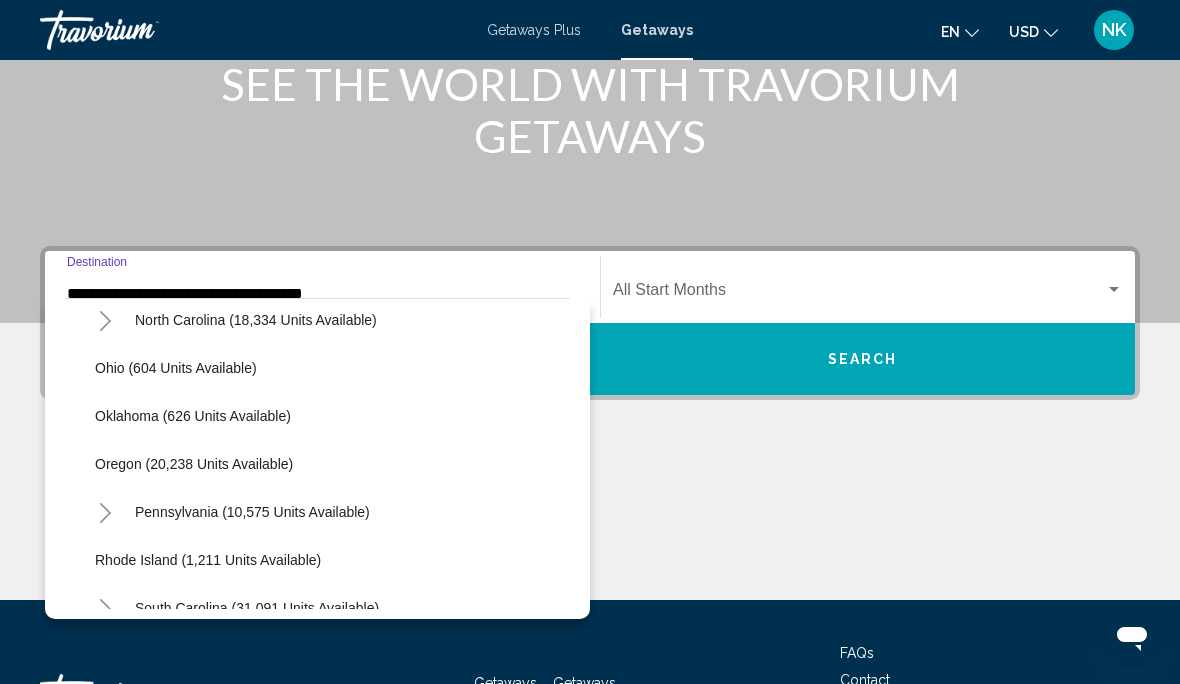 scroll, scrollTop: 1454, scrollLeft: 0, axis: vertical 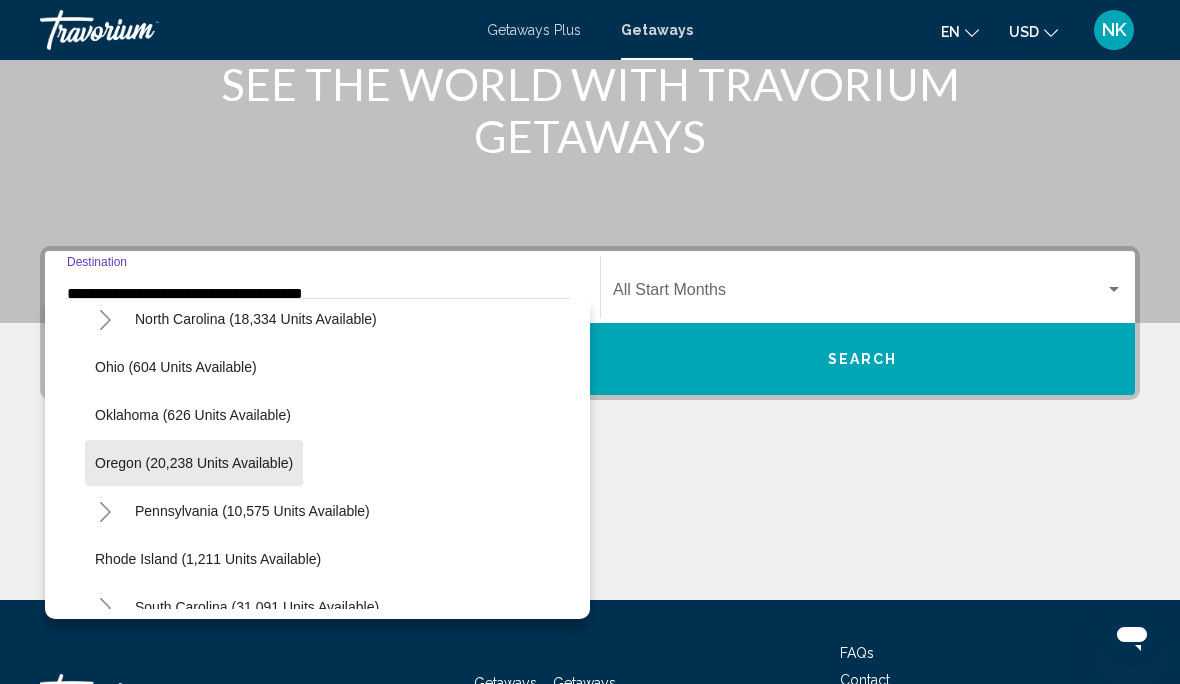 click on "Oregon (20,238 units available)" 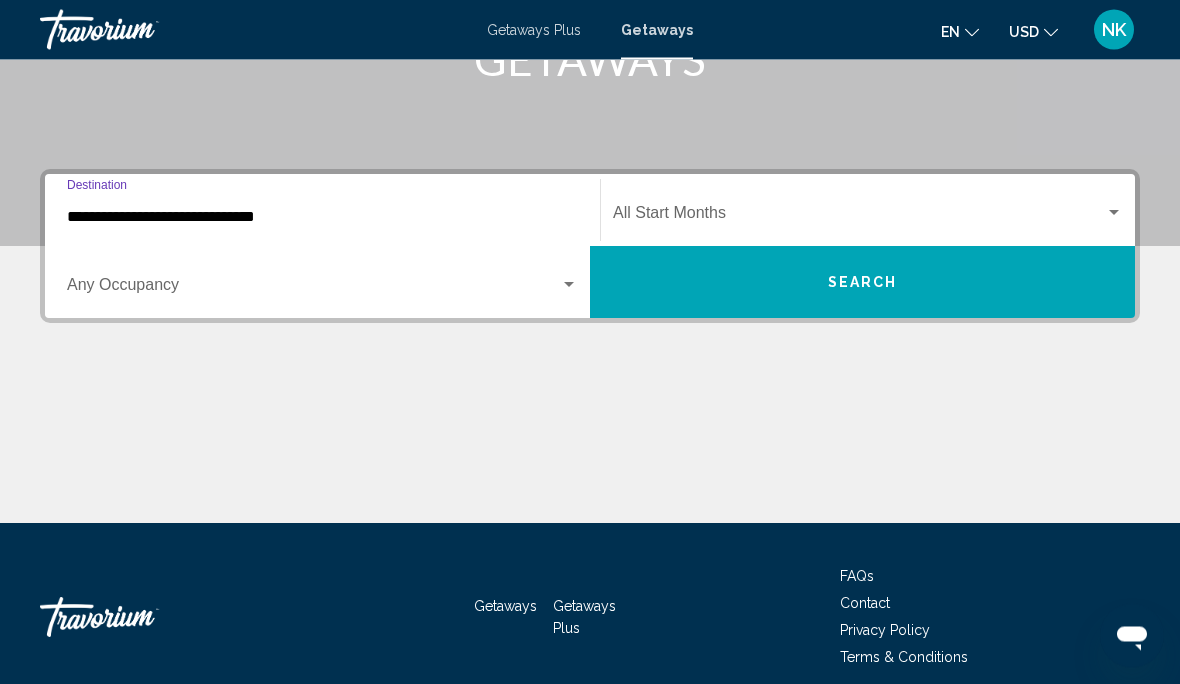 scroll, scrollTop: 360, scrollLeft: 0, axis: vertical 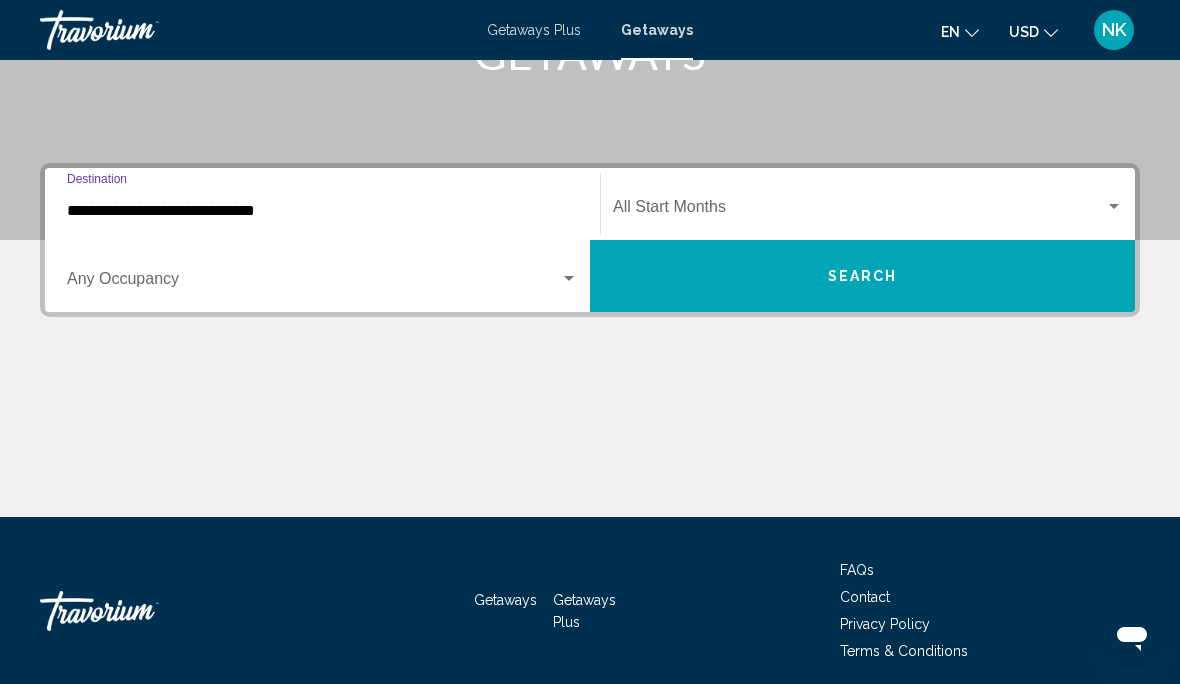 click at bounding box center [859, 211] 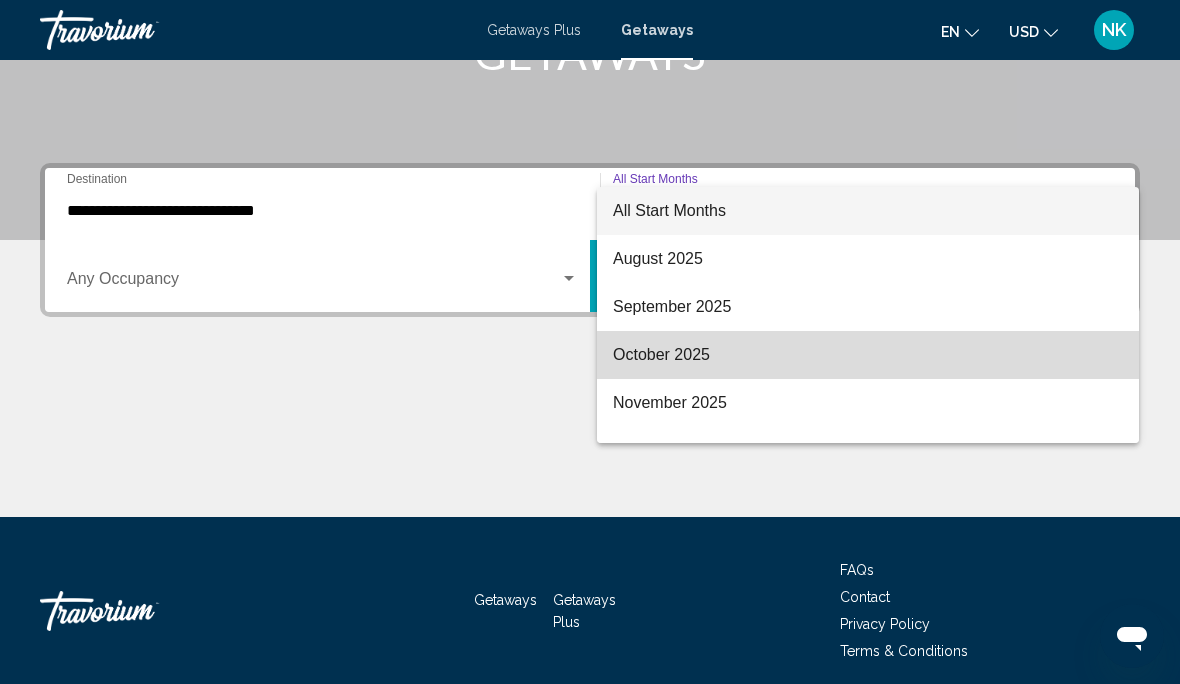 click on "October 2025" at bounding box center (868, 355) 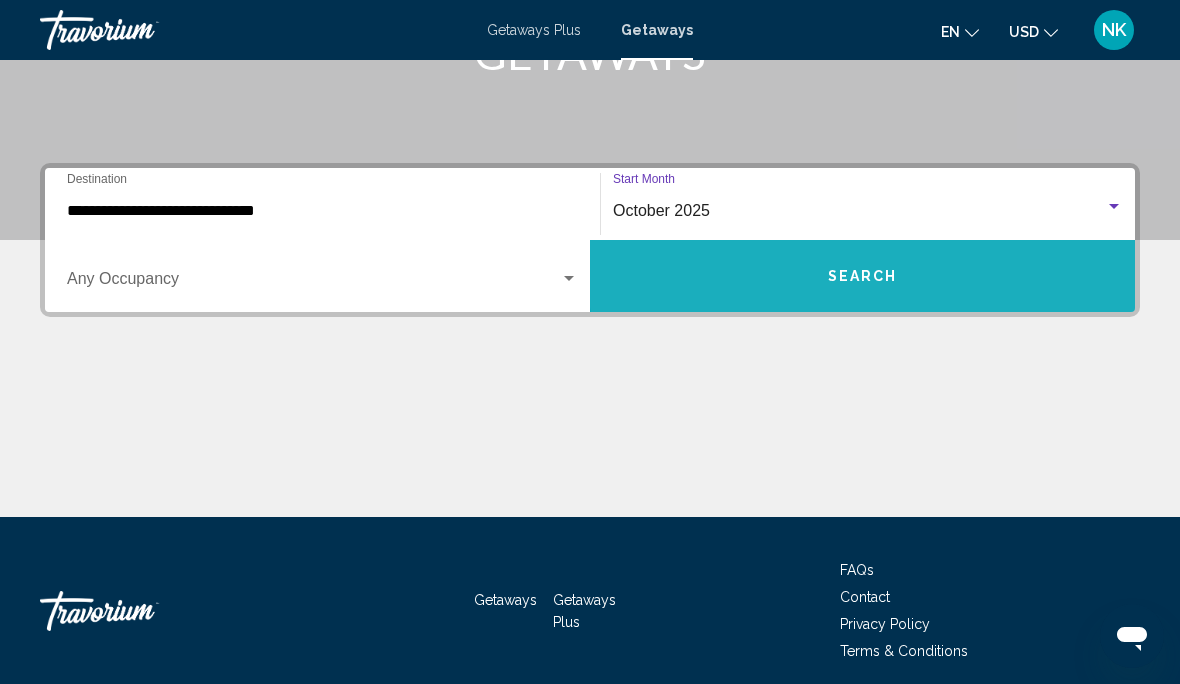 click on "Search" at bounding box center [863, 277] 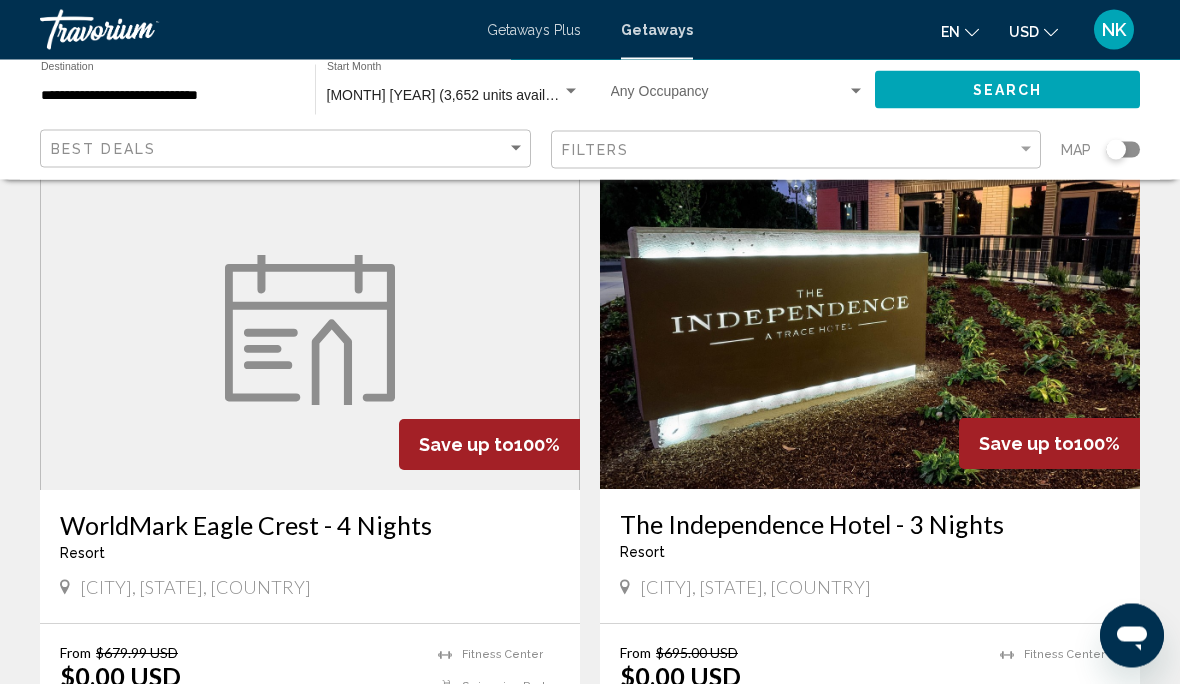 scroll, scrollTop: 2207, scrollLeft: 0, axis: vertical 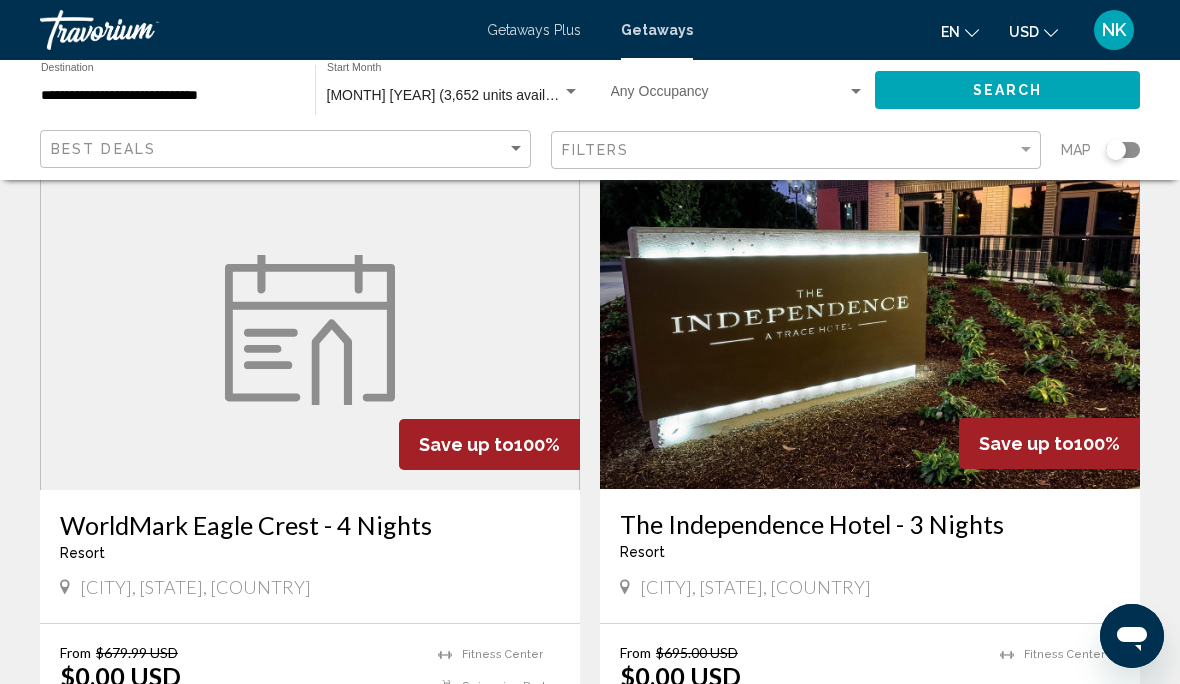 click at bounding box center [310, 330] 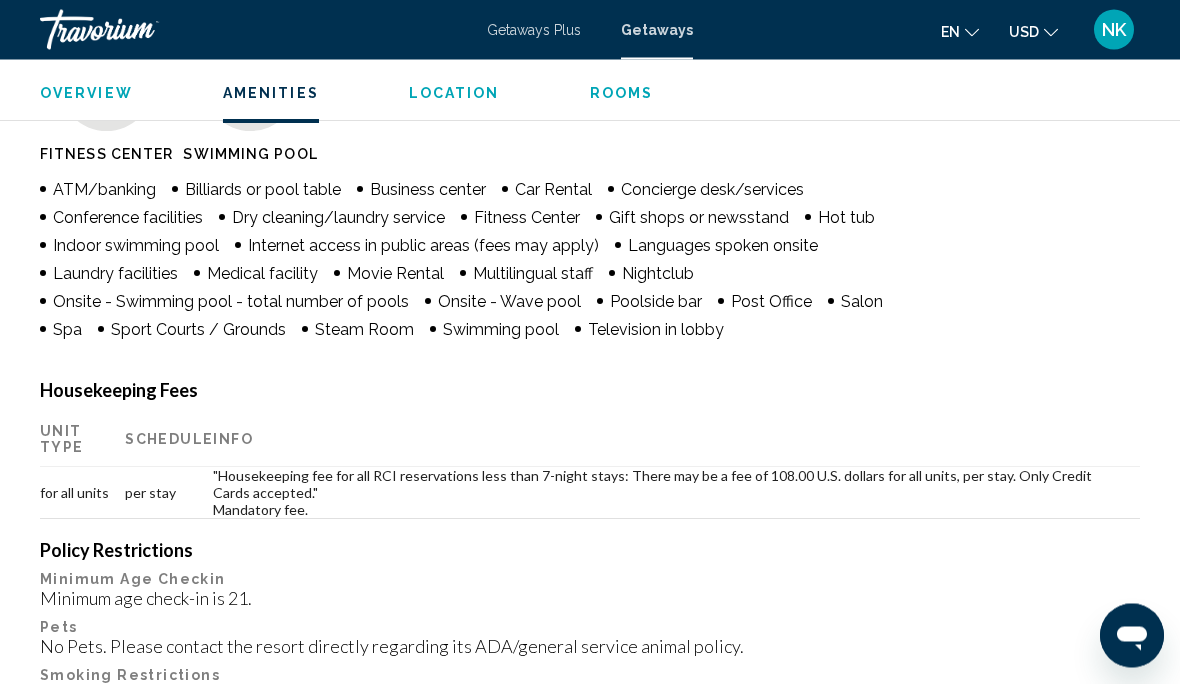 scroll, scrollTop: 665, scrollLeft: 0, axis: vertical 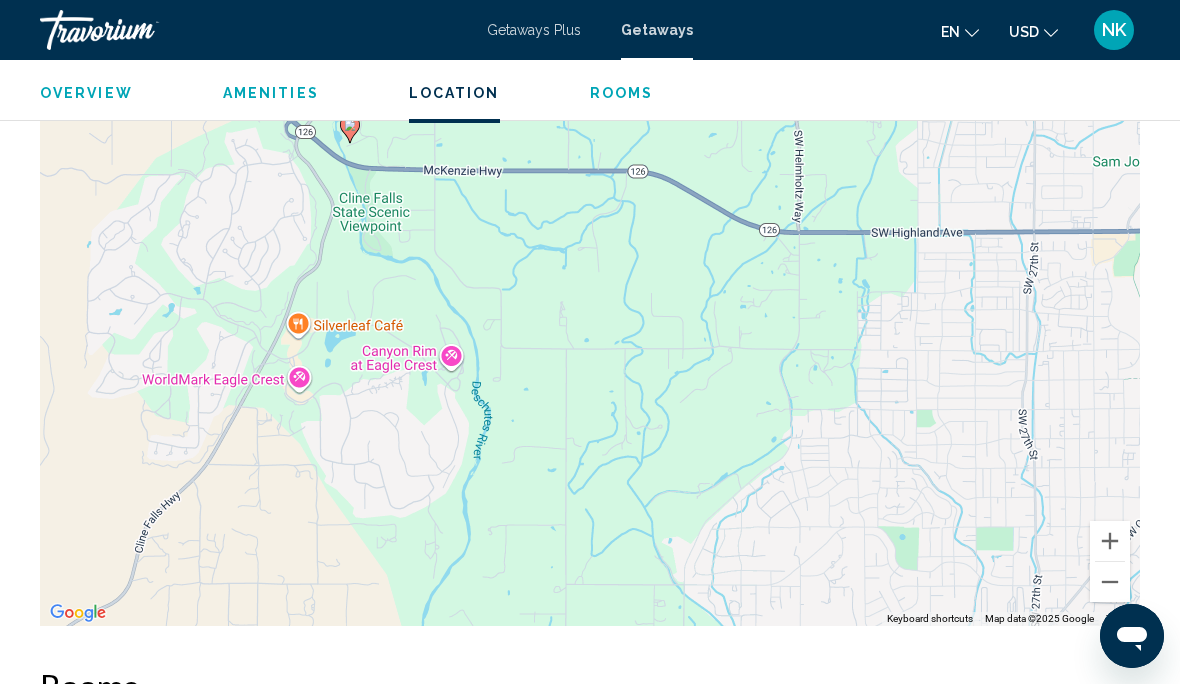 click at bounding box center [1110, 582] 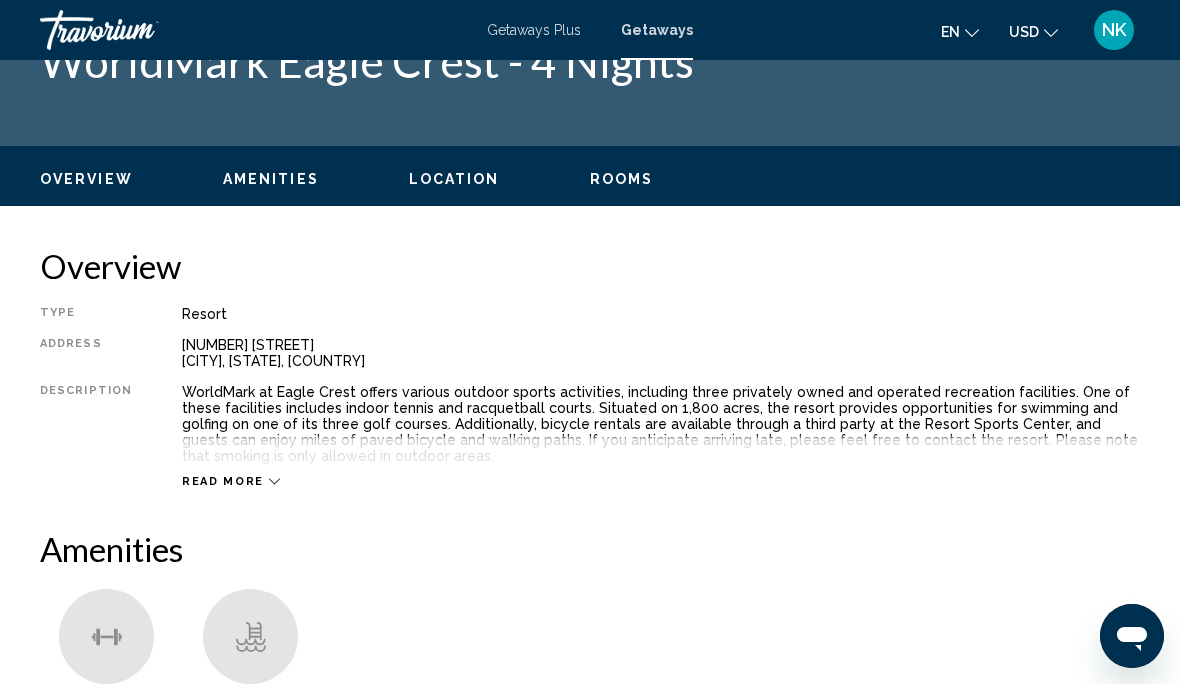 scroll, scrollTop: 0, scrollLeft: 0, axis: both 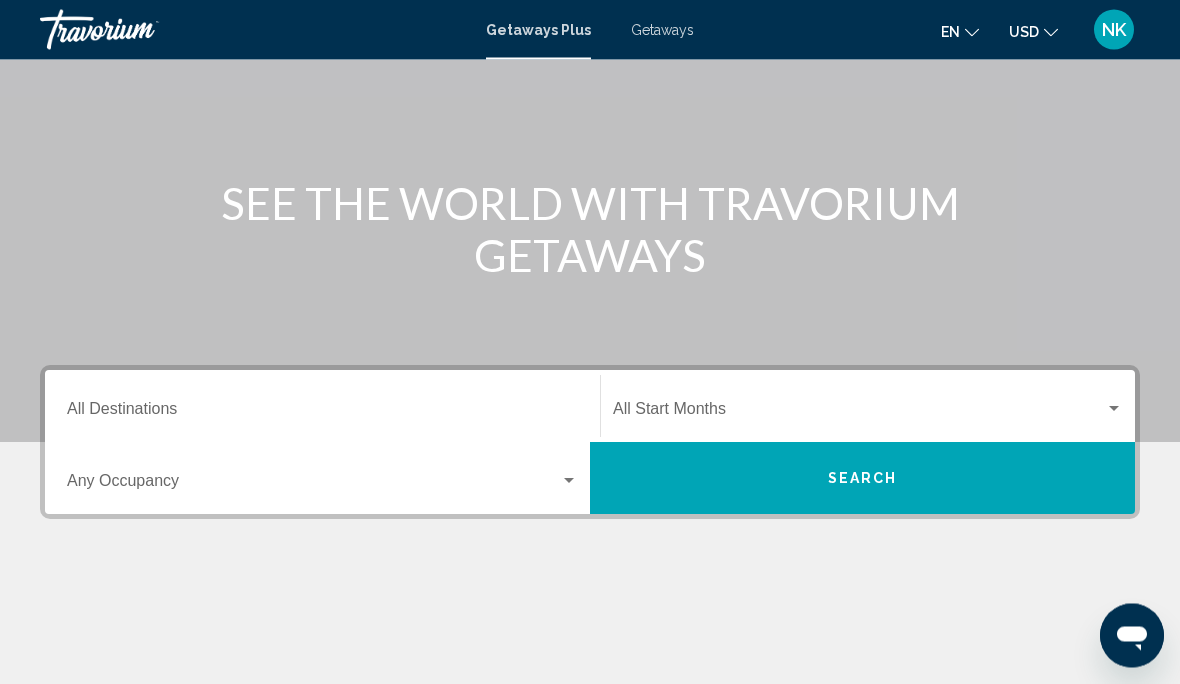 click on "Destination All Destinations" at bounding box center [322, 414] 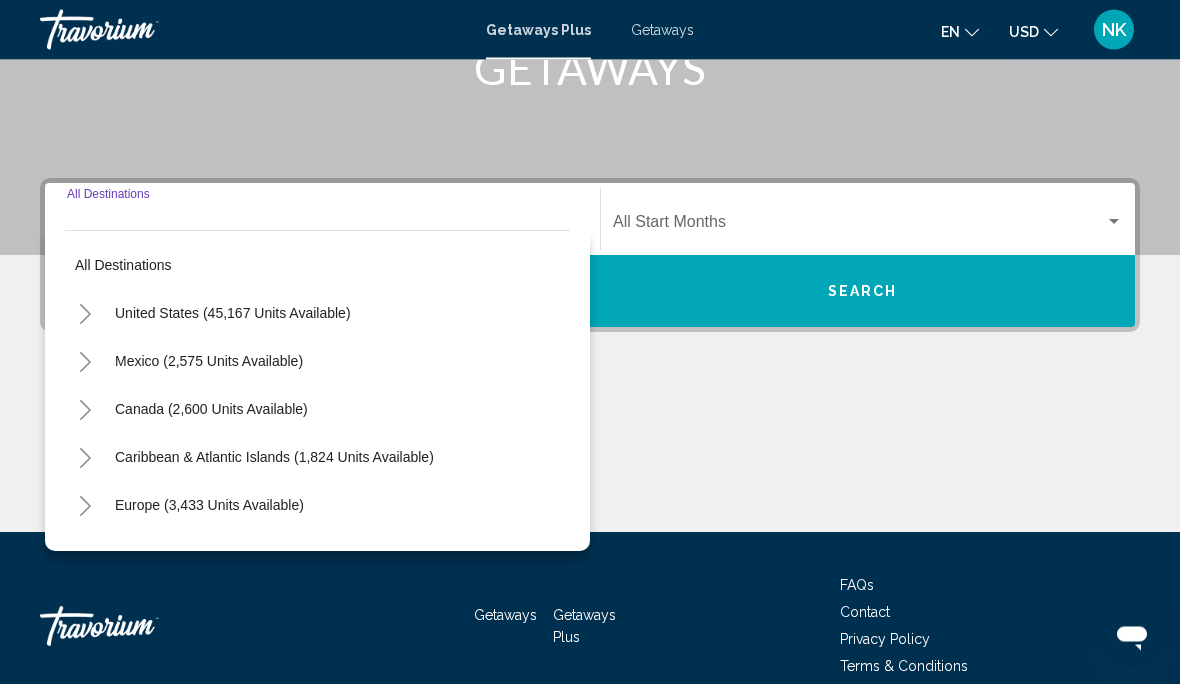 scroll, scrollTop: 360, scrollLeft: 0, axis: vertical 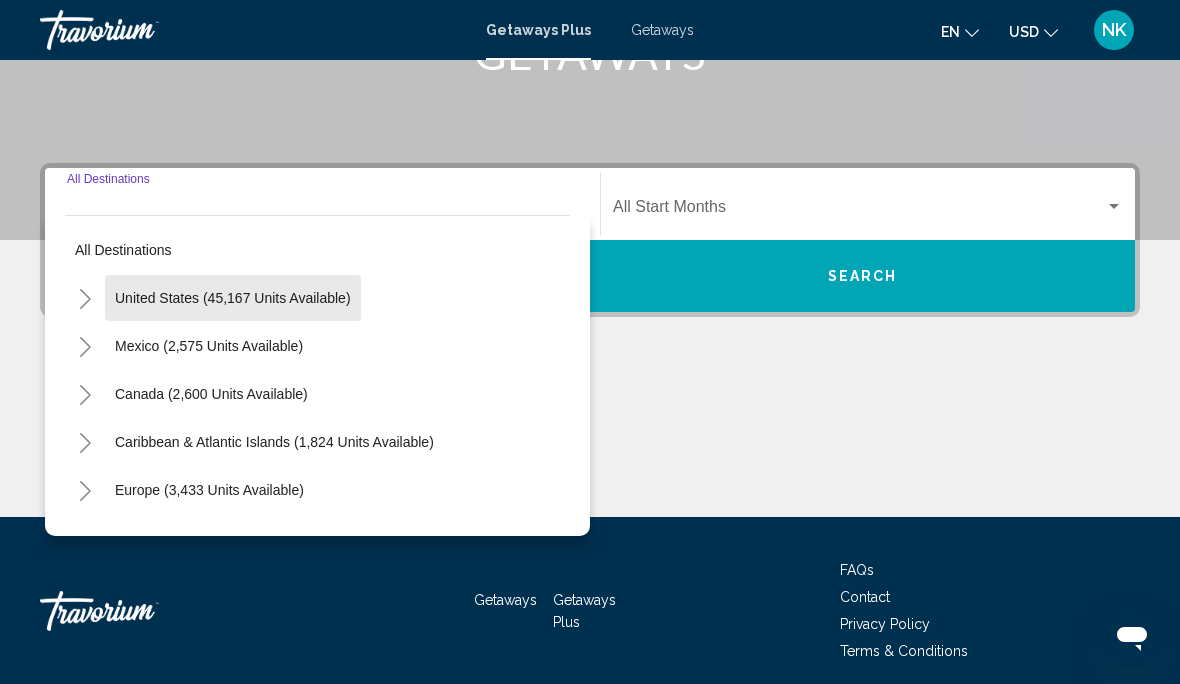 click on "United States (45,167 units available)" at bounding box center [209, 346] 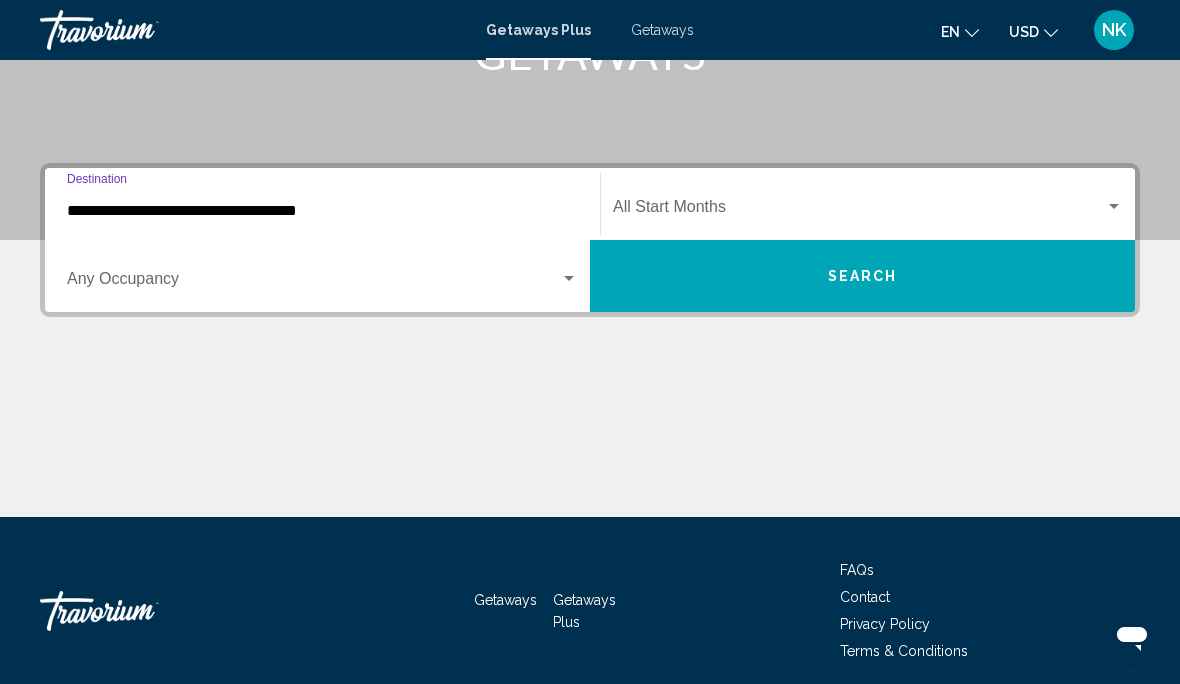 click on "**********" at bounding box center [322, 211] 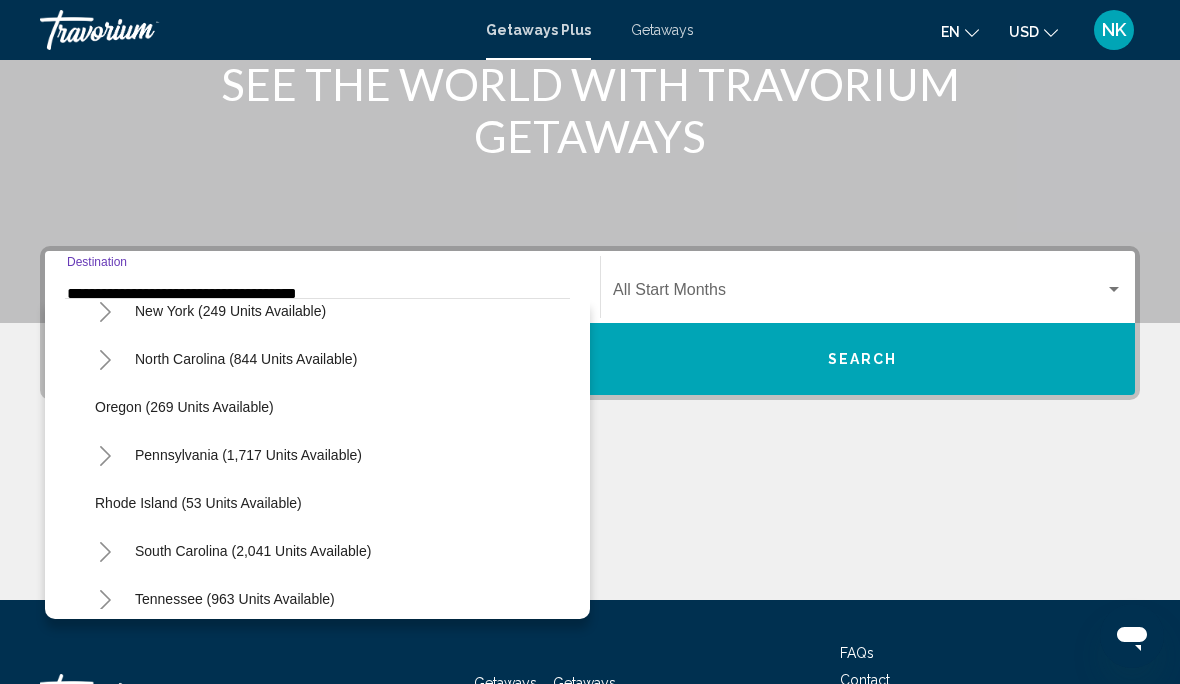 scroll, scrollTop: 1367, scrollLeft: 0, axis: vertical 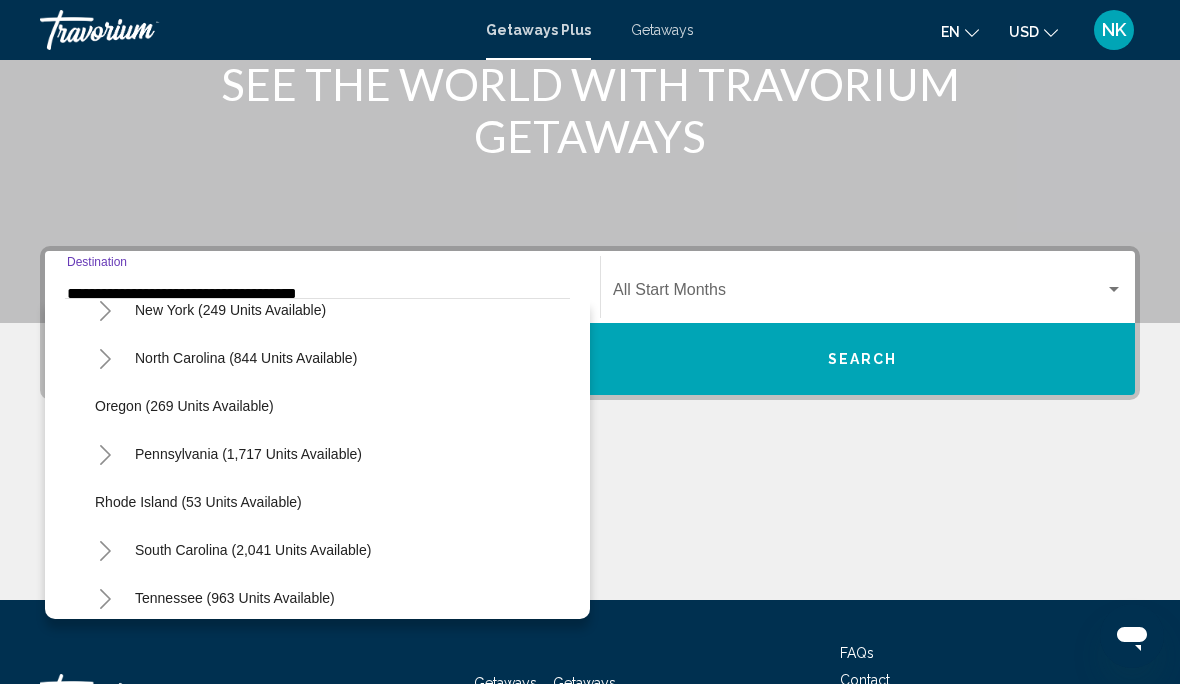 click on "Oregon (269 units available)" 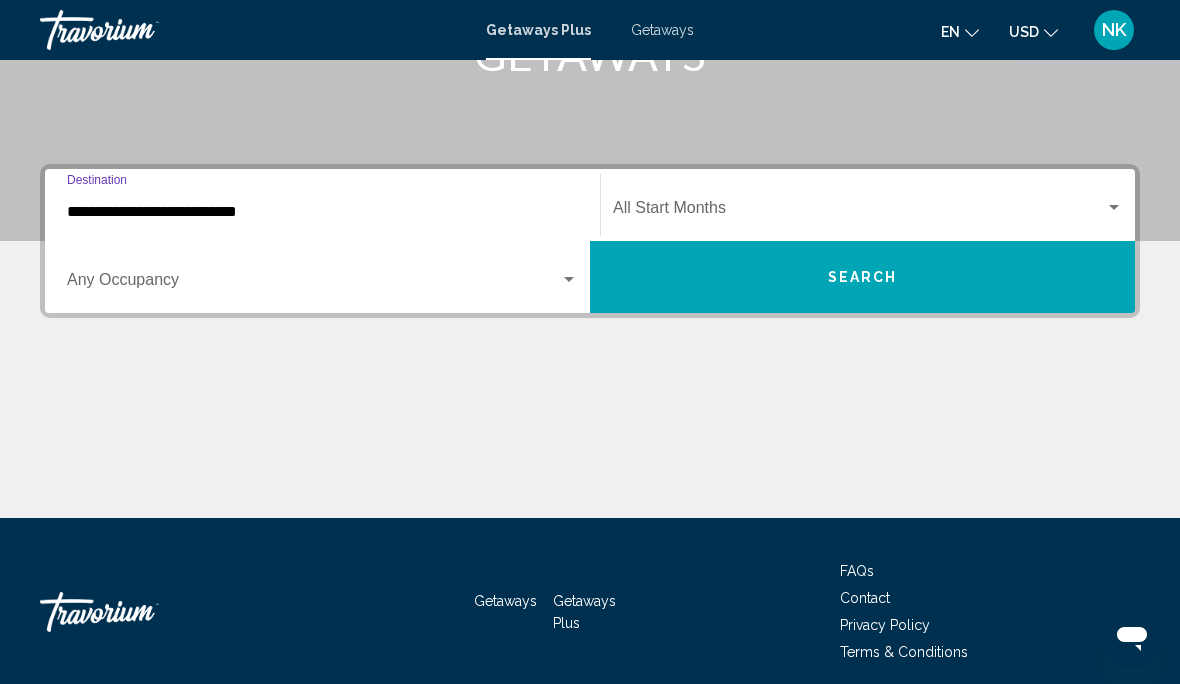 scroll, scrollTop: 360, scrollLeft: 0, axis: vertical 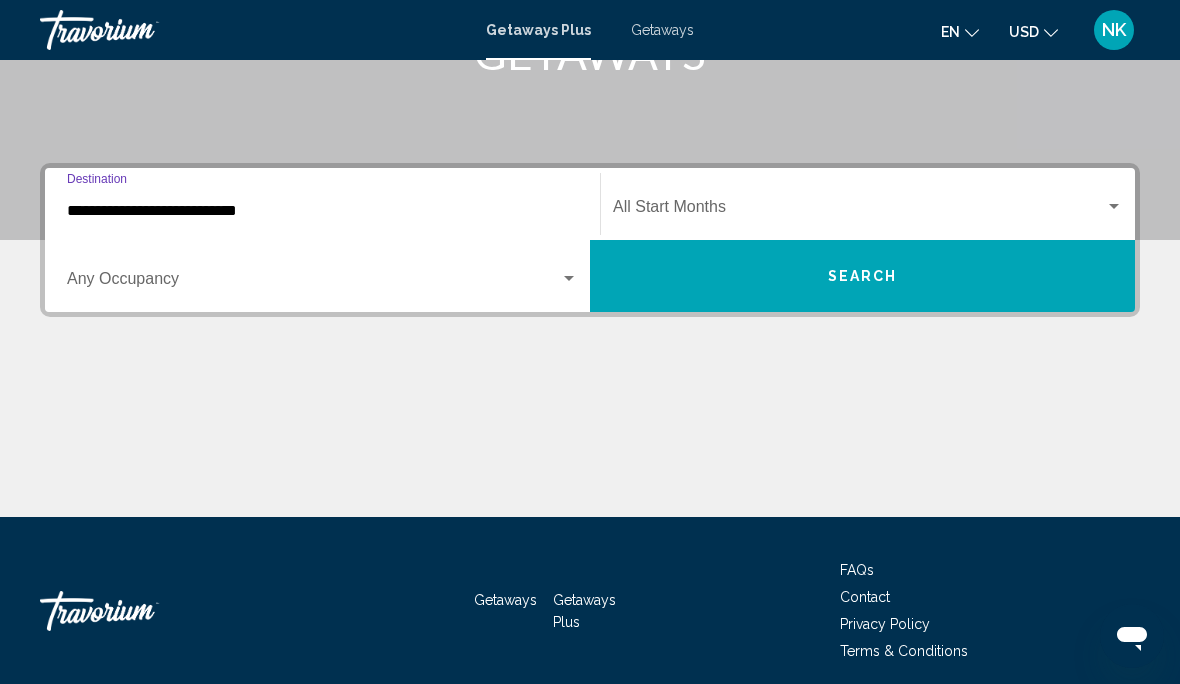 click at bounding box center [859, 211] 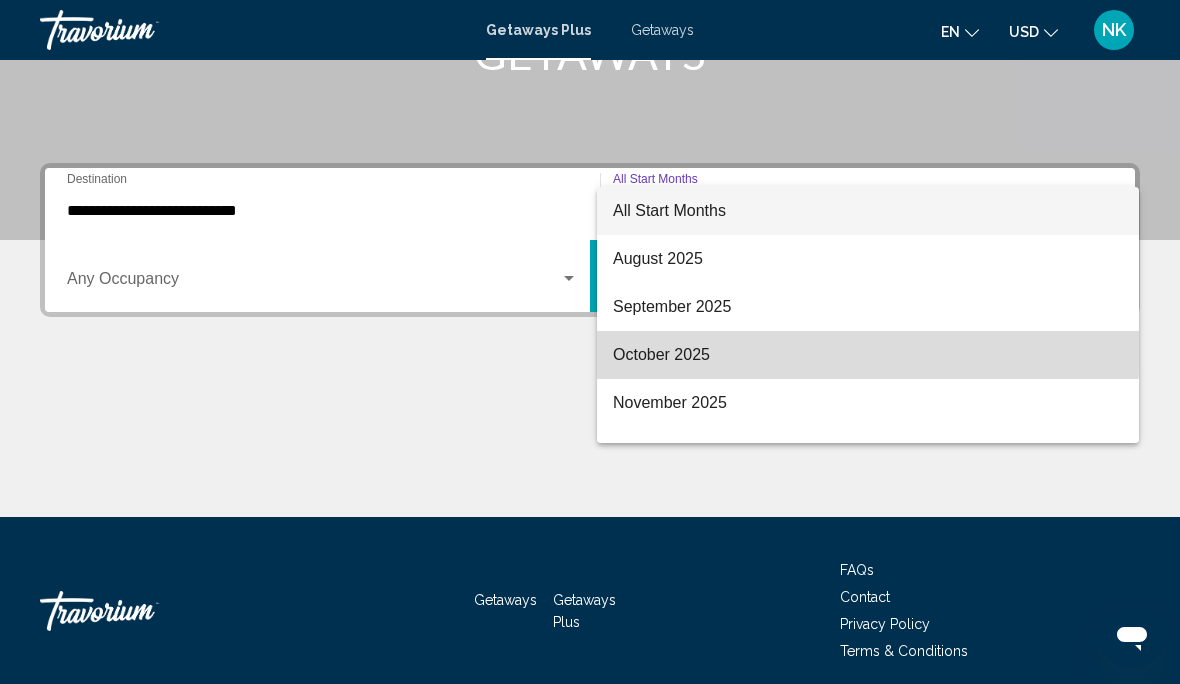 click on "October 2025" at bounding box center [868, 355] 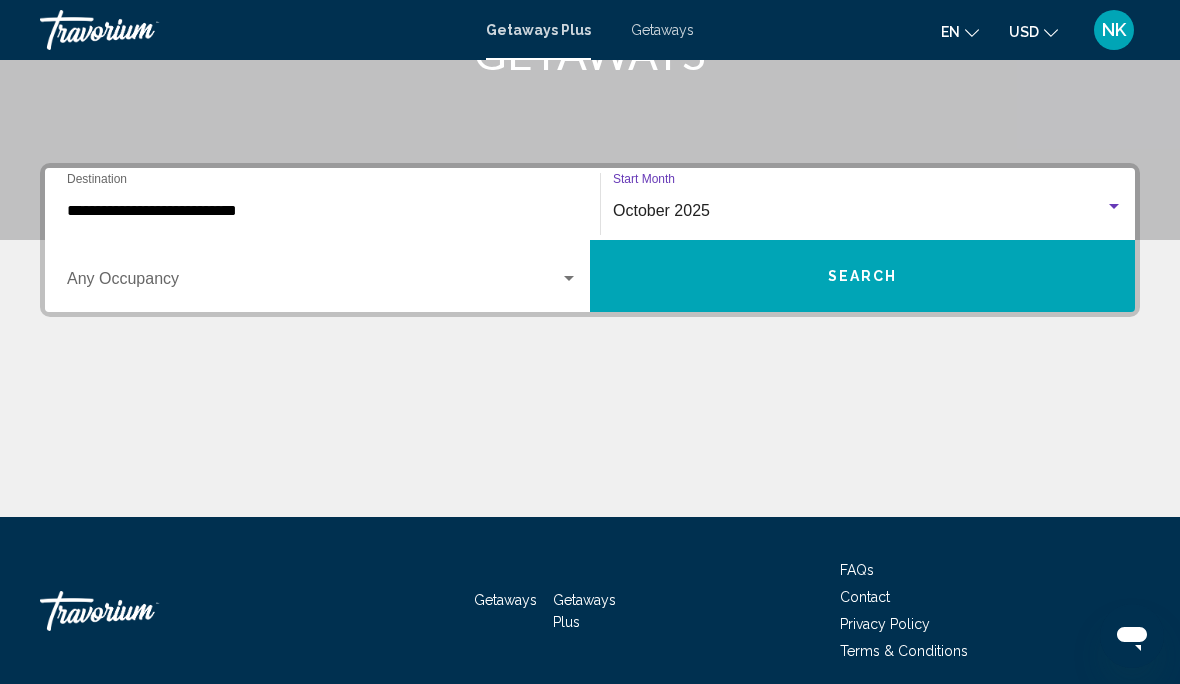 click on "Search" at bounding box center (862, 276) 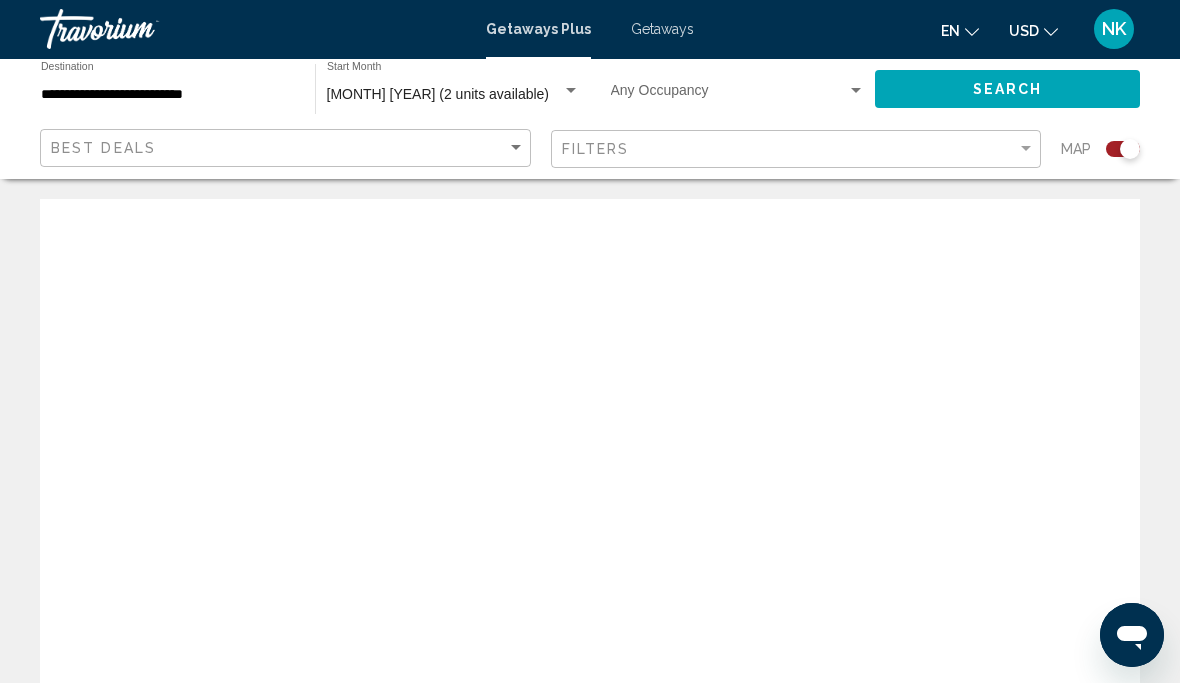 scroll, scrollTop: 1, scrollLeft: 0, axis: vertical 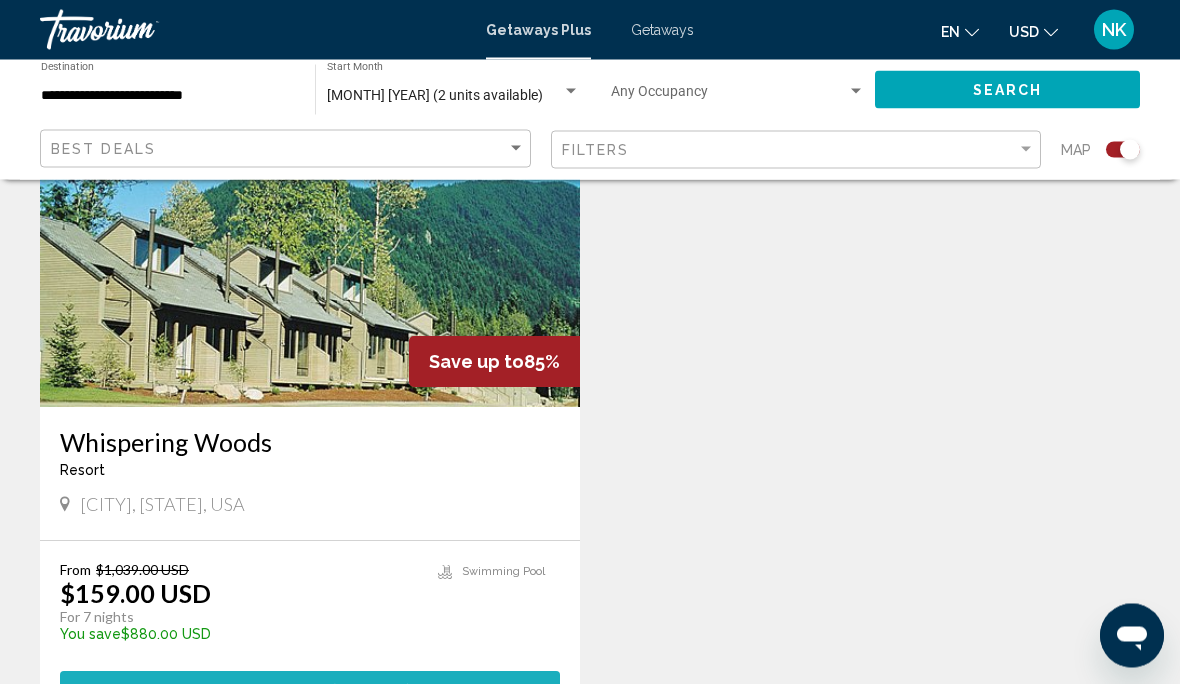 click on "View Resort    ( 2 units )" at bounding box center [310, 690] 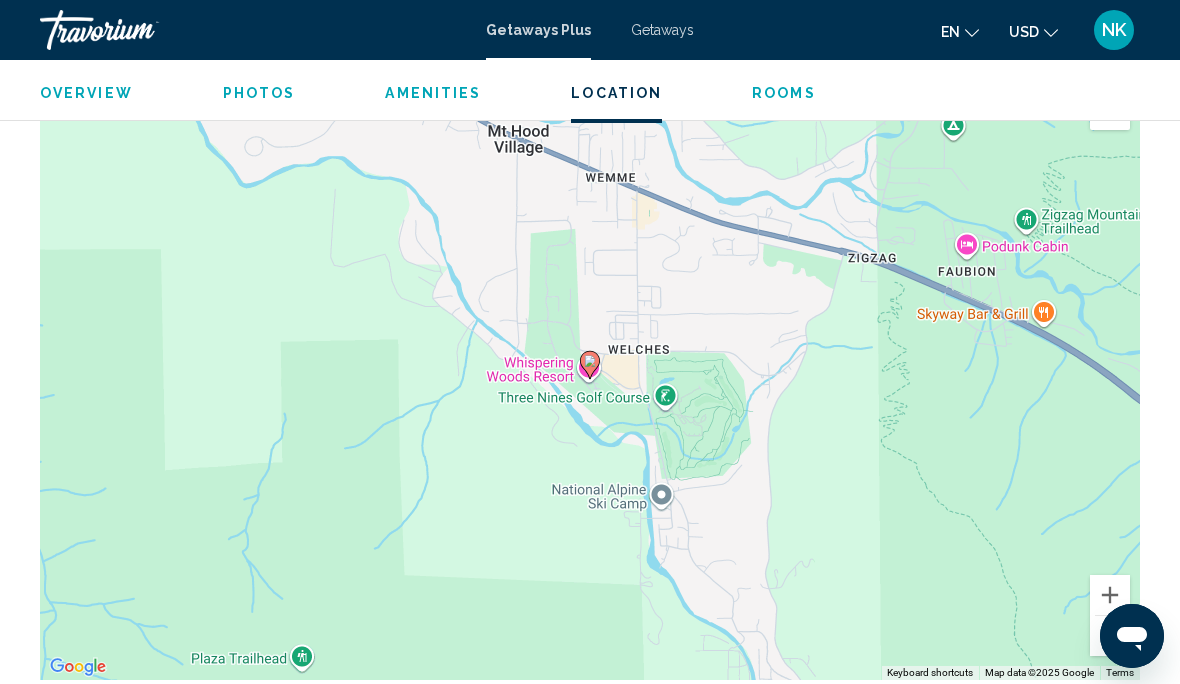 scroll, scrollTop: 2938, scrollLeft: 0, axis: vertical 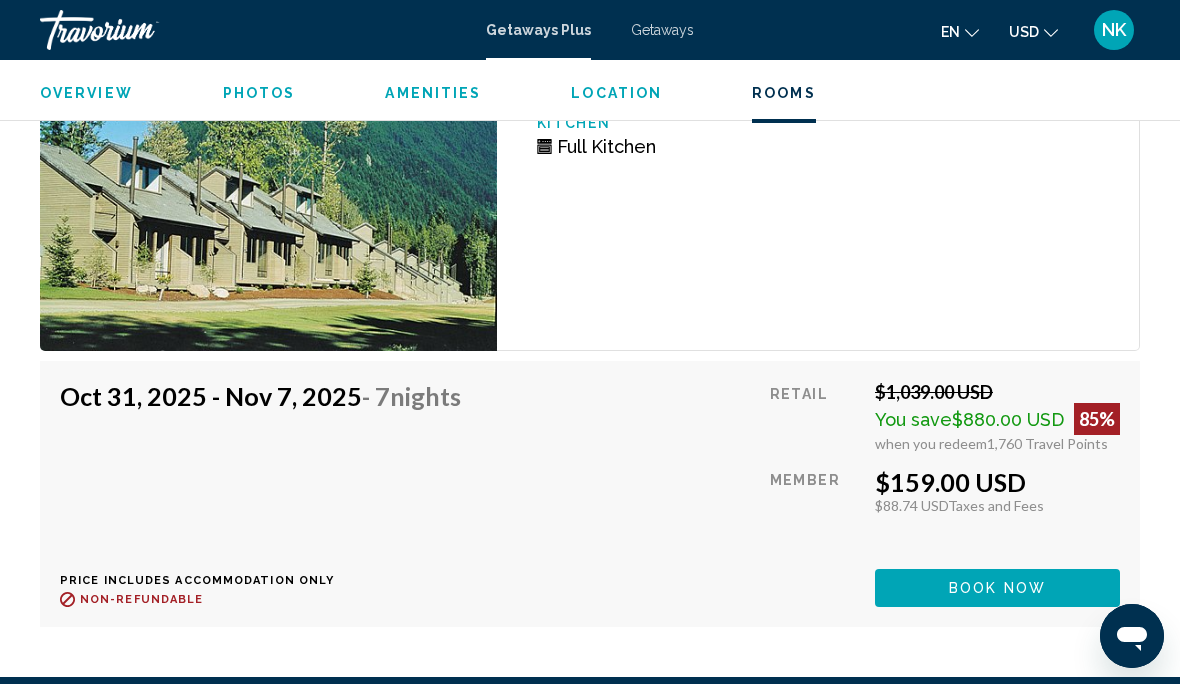 click on "Book now" at bounding box center [997, 589] 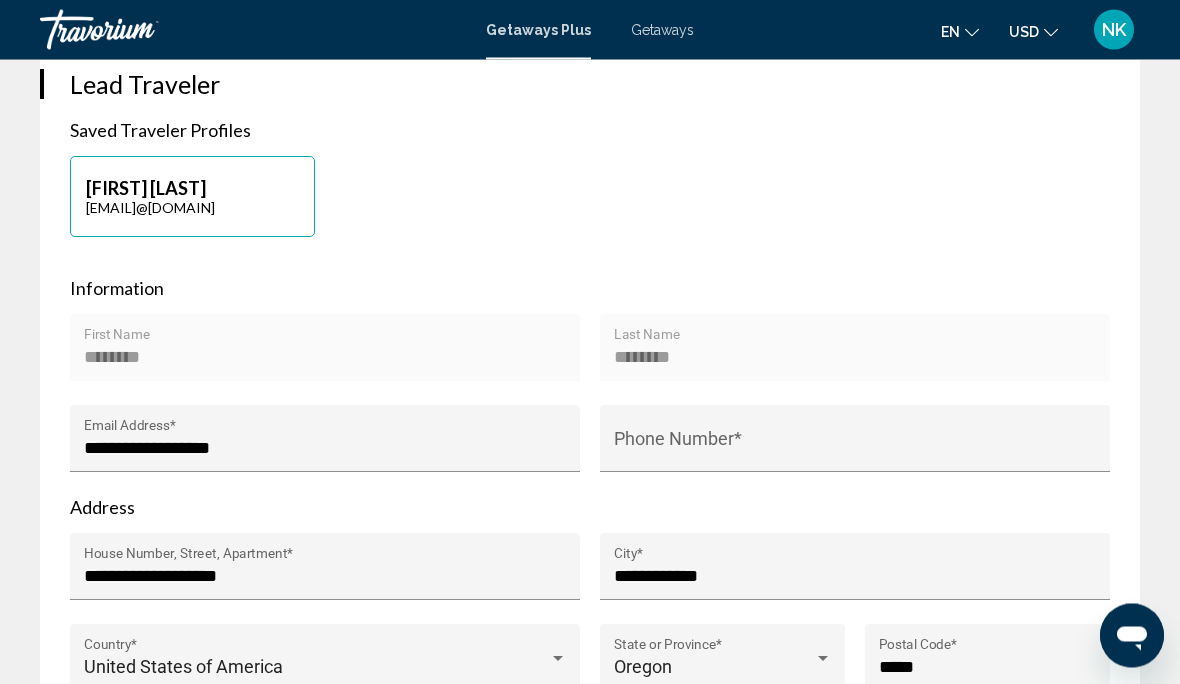 scroll, scrollTop: 923, scrollLeft: 0, axis: vertical 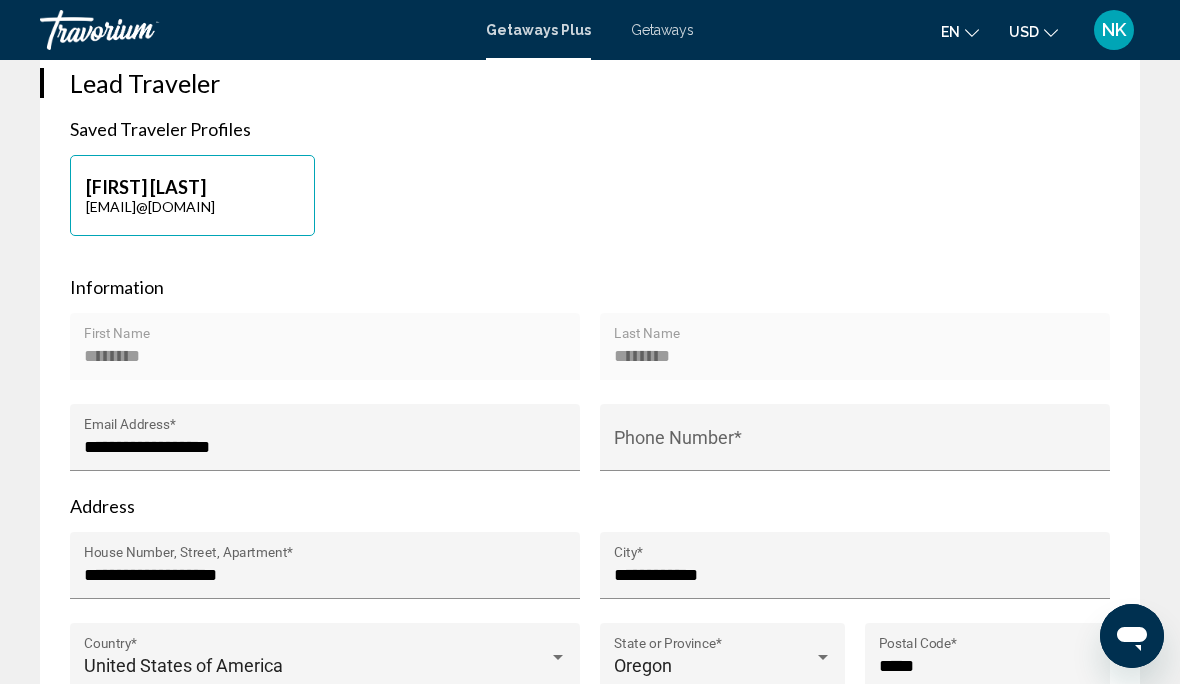click on "Phone Number  *" at bounding box center [855, 447] 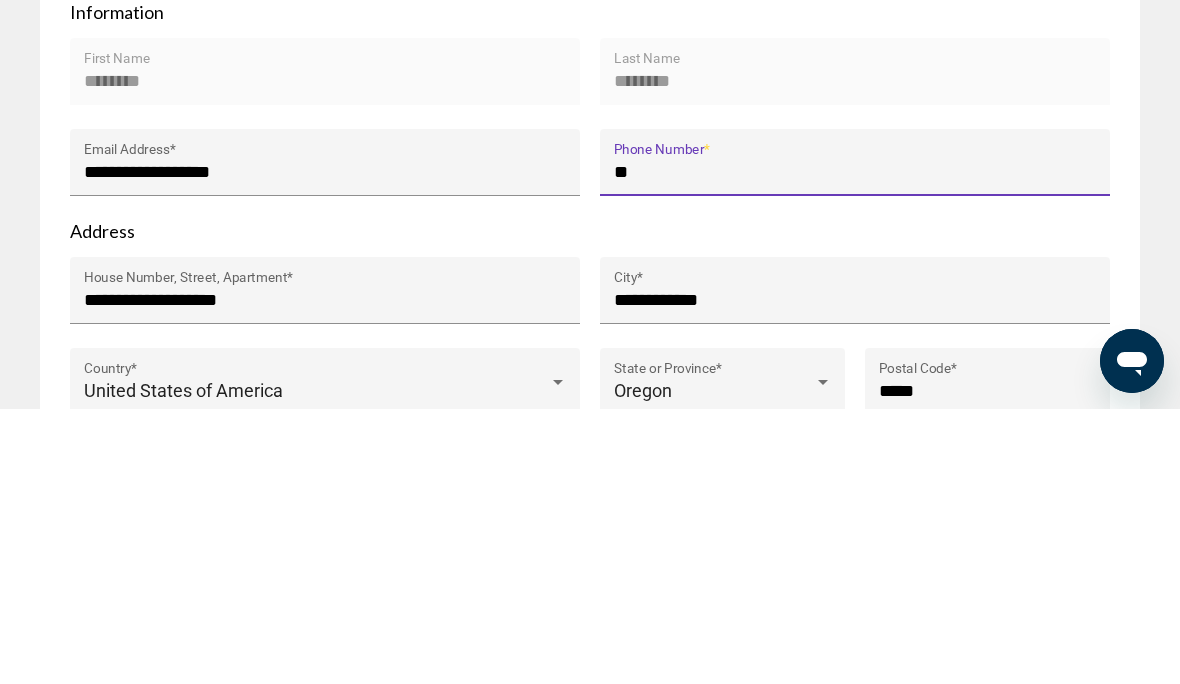 type on "*" 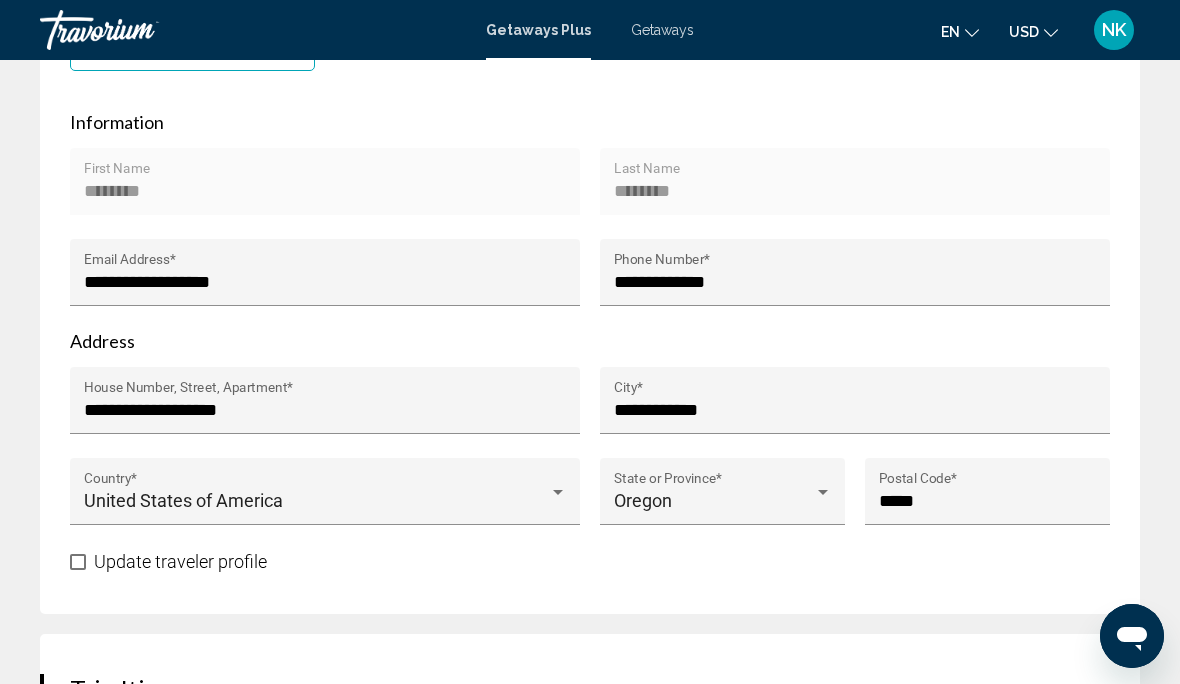 scroll, scrollTop: 1054, scrollLeft: 0, axis: vertical 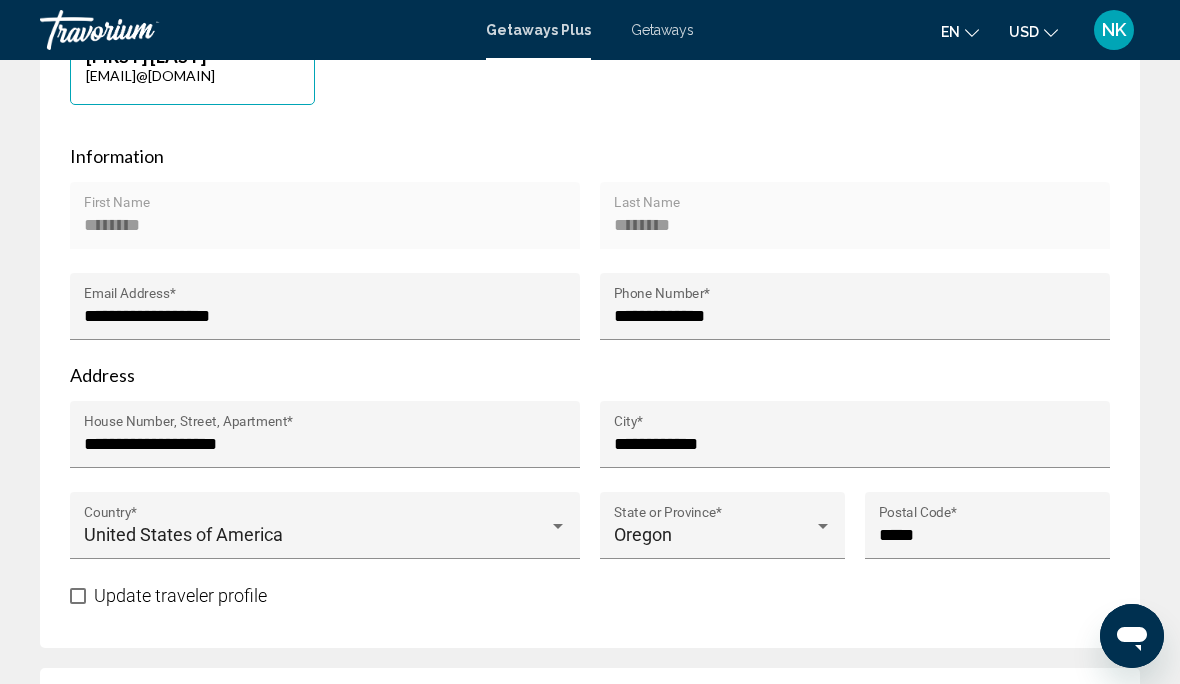 type on "**********" 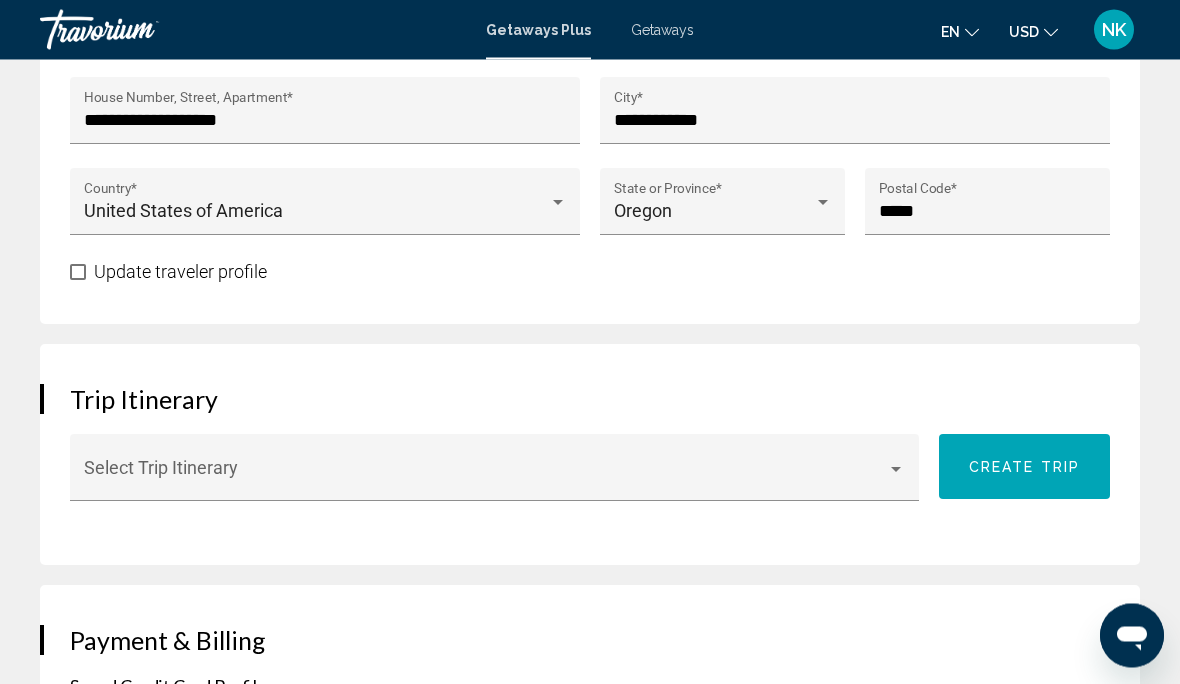 scroll, scrollTop: 1378, scrollLeft: 0, axis: vertical 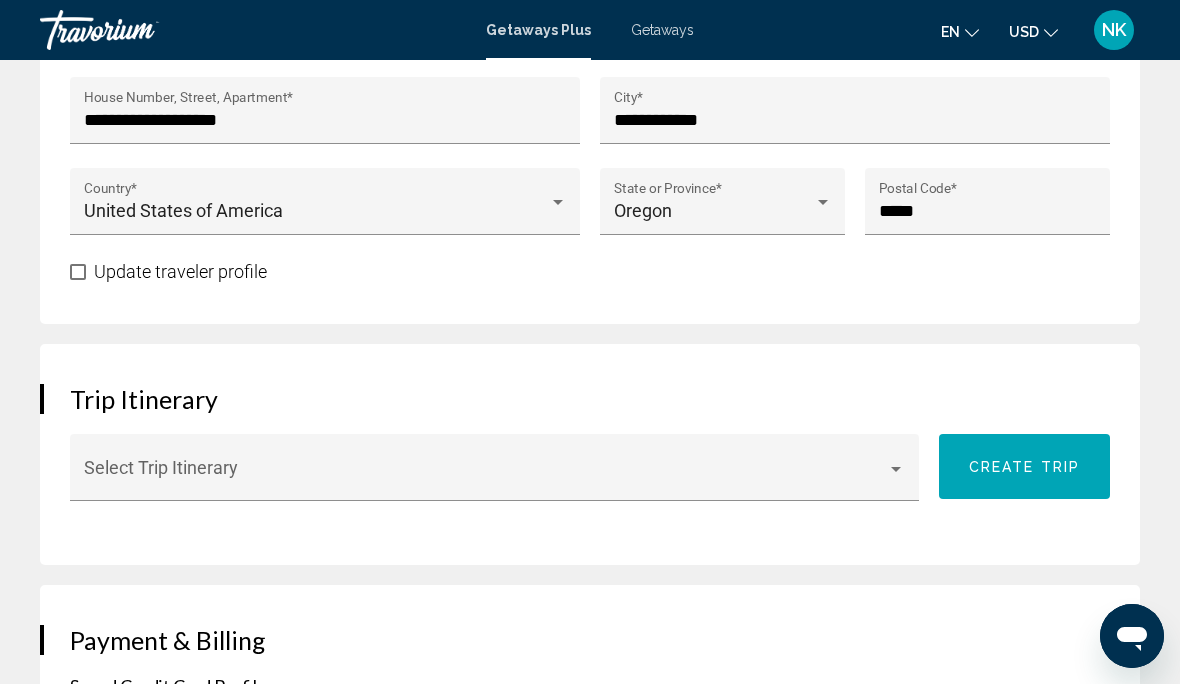 click at bounding box center [486, 477] 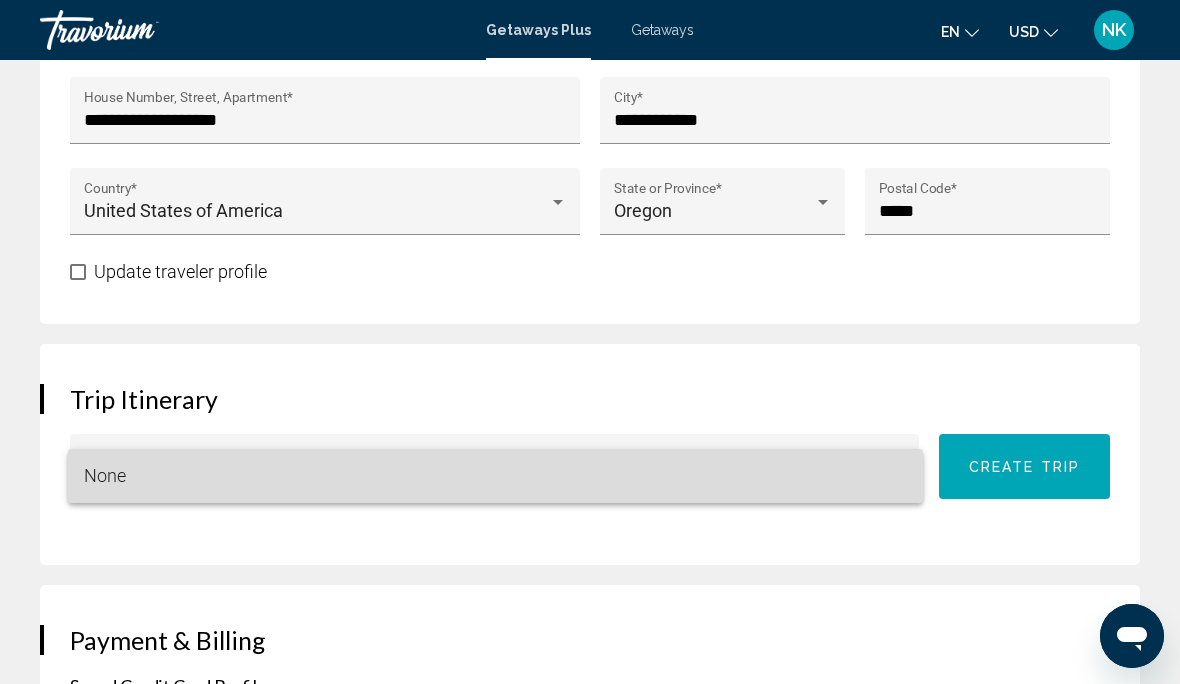 click on "None" at bounding box center (495, 476) 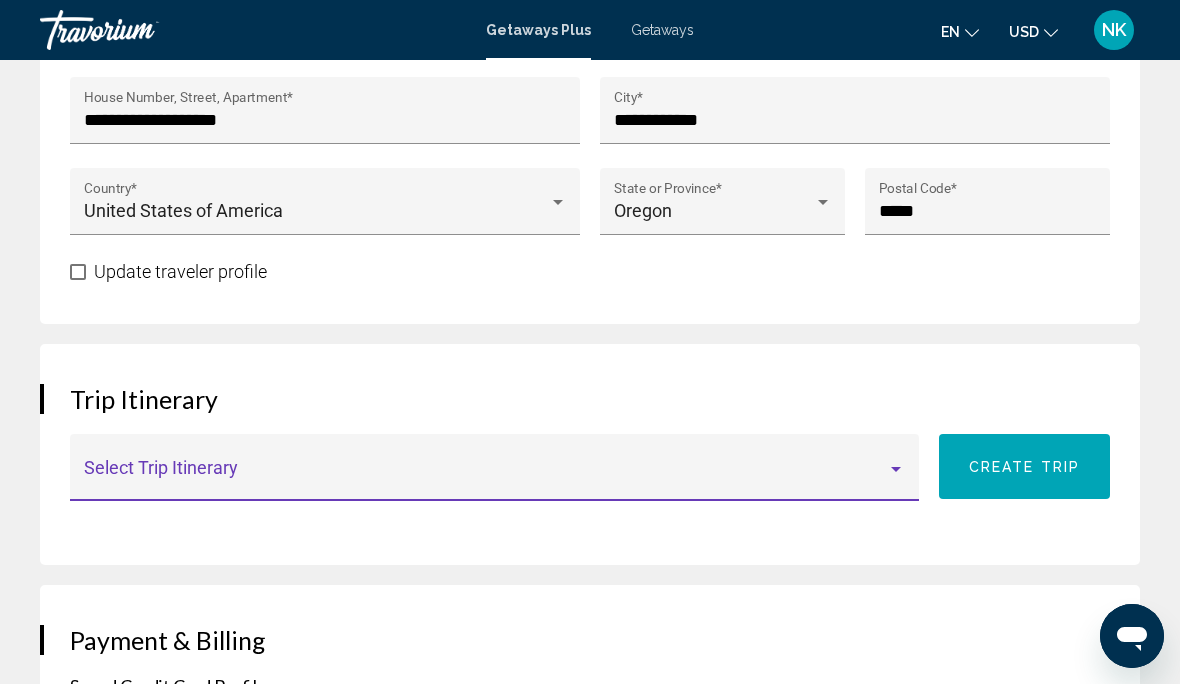 click on "Create trip" at bounding box center [1024, 467] 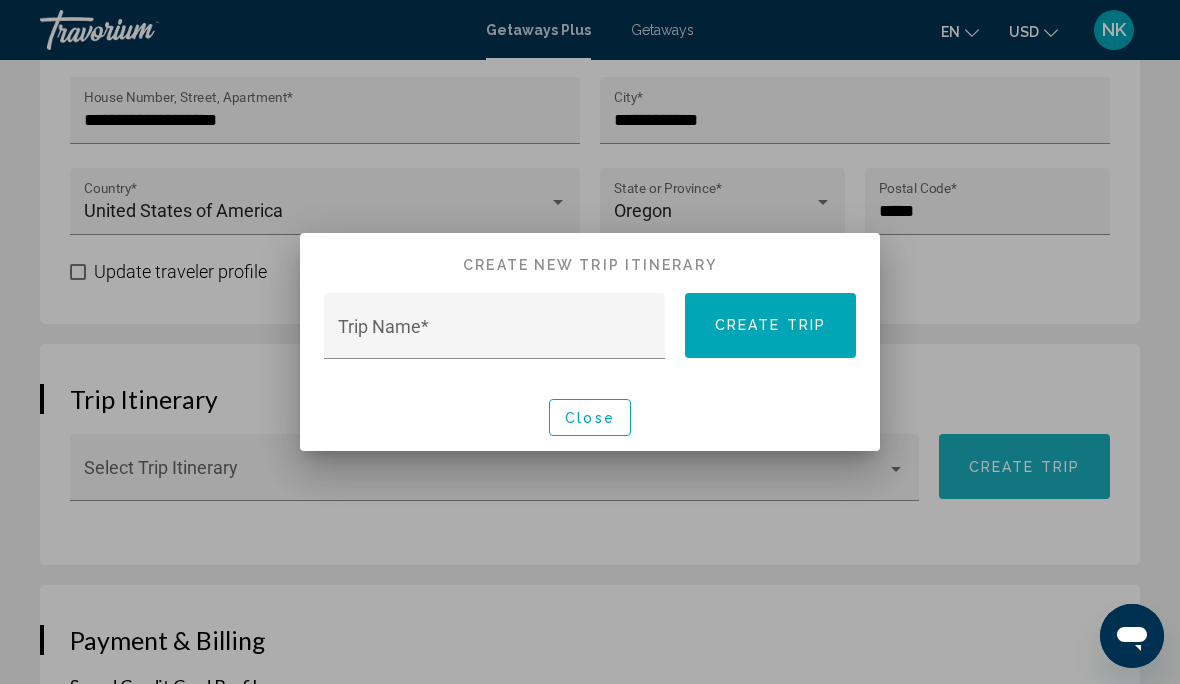 scroll, scrollTop: 0, scrollLeft: 0, axis: both 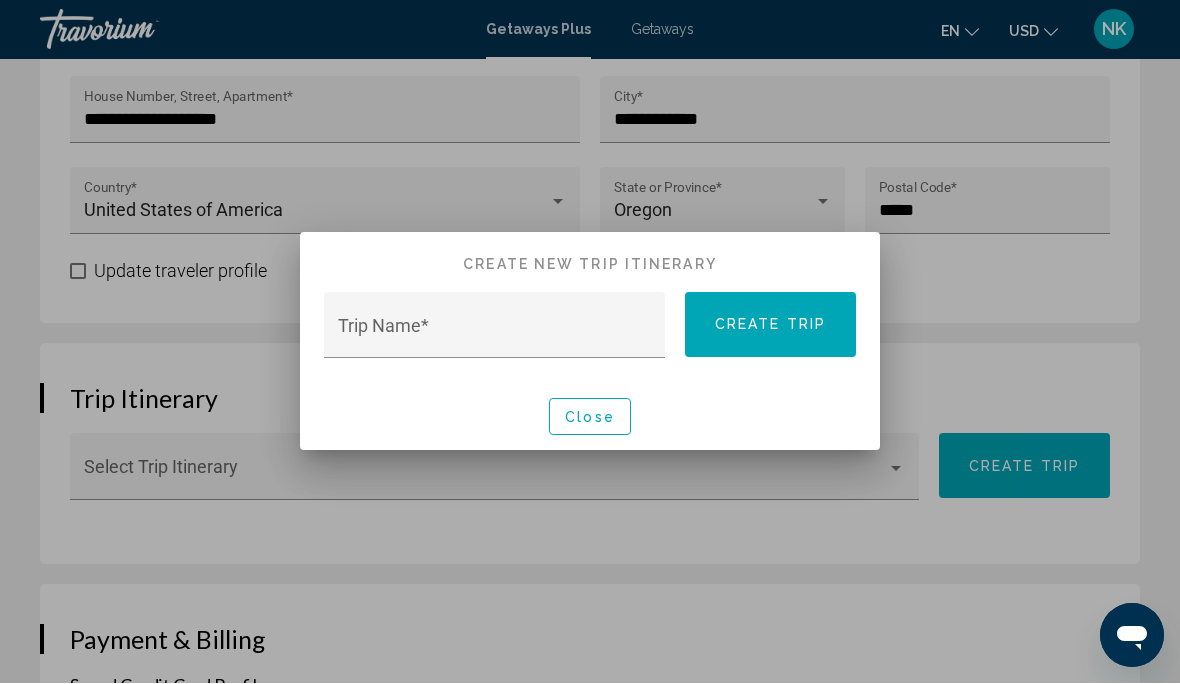 click on "Close" at bounding box center (590, 417) 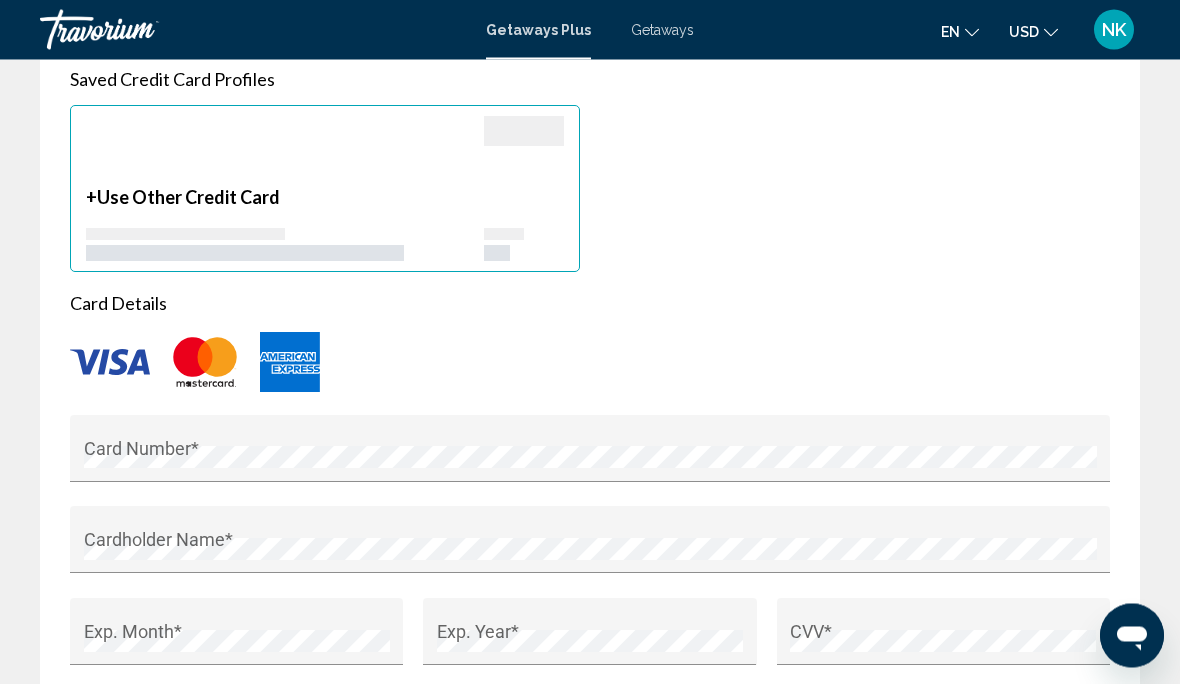 scroll, scrollTop: 1985, scrollLeft: 0, axis: vertical 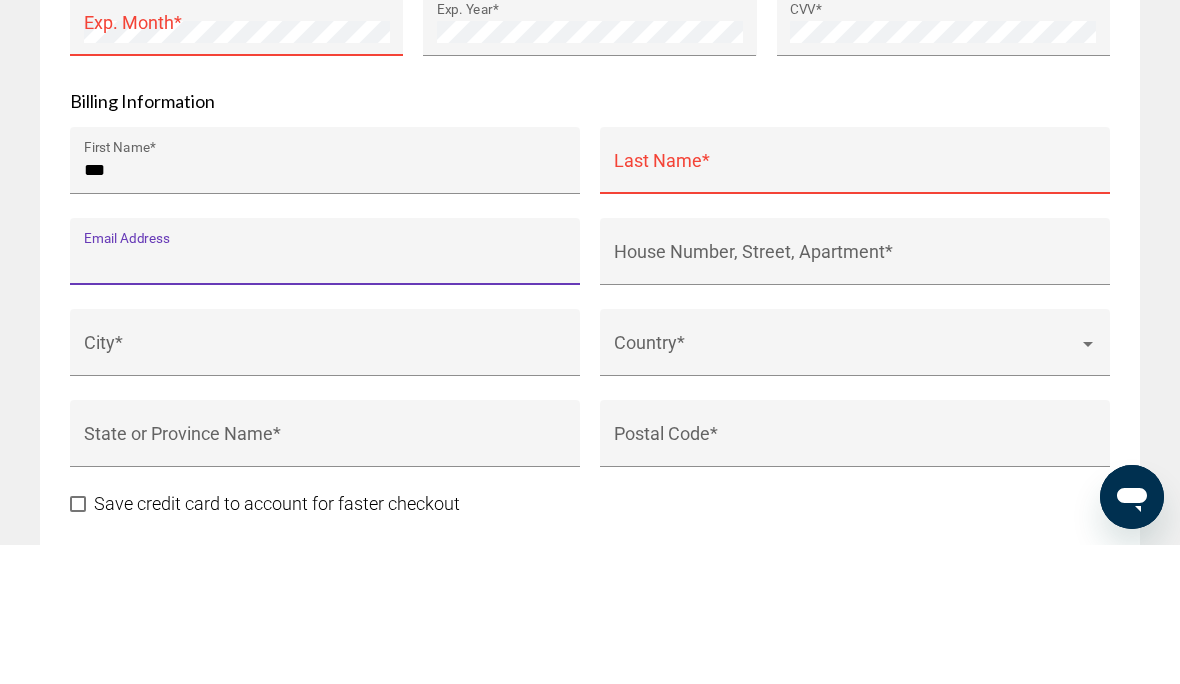 click on "***" at bounding box center (325, 309) 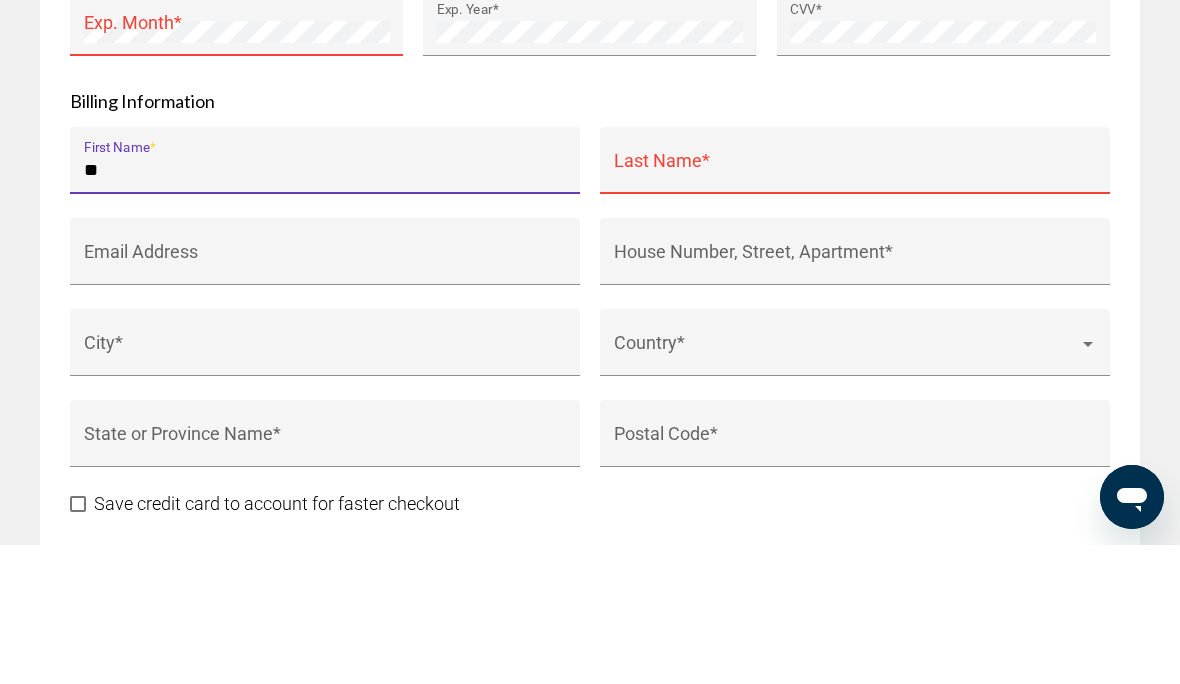 type on "*" 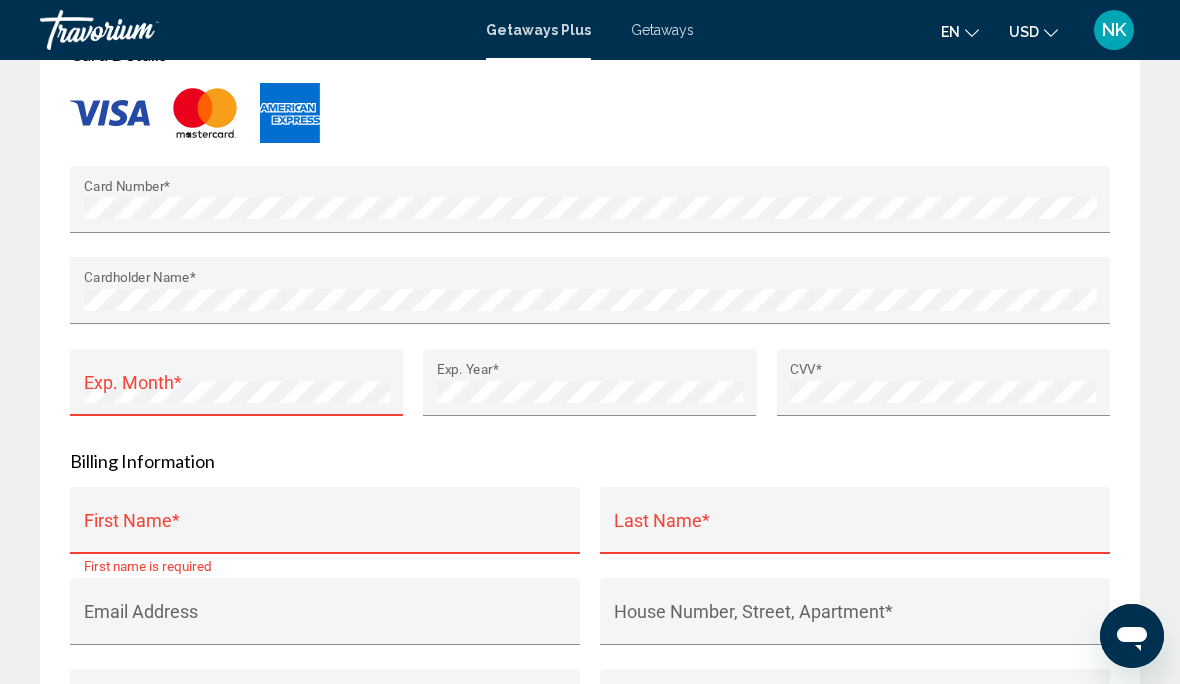scroll, scrollTop: 2233, scrollLeft: 0, axis: vertical 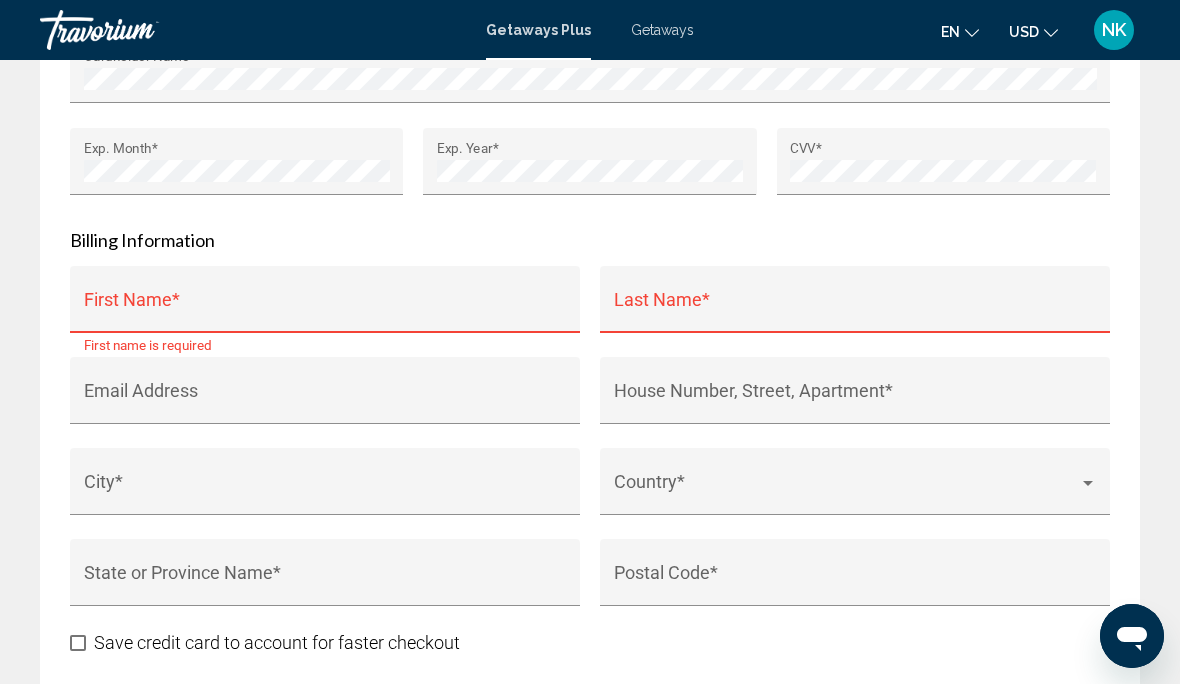 click on "First Name  *" at bounding box center [325, 309] 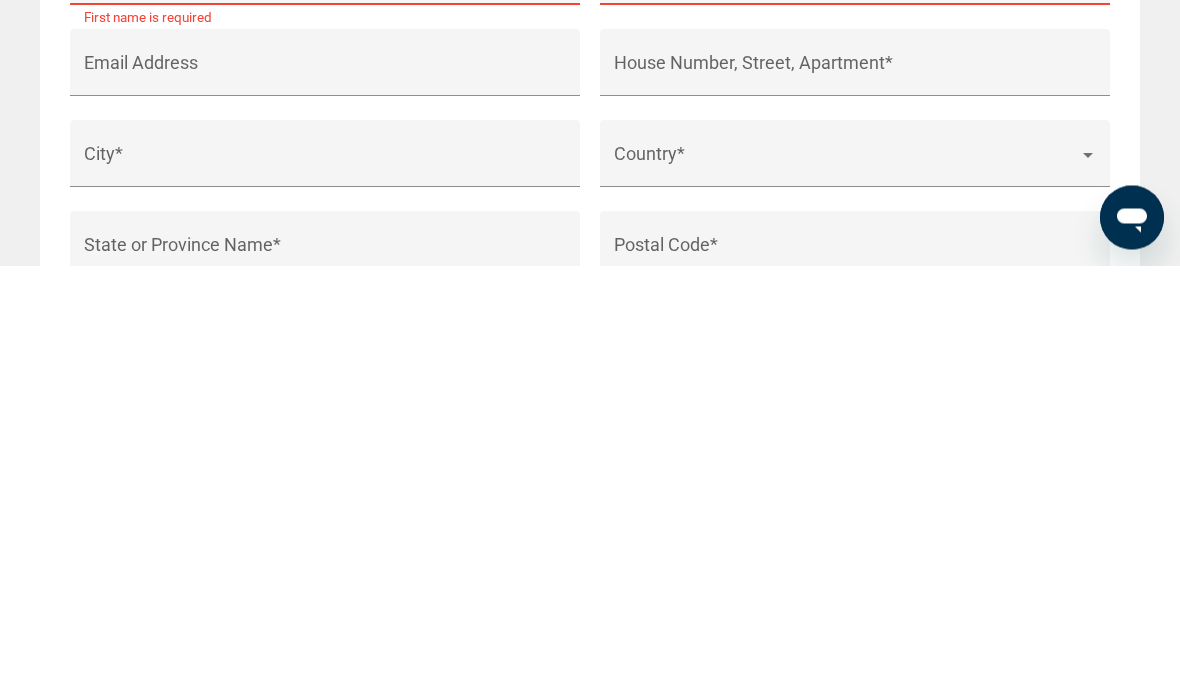 scroll, scrollTop: 2369, scrollLeft: 0, axis: vertical 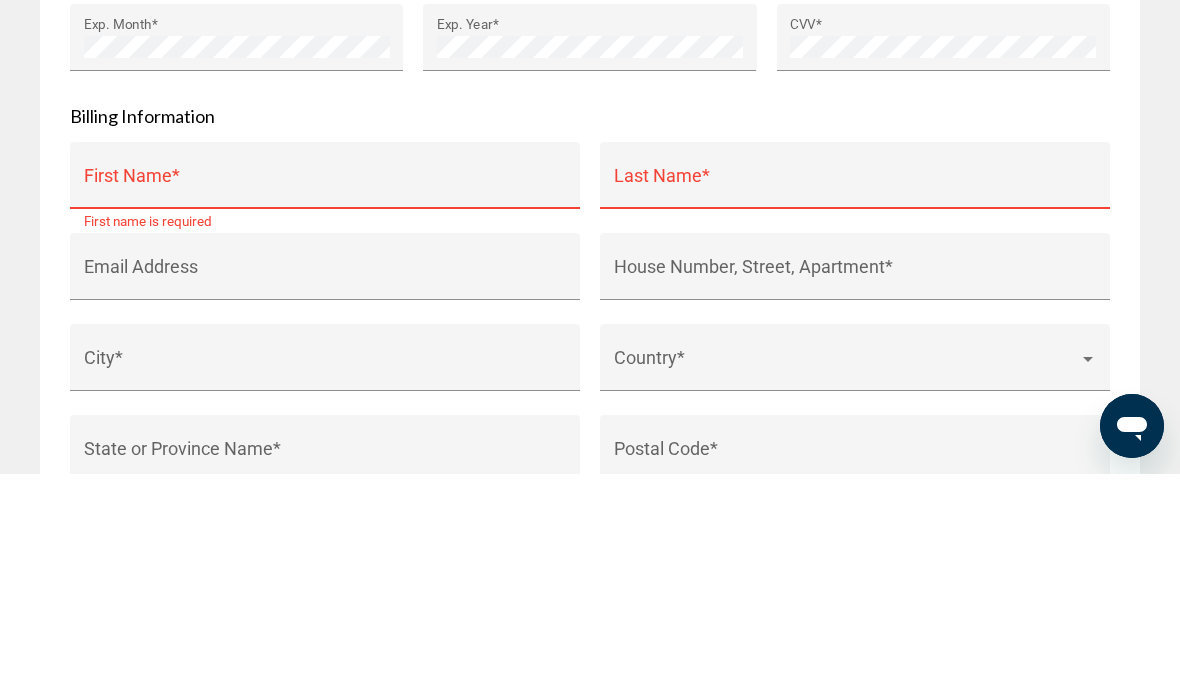click on "First Name  *" at bounding box center (325, 395) 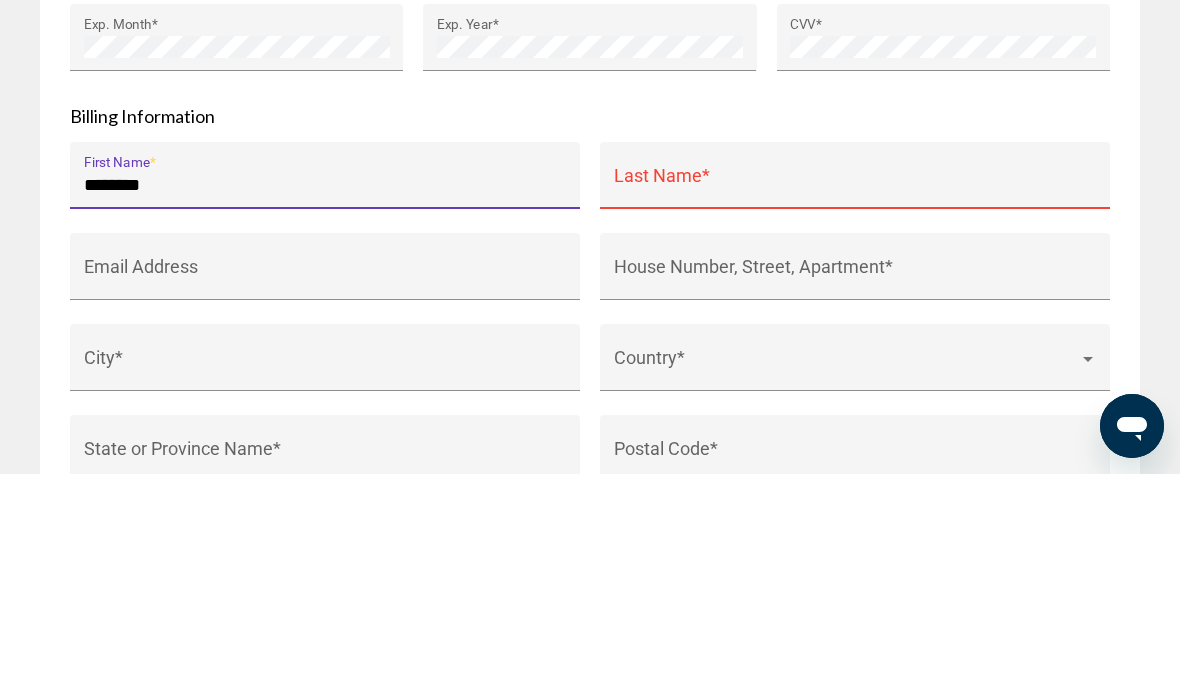type on "********" 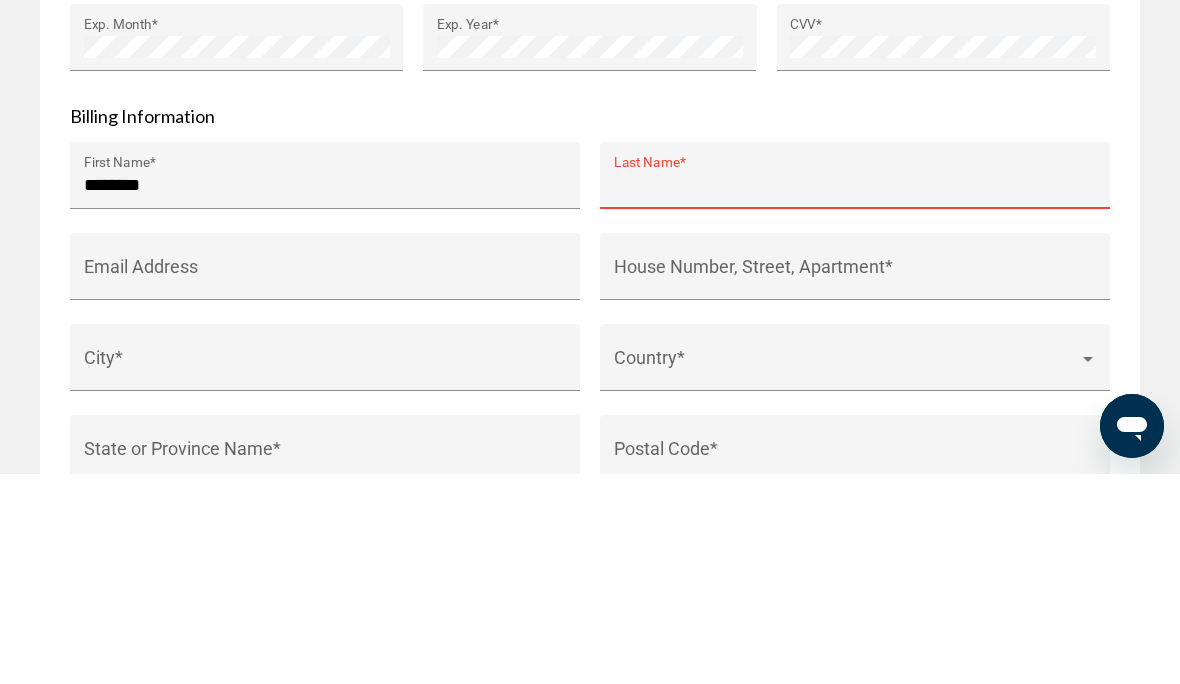 type on "********" 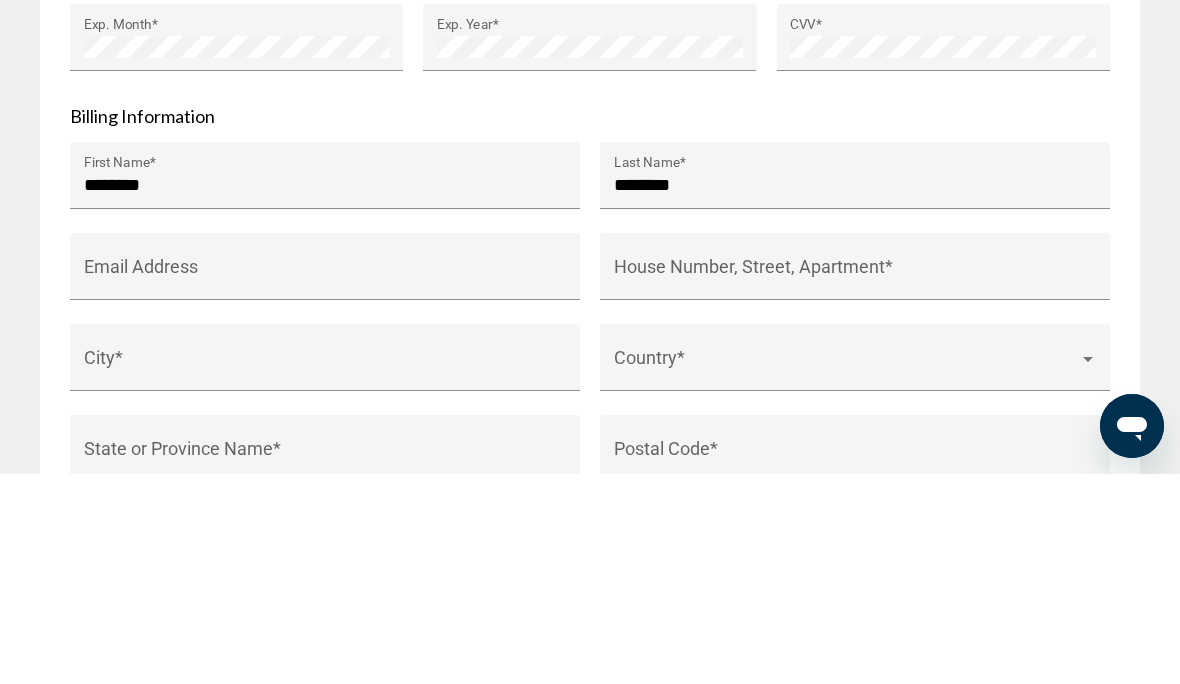 scroll, scrollTop: 2580, scrollLeft: 0, axis: vertical 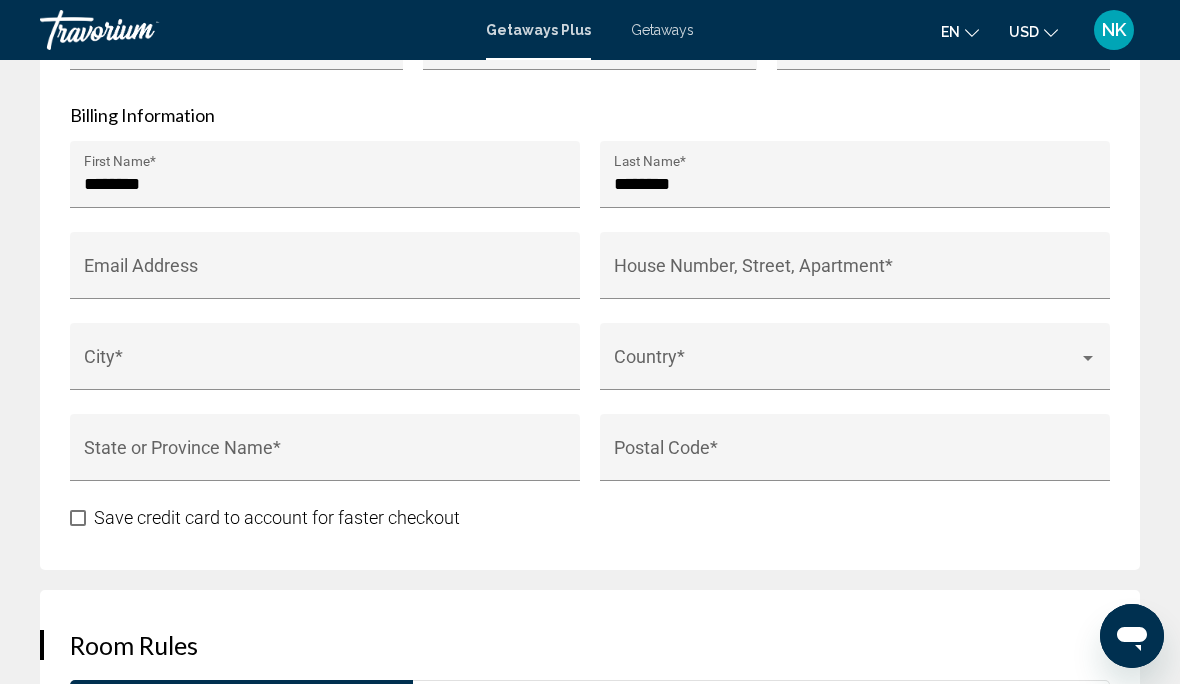 click on "Email Address" at bounding box center [325, 265] 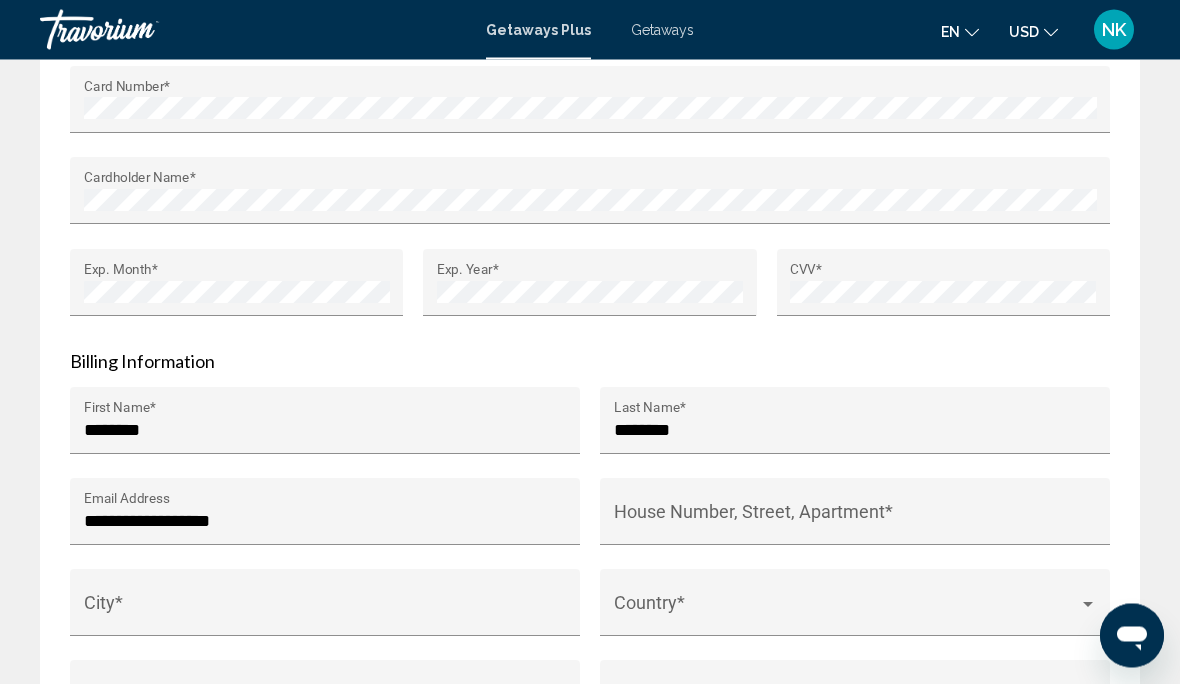 scroll, scrollTop: 2339, scrollLeft: 0, axis: vertical 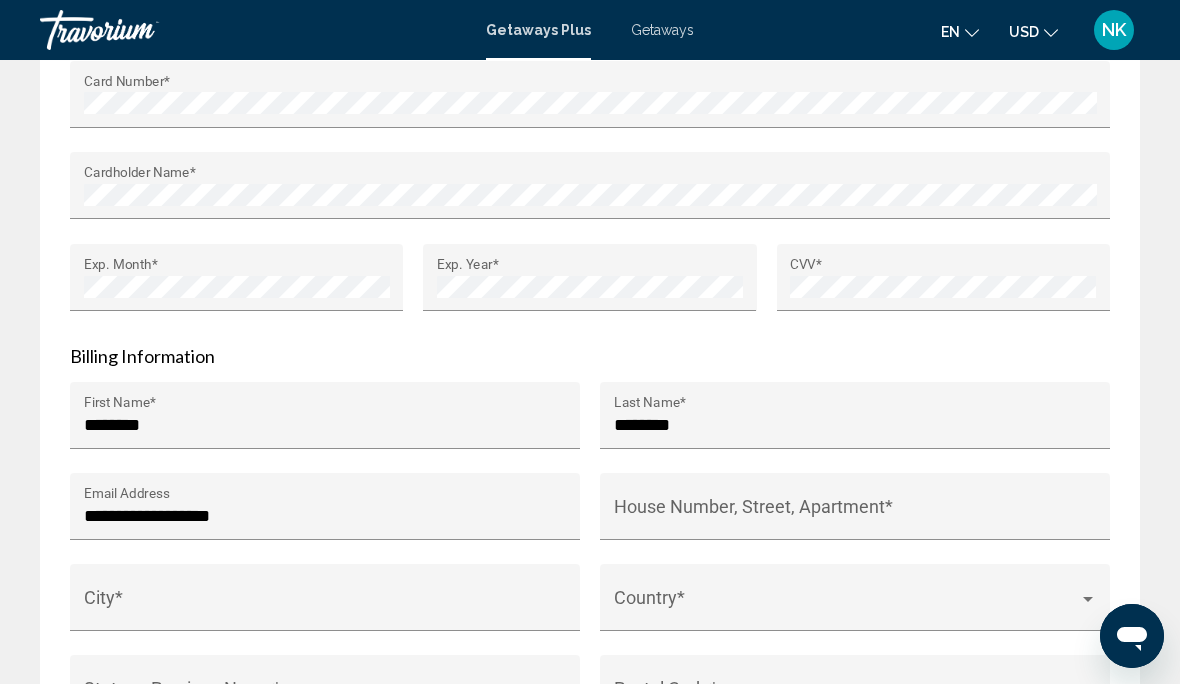 type on "**********" 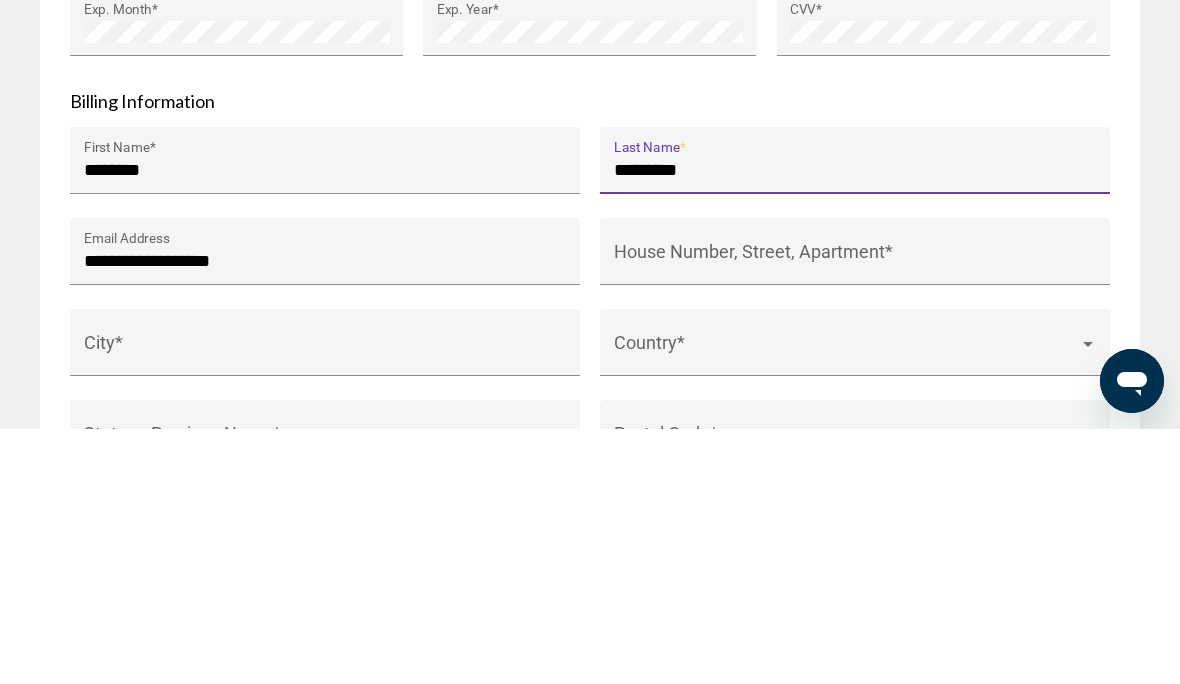 type on "********" 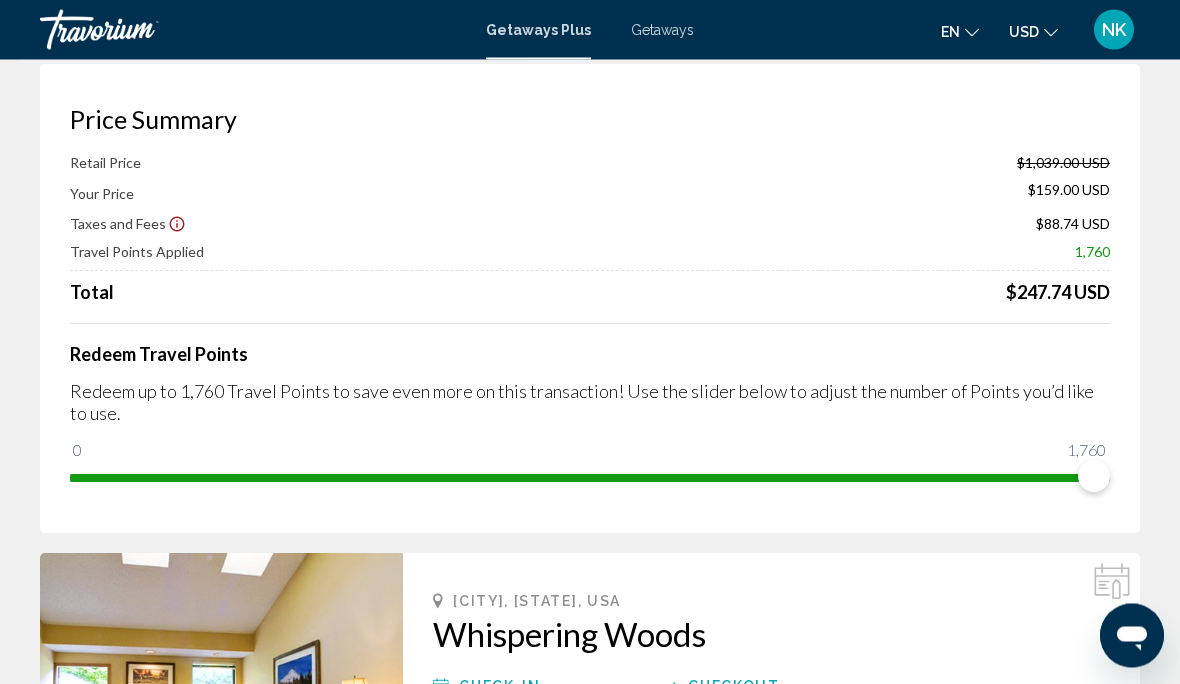 scroll, scrollTop: 0, scrollLeft: 0, axis: both 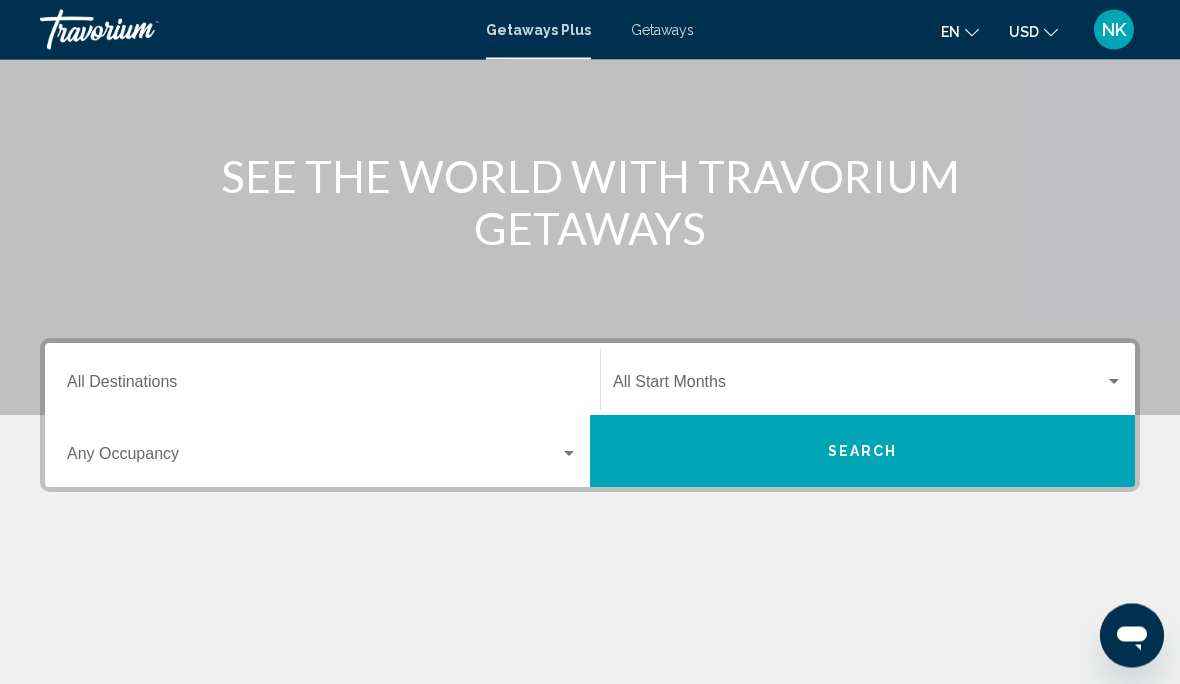 click on "Destination All Destinations" at bounding box center [322, 387] 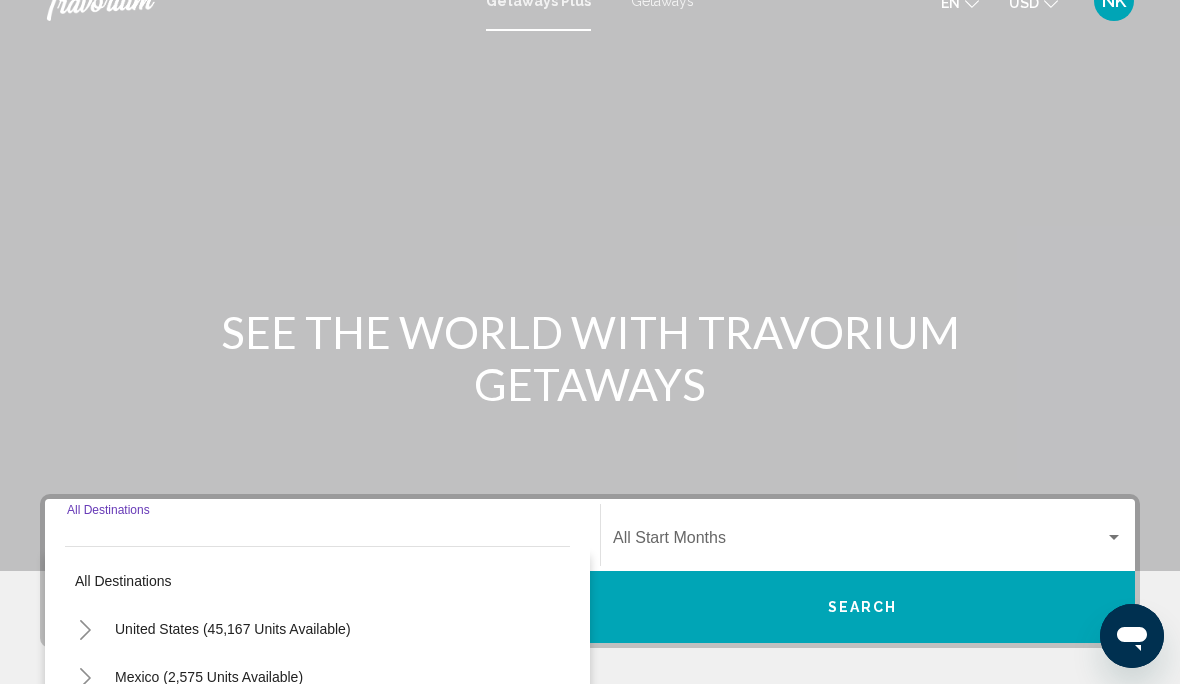 scroll, scrollTop: 0, scrollLeft: 0, axis: both 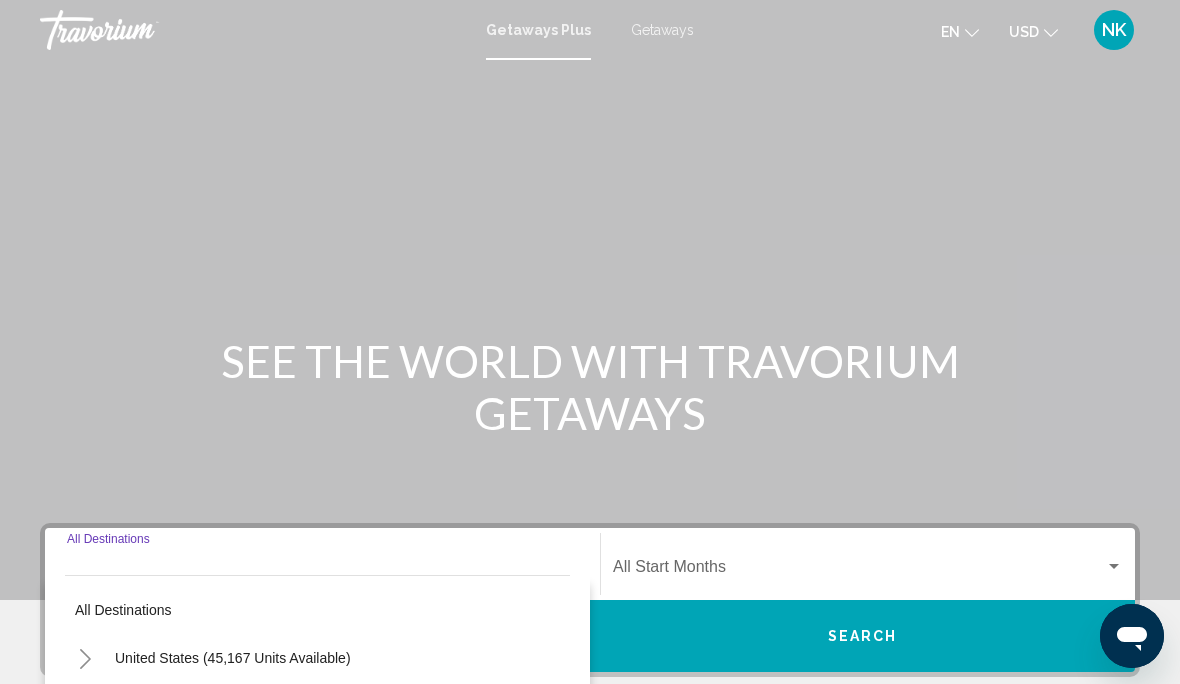 click on "Getaways" at bounding box center [662, 30] 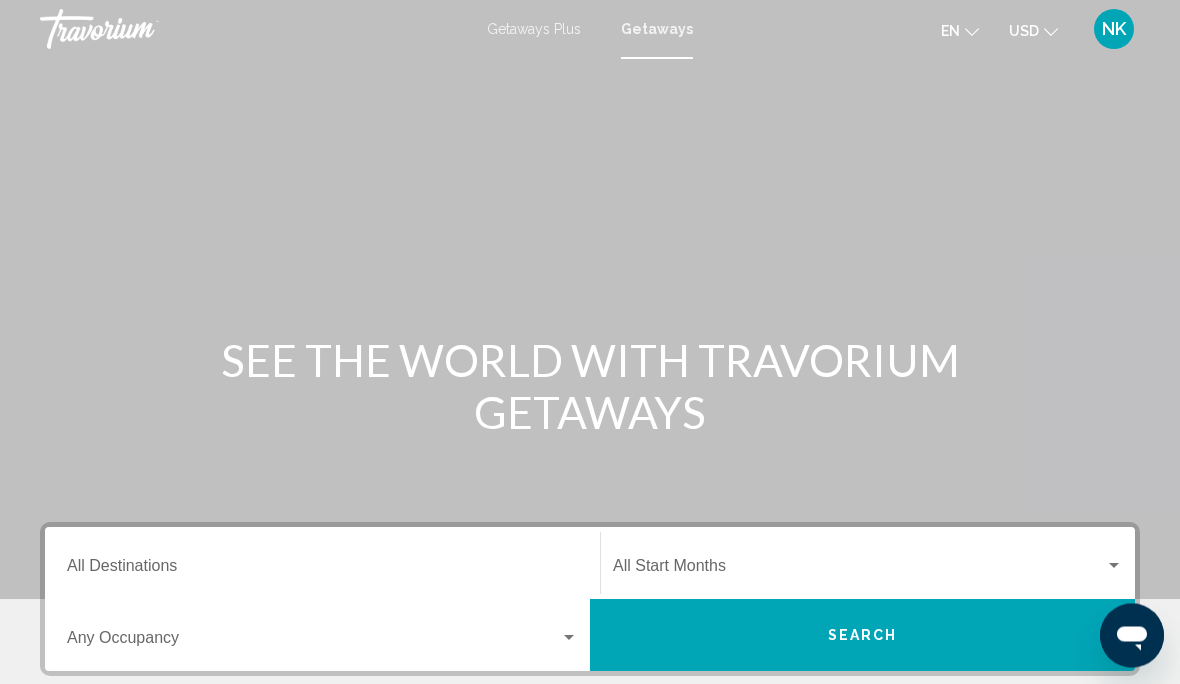 scroll, scrollTop: 0, scrollLeft: 0, axis: both 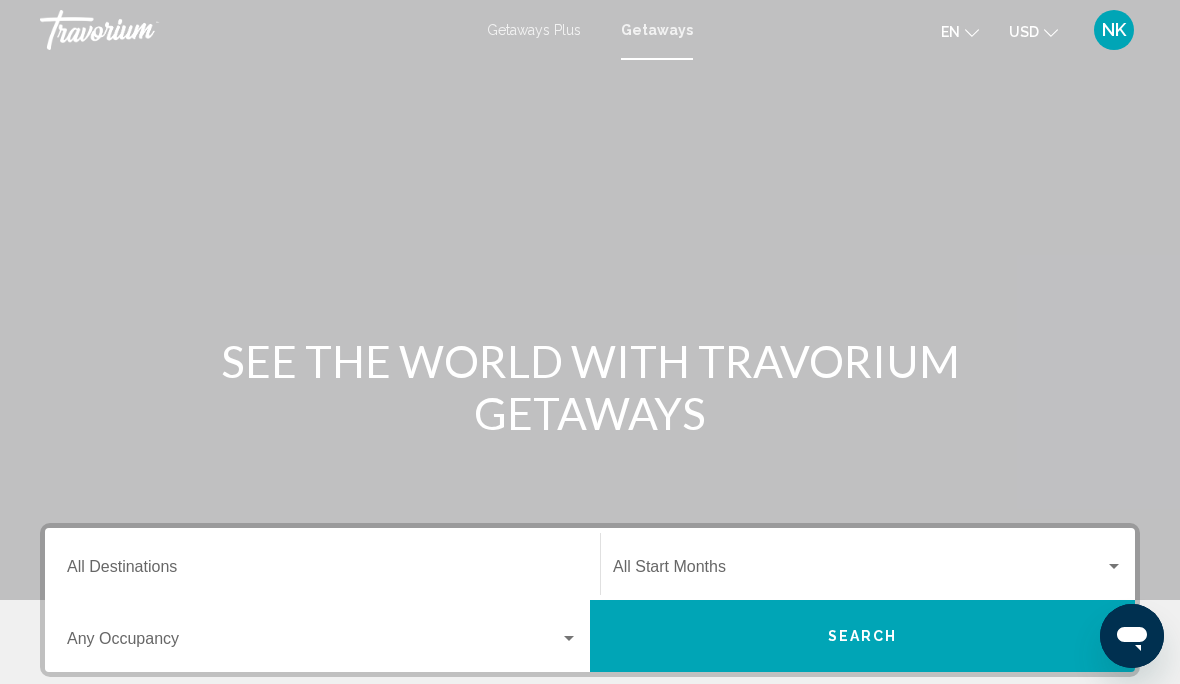 click on "NK" at bounding box center [1114, 30] 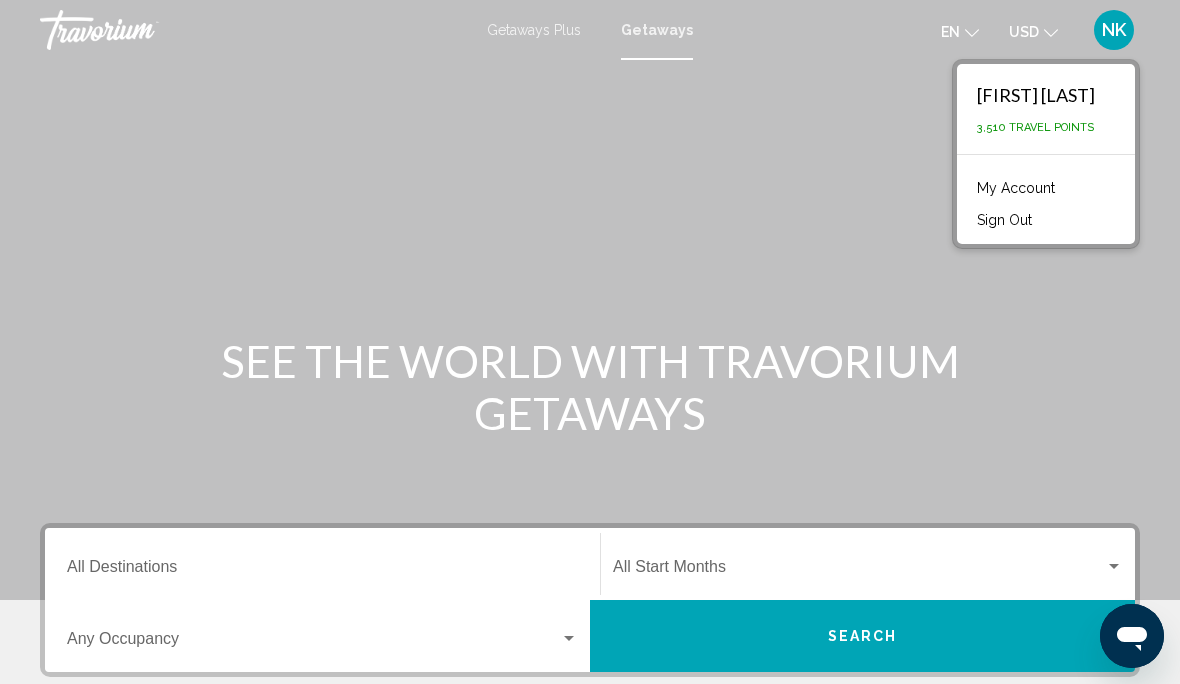 click on "My Account" at bounding box center [1046, 186] 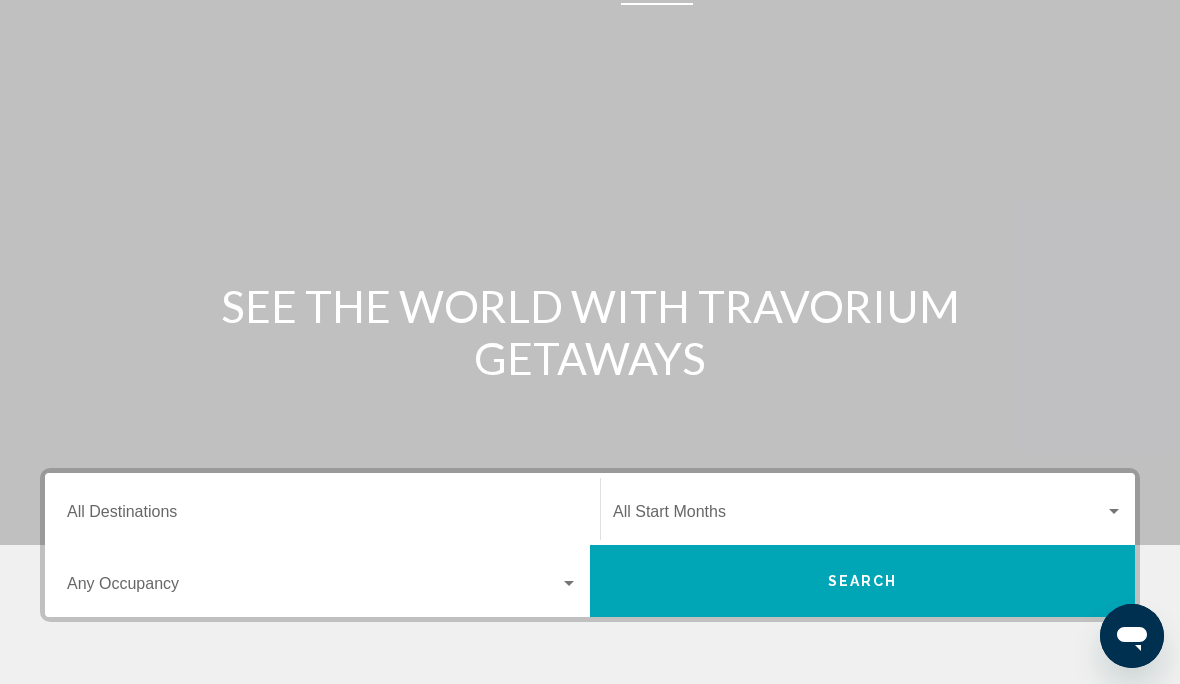 click on "Destination All Destinations" at bounding box center (322, 516) 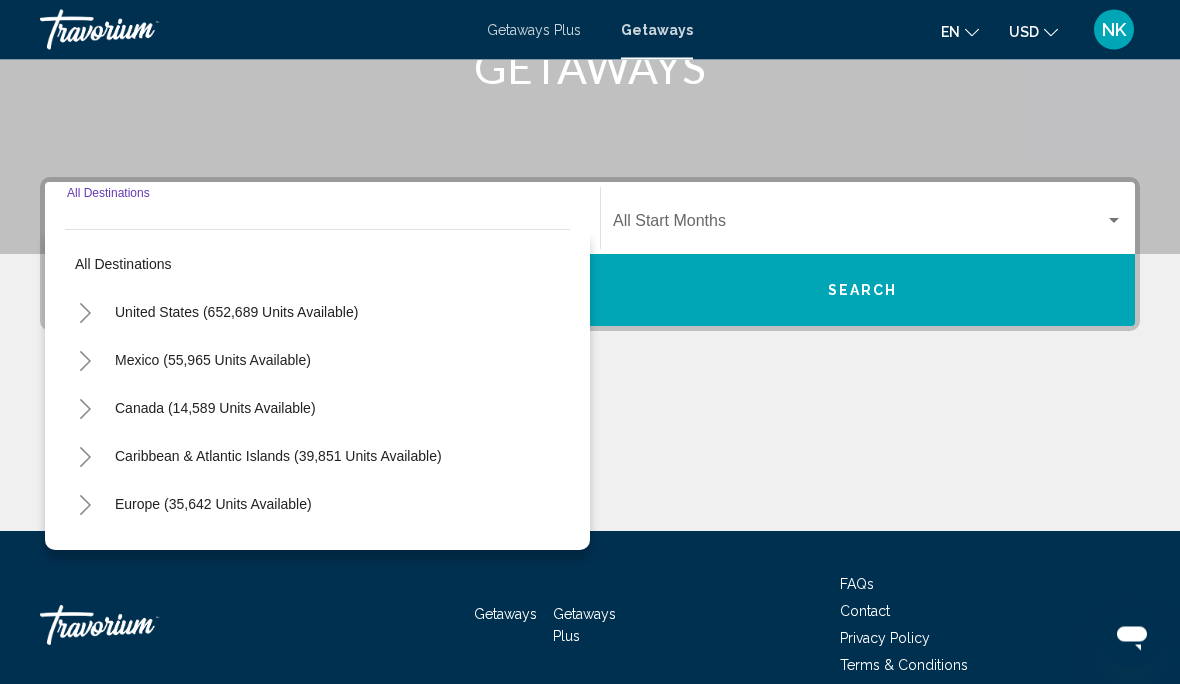 scroll, scrollTop: 360, scrollLeft: 0, axis: vertical 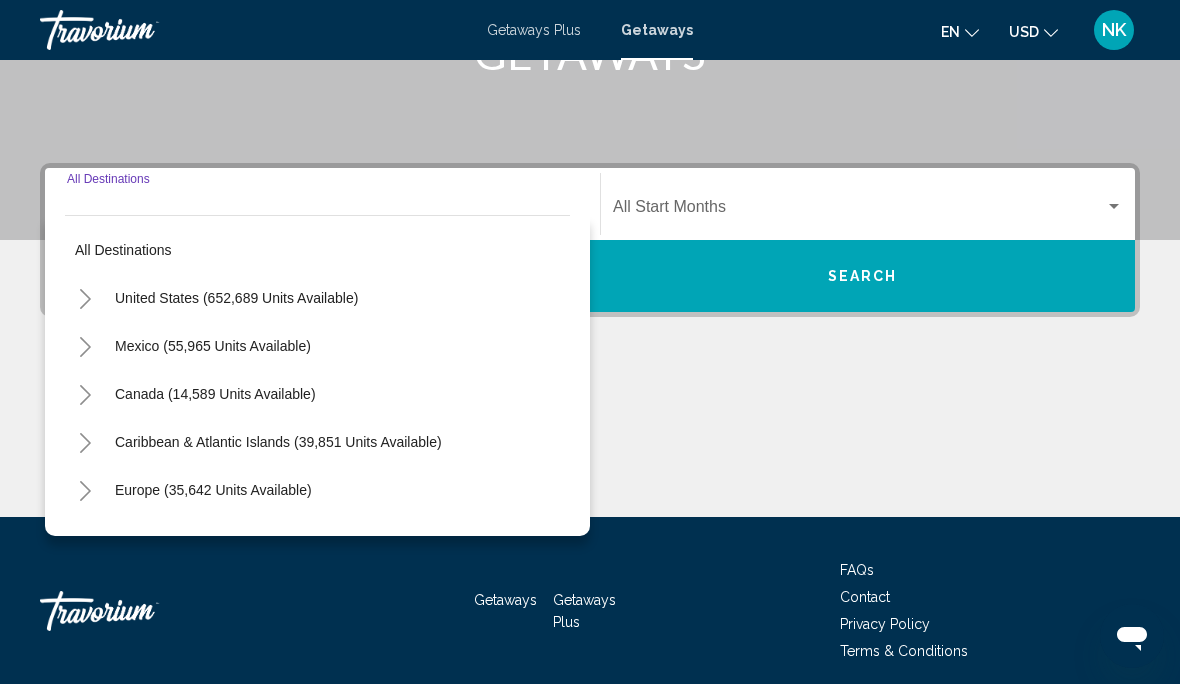 click on "United States (652,689 units available)" at bounding box center (213, 346) 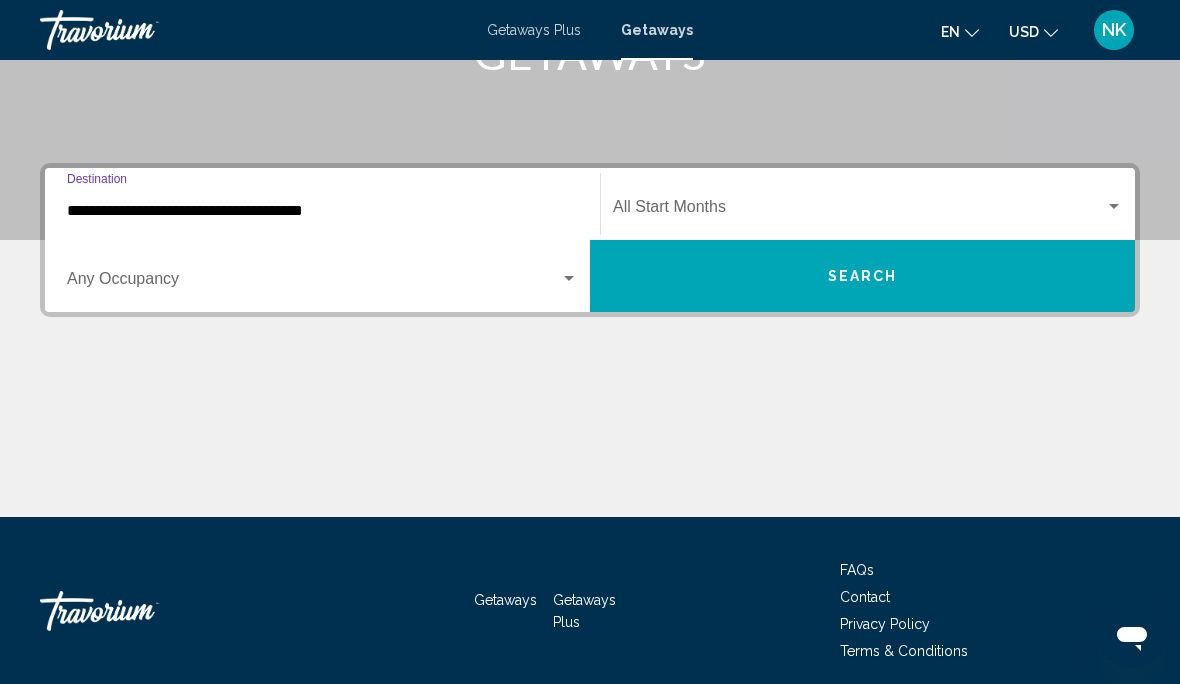 click on "**********" at bounding box center [322, 211] 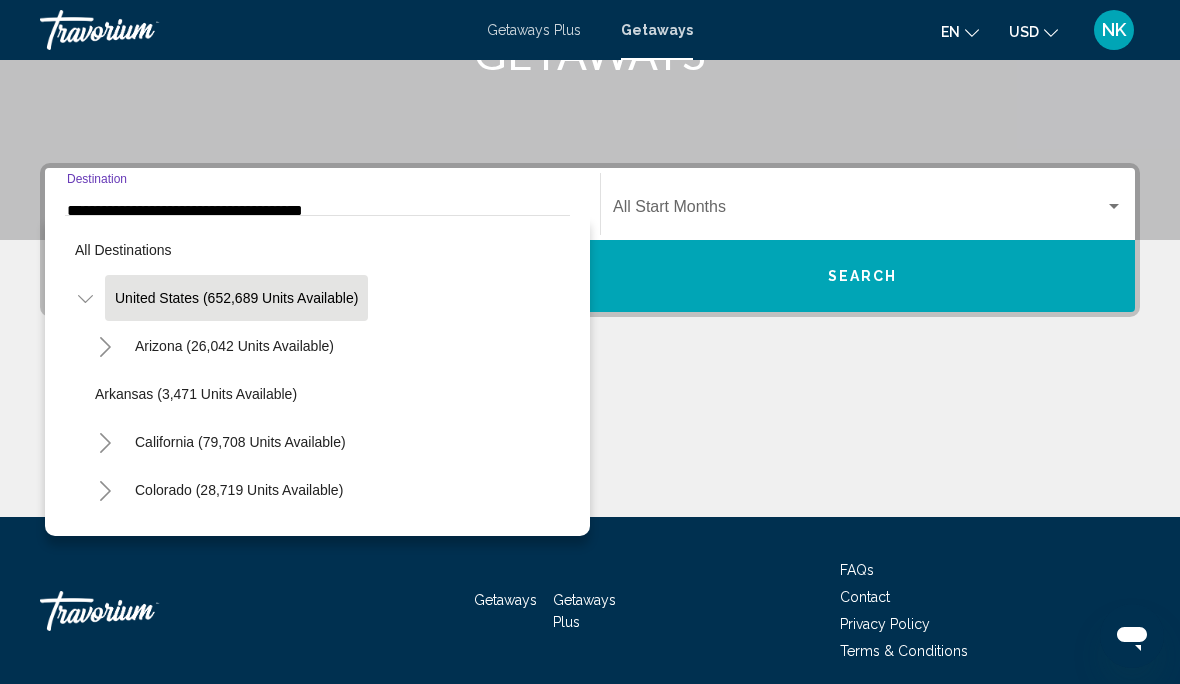 scroll, scrollTop: 277, scrollLeft: 0, axis: vertical 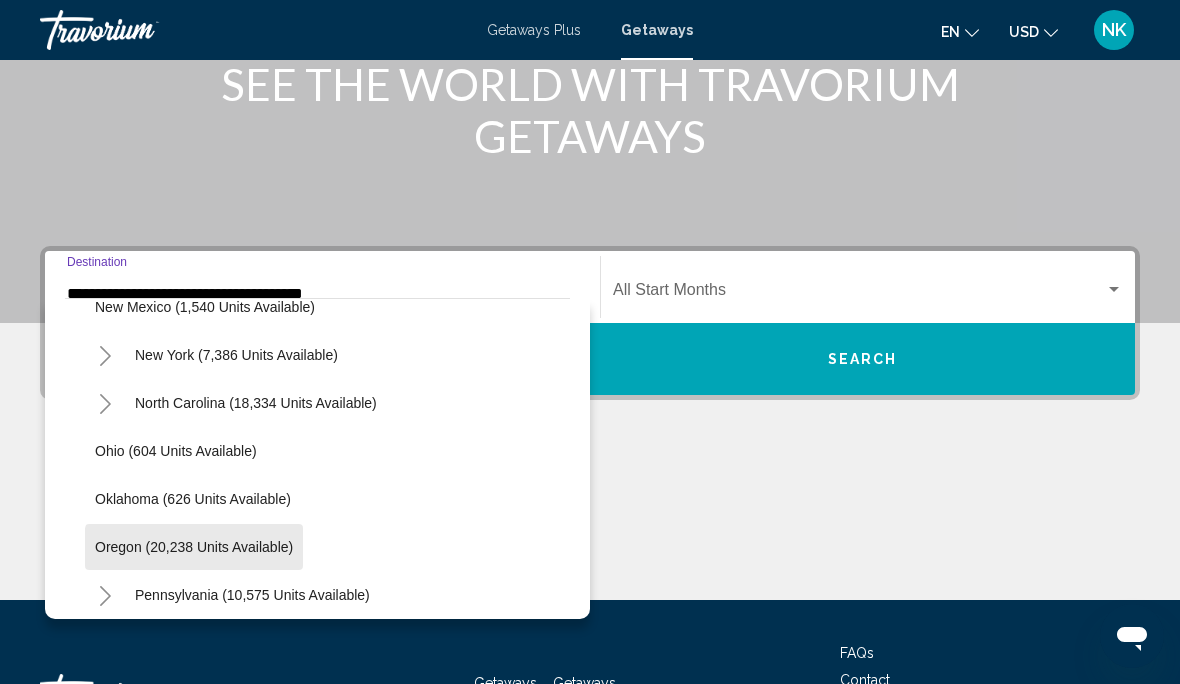 click on "Oregon (20,238 units available)" 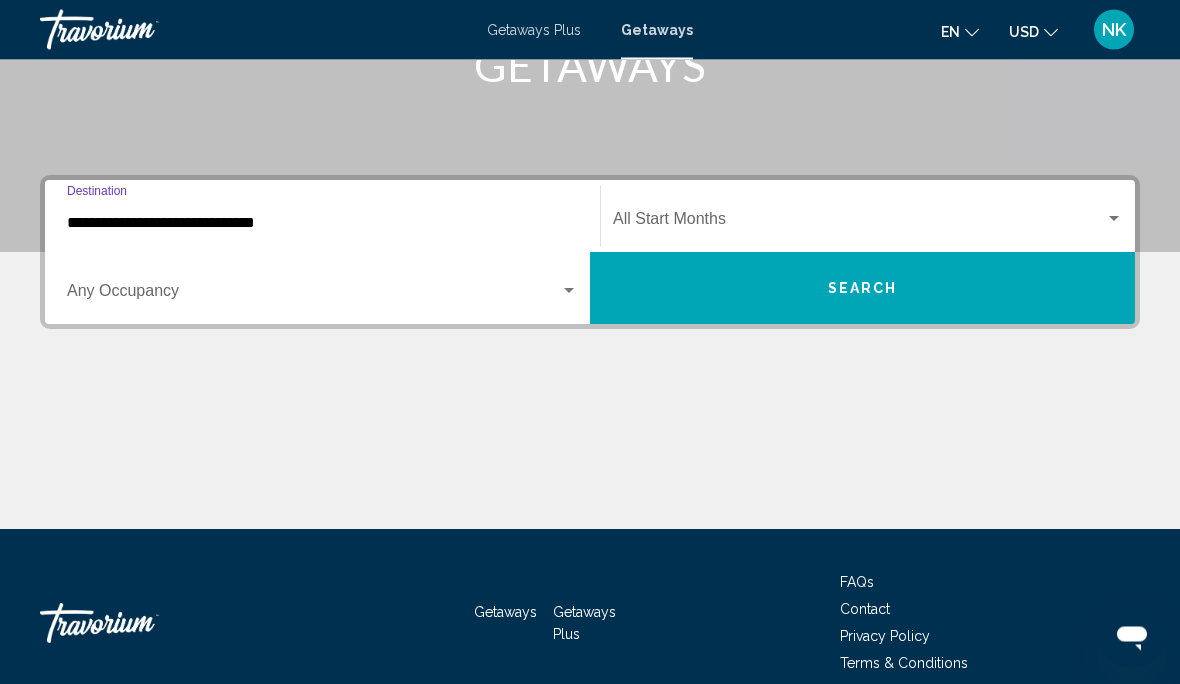 scroll, scrollTop: 360, scrollLeft: 0, axis: vertical 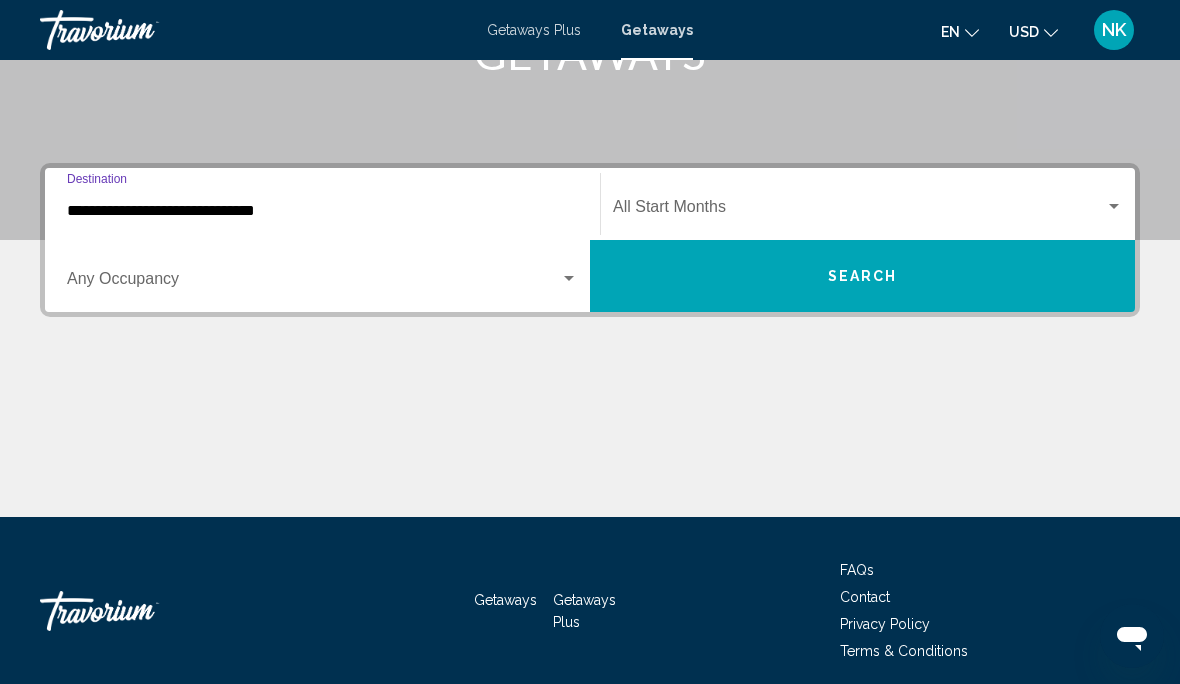 click at bounding box center (859, 211) 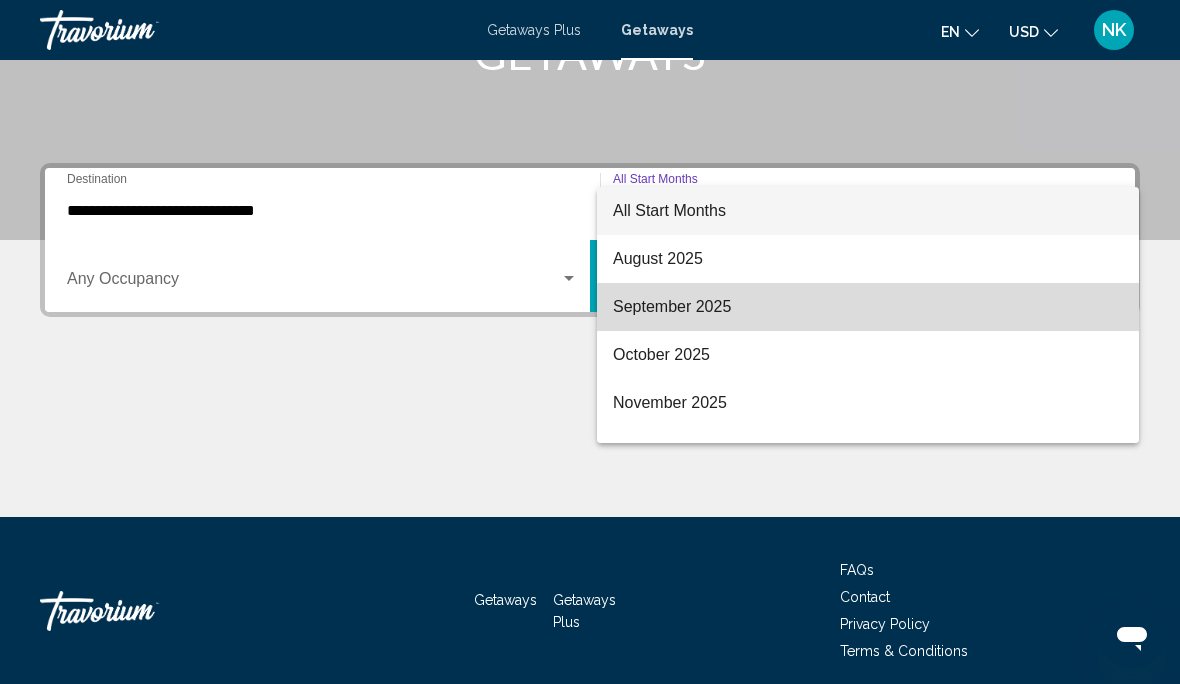 click on "September 2025" at bounding box center [868, 307] 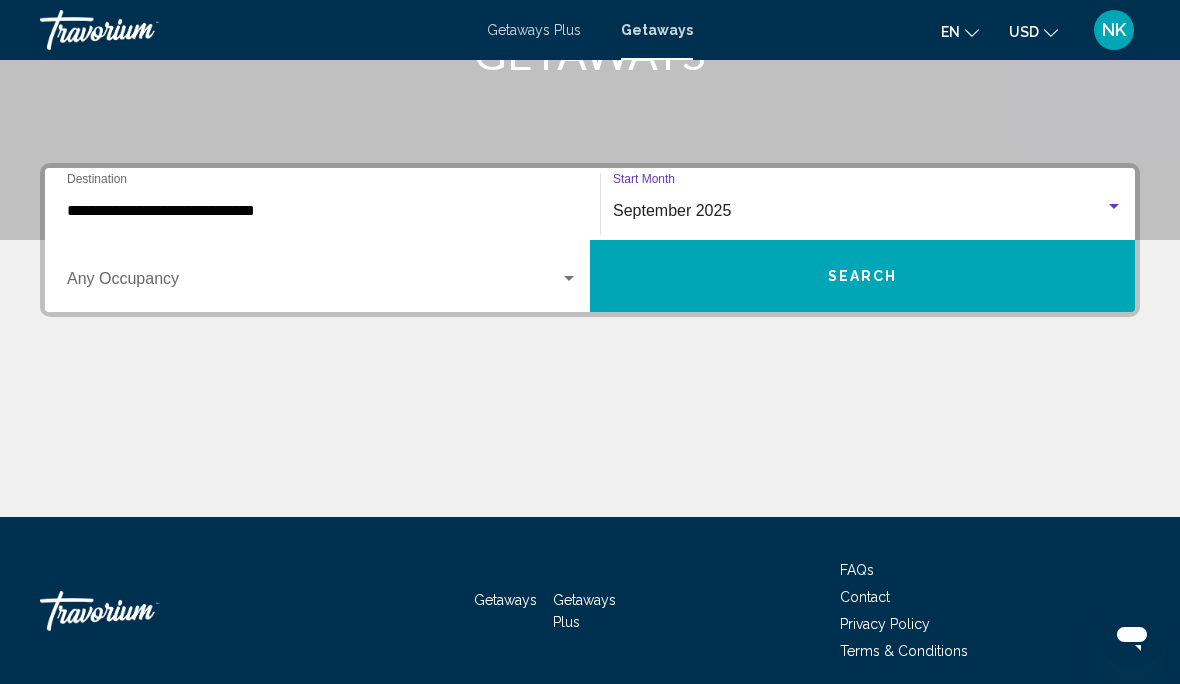 click on "Search" at bounding box center (863, 277) 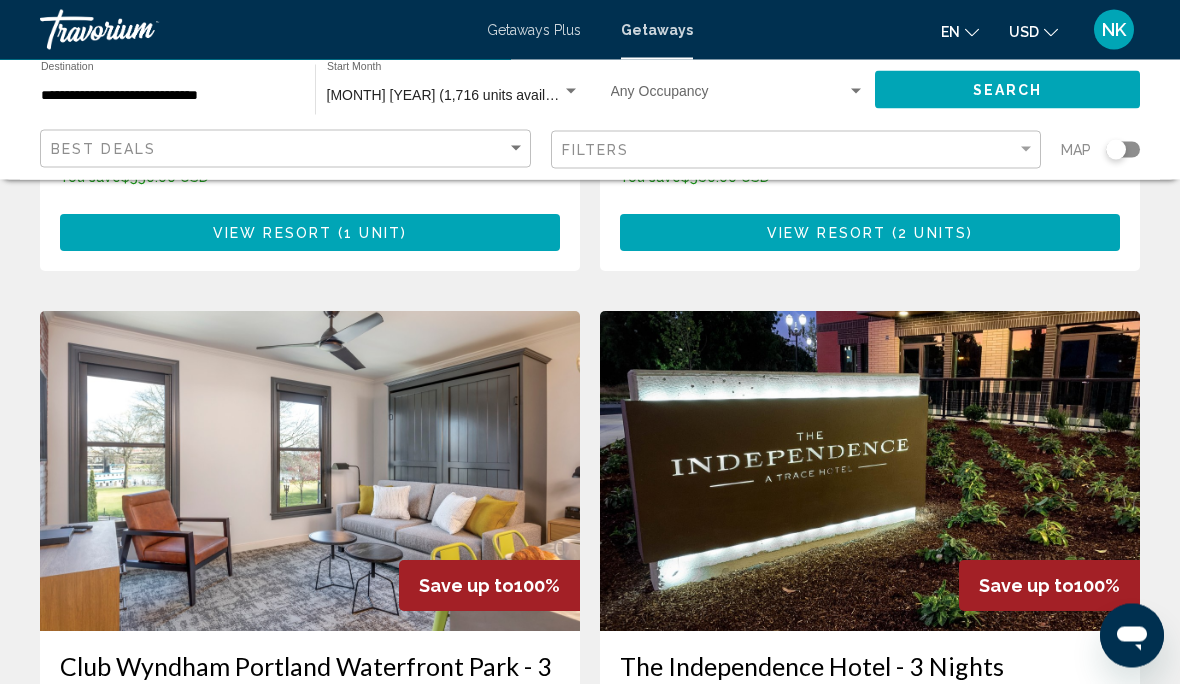 scroll, scrollTop: 674, scrollLeft: 0, axis: vertical 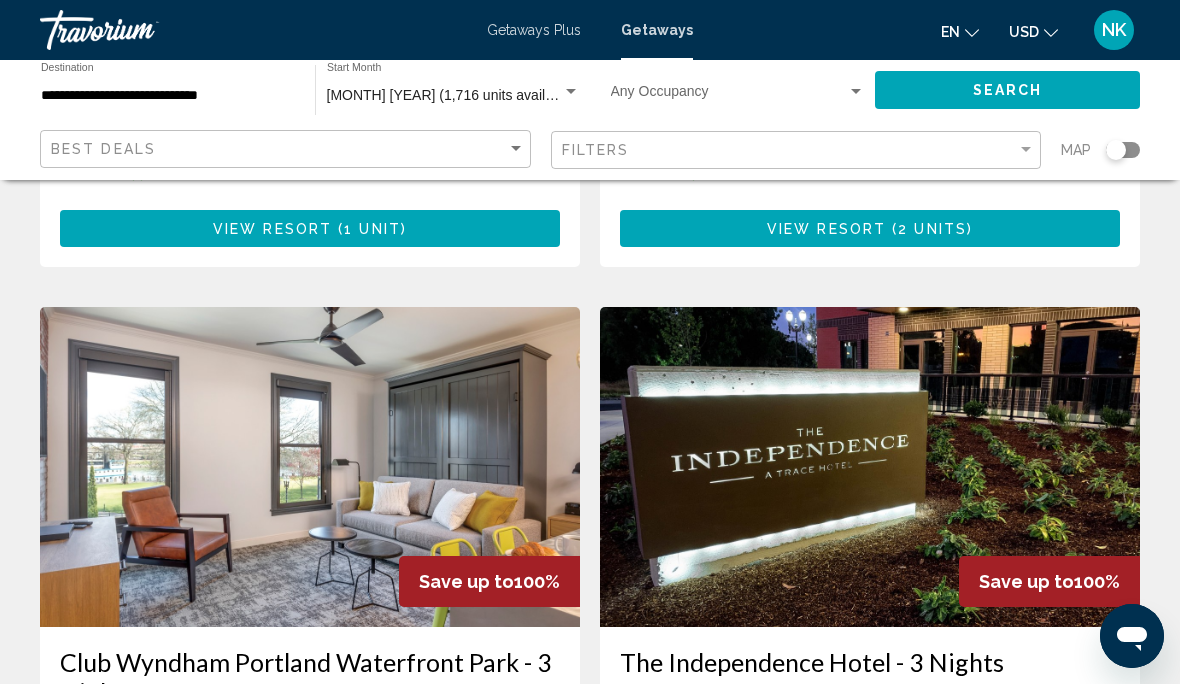click at bounding box center [310, 467] 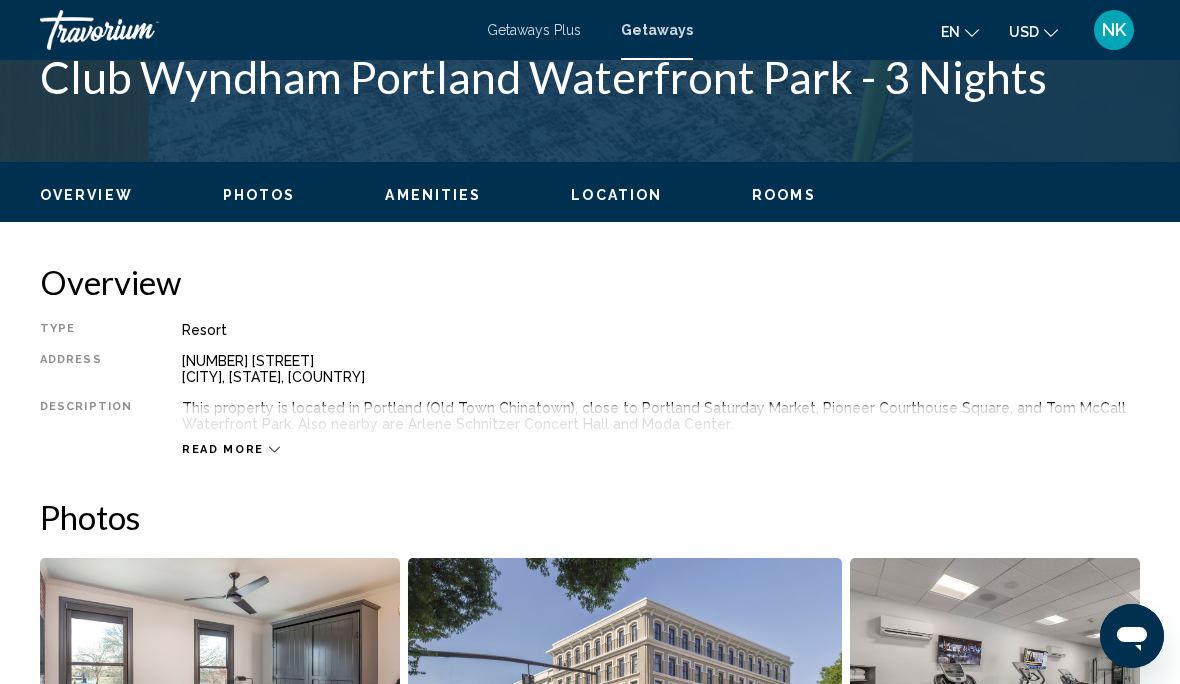 scroll, scrollTop: 716, scrollLeft: 0, axis: vertical 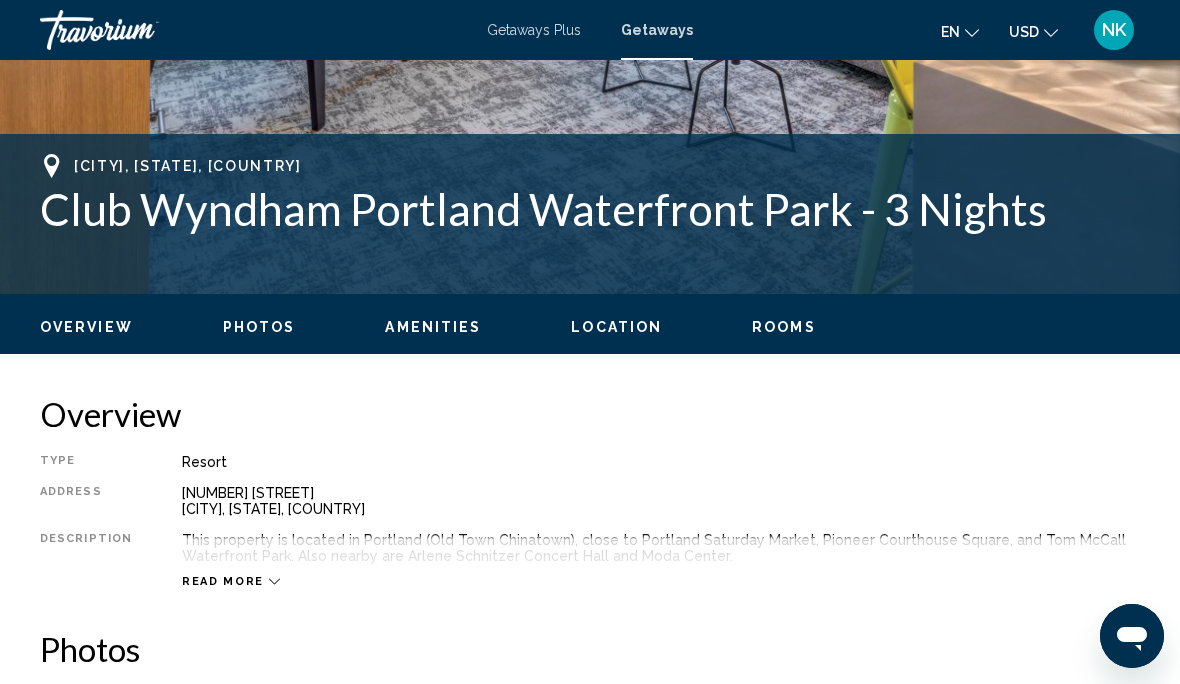 click on "Location" at bounding box center (616, 327) 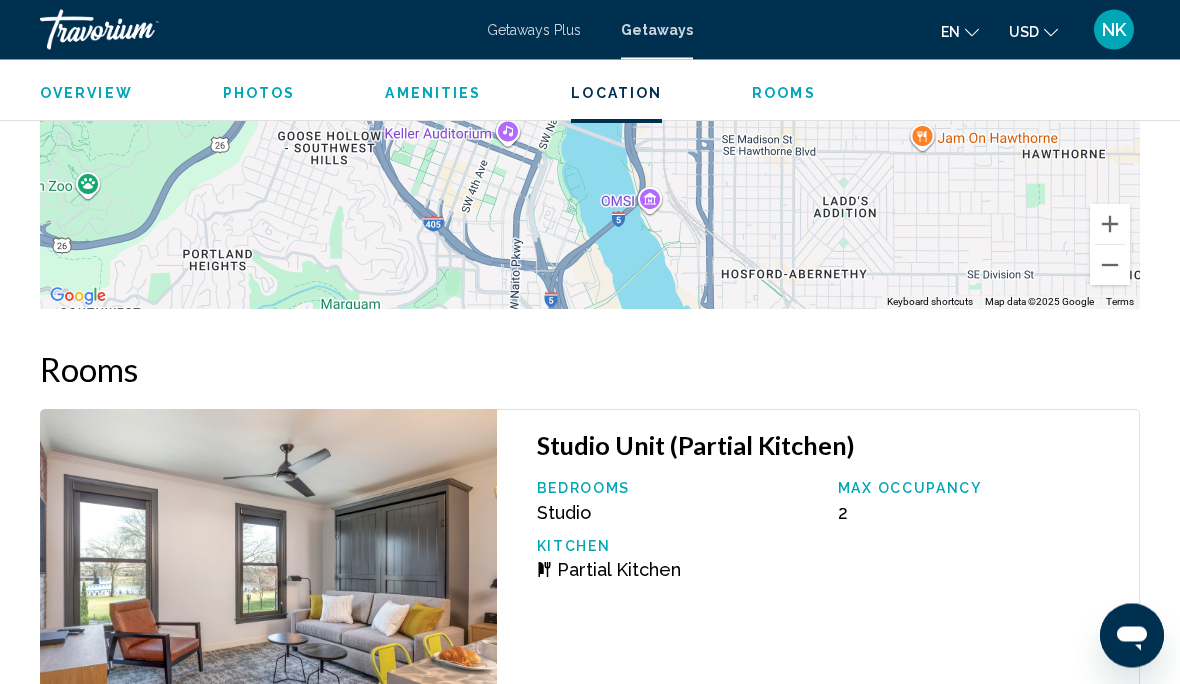scroll, scrollTop: 3385, scrollLeft: 0, axis: vertical 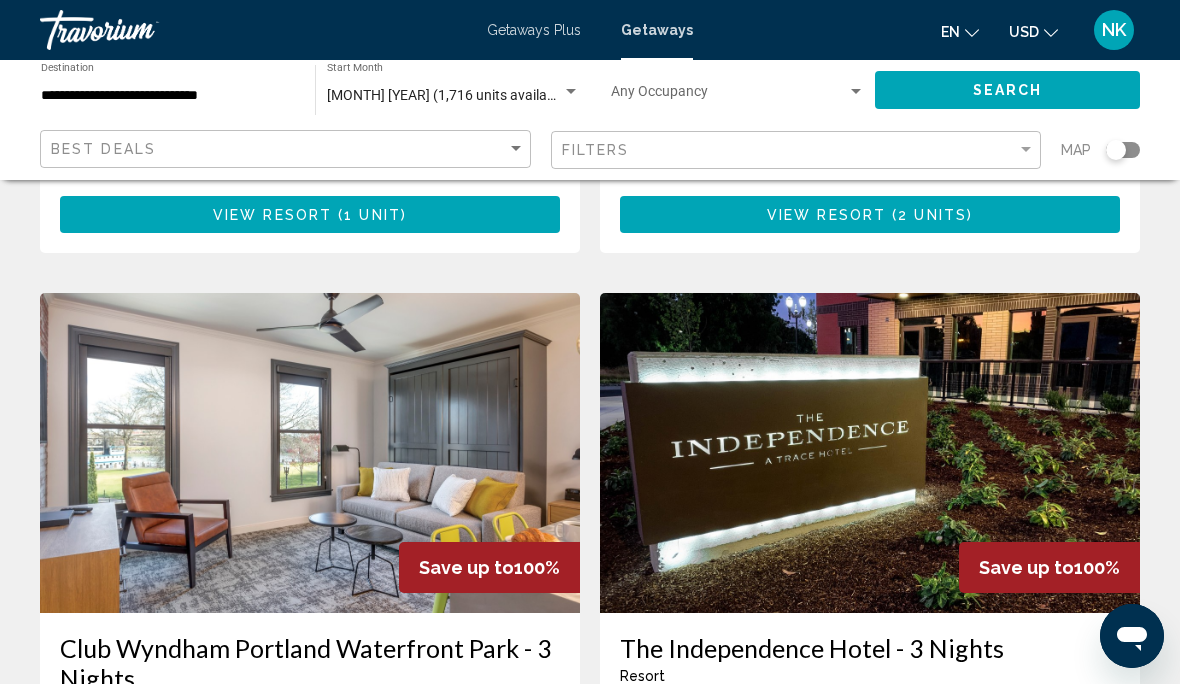 click at bounding box center [870, 453] 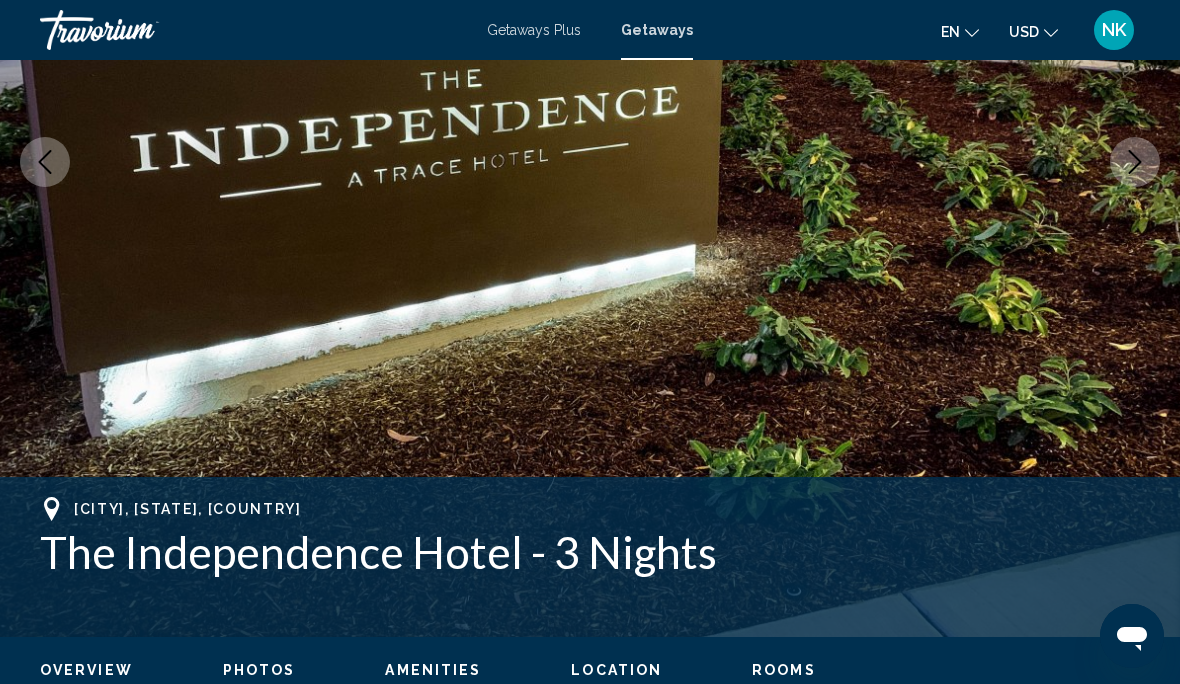 scroll, scrollTop: 375, scrollLeft: 0, axis: vertical 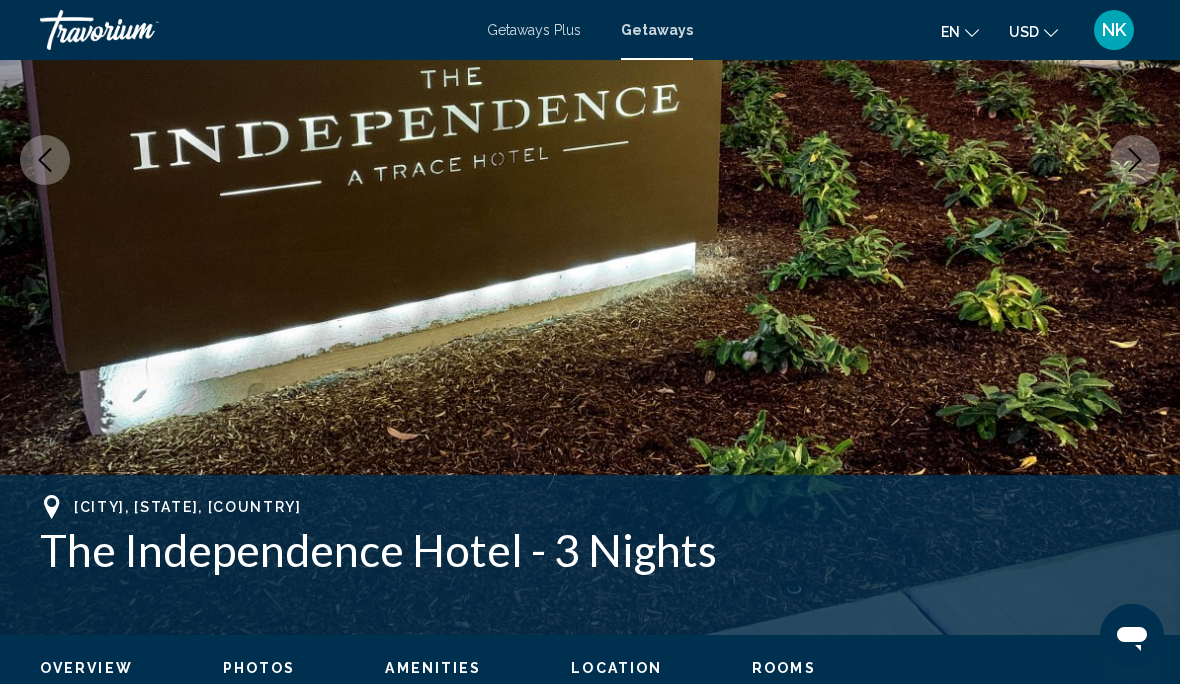 click on "Location" at bounding box center (616, 668) 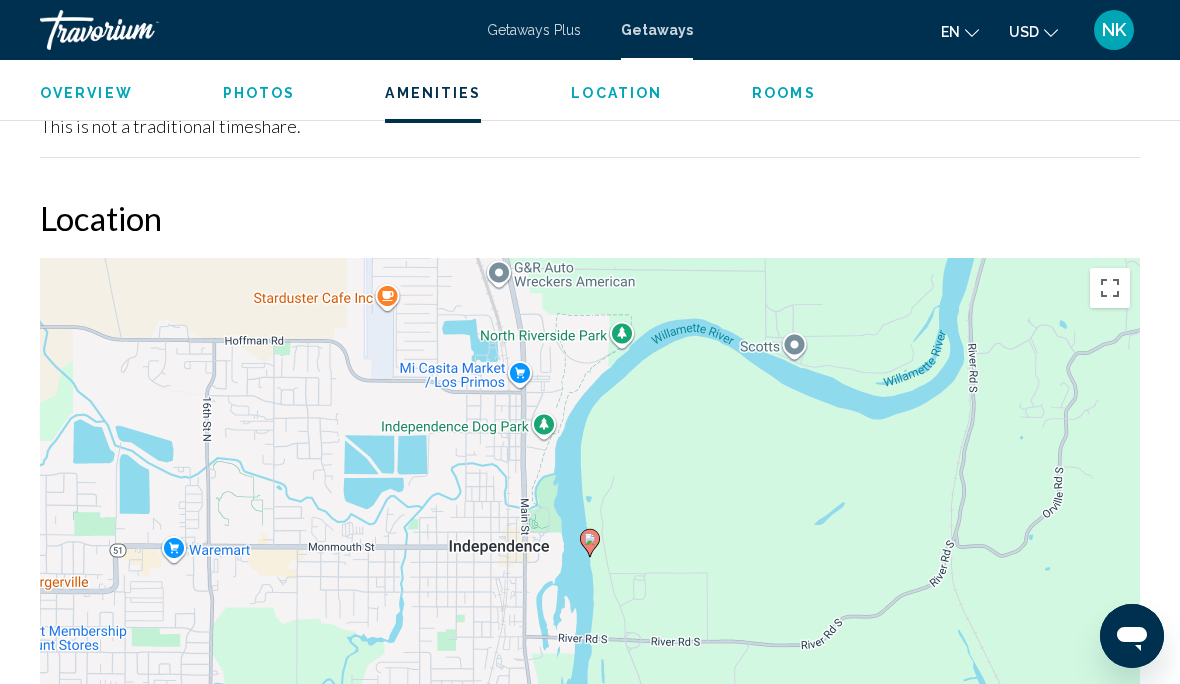 scroll, scrollTop: 2578, scrollLeft: 0, axis: vertical 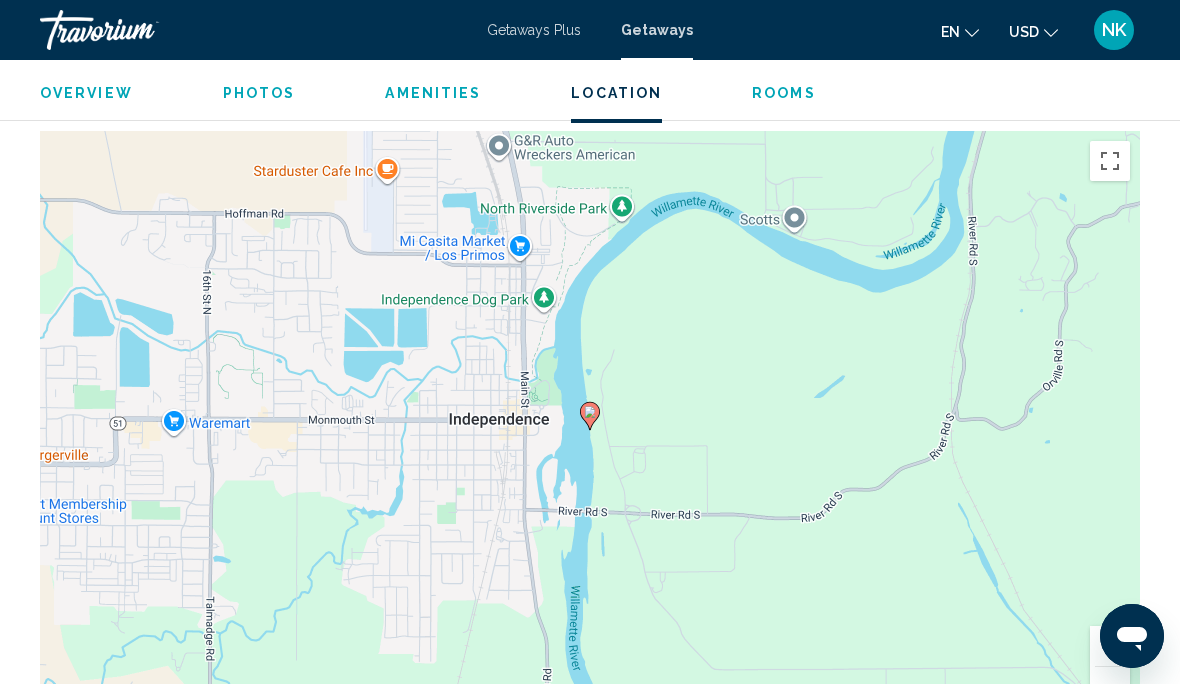 click at bounding box center [1110, 687] 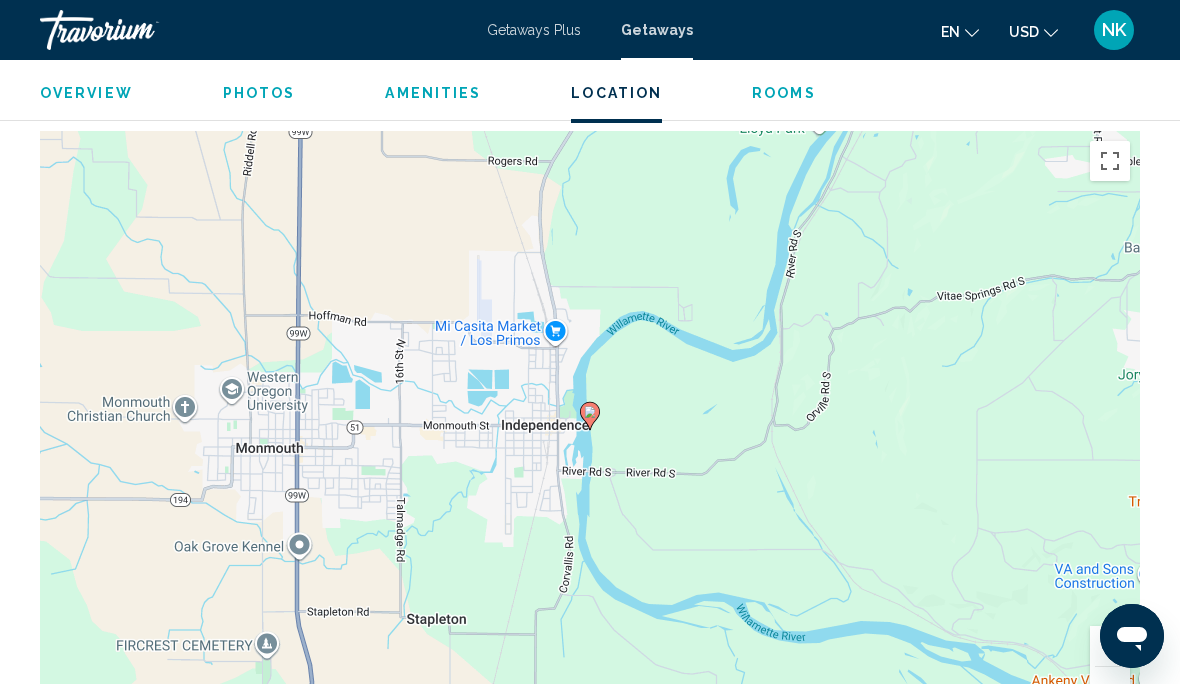 click at bounding box center [1110, 687] 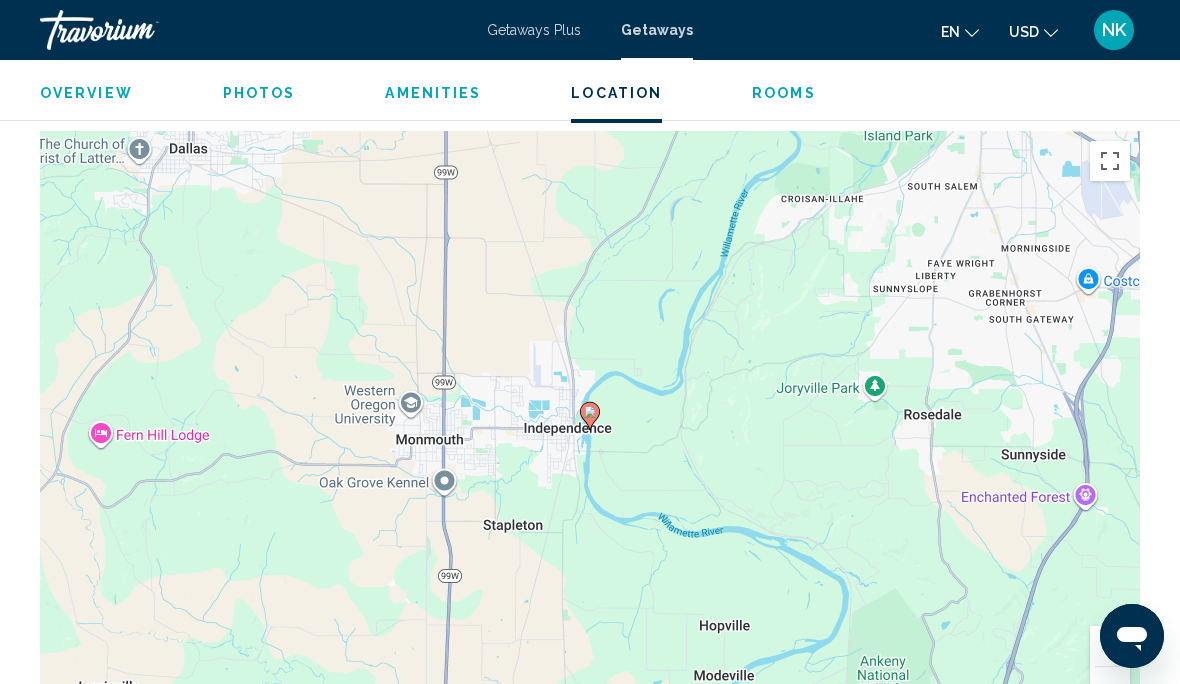 click at bounding box center [1110, 687] 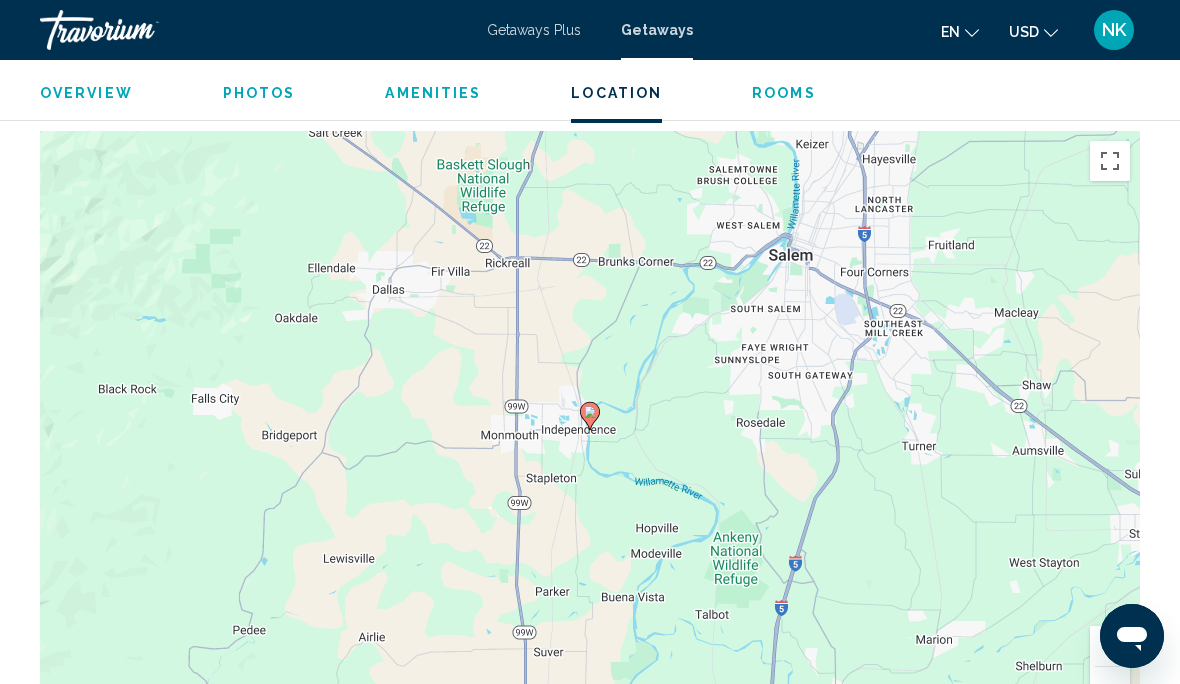 click at bounding box center (1110, 687) 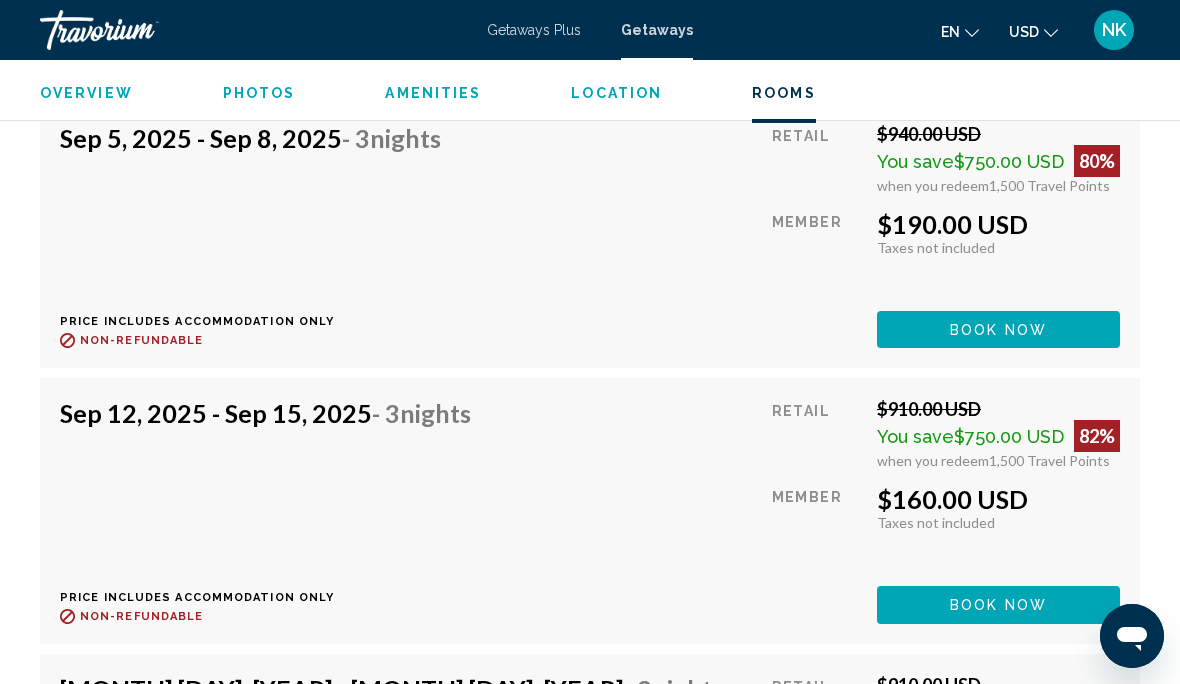 scroll, scrollTop: 4965, scrollLeft: 0, axis: vertical 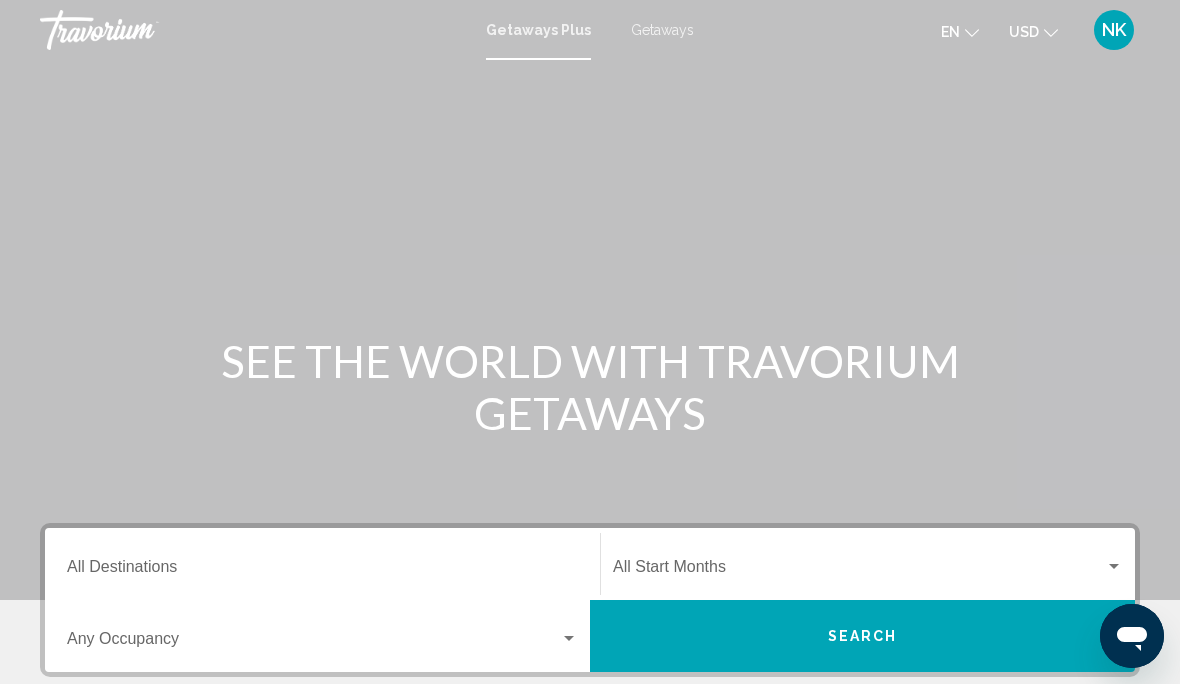 click on "Getaways" at bounding box center [662, 30] 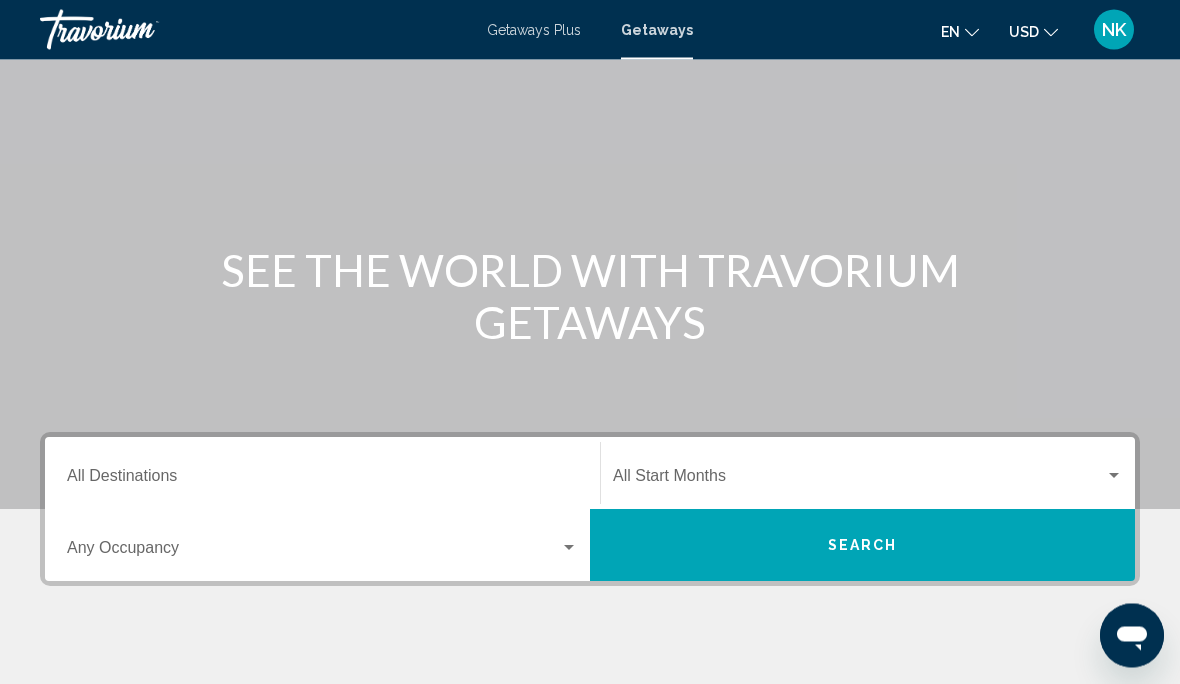 scroll, scrollTop: 93, scrollLeft: 0, axis: vertical 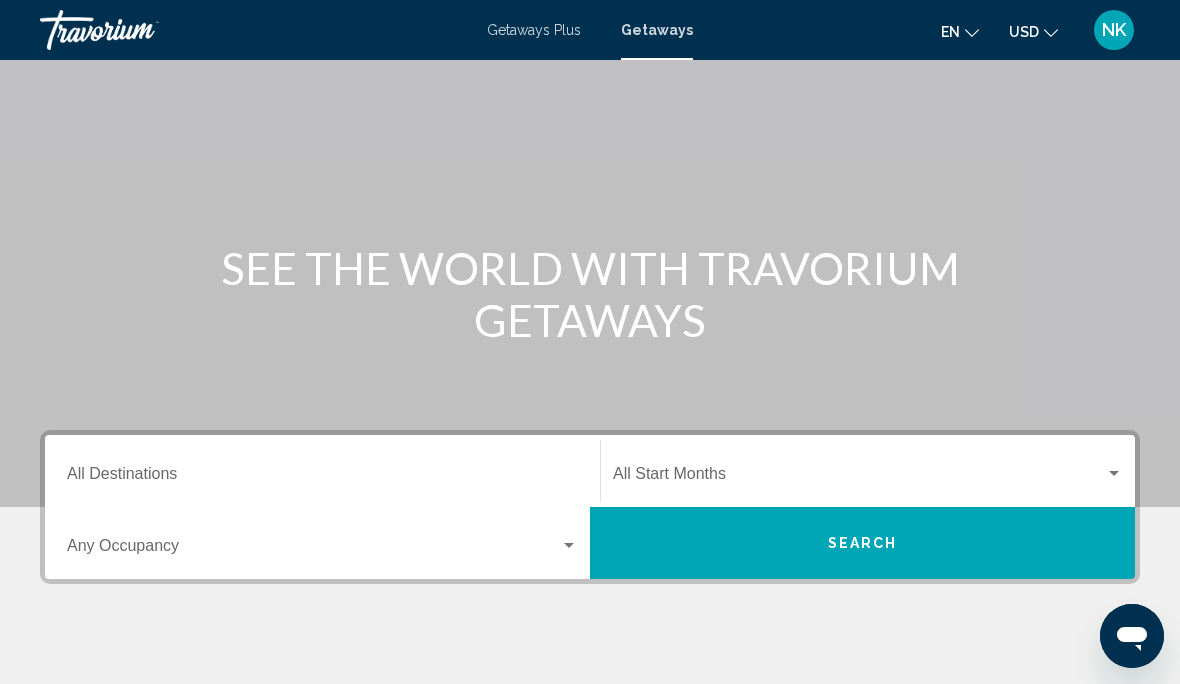 click on "Destination All Destinations" at bounding box center (322, 478) 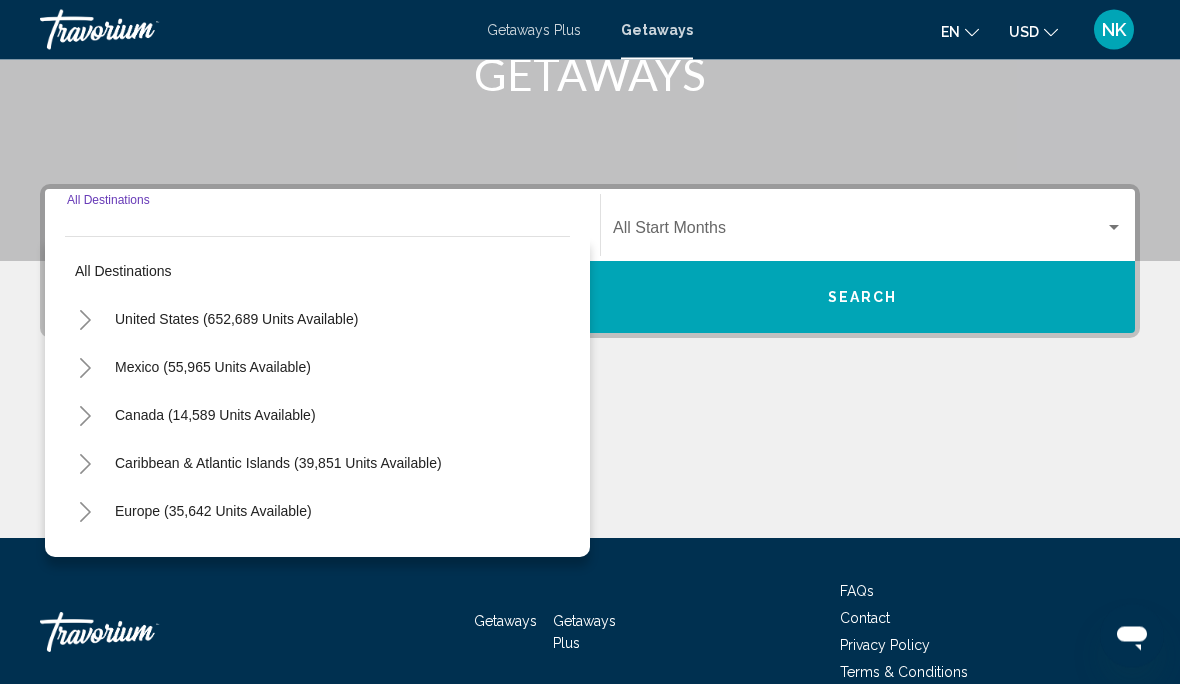 scroll, scrollTop: 360, scrollLeft: 0, axis: vertical 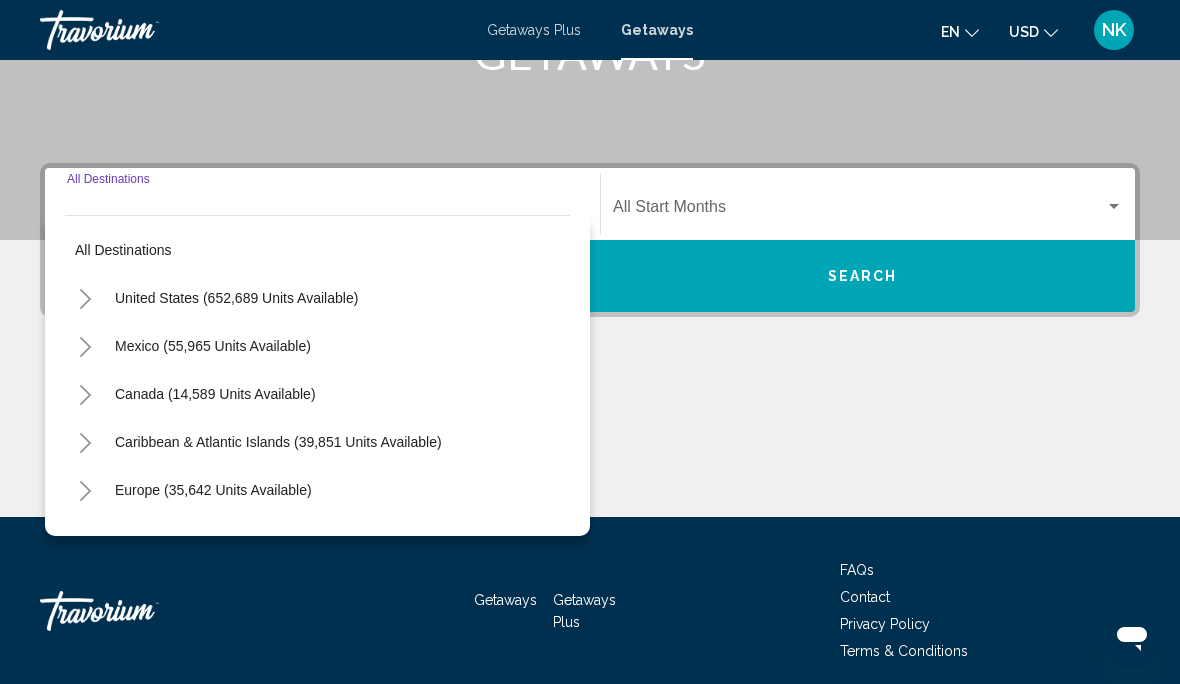 click on "United States (652,689 units available)" at bounding box center (213, 346) 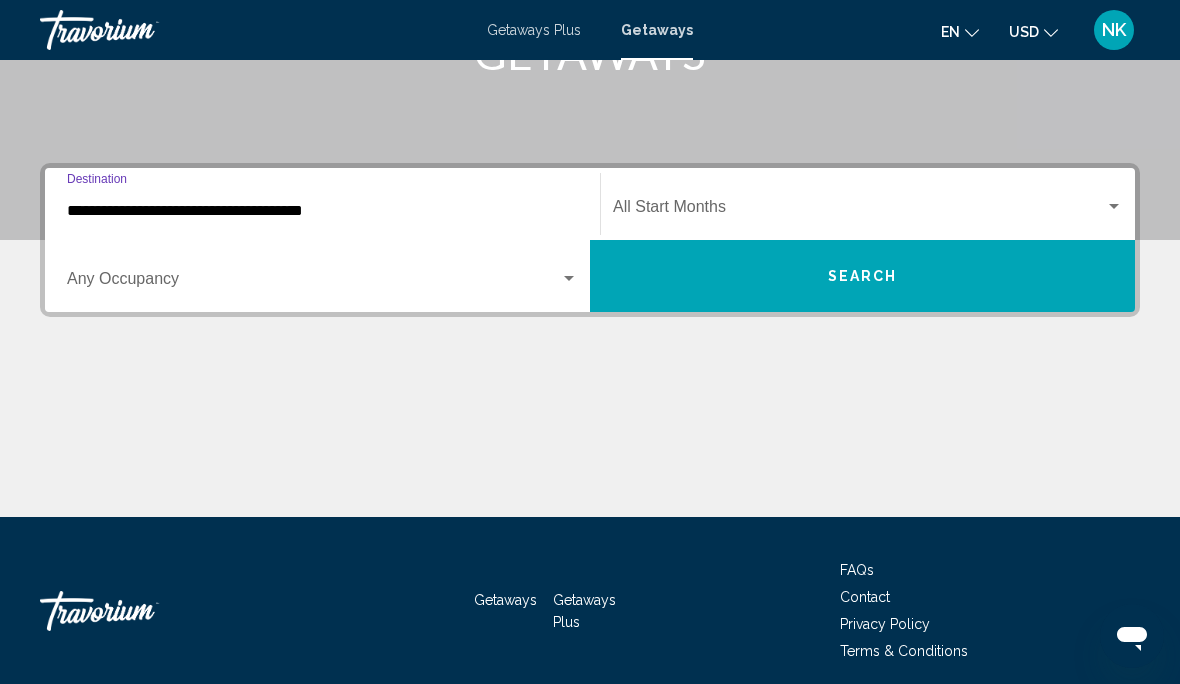 click on "**********" at bounding box center [322, 211] 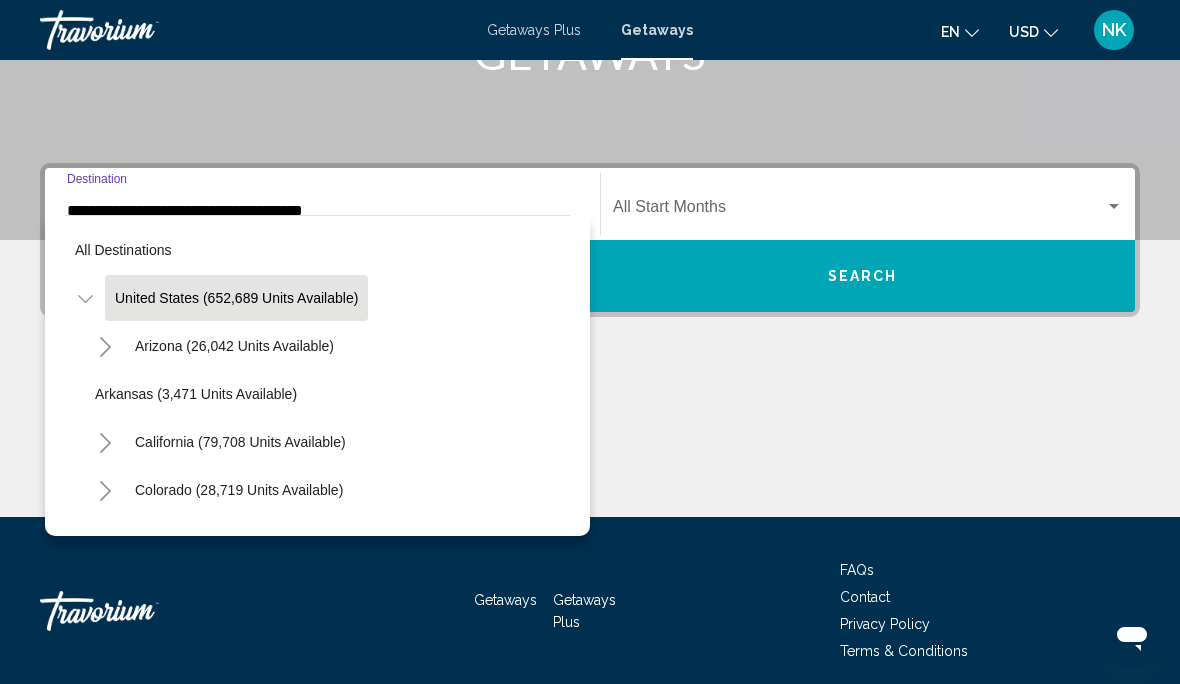 scroll, scrollTop: 277, scrollLeft: 0, axis: vertical 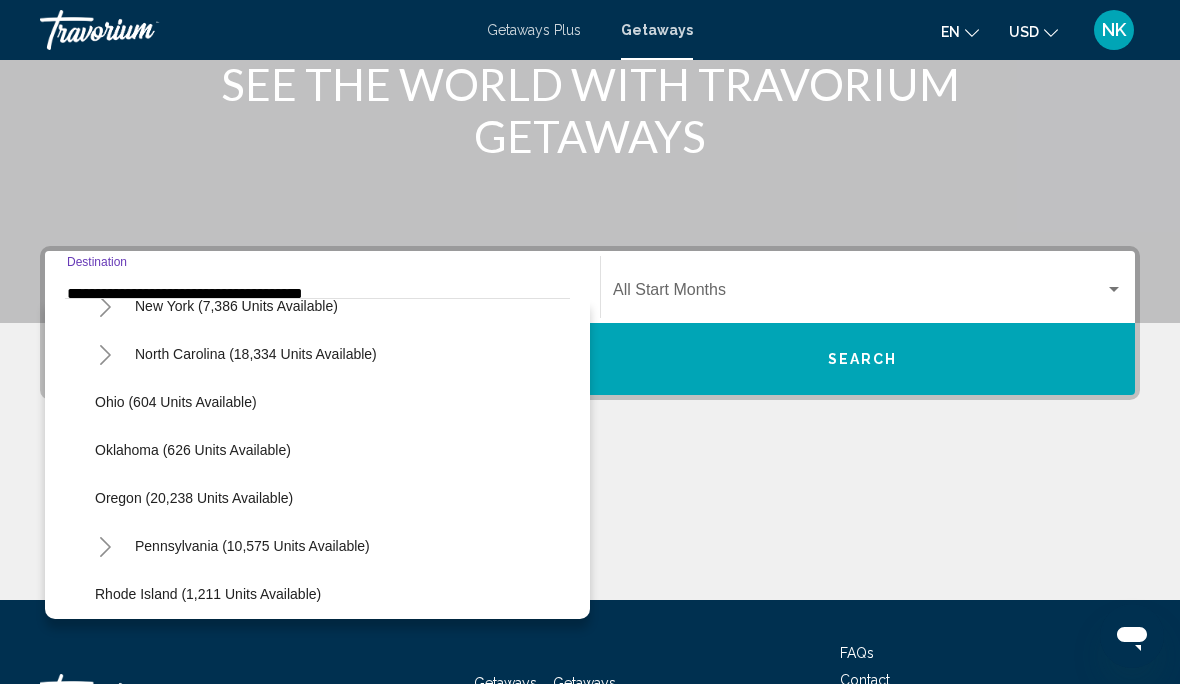 click on "Oregon (20,238 units available)" 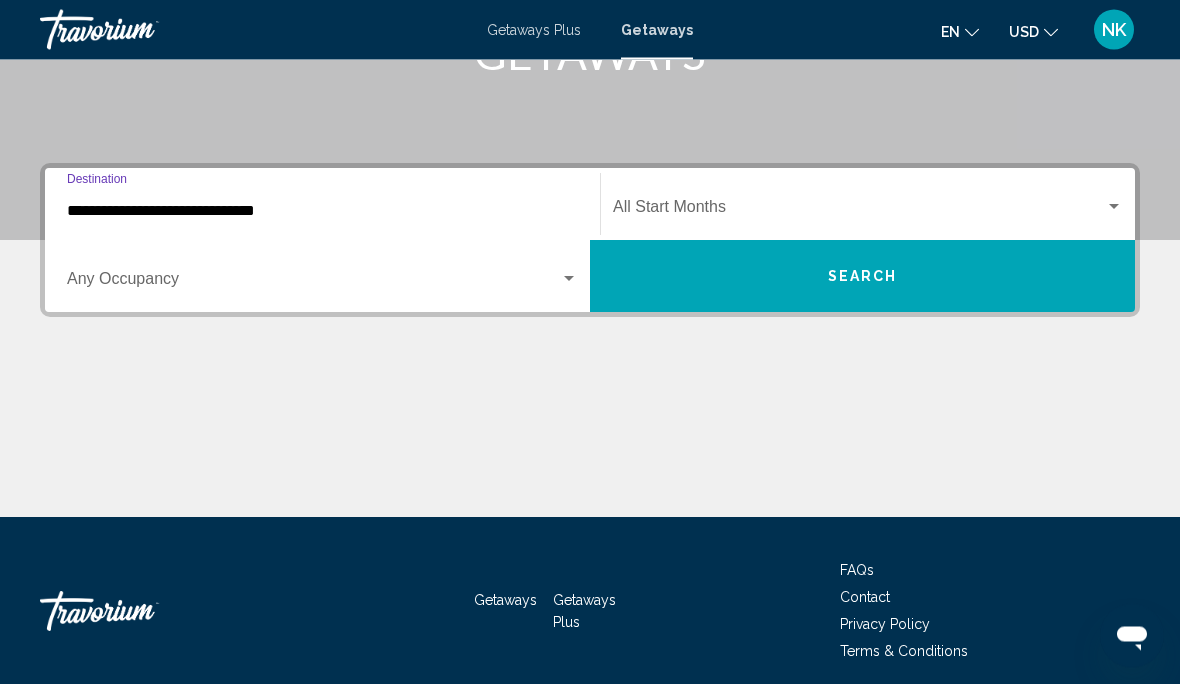 scroll, scrollTop: 360, scrollLeft: 0, axis: vertical 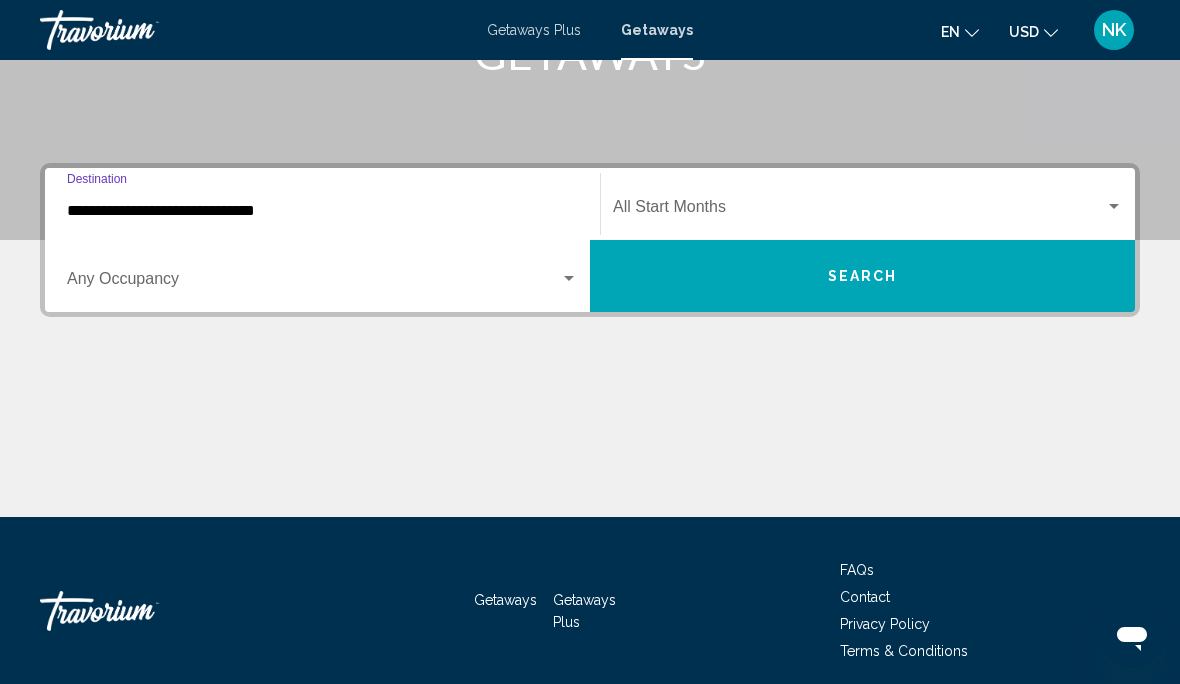 click at bounding box center [859, 211] 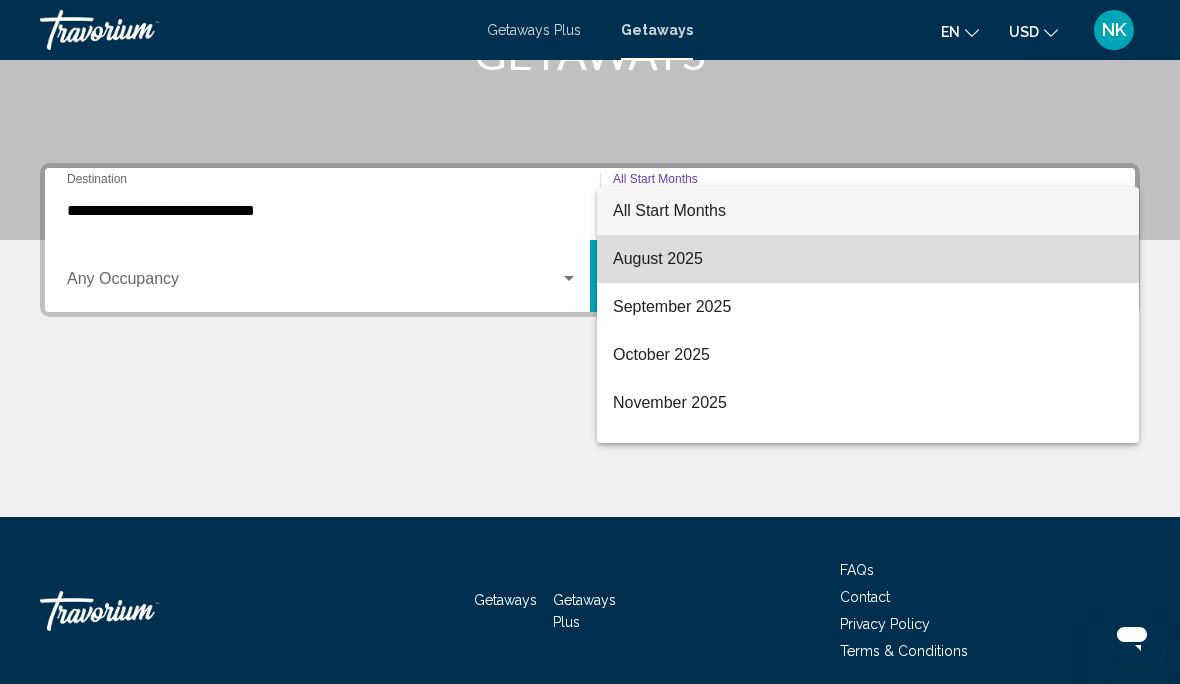 click on "August 2025" at bounding box center [868, 259] 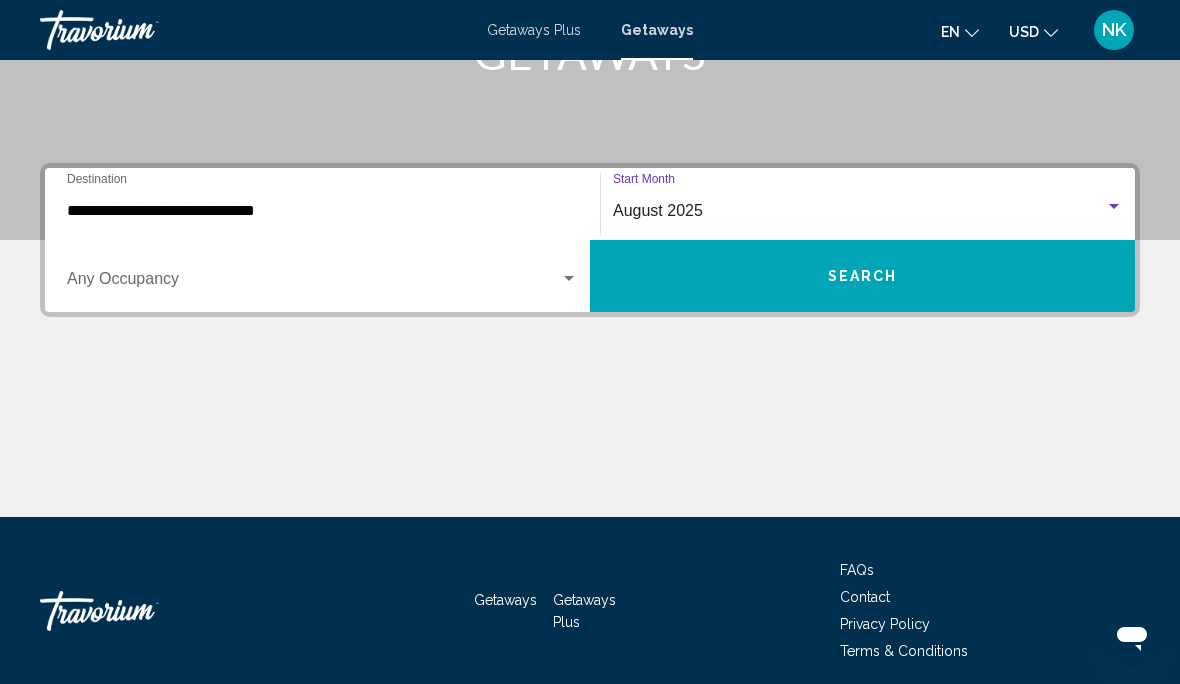 click on "Search" at bounding box center (862, 276) 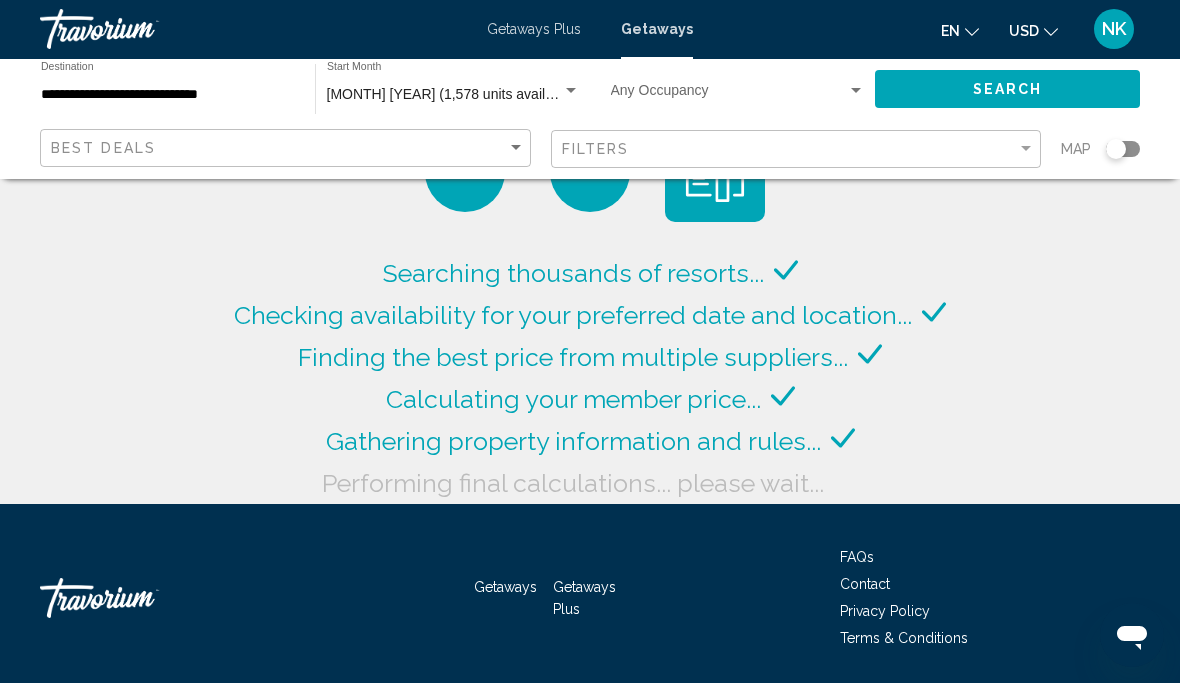 scroll, scrollTop: 15, scrollLeft: 0, axis: vertical 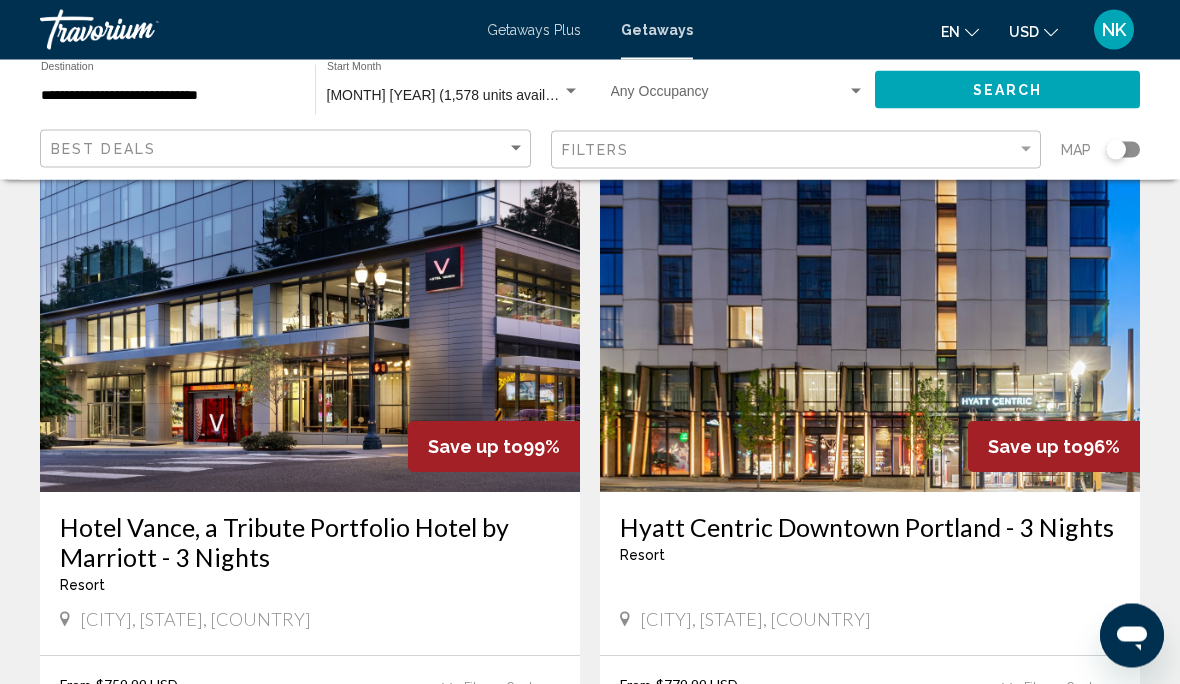click at bounding box center [310, 333] 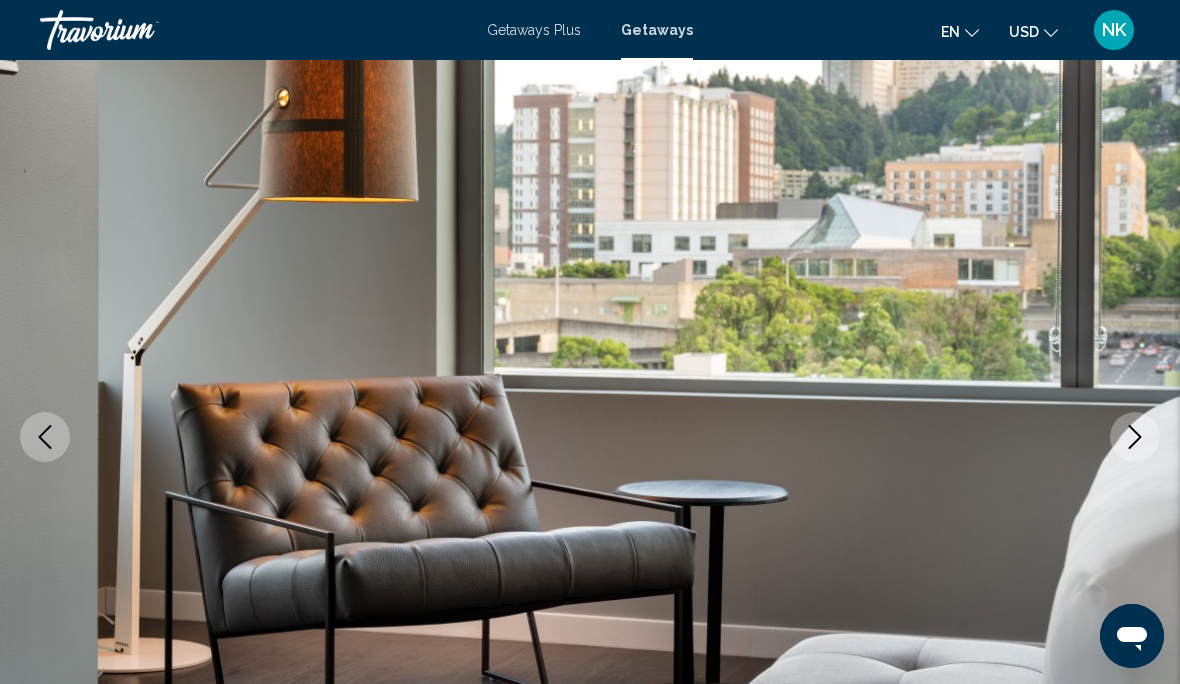 scroll, scrollTop: 0, scrollLeft: 0, axis: both 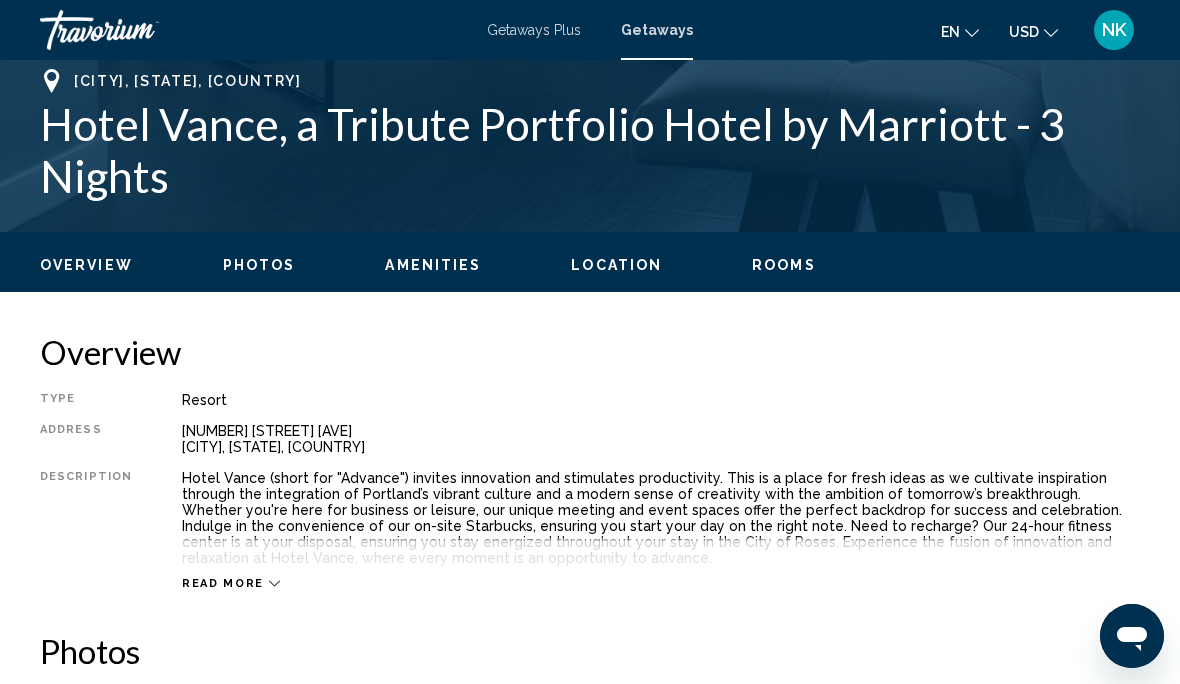 click on "Location" at bounding box center (616, 265) 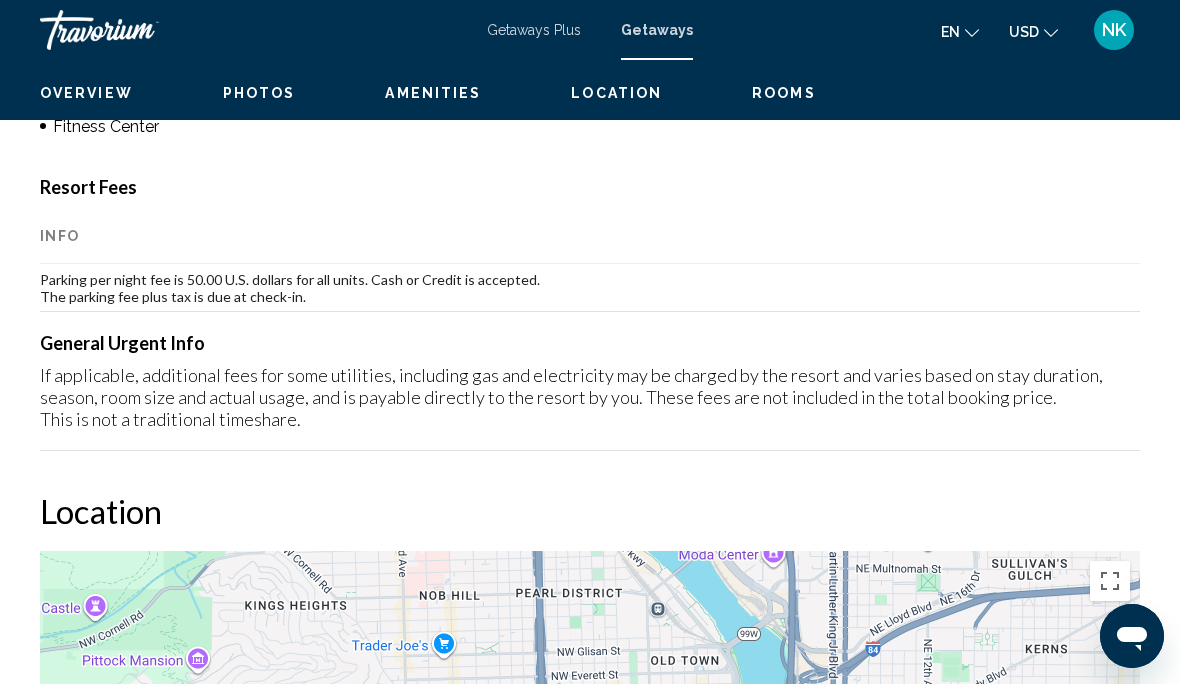 scroll, scrollTop: 2483, scrollLeft: 0, axis: vertical 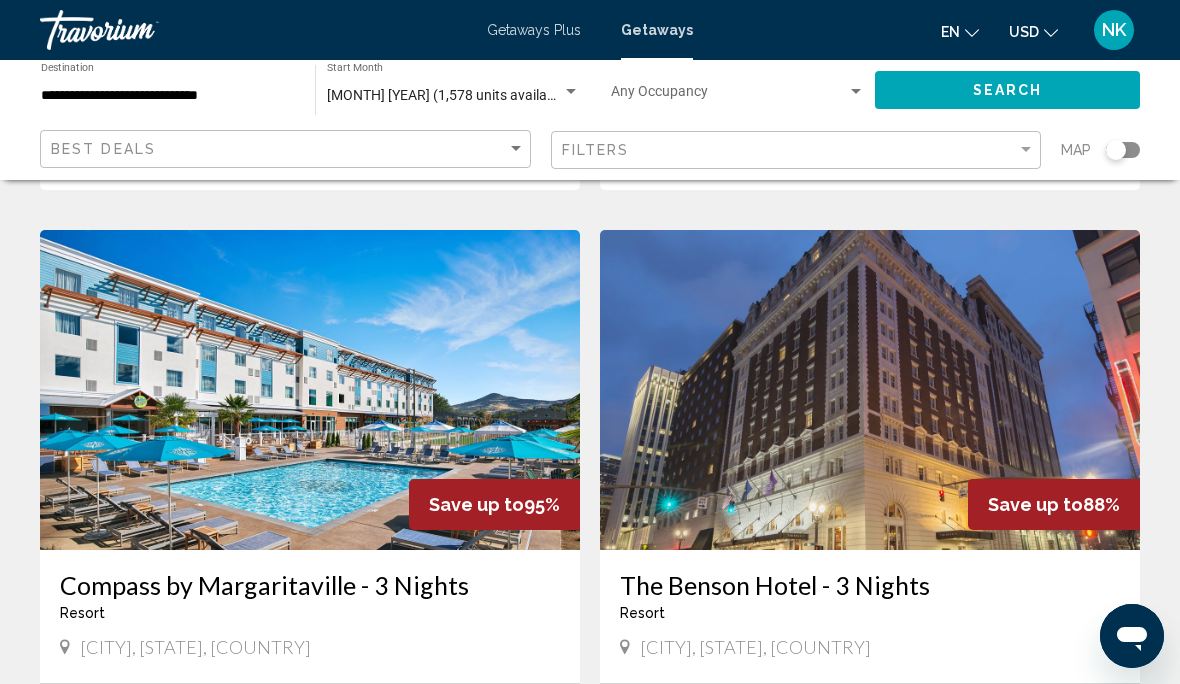 click at bounding box center (870, 390) 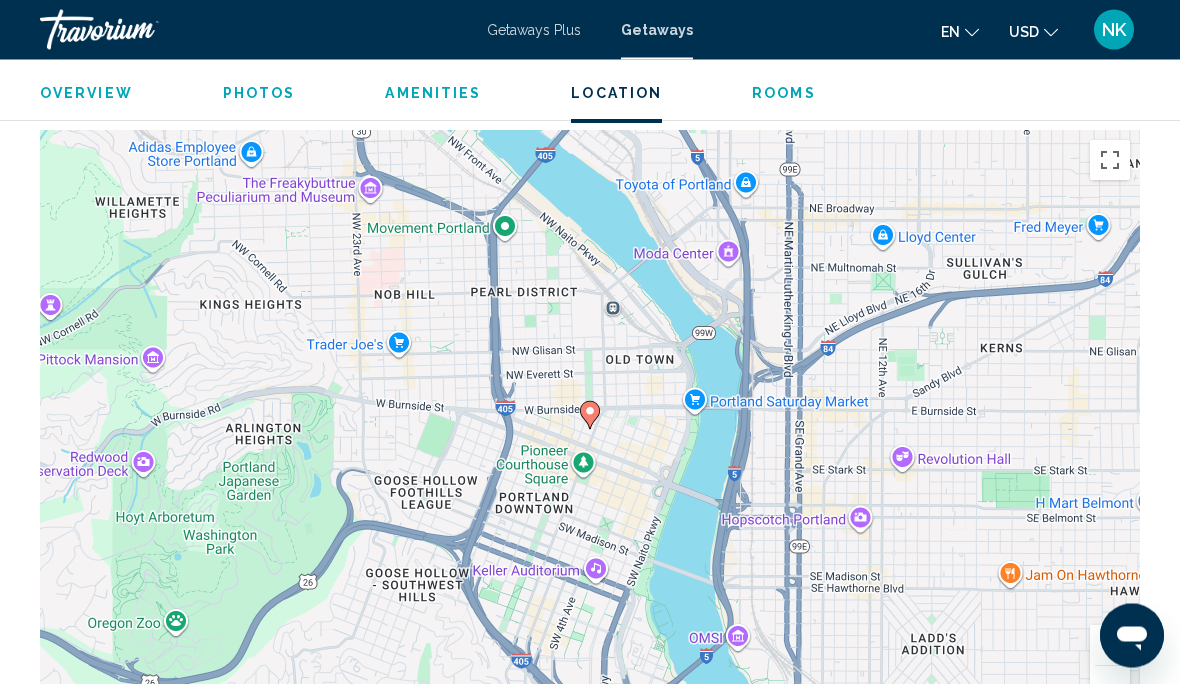 scroll, scrollTop: 2418, scrollLeft: 0, axis: vertical 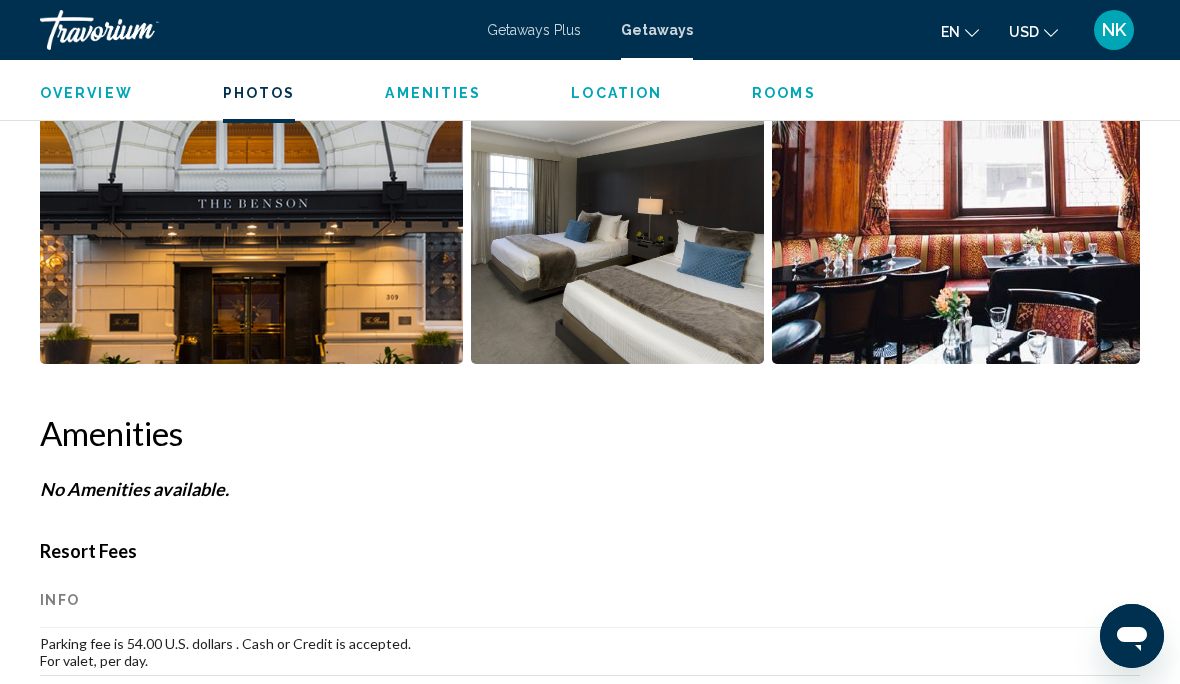 click on "Amenities" at bounding box center [590, 433] 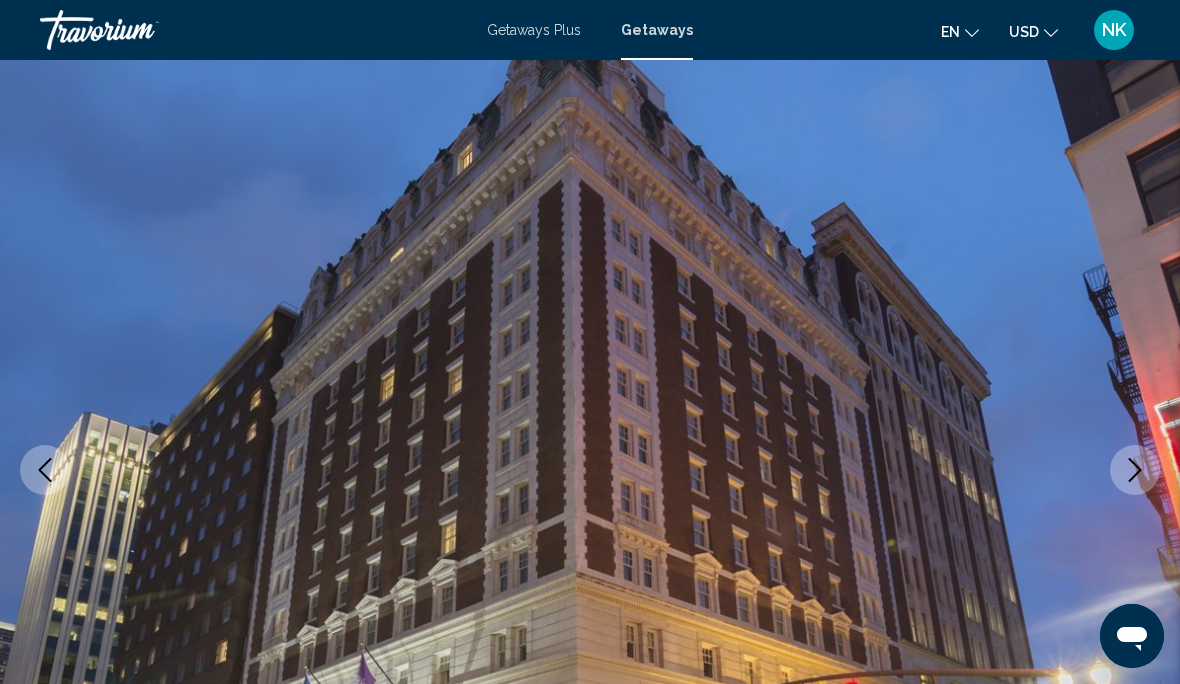 scroll, scrollTop: 0, scrollLeft: 0, axis: both 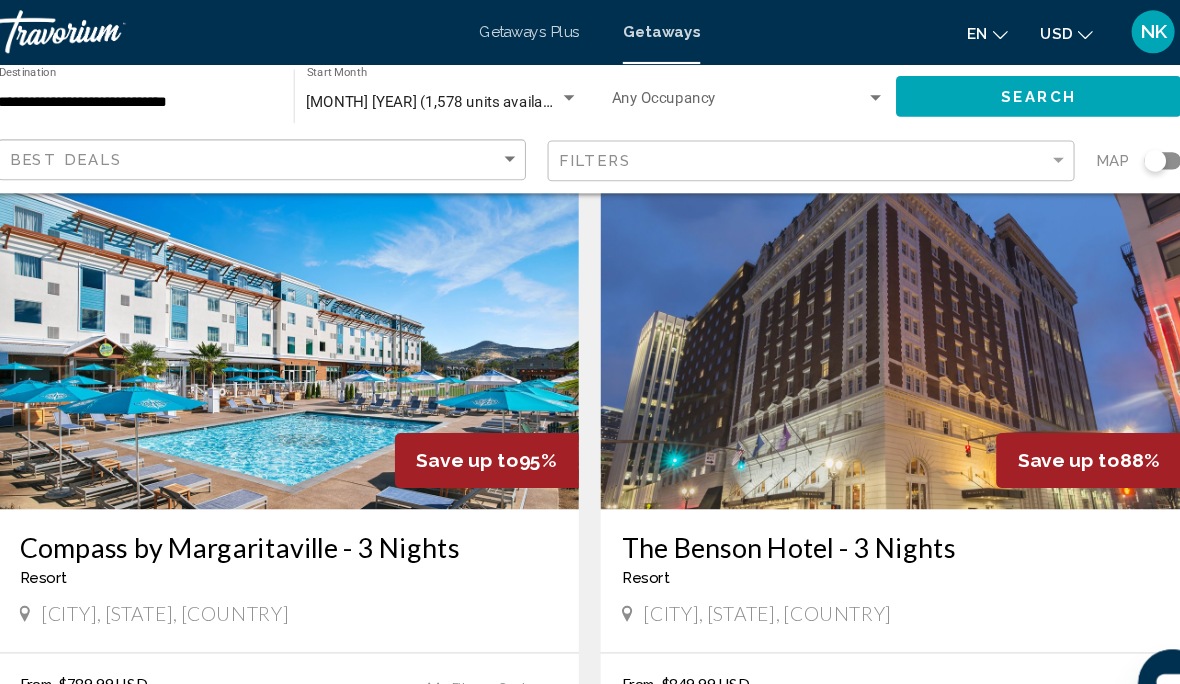 click at bounding box center (310, 314) 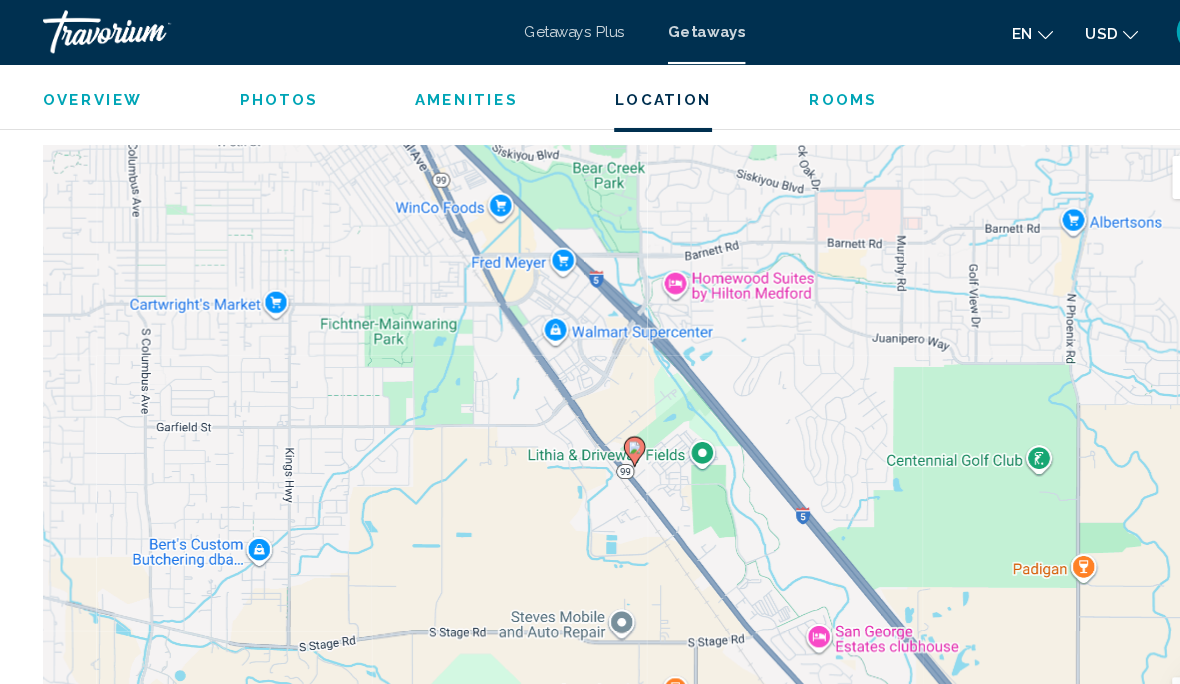 scroll, scrollTop: 2648, scrollLeft: 0, axis: vertical 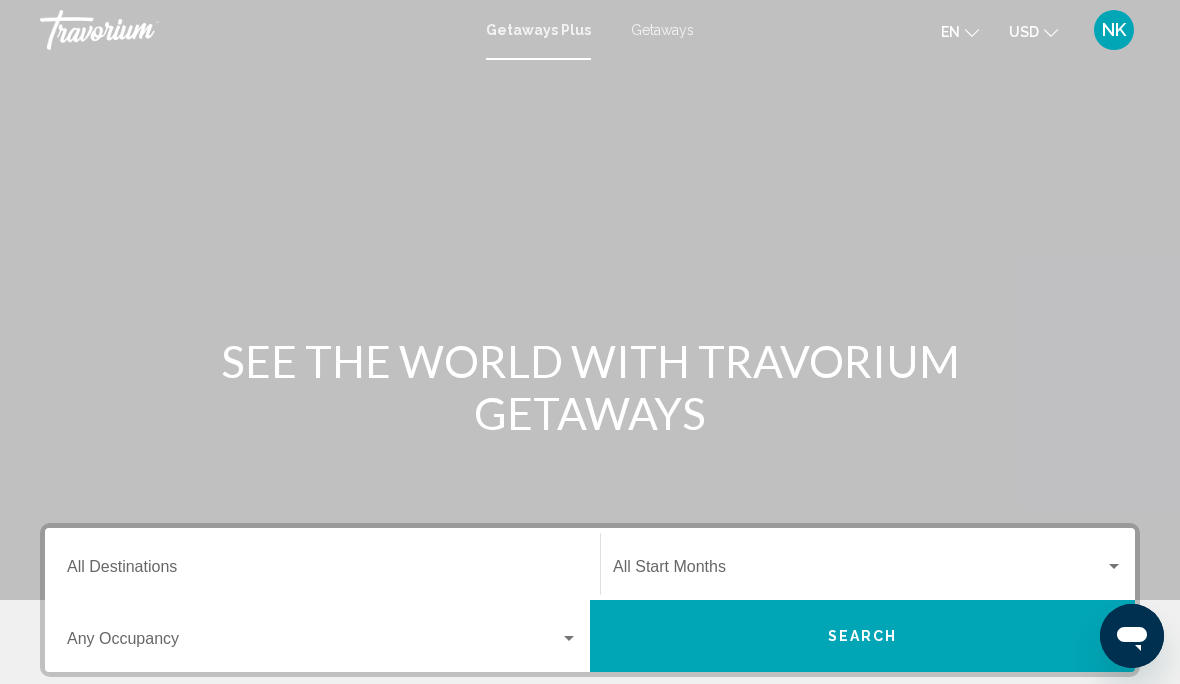 click on "Getaways" at bounding box center [662, 30] 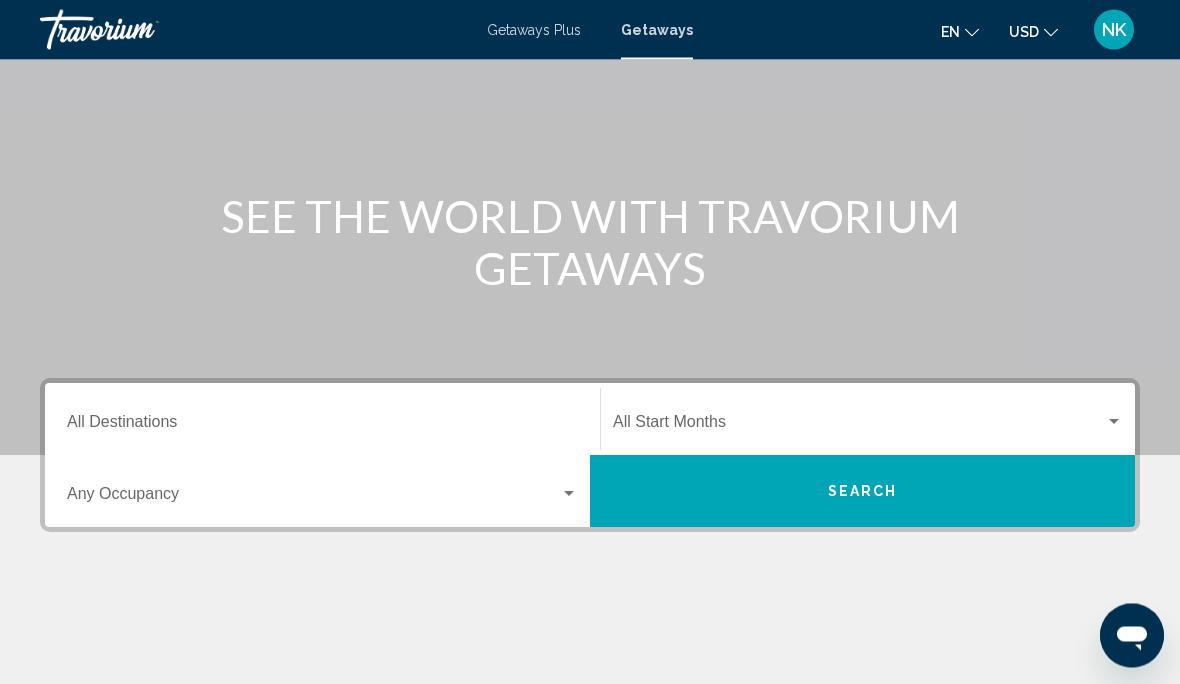 click on "Destination All Destinations" at bounding box center [322, 427] 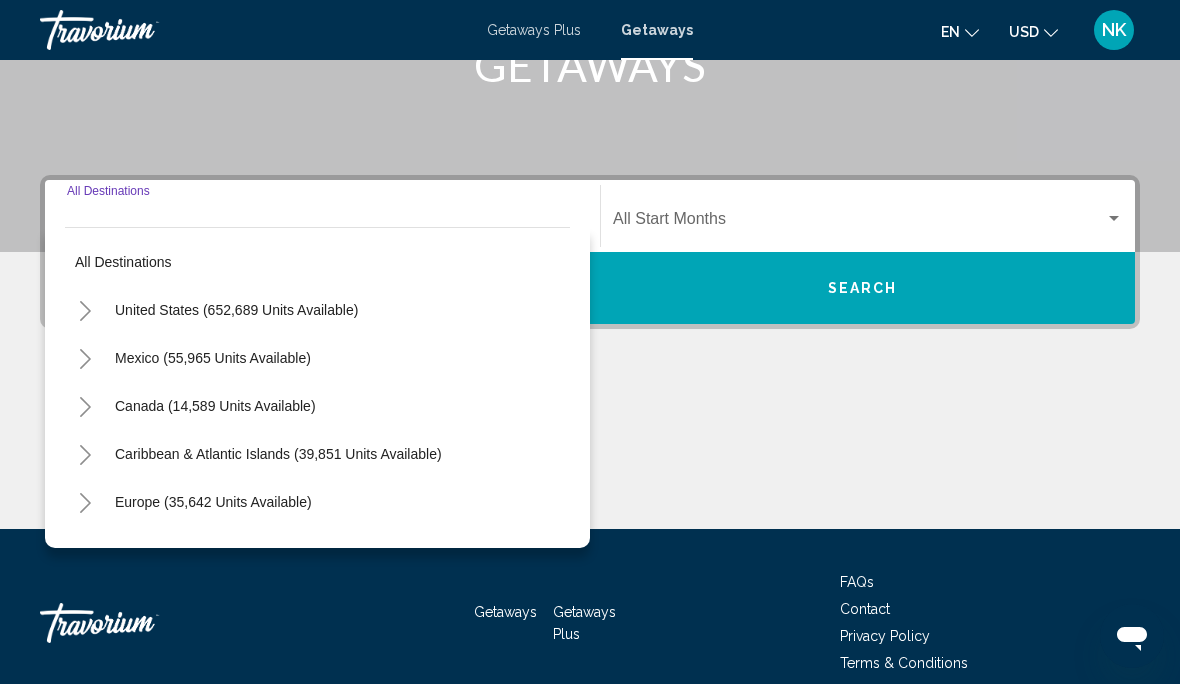 scroll, scrollTop: 360, scrollLeft: 0, axis: vertical 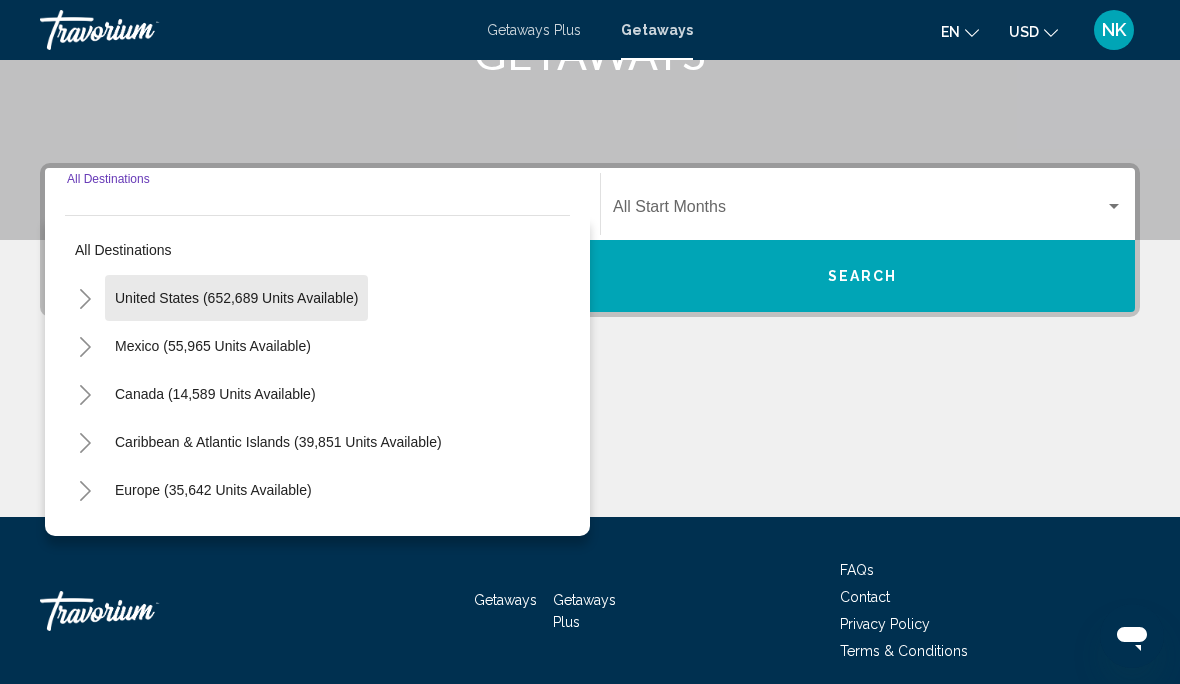 click on "United States (652,689 units available)" at bounding box center [213, 346] 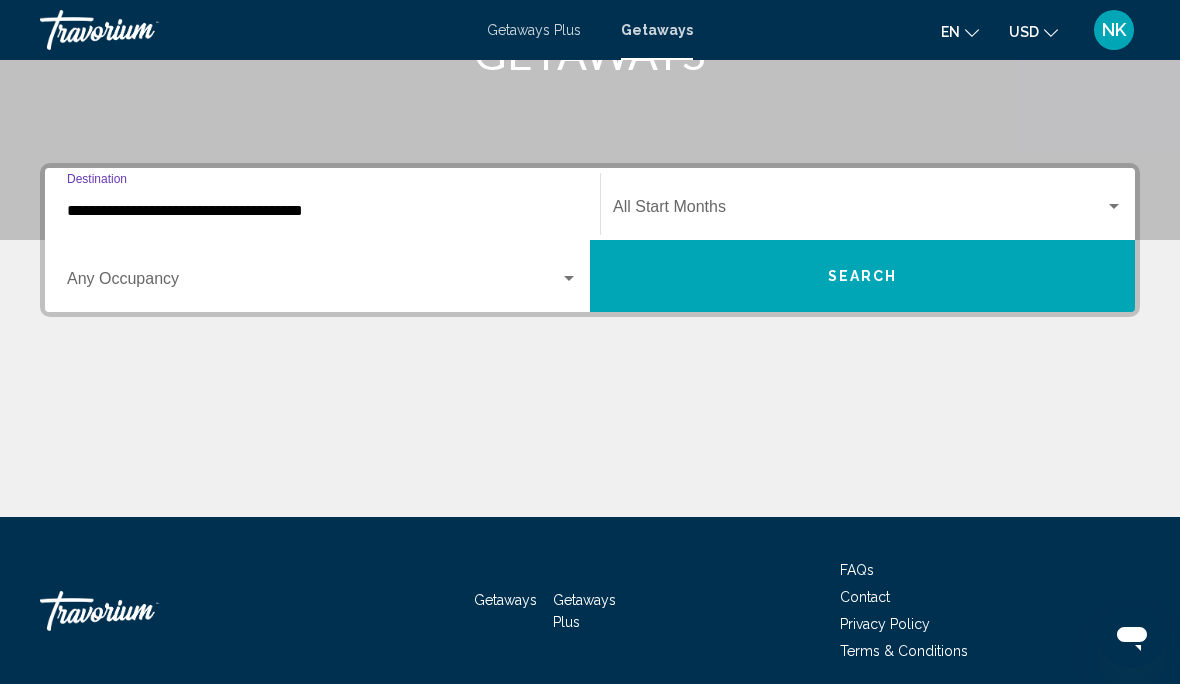click on "**********" at bounding box center [322, 211] 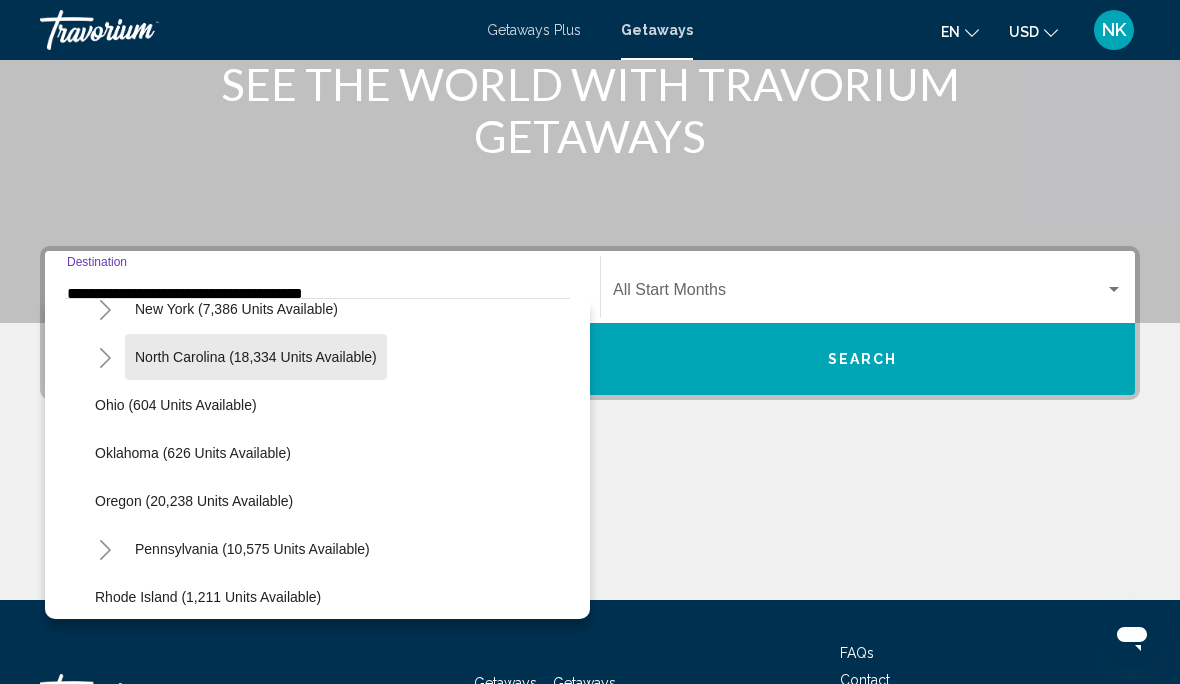 scroll, scrollTop: 1424, scrollLeft: 0, axis: vertical 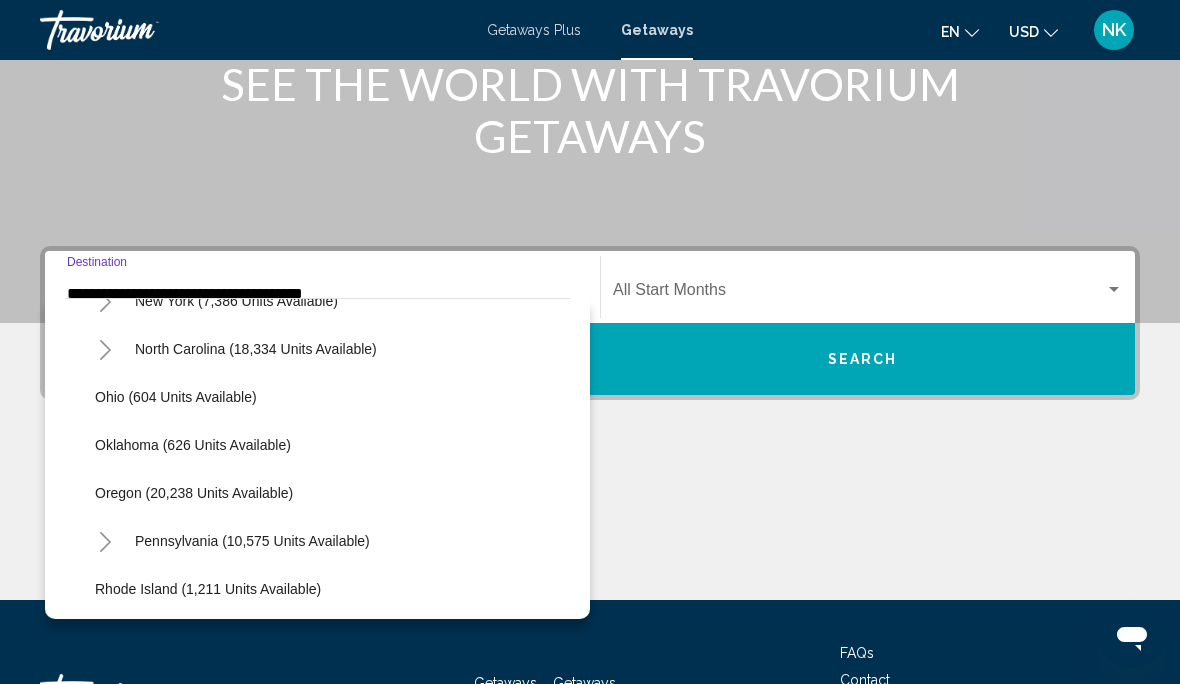 click on "Oregon (20,238 units available)" 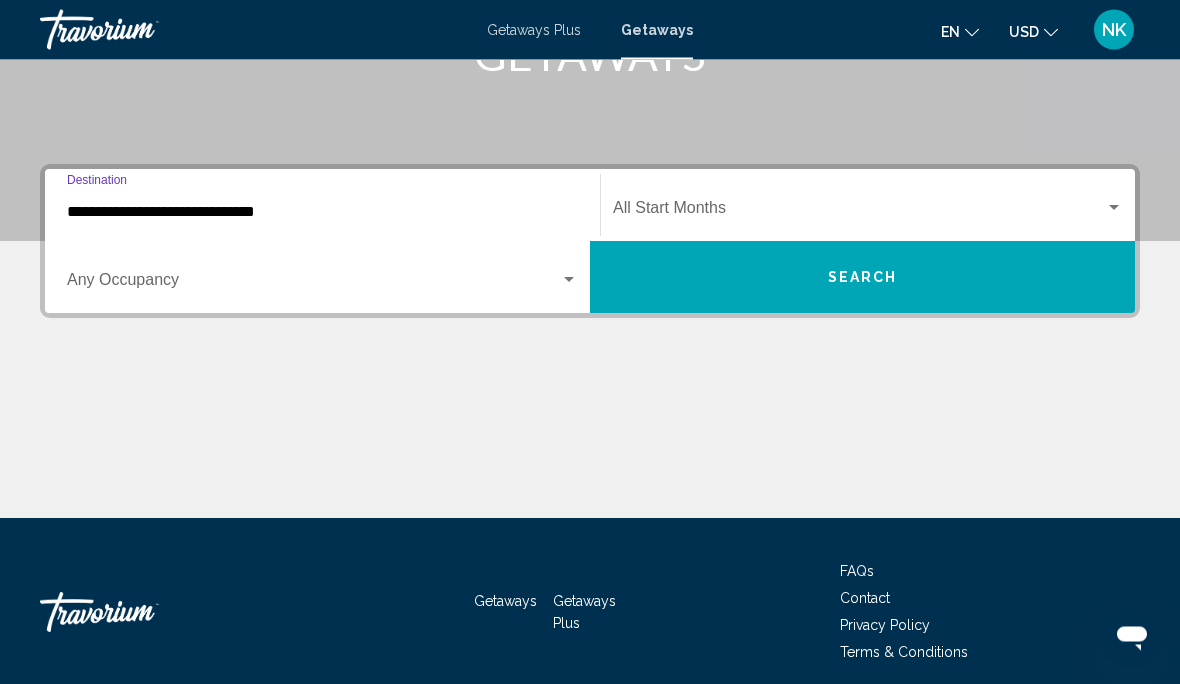 scroll, scrollTop: 360, scrollLeft: 0, axis: vertical 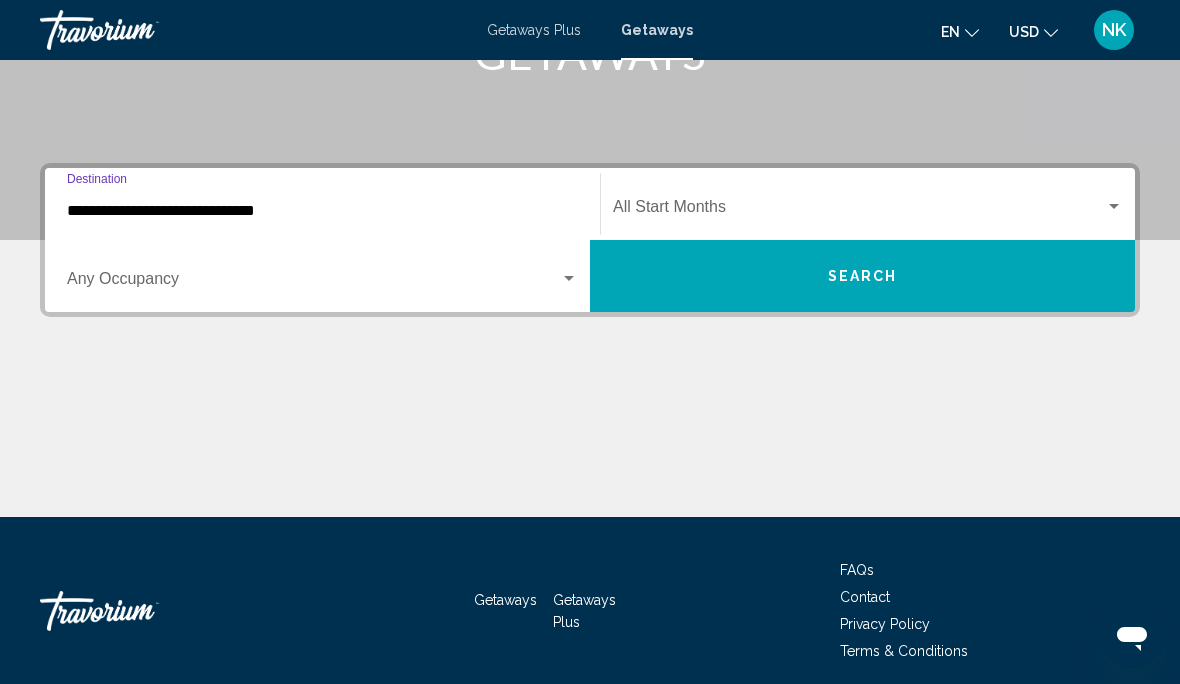 click at bounding box center [859, 211] 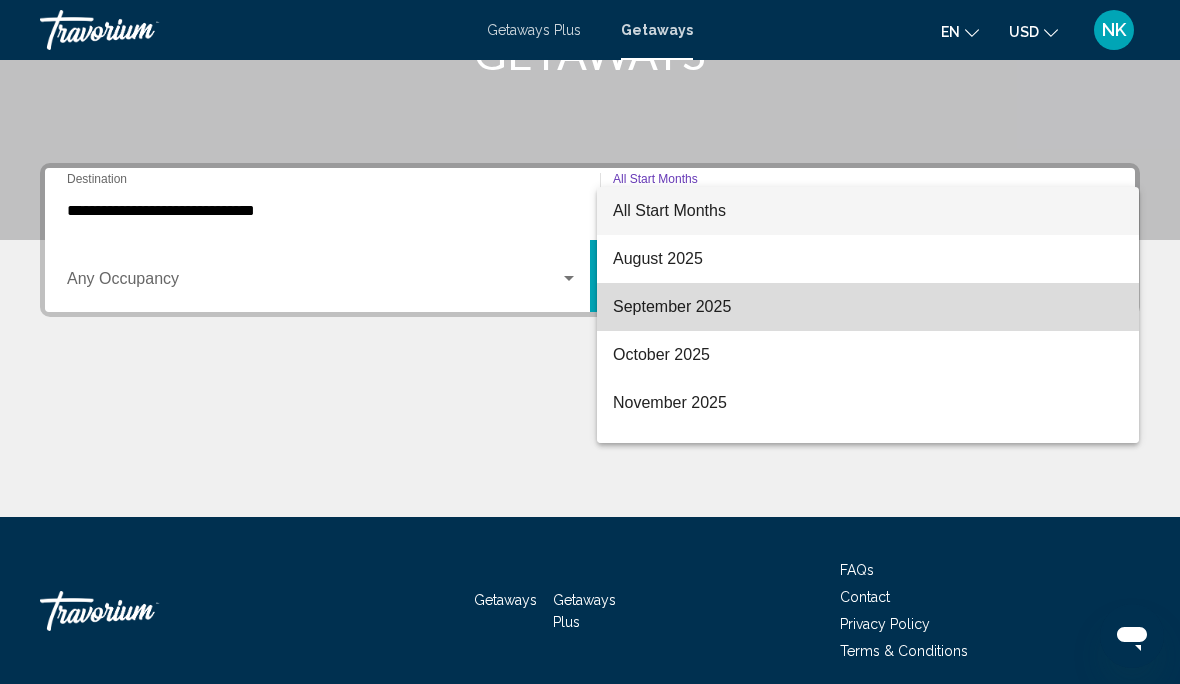 click on "September 2025" at bounding box center [868, 307] 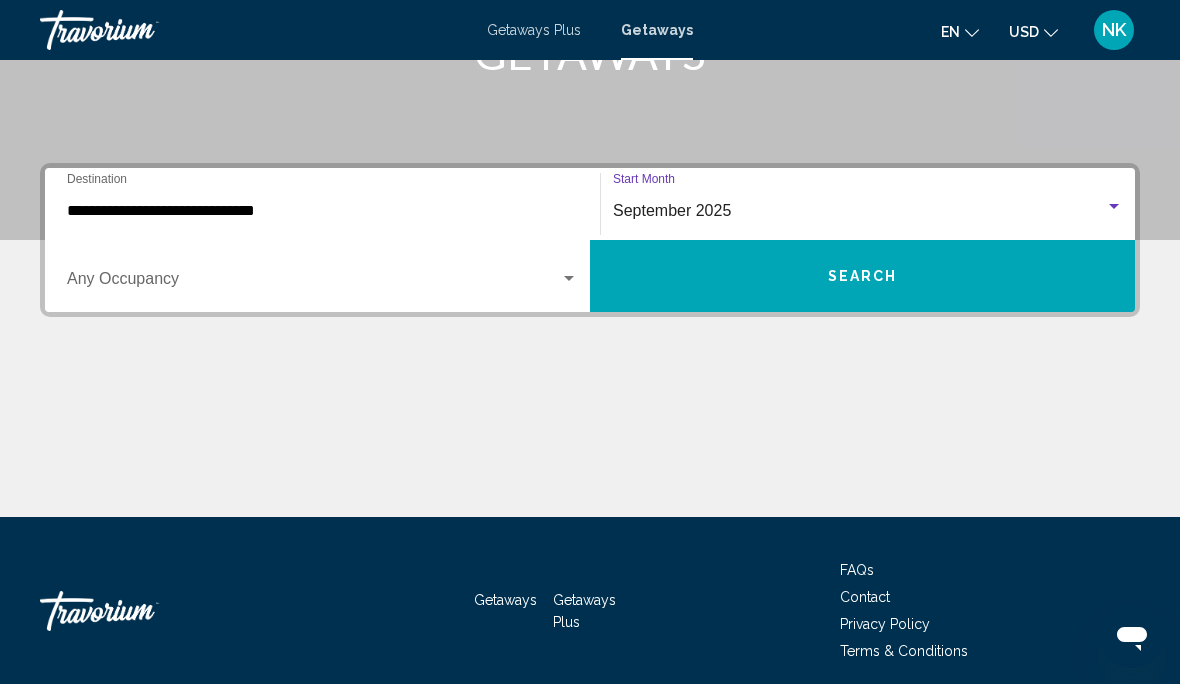 click on "Search" at bounding box center (862, 276) 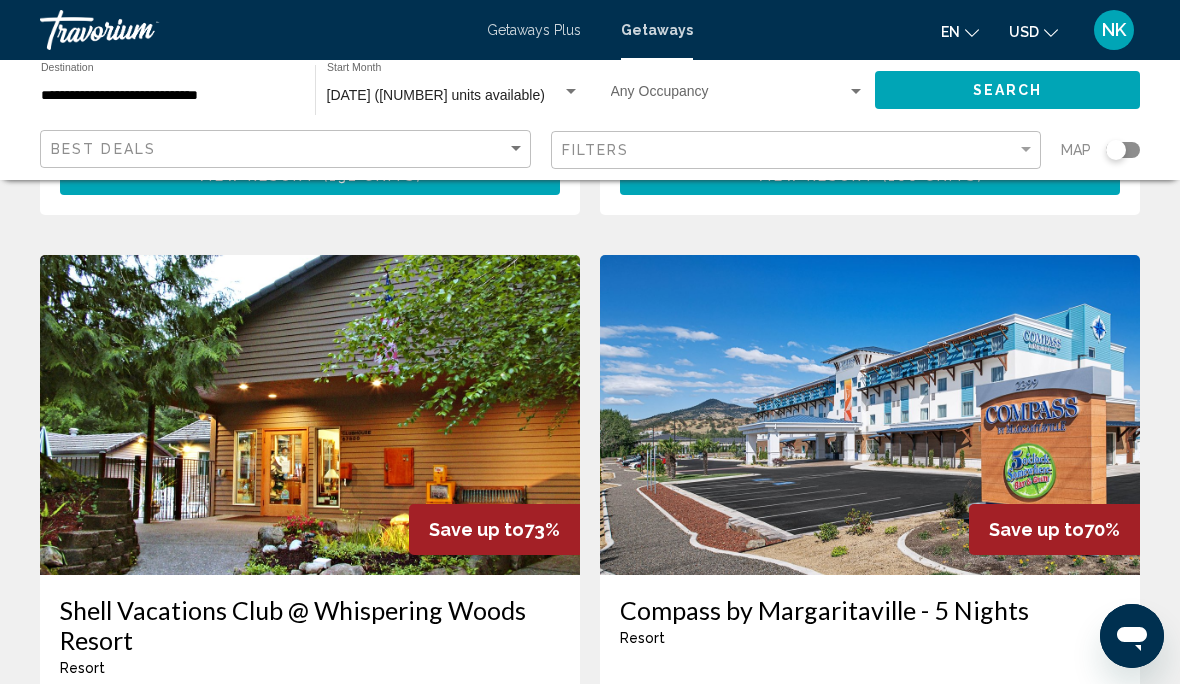 scroll, scrollTop: 3541, scrollLeft: 0, axis: vertical 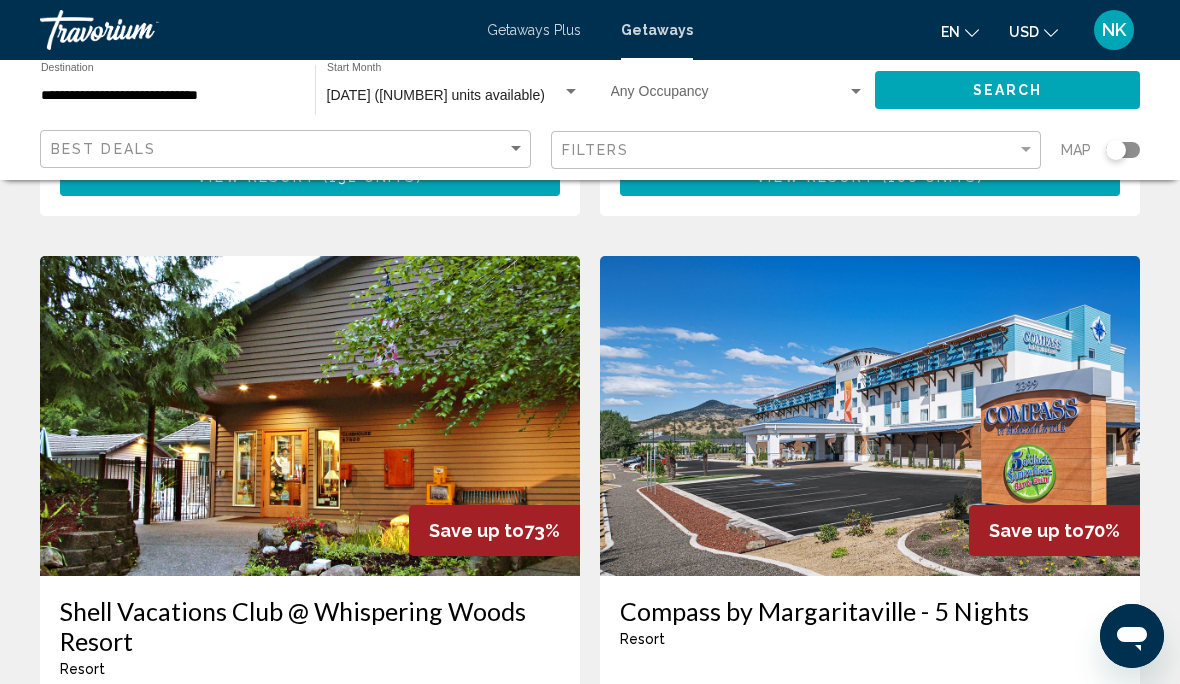 click at bounding box center [310, 416] 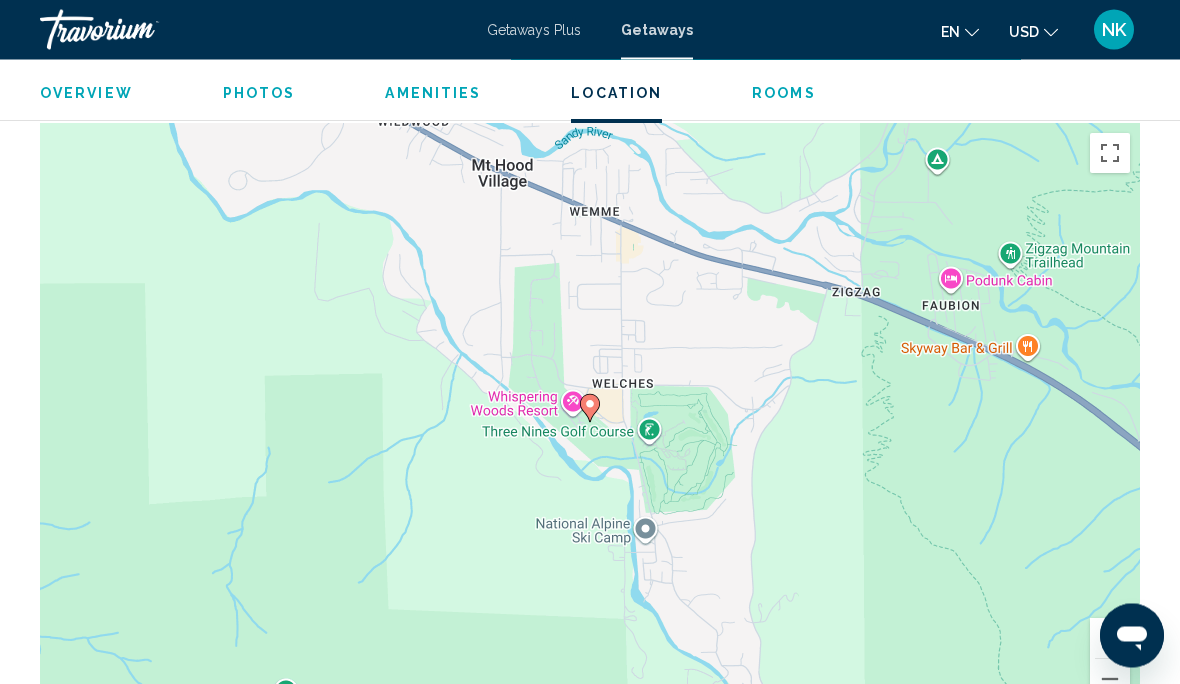 scroll, scrollTop: 2872, scrollLeft: 0, axis: vertical 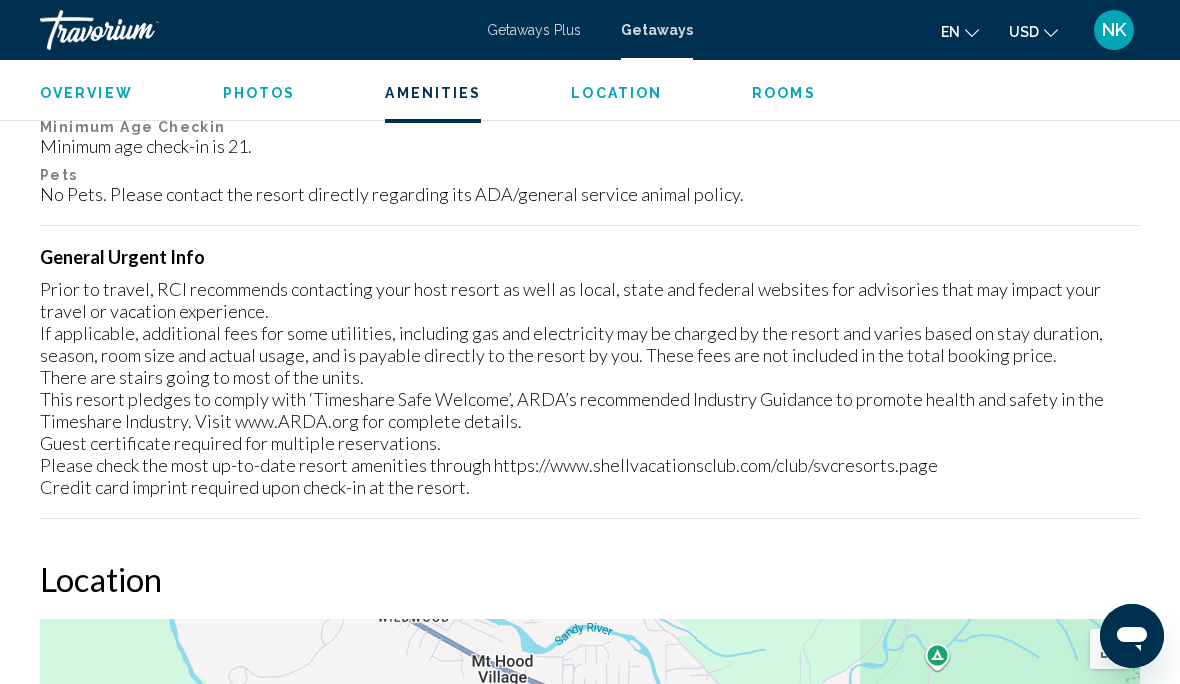 click on "Rooms" at bounding box center [784, 93] 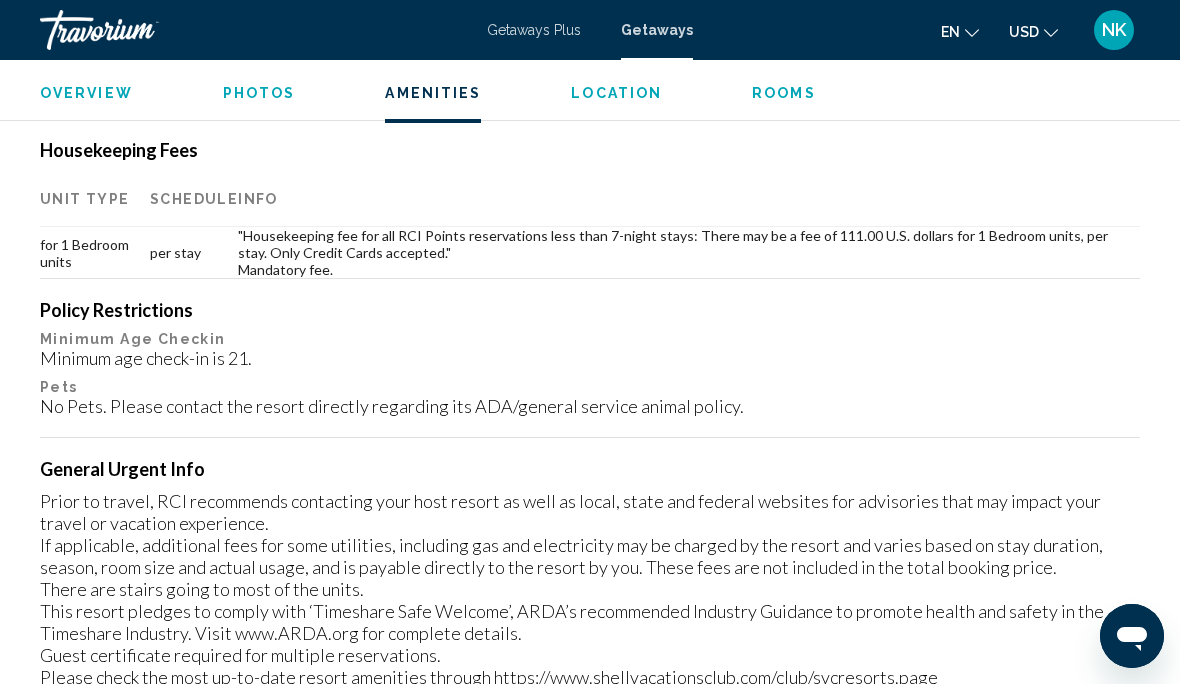 scroll, scrollTop: 2160, scrollLeft: 0, axis: vertical 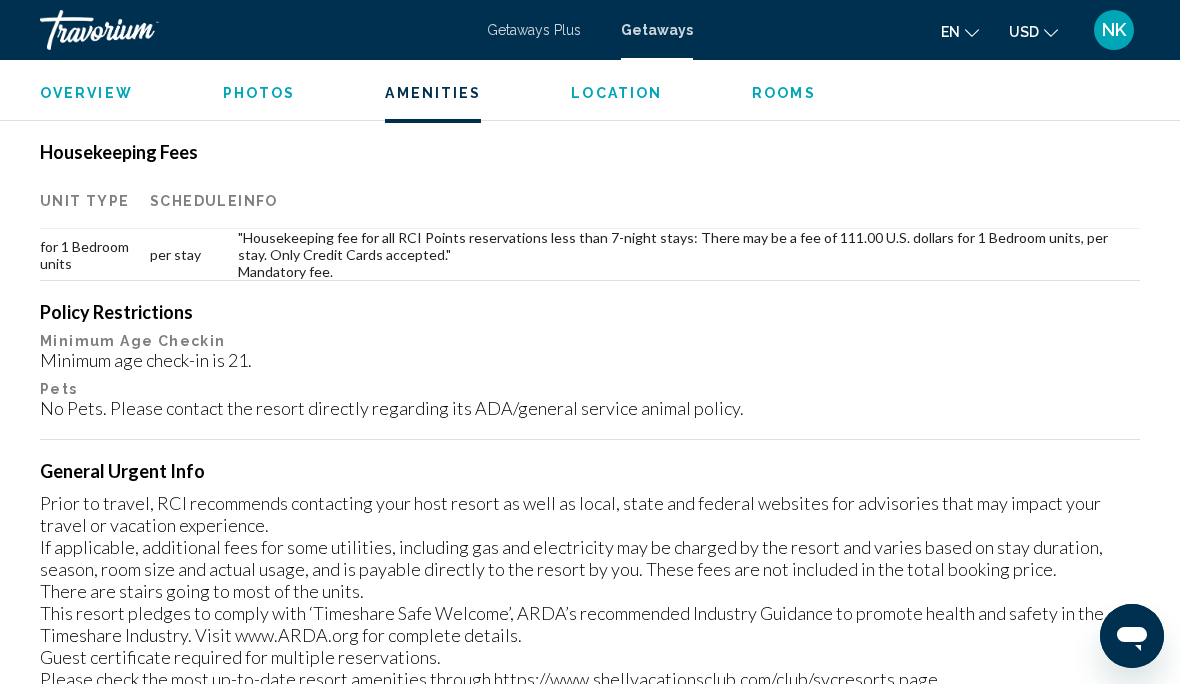 click on "Photos" at bounding box center [259, 93] 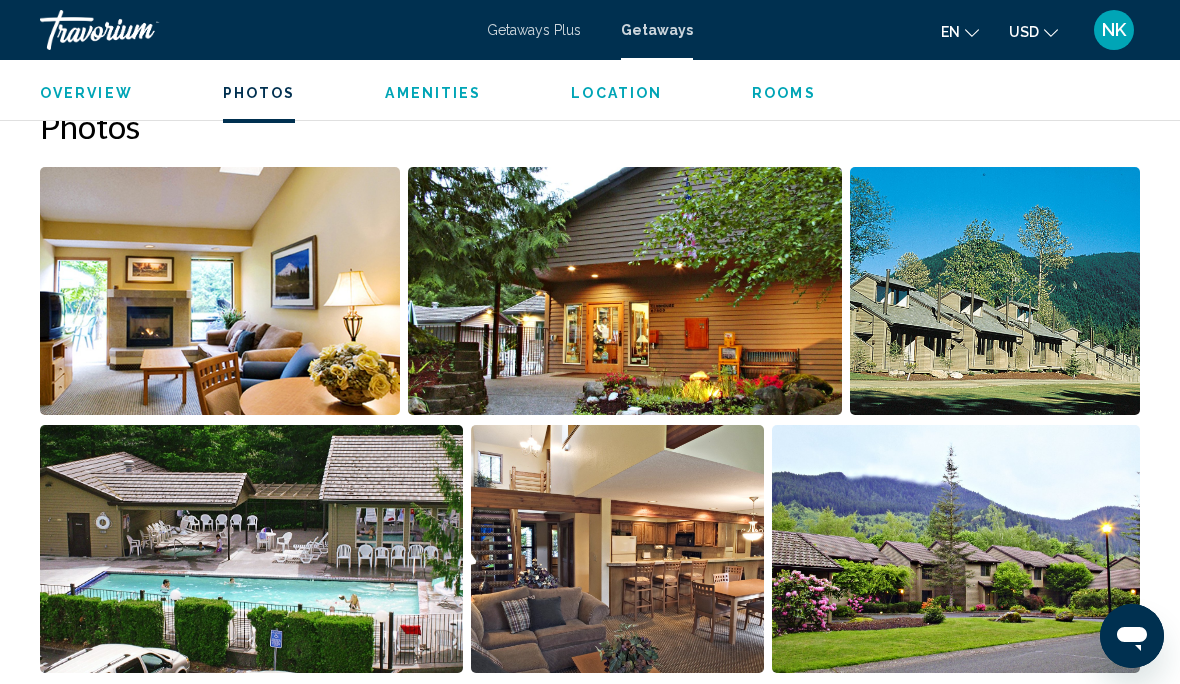 scroll, scrollTop: 1287, scrollLeft: 0, axis: vertical 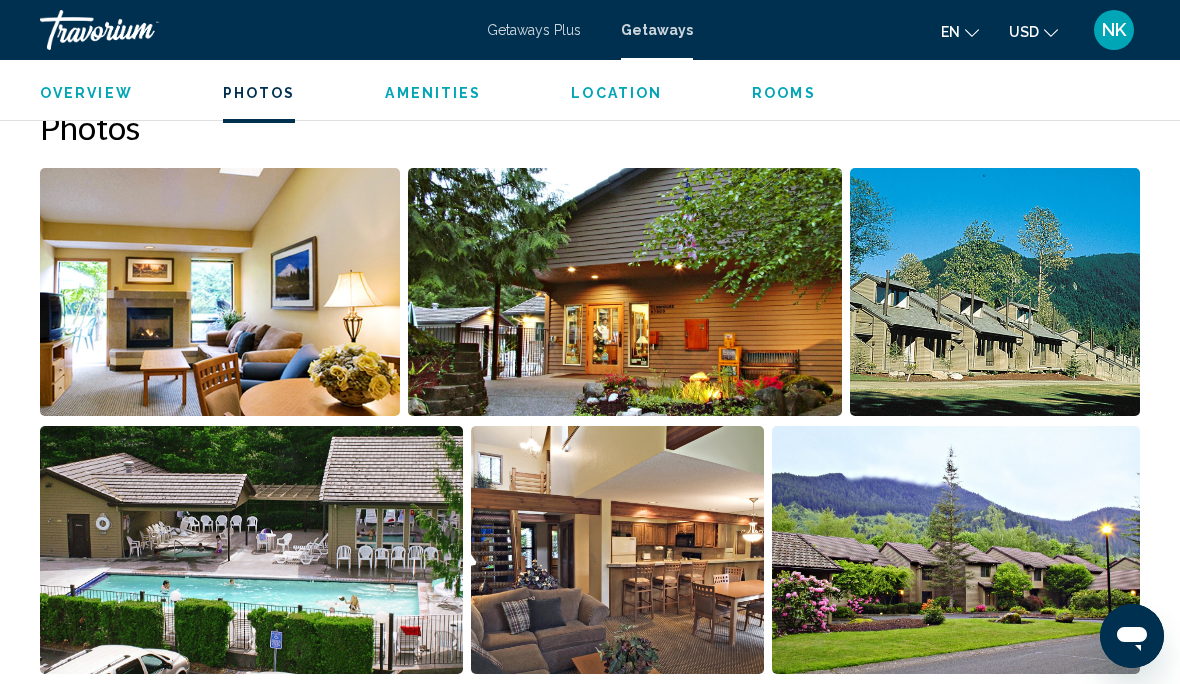click at bounding box center [995, 292] 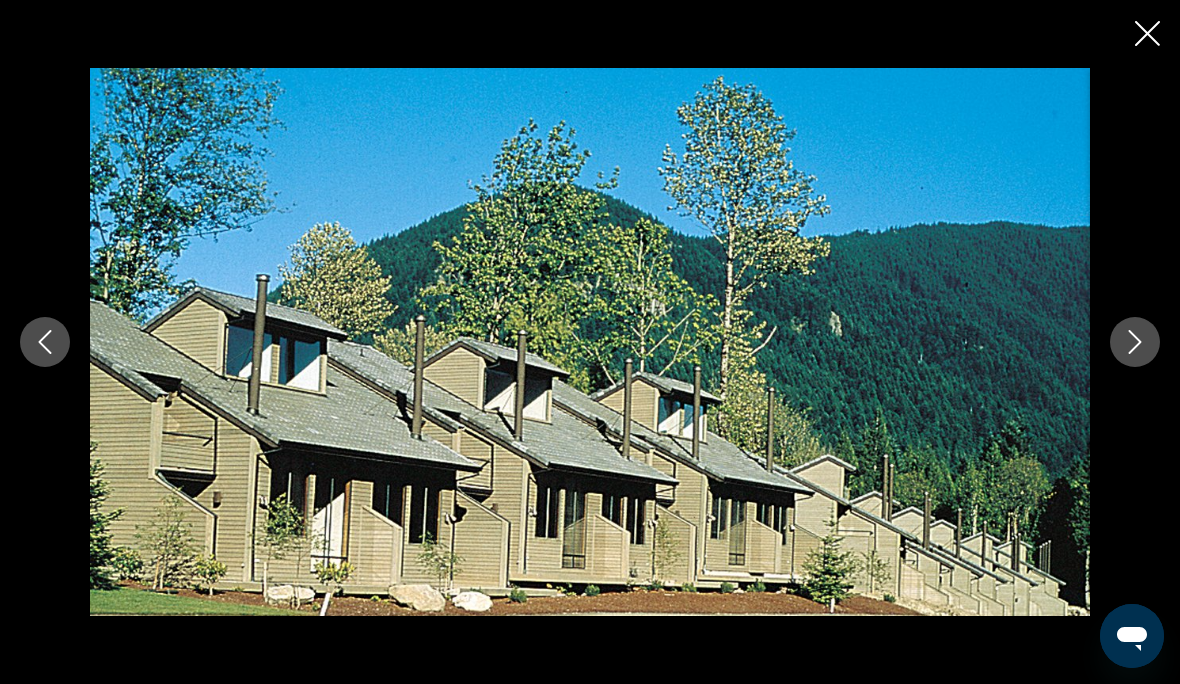 click 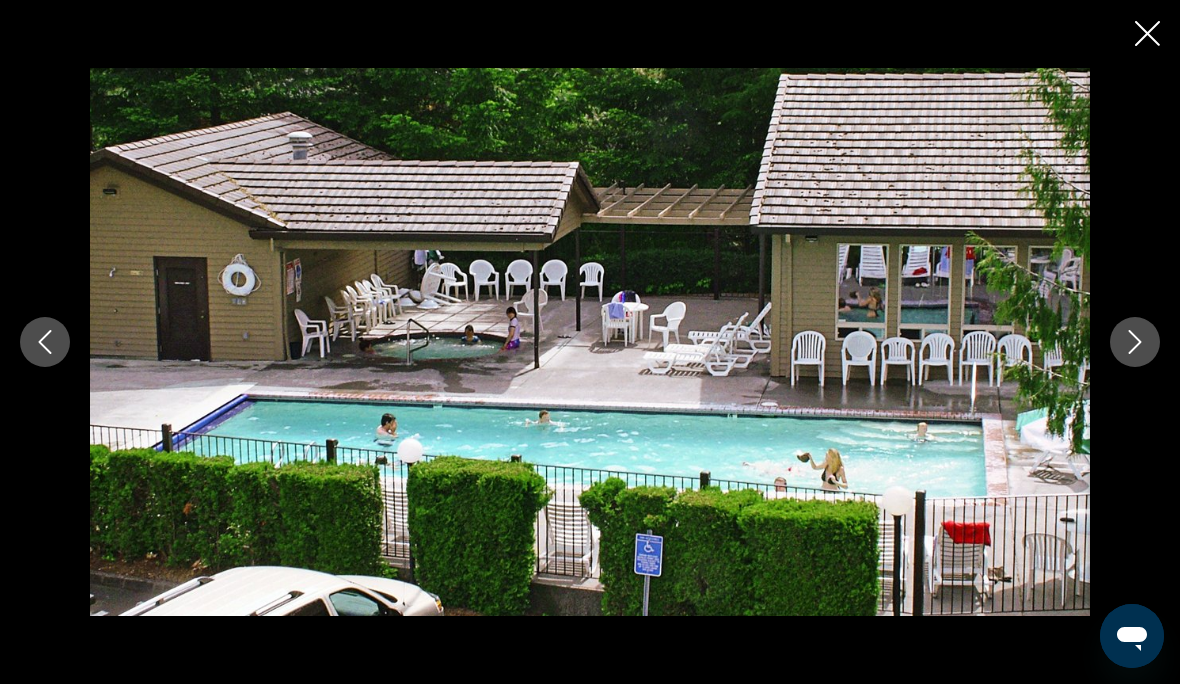 click at bounding box center [1135, 342] 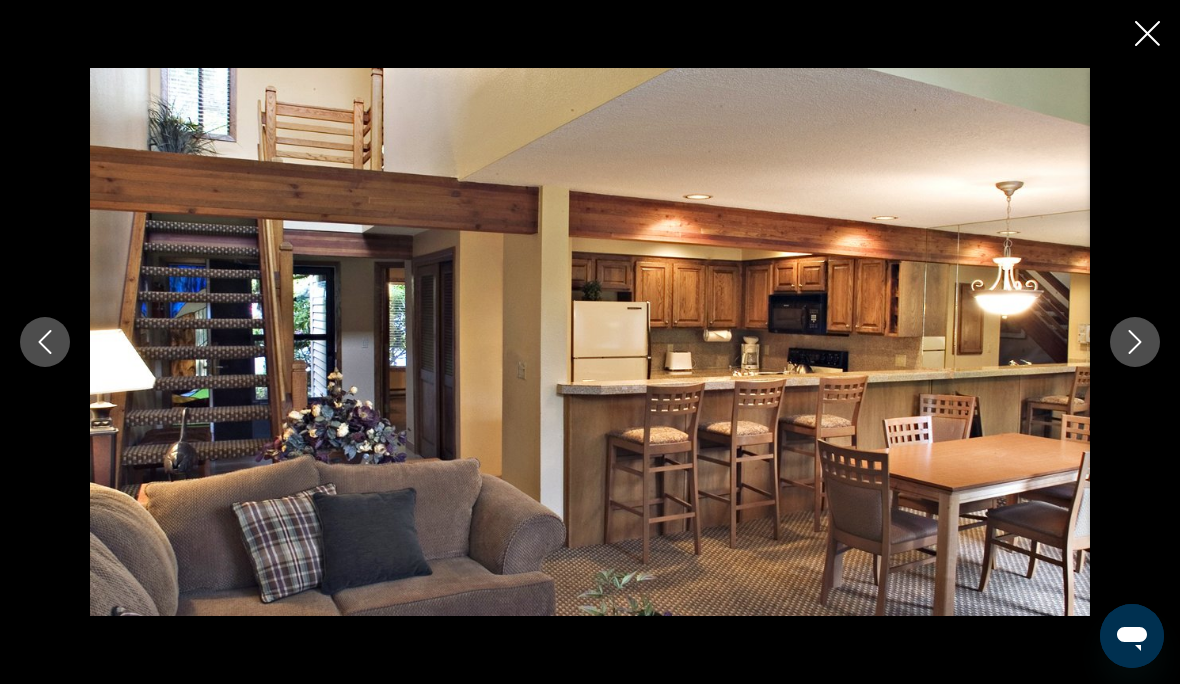 click 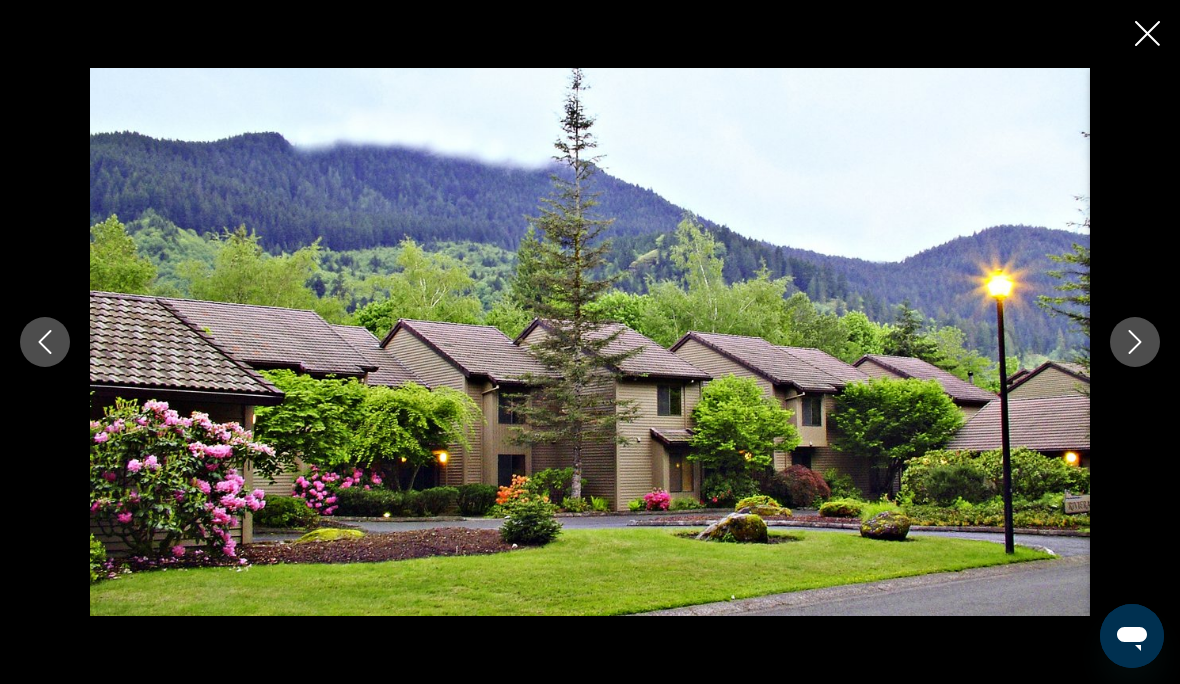 click 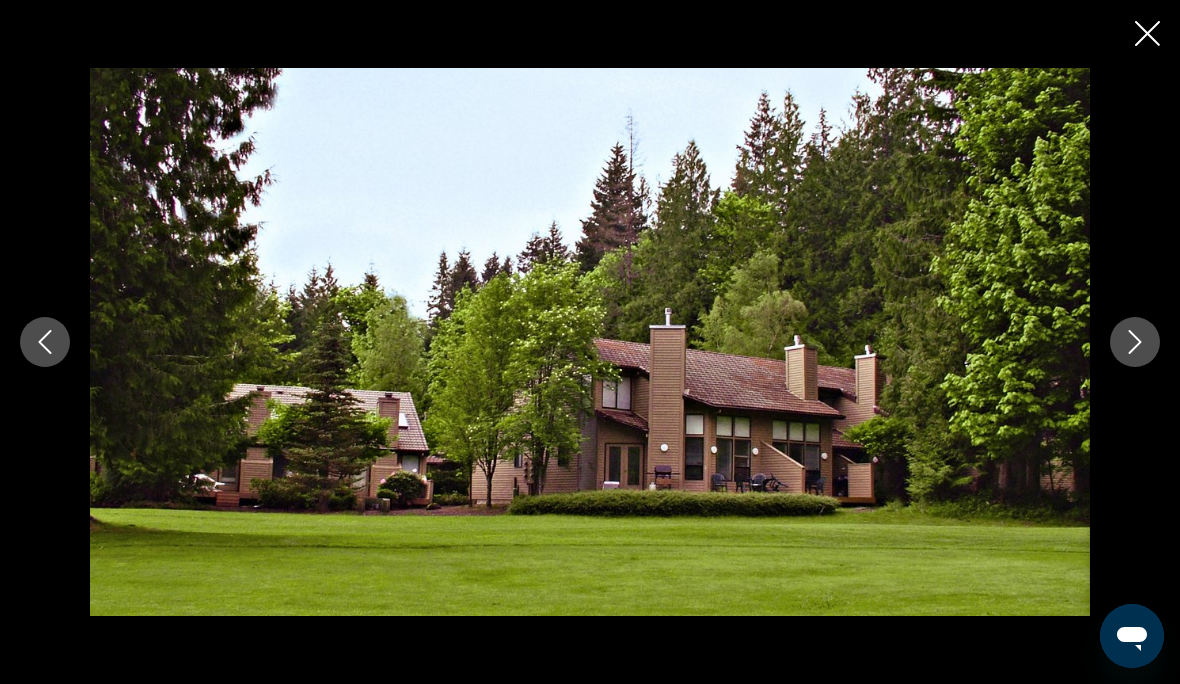 click 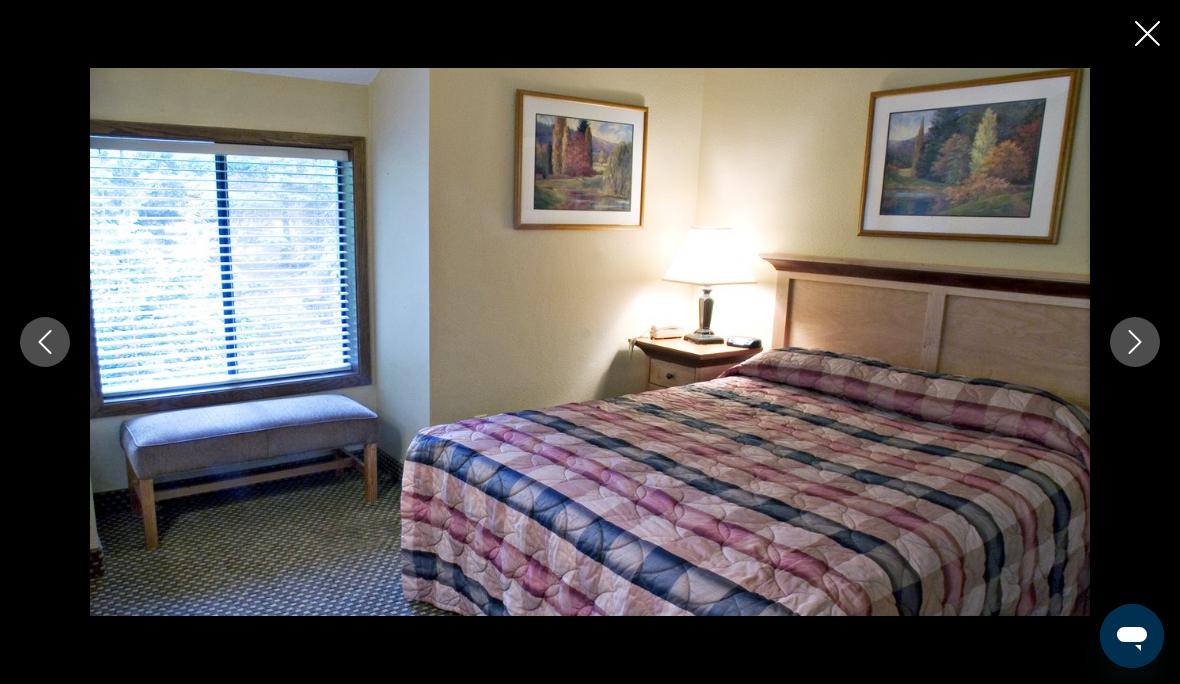 click 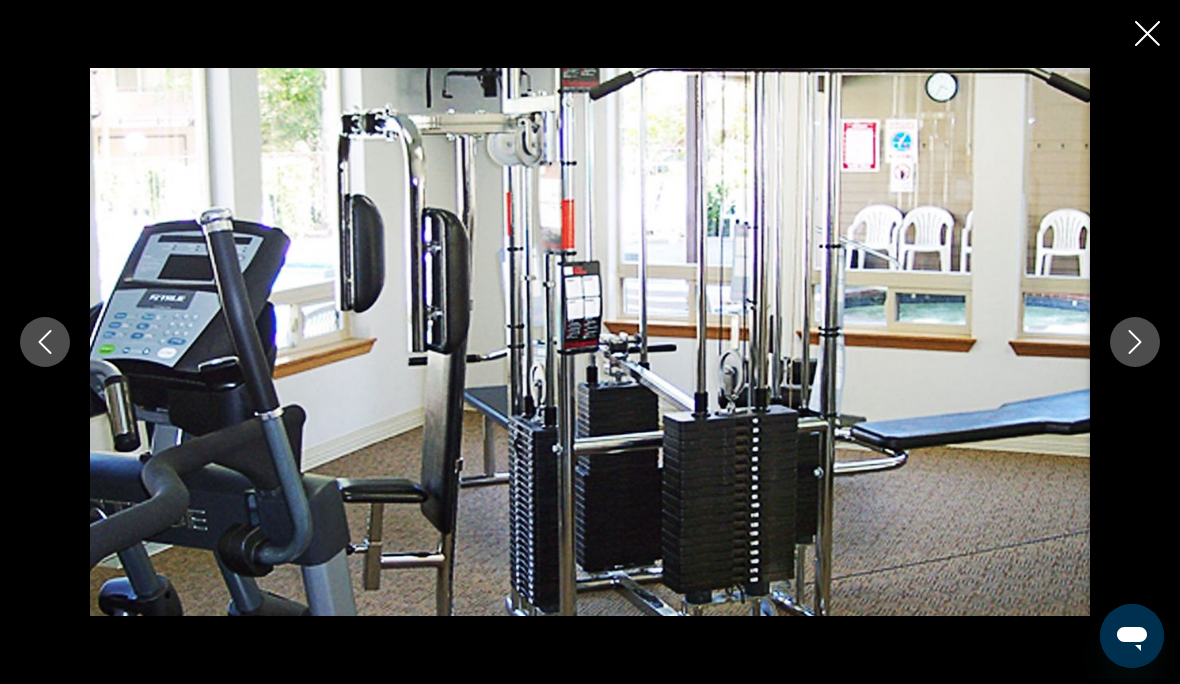 click at bounding box center (1135, 342) 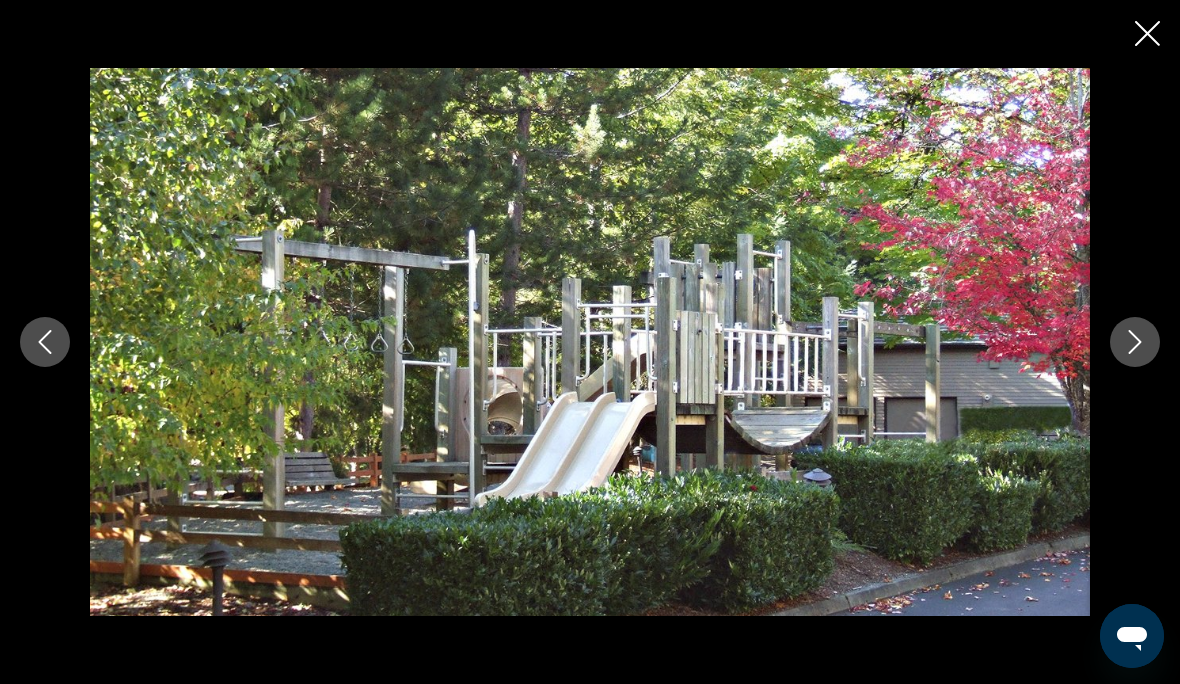 click 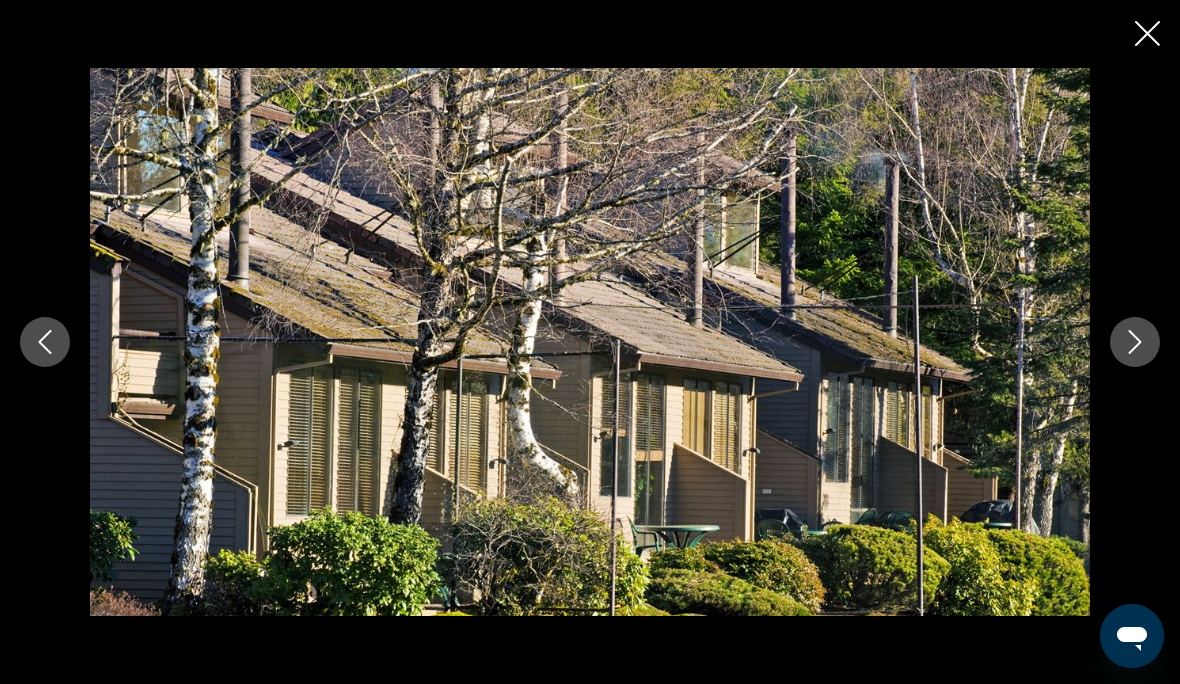 click 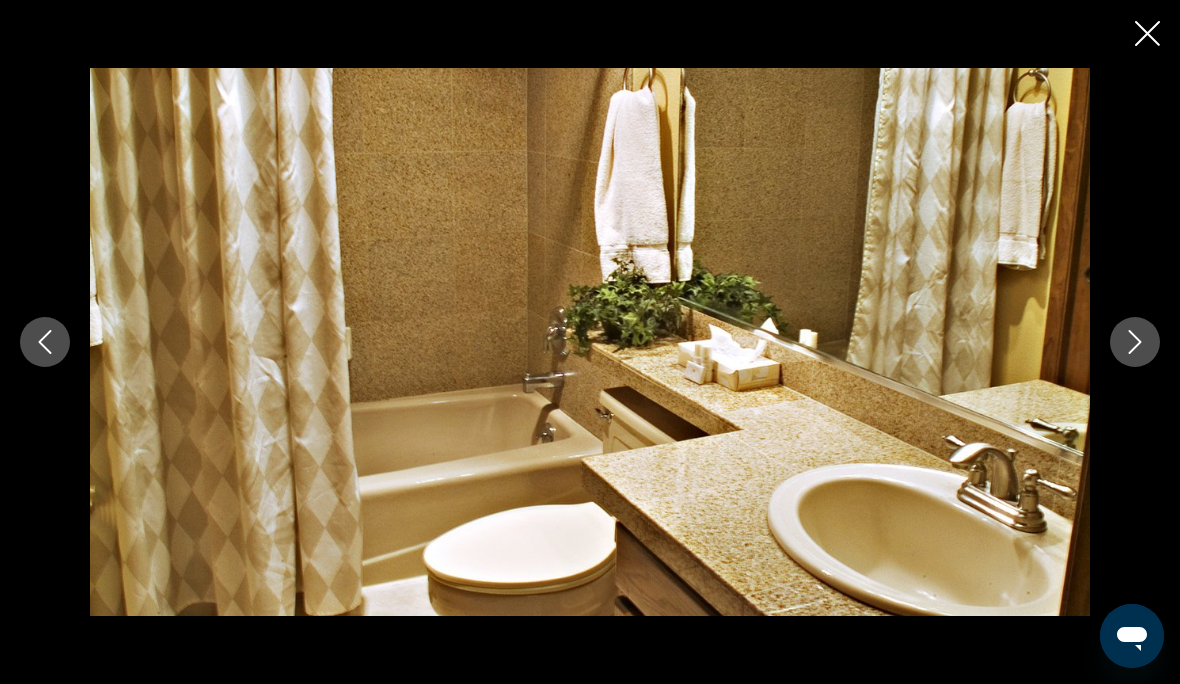 click 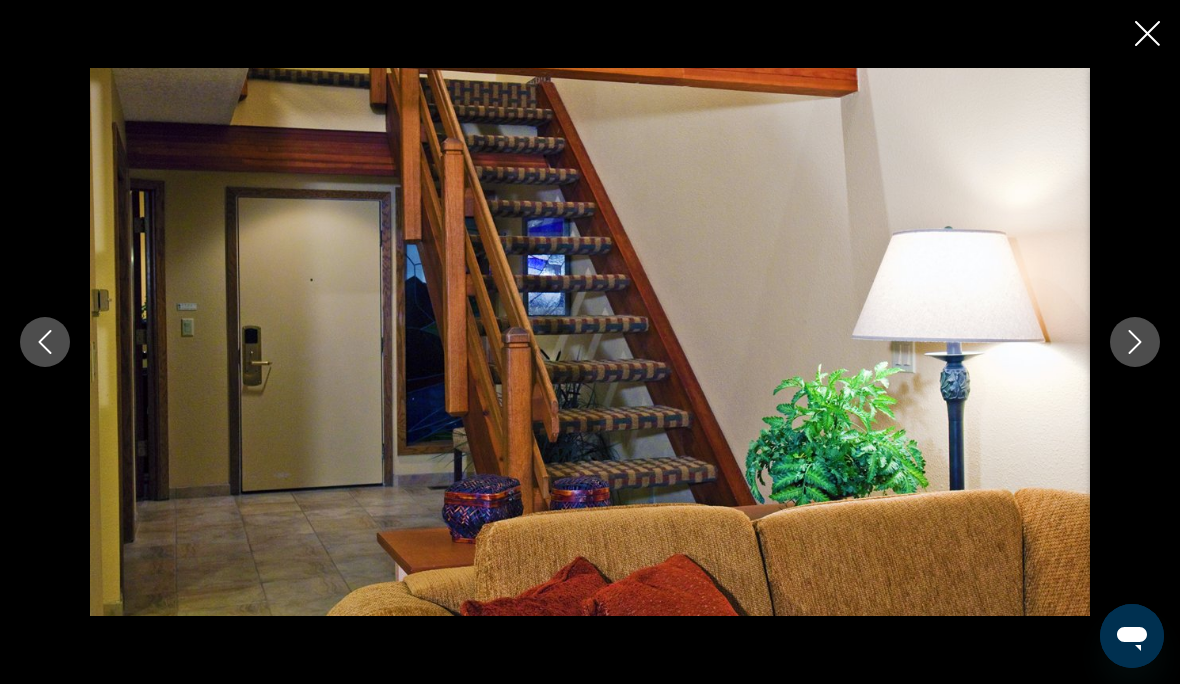 click 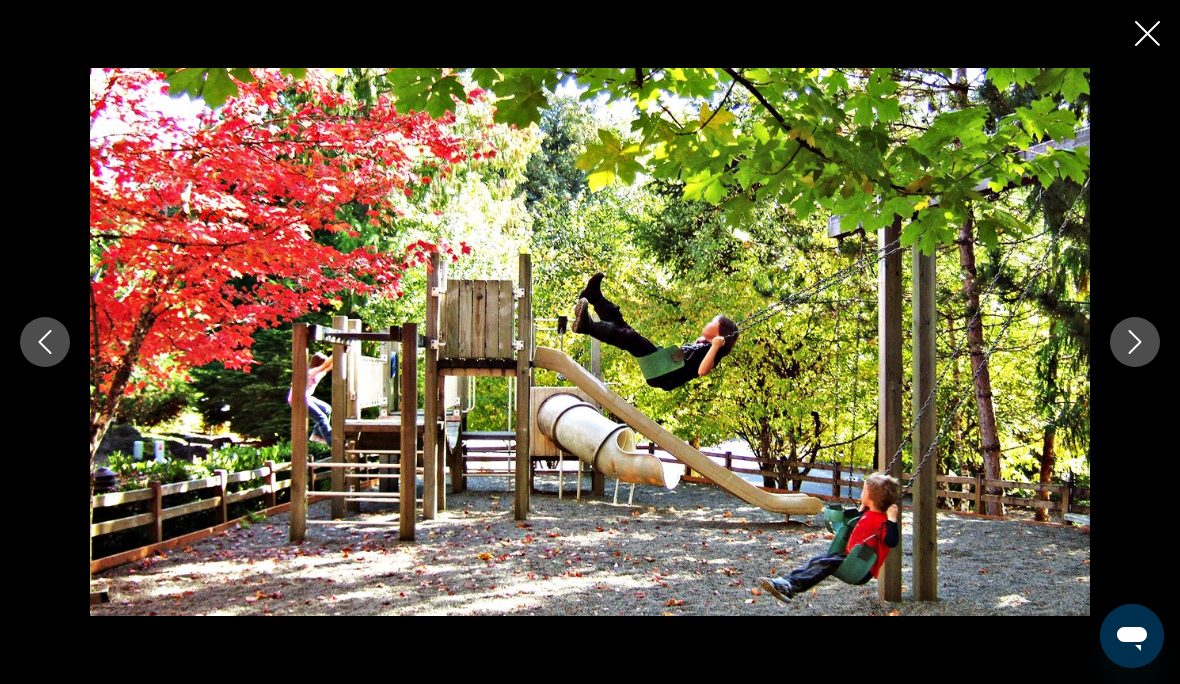 click 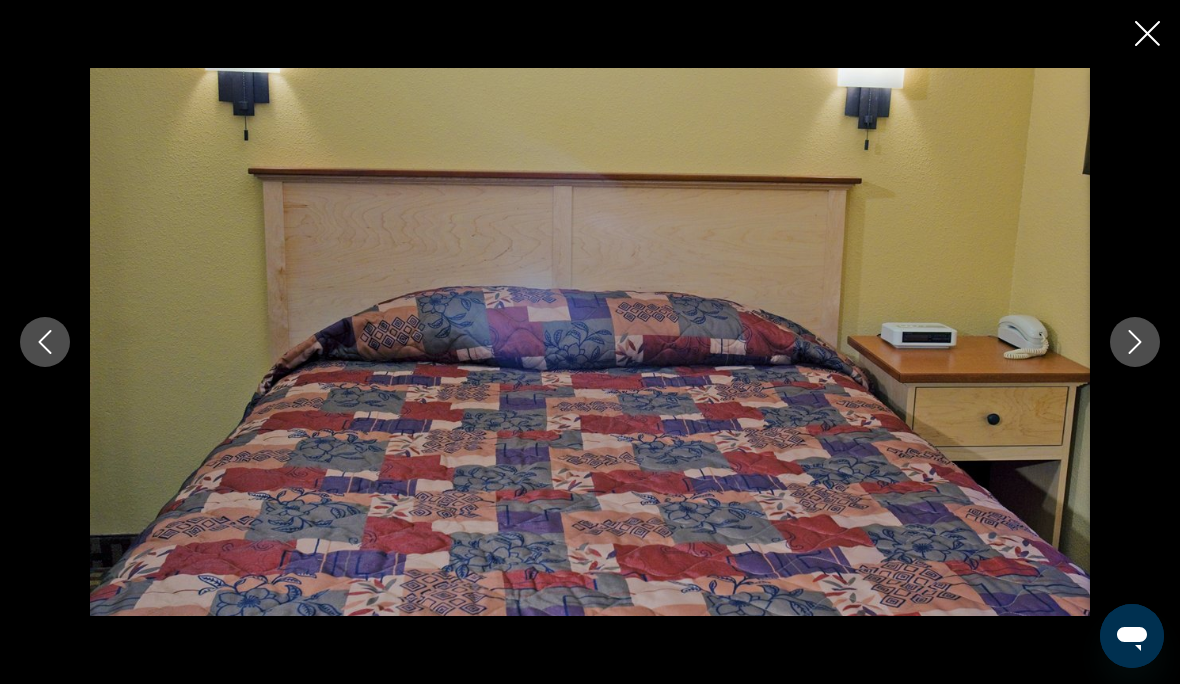 click 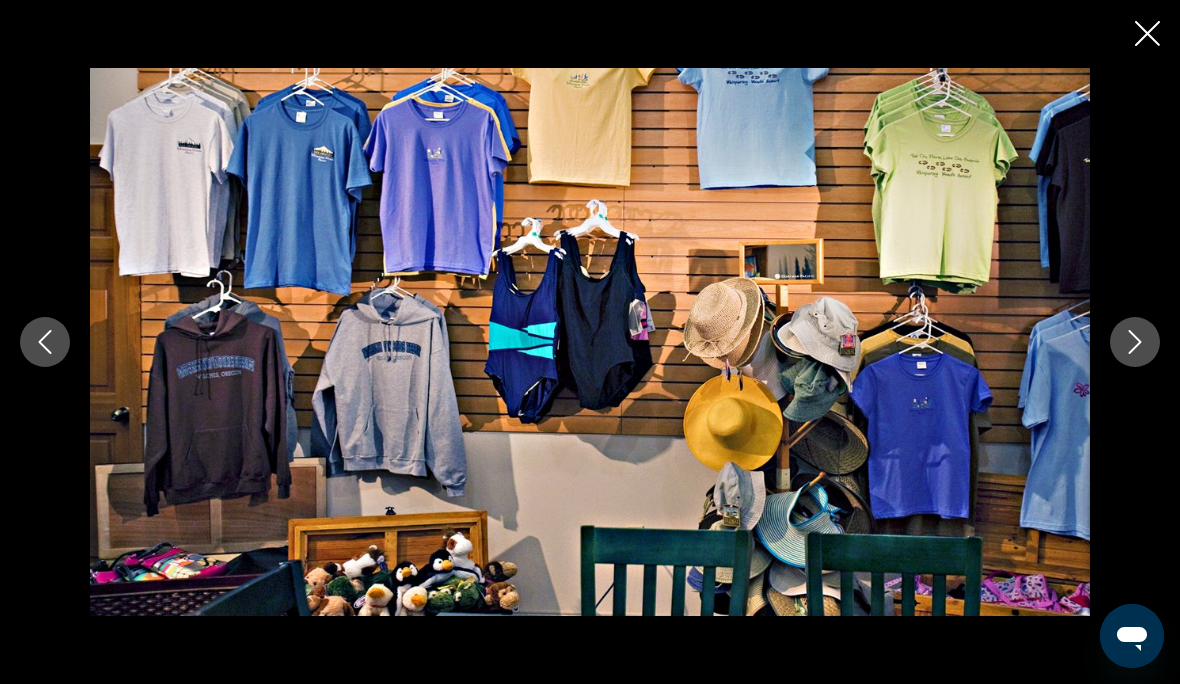 click 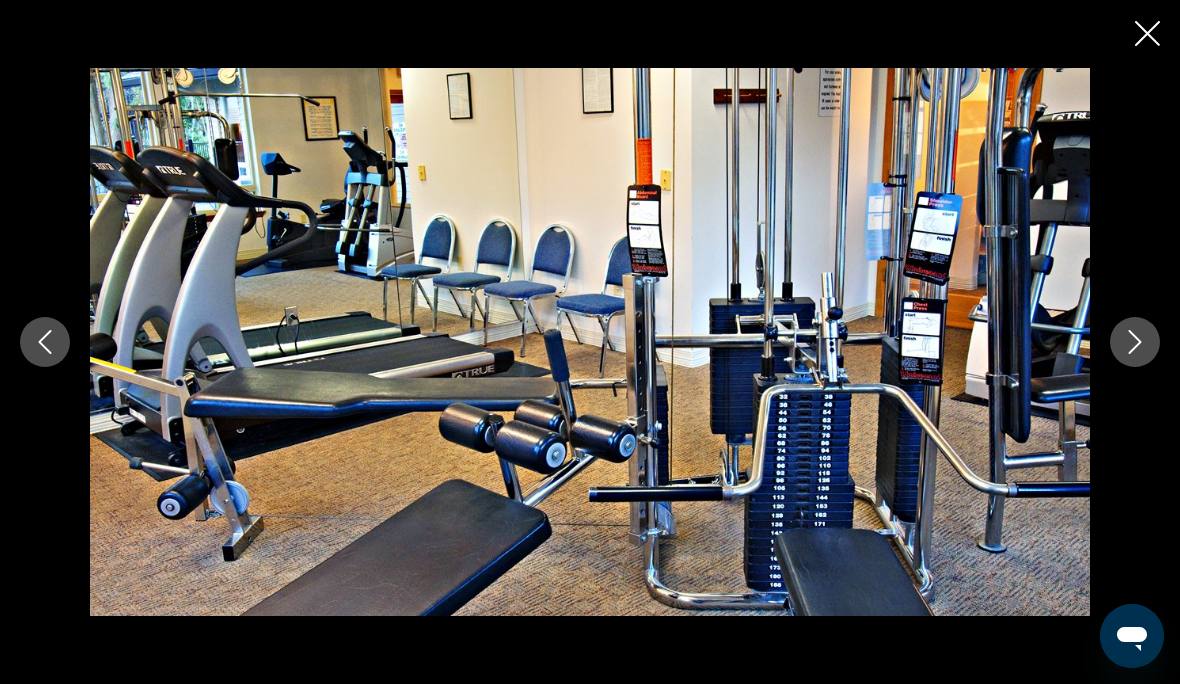 click at bounding box center (1135, 342) 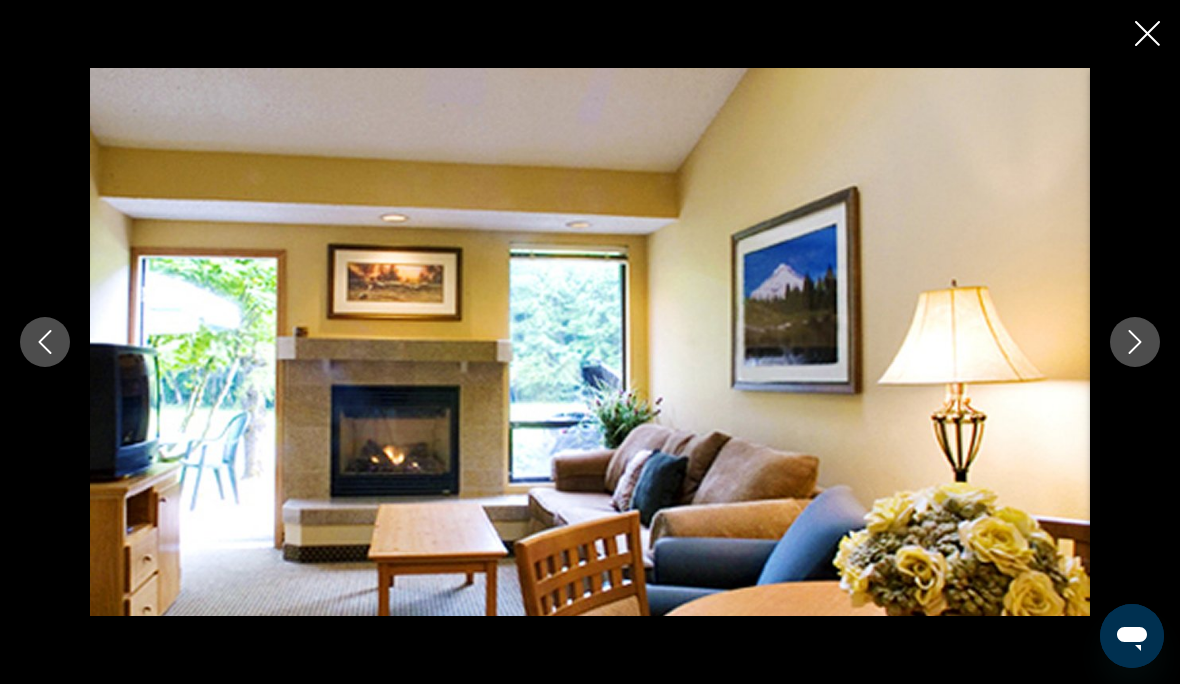 click 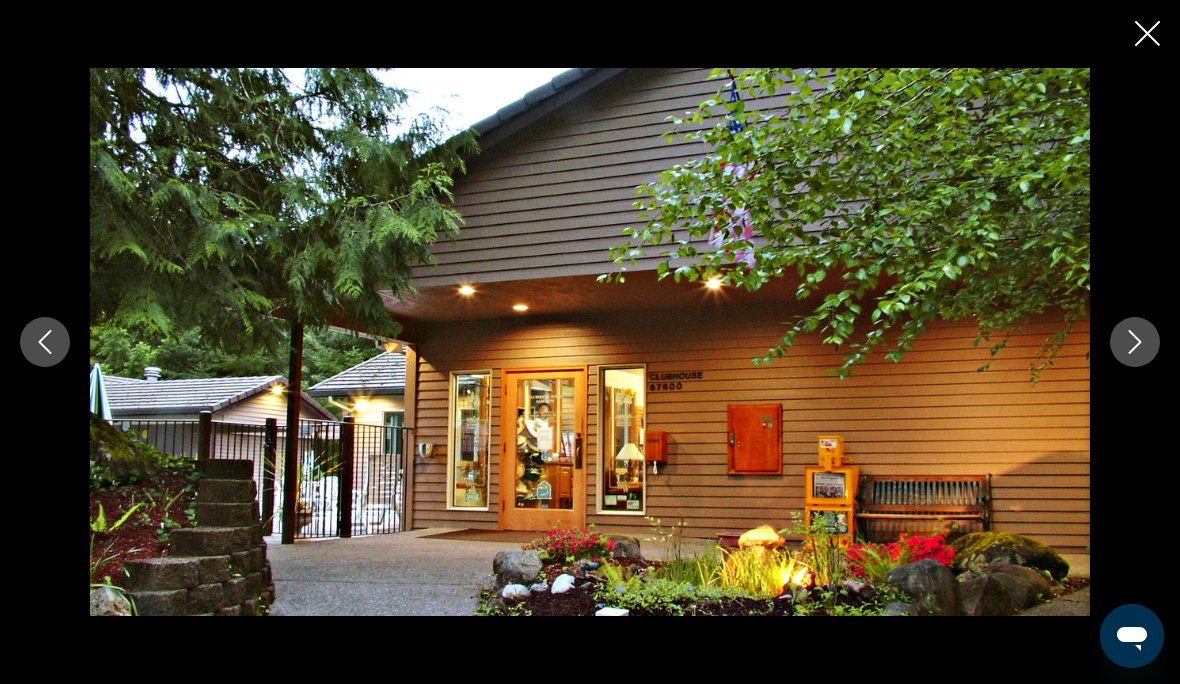 click 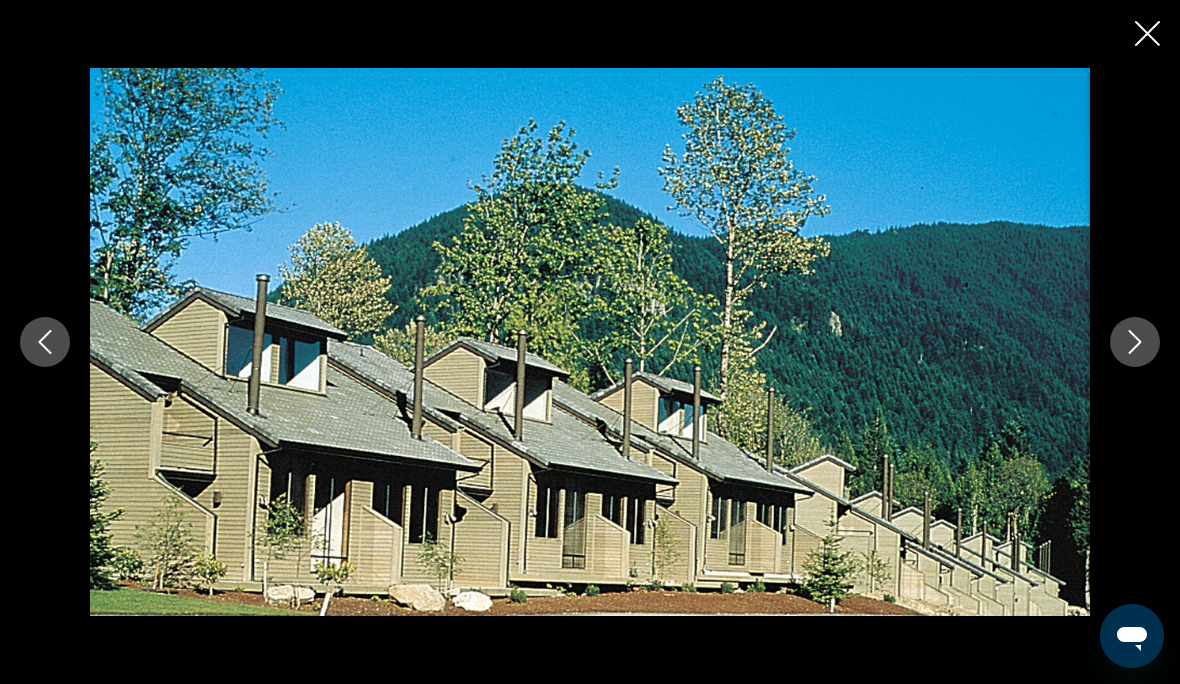 click 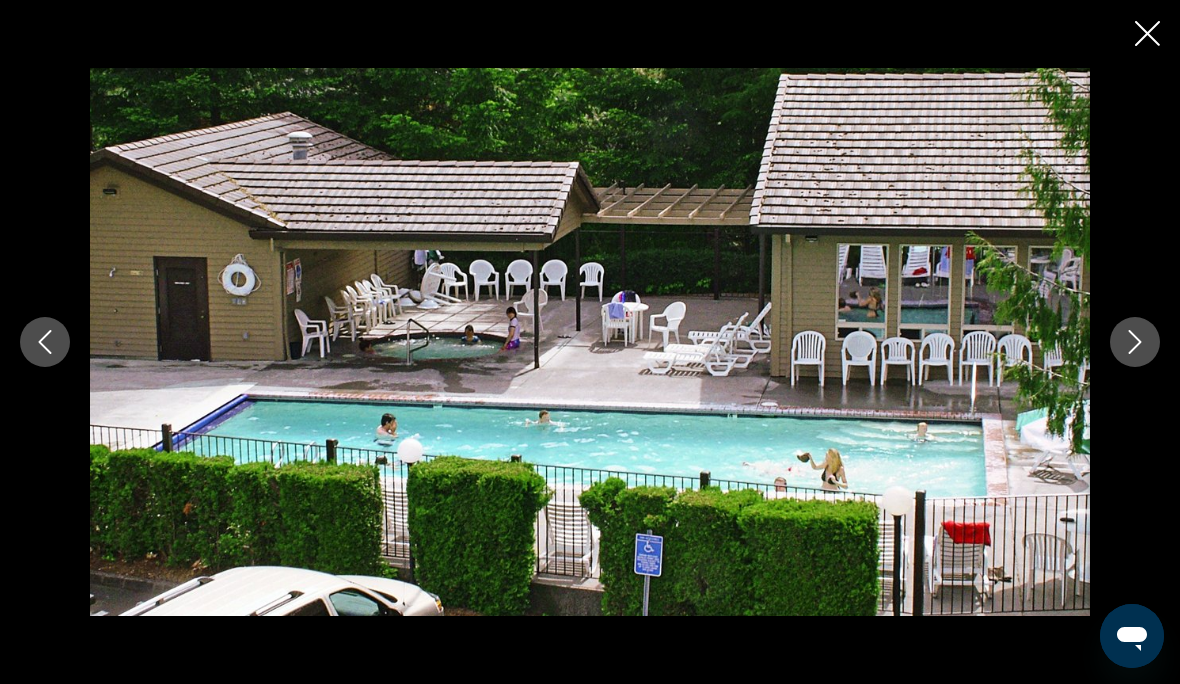 click 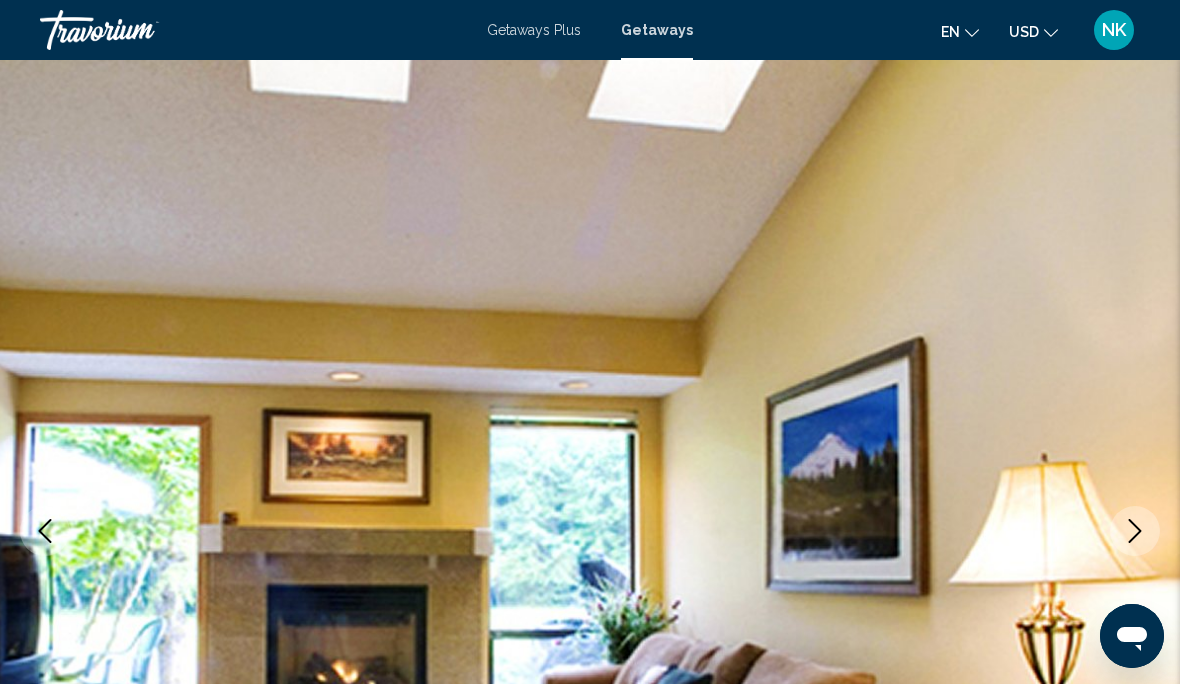 scroll, scrollTop: 0, scrollLeft: 0, axis: both 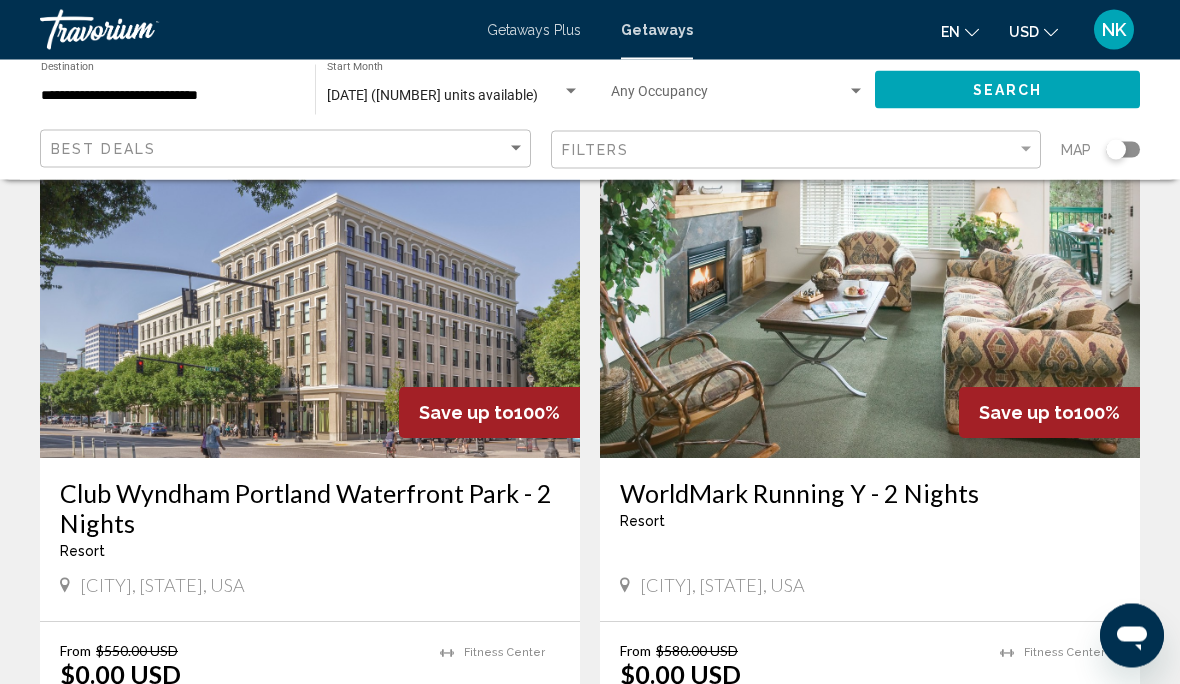 click at bounding box center [870, 299] 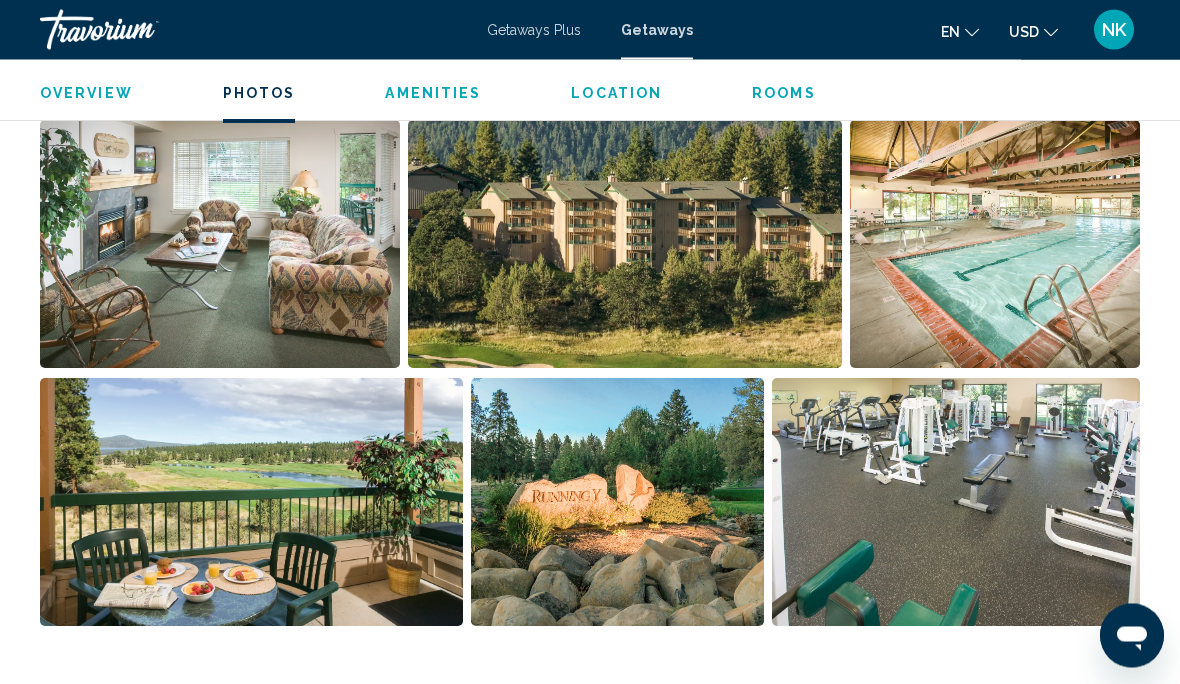 scroll, scrollTop: 1320, scrollLeft: 0, axis: vertical 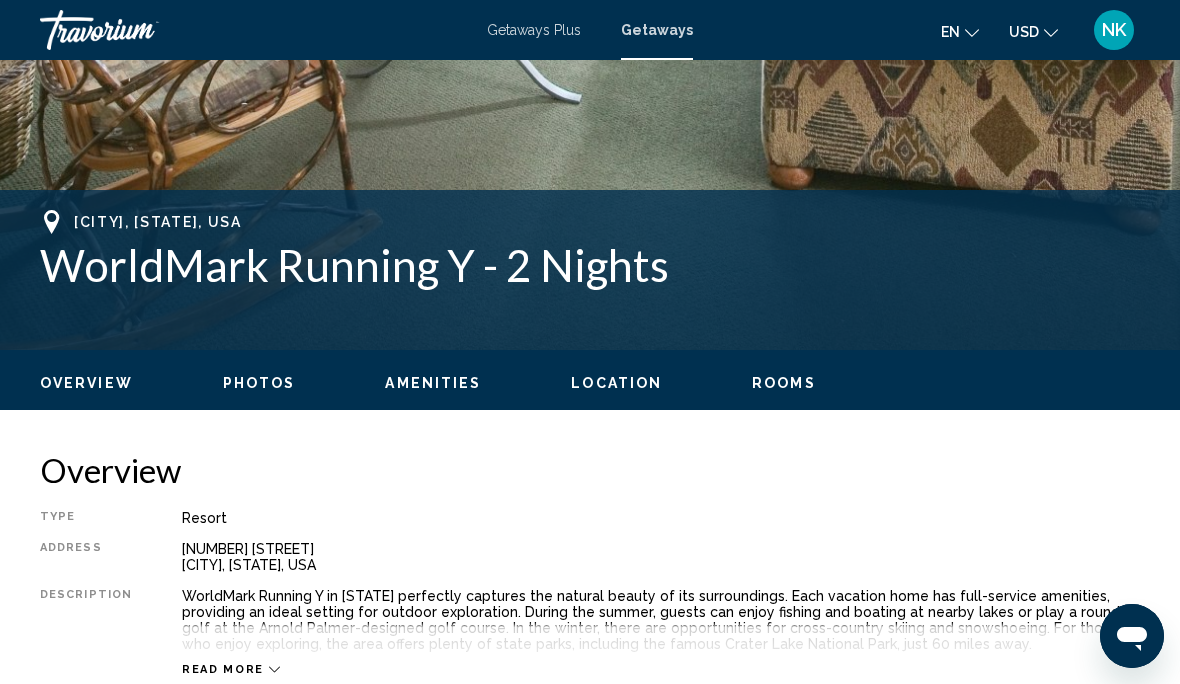click on "Location" at bounding box center (616, 383) 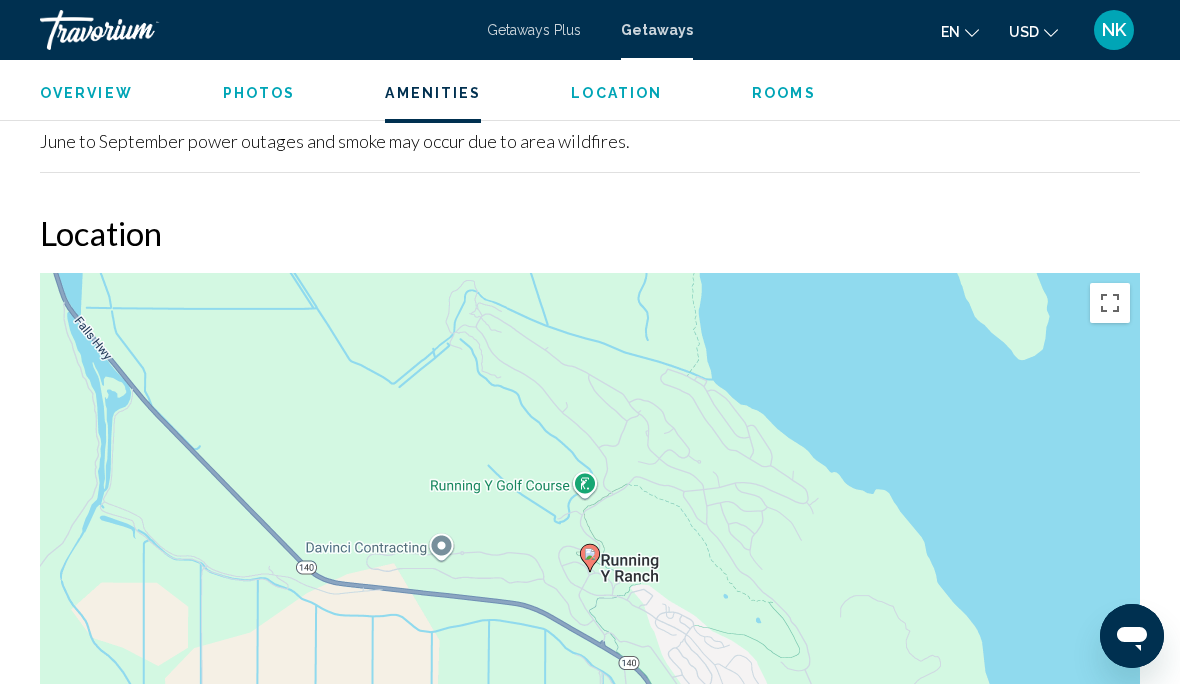 scroll, scrollTop: 3399, scrollLeft: 0, axis: vertical 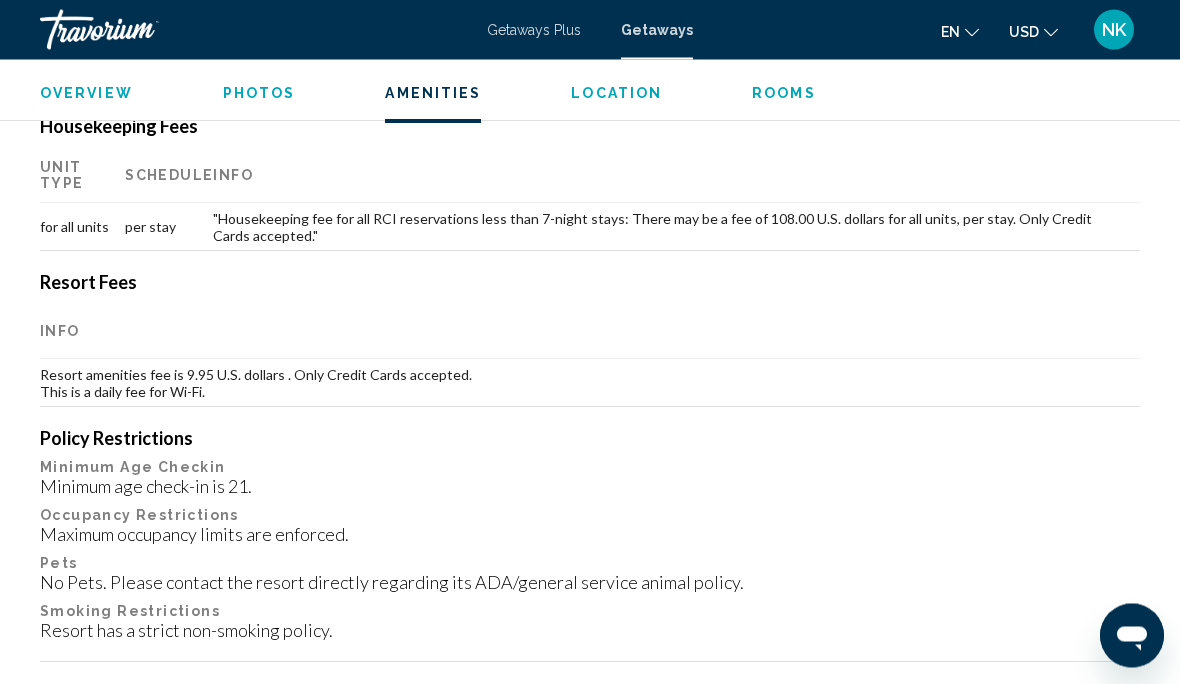 click on "Rooms" at bounding box center (784, 93) 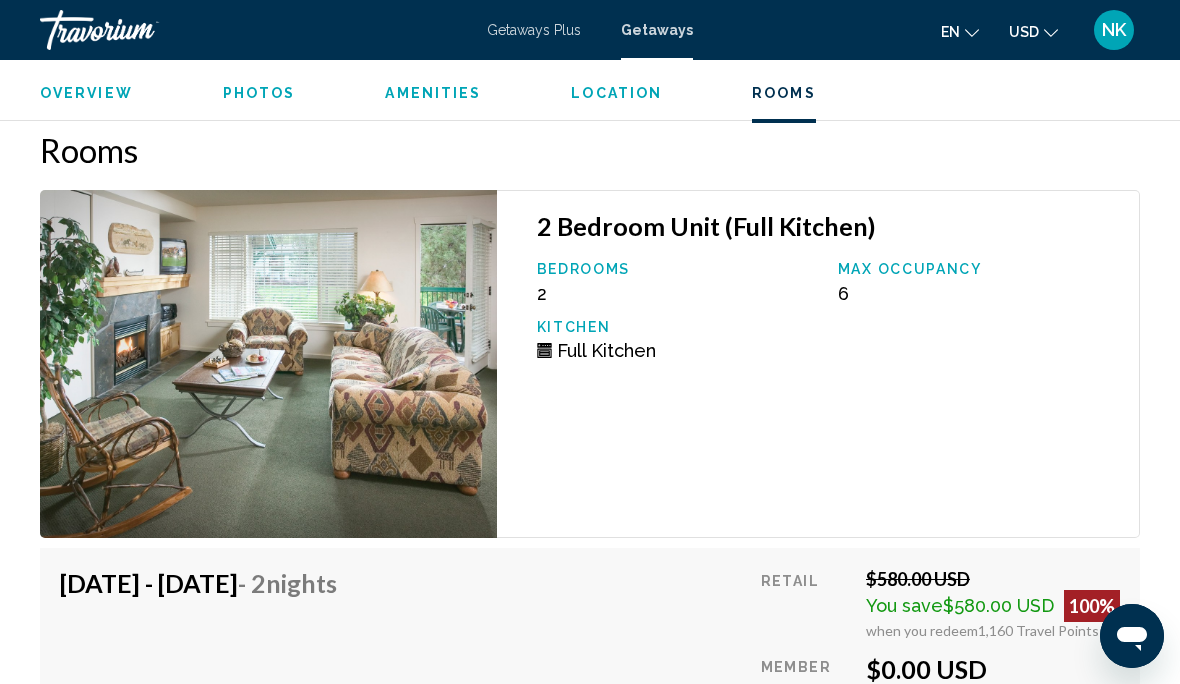 scroll, scrollTop: 4089, scrollLeft: 0, axis: vertical 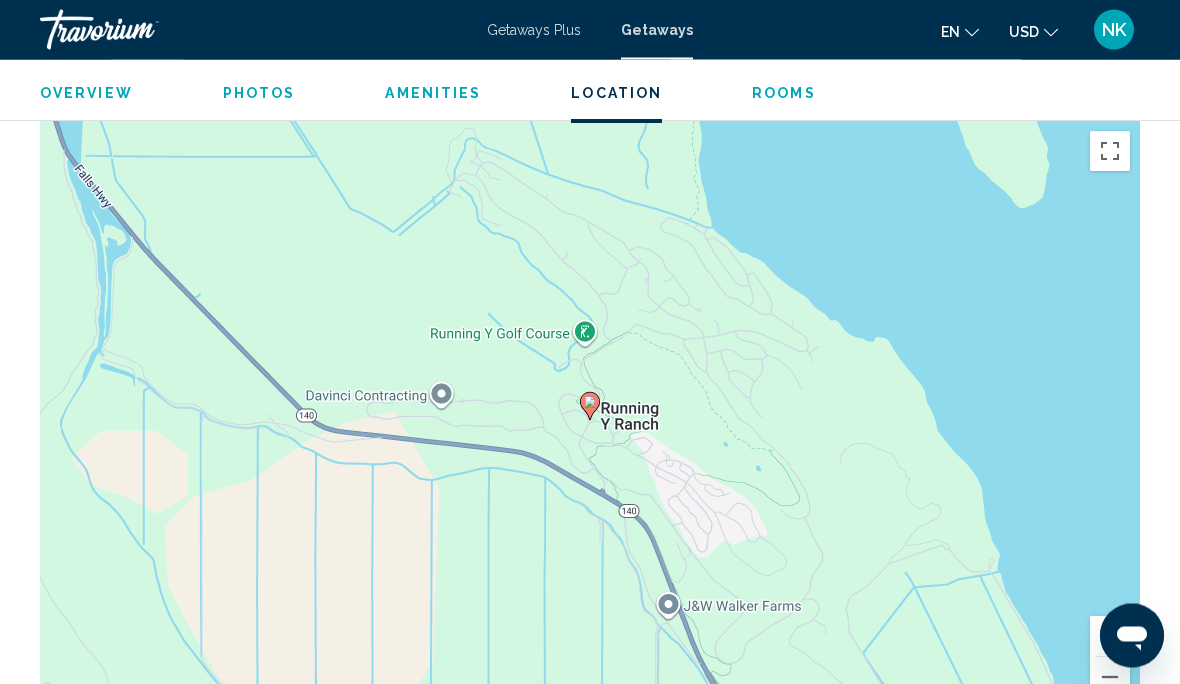 click on "Photos" at bounding box center (259, 93) 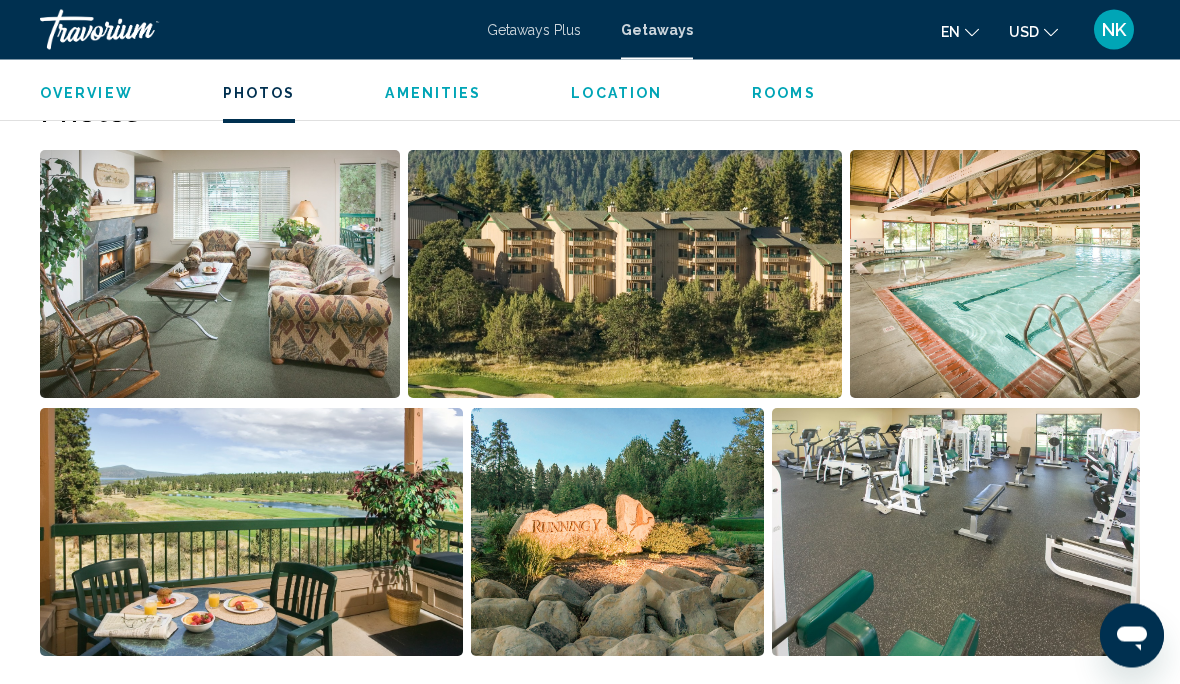 scroll, scrollTop: 1290, scrollLeft: 0, axis: vertical 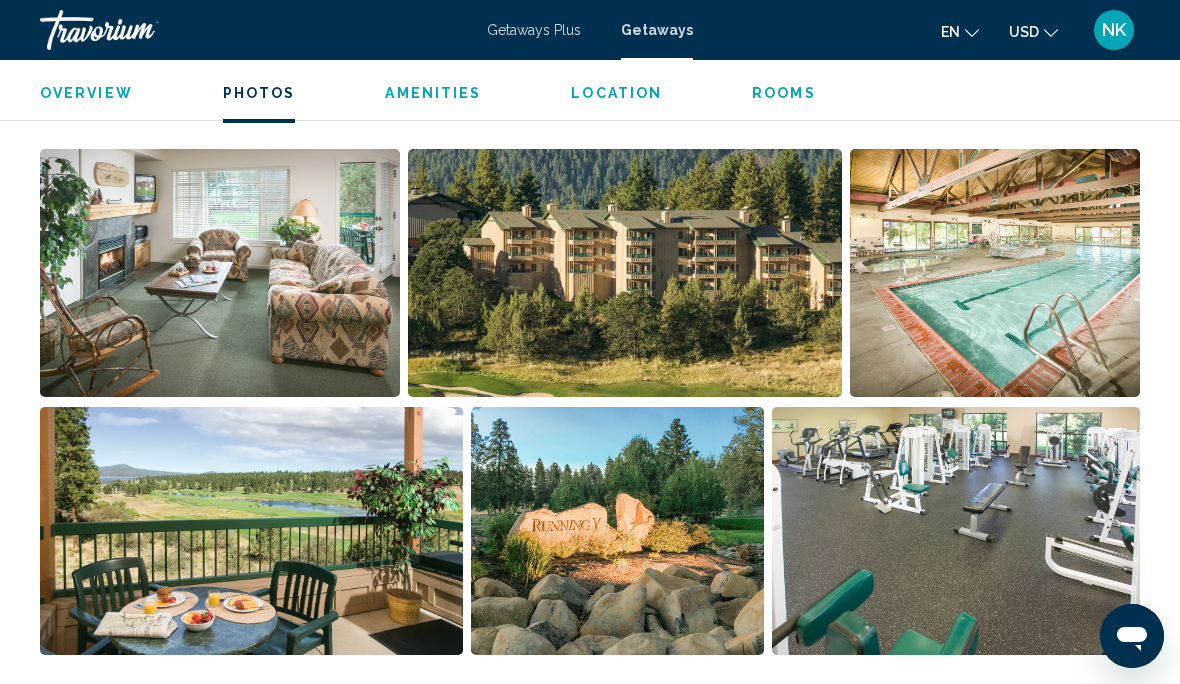 click at bounding box center [617, 531] 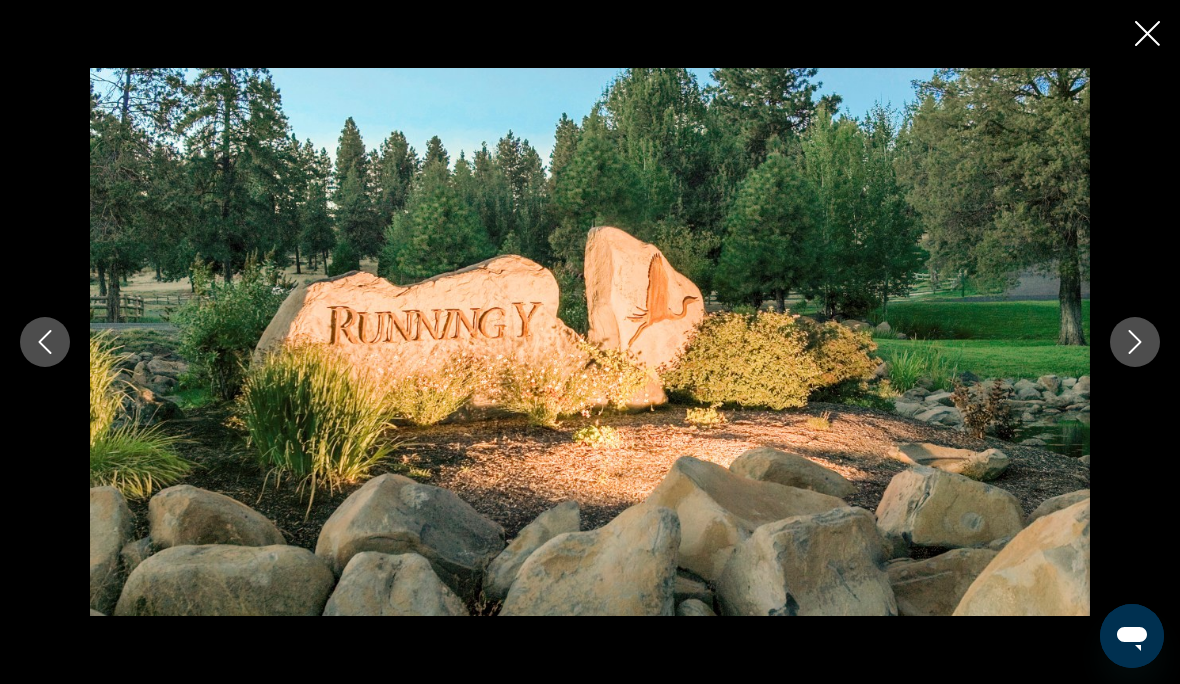 click at bounding box center (1135, 342) 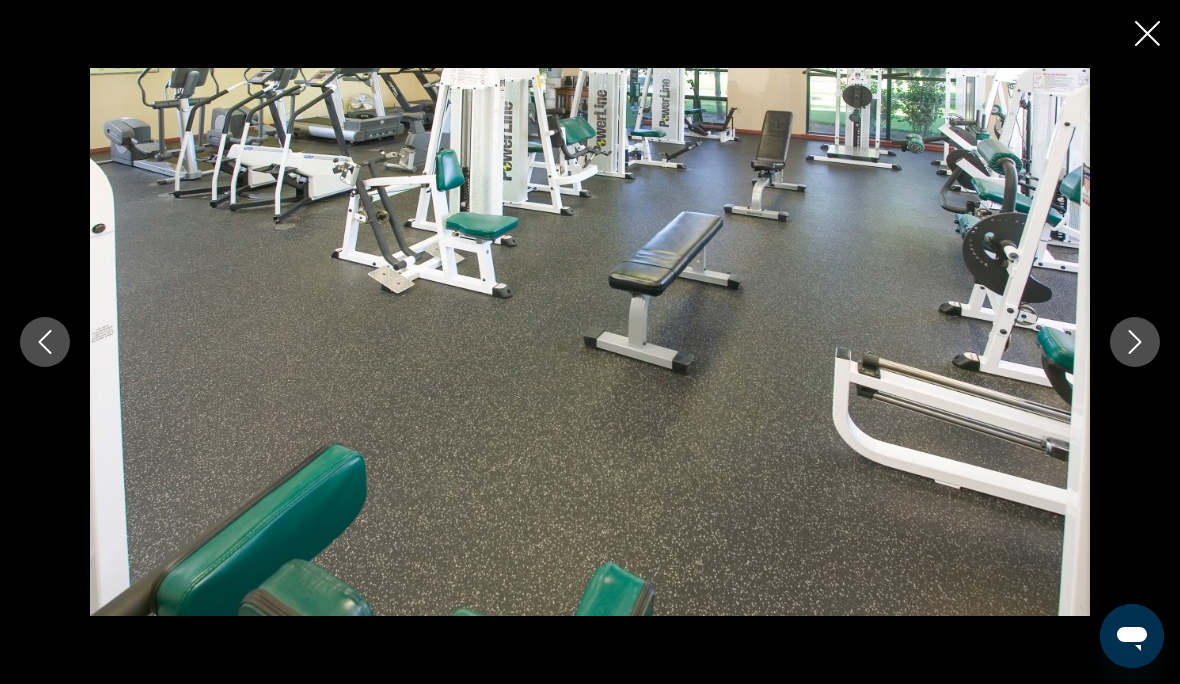click 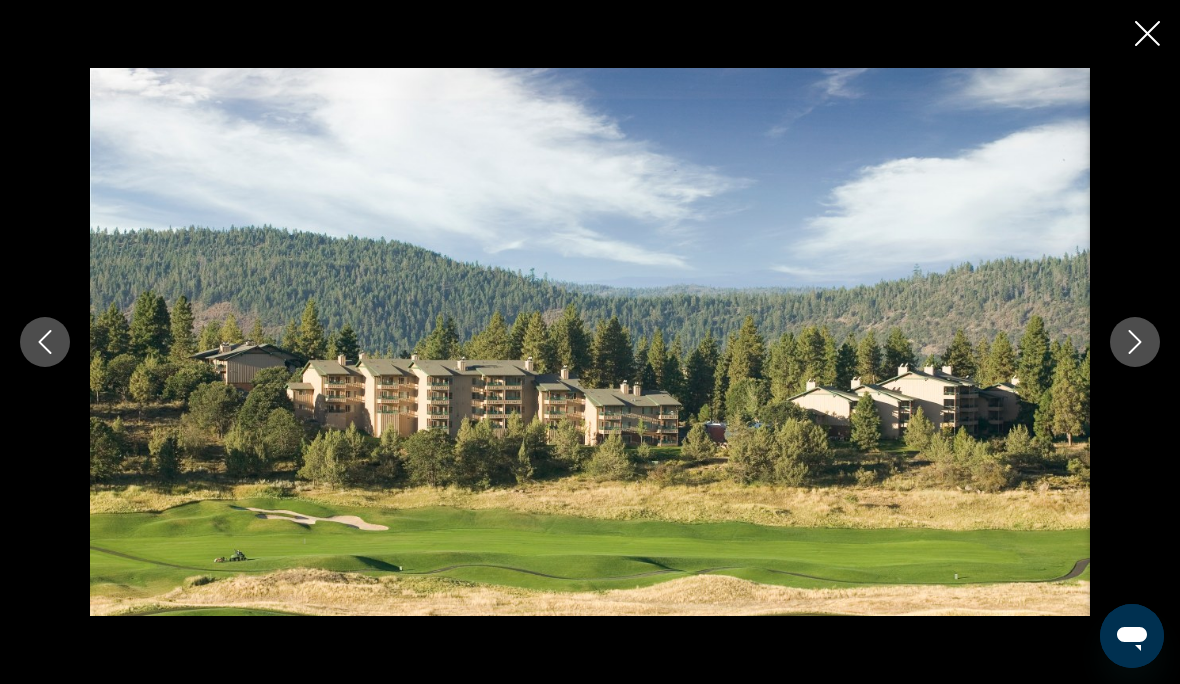 click 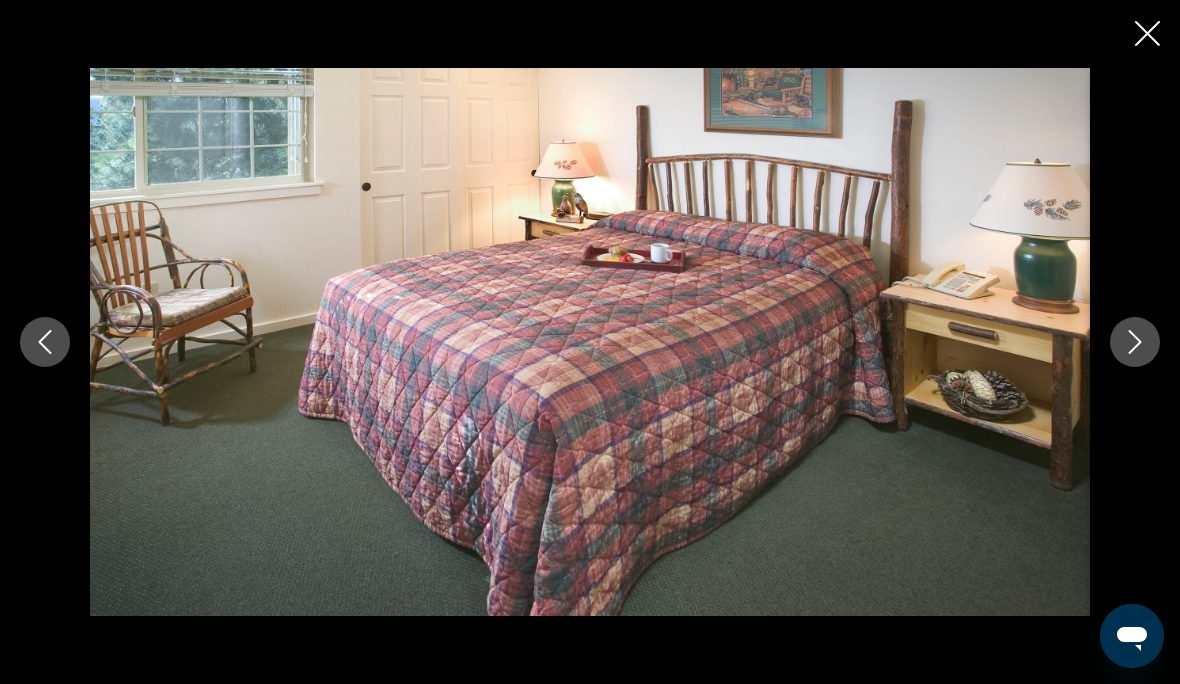 click at bounding box center (1135, 342) 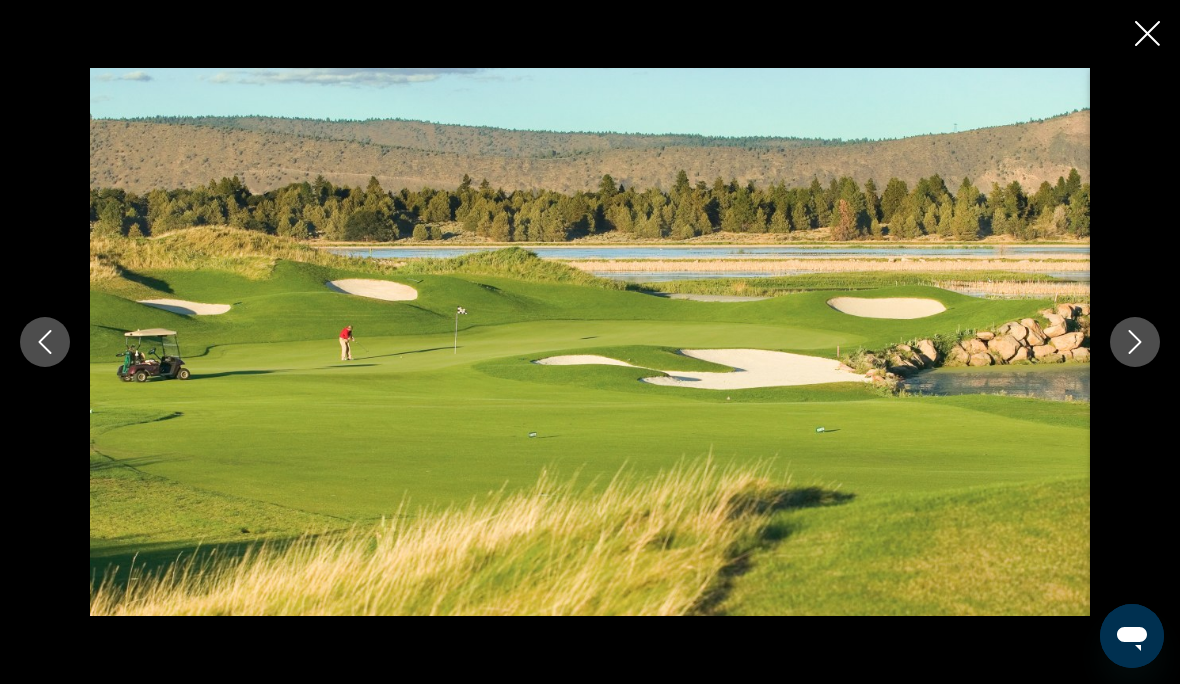 click 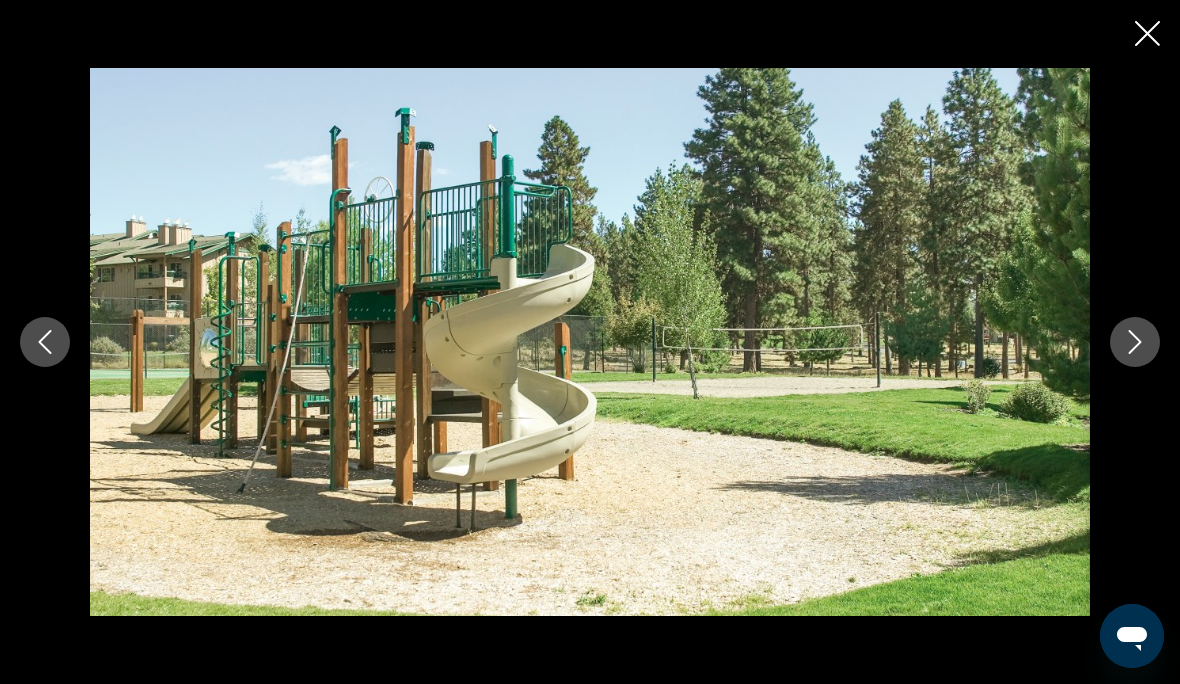 click 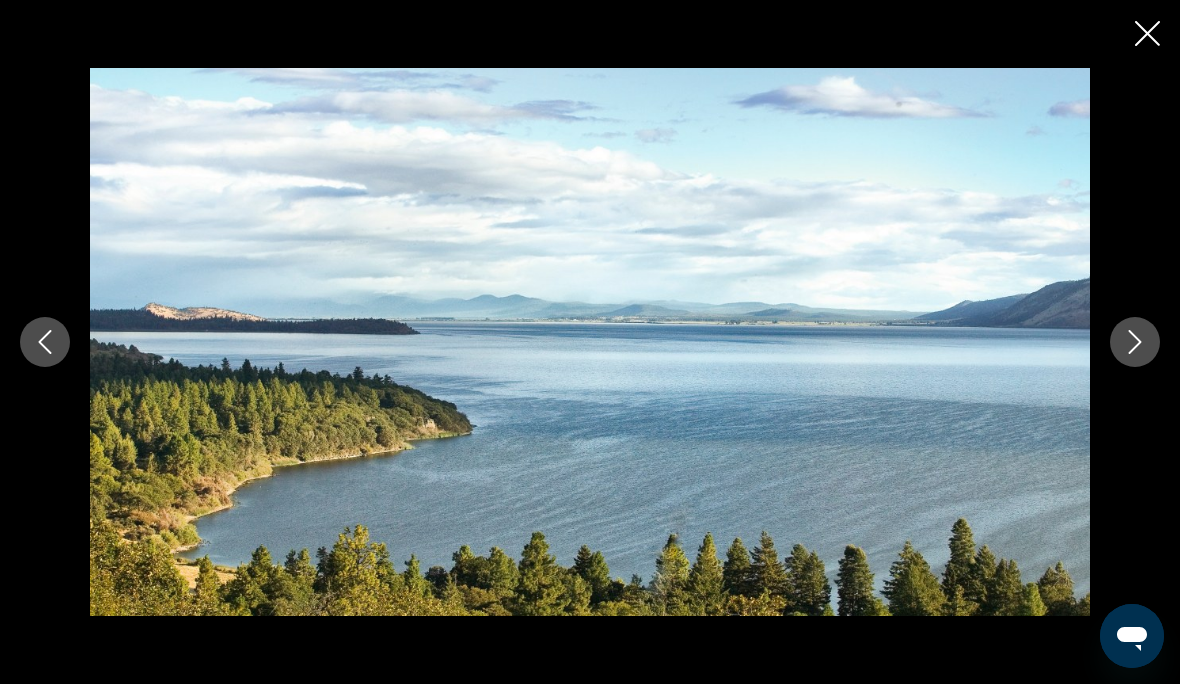 click 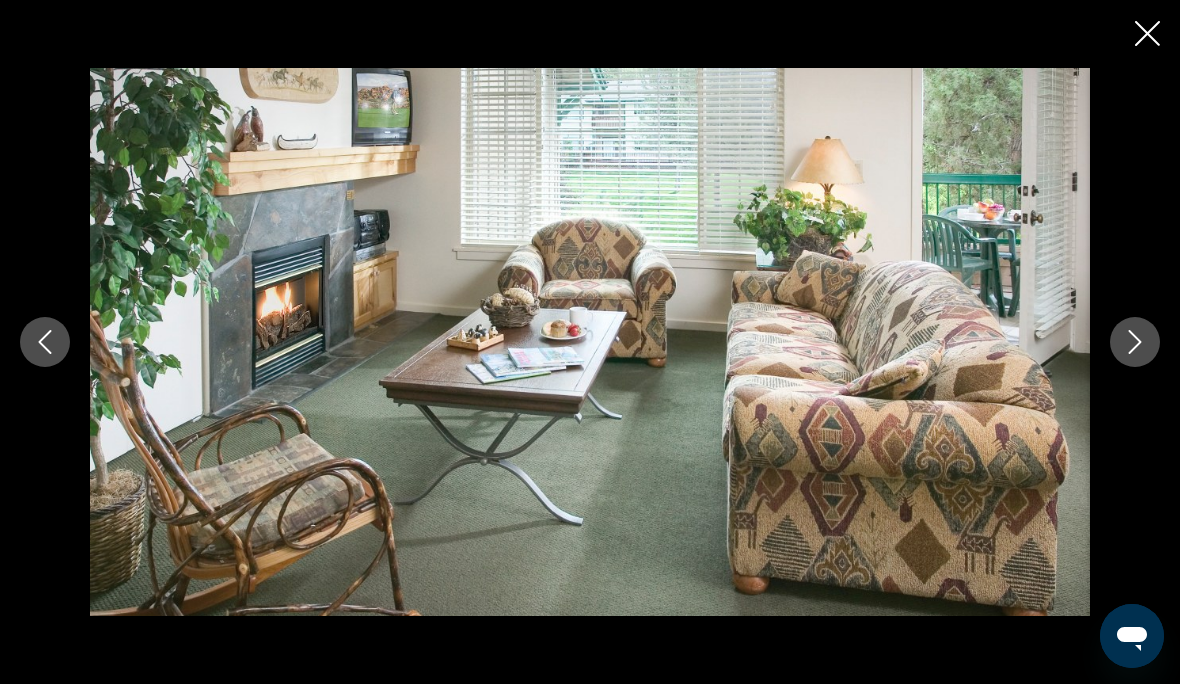 click 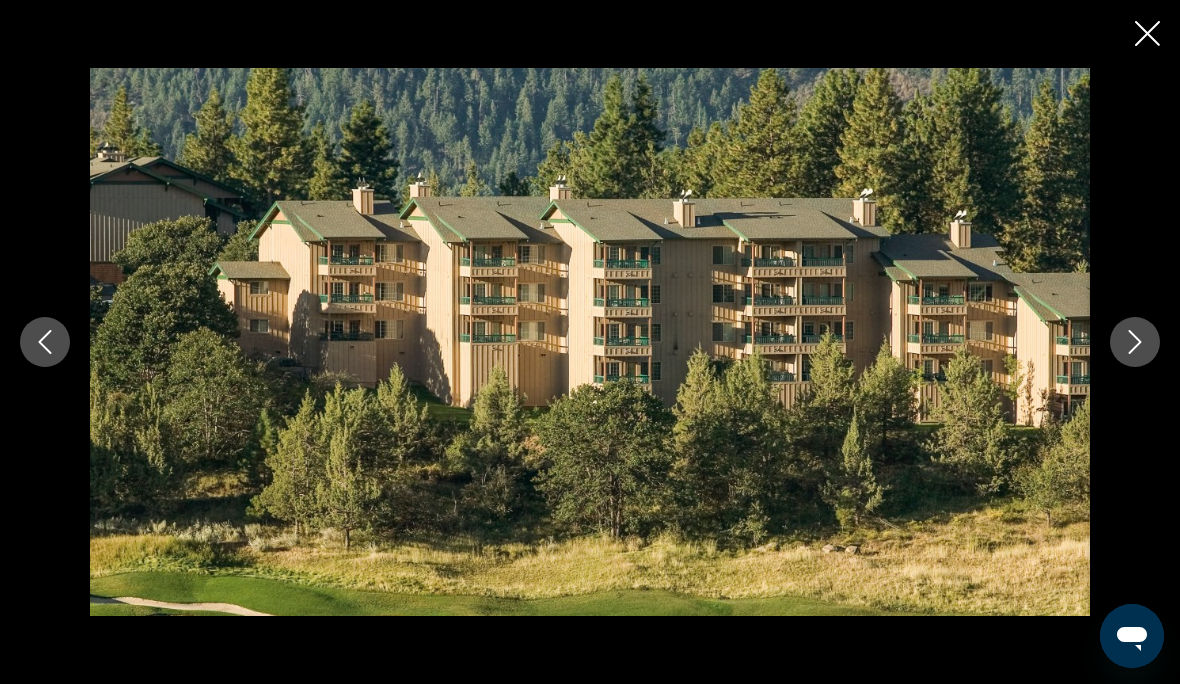 click 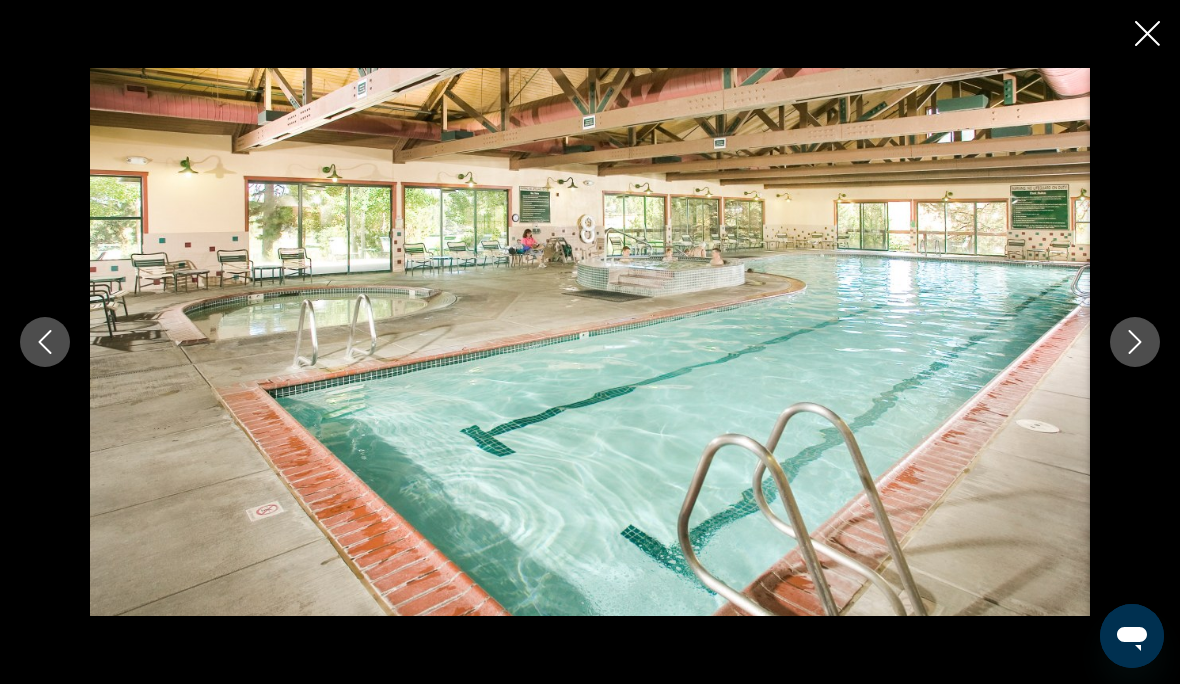 click 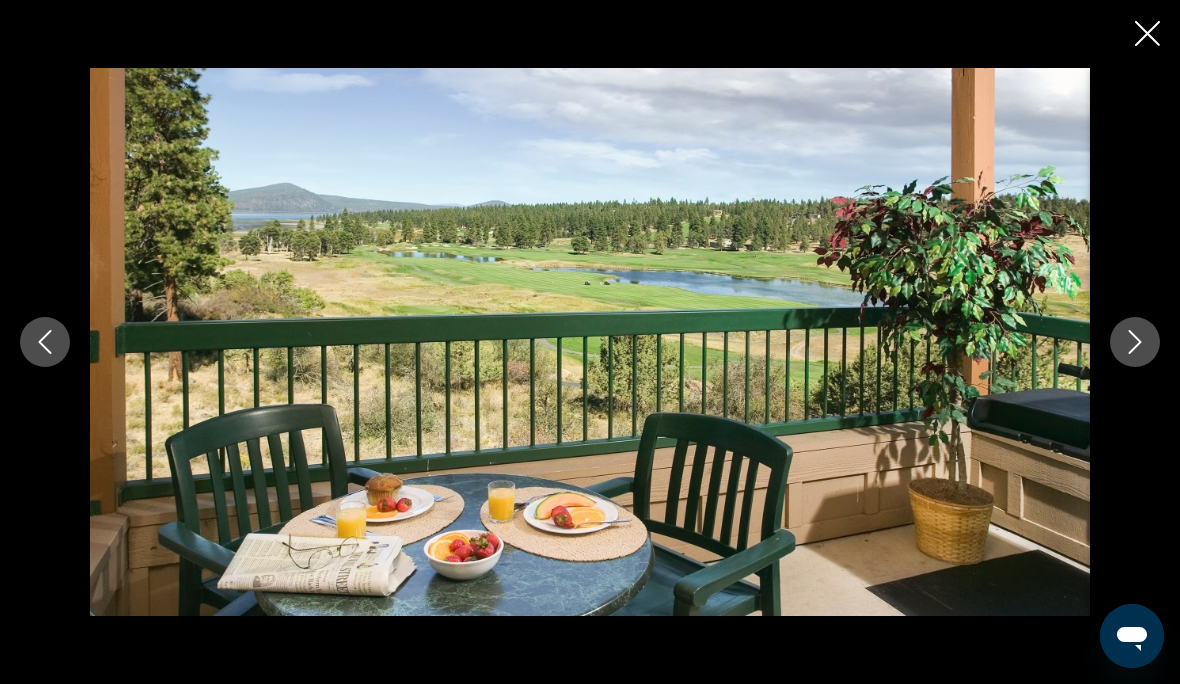 click 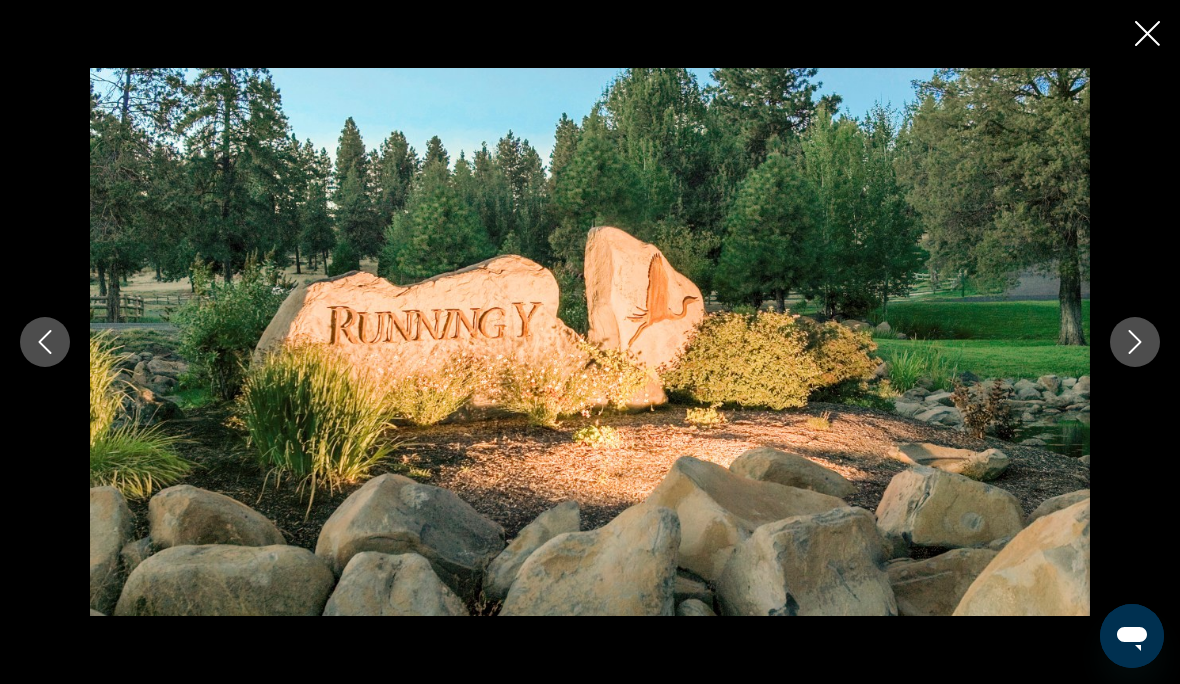 click 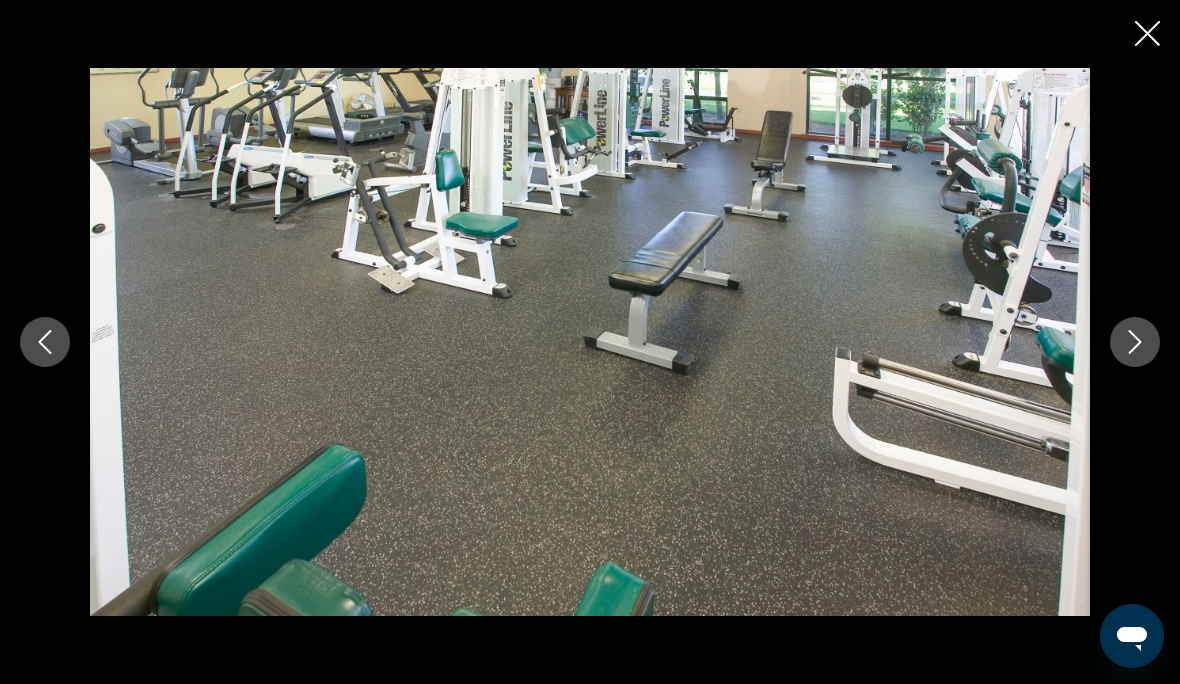 click 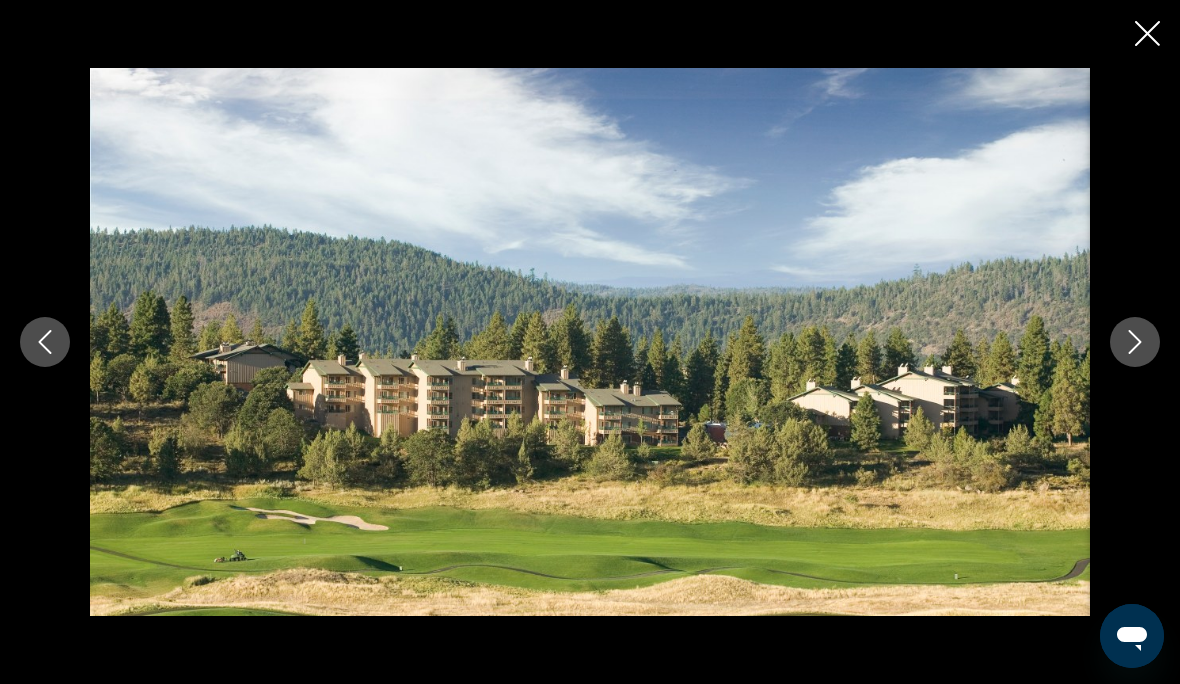 click 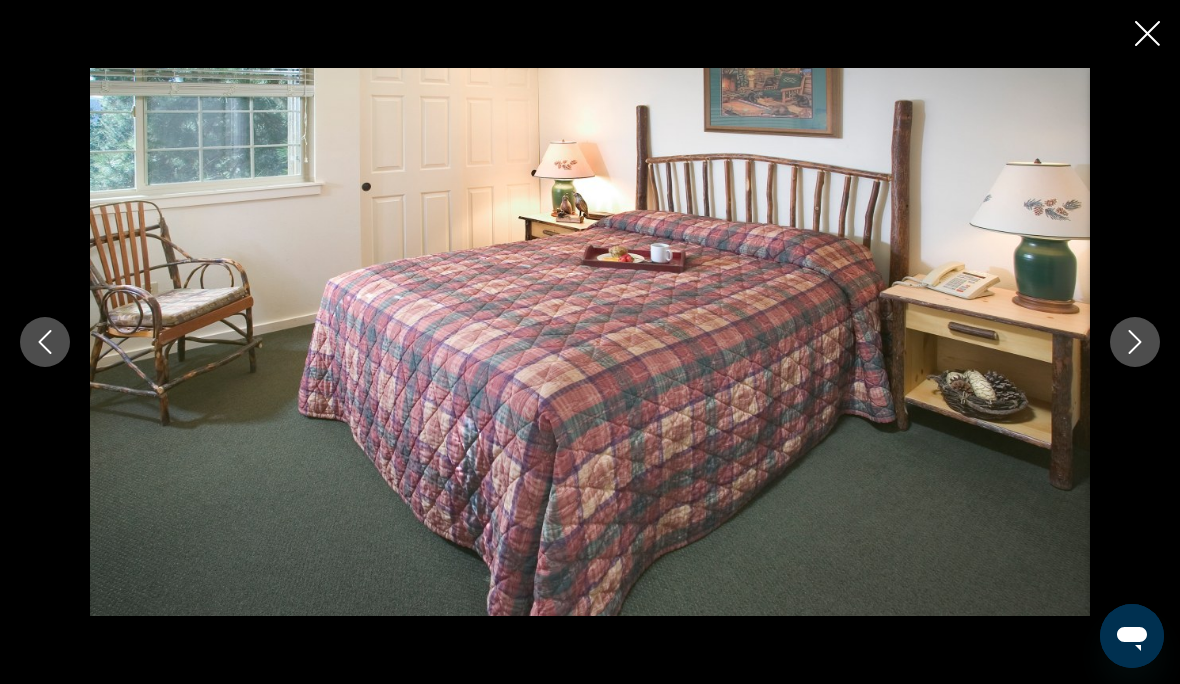 click 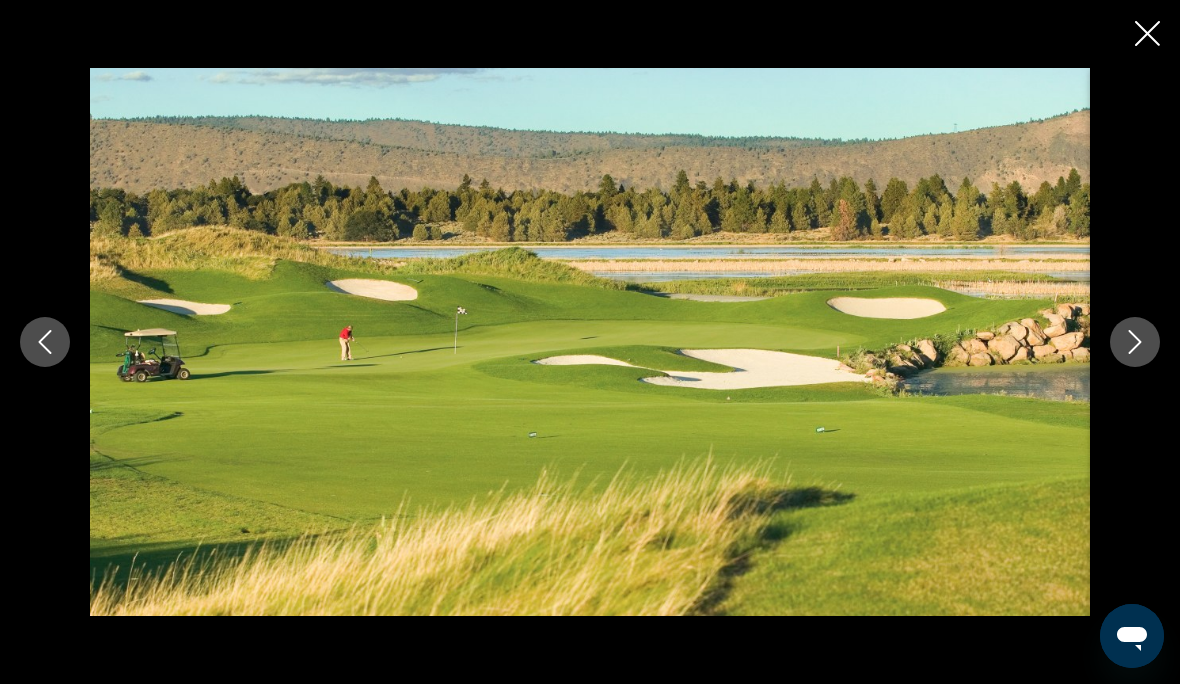 click 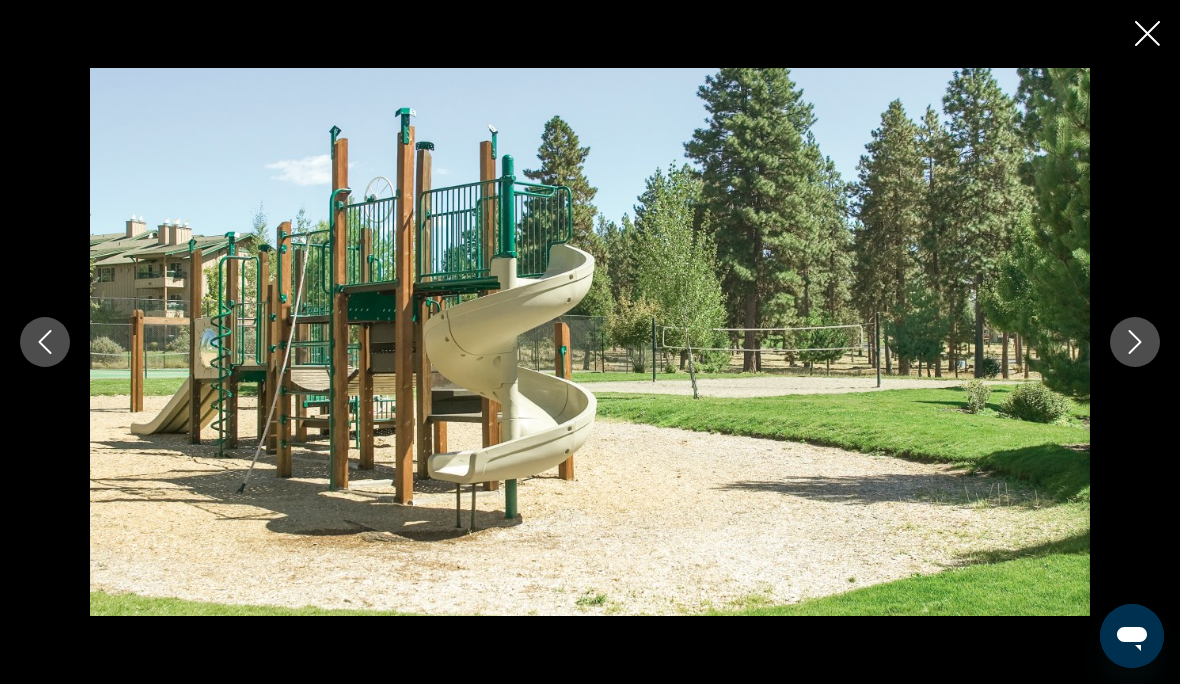 click 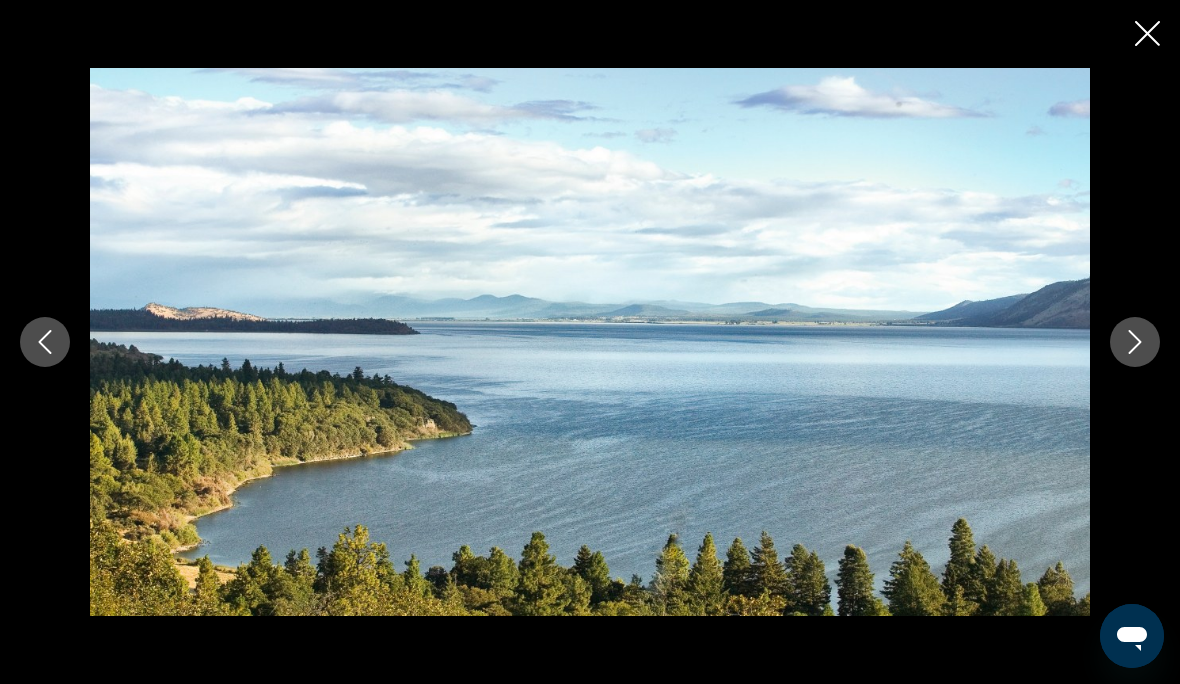 click 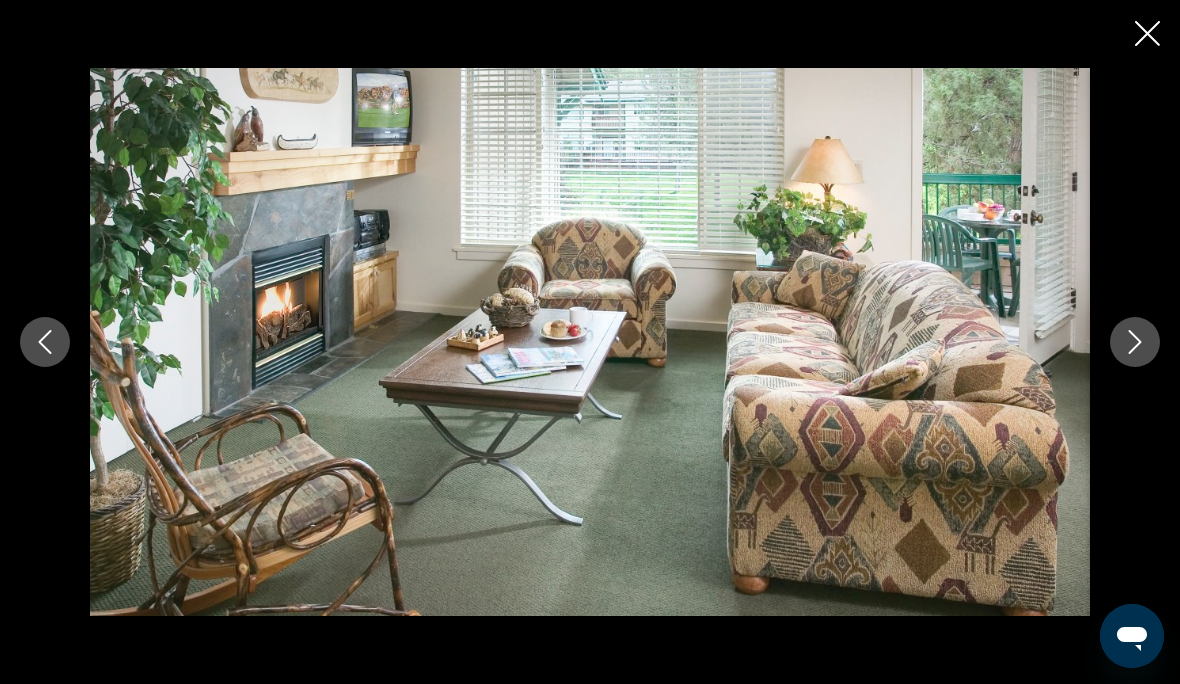 click 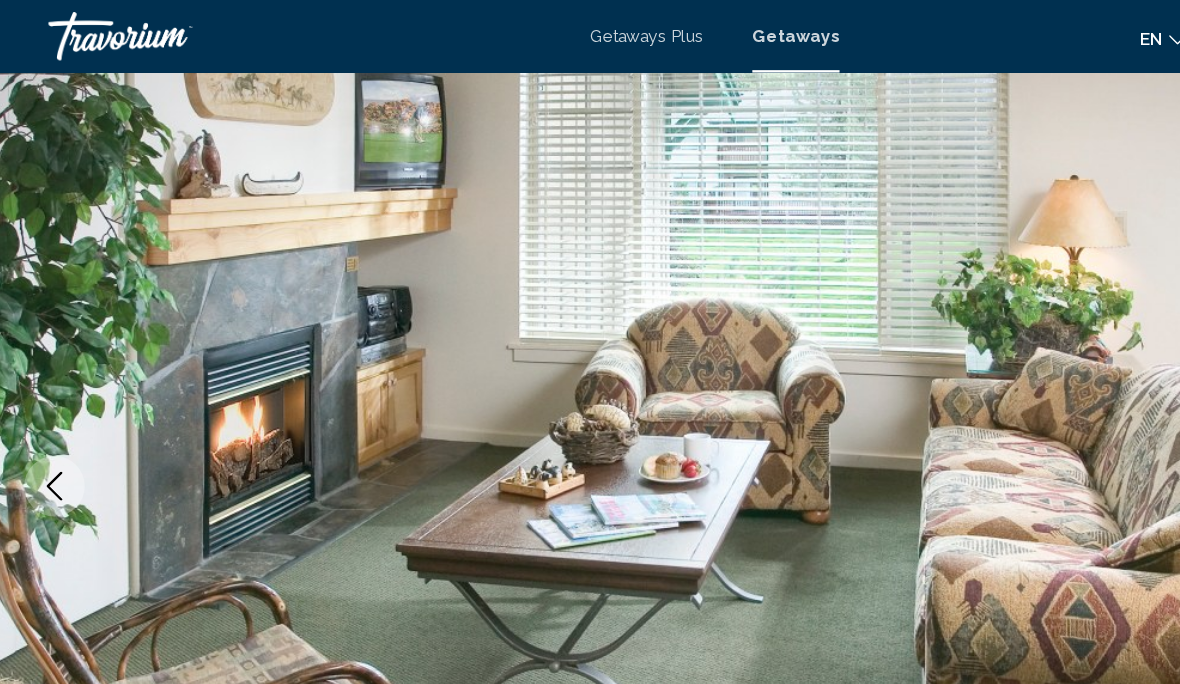 scroll, scrollTop: 0, scrollLeft: 0, axis: both 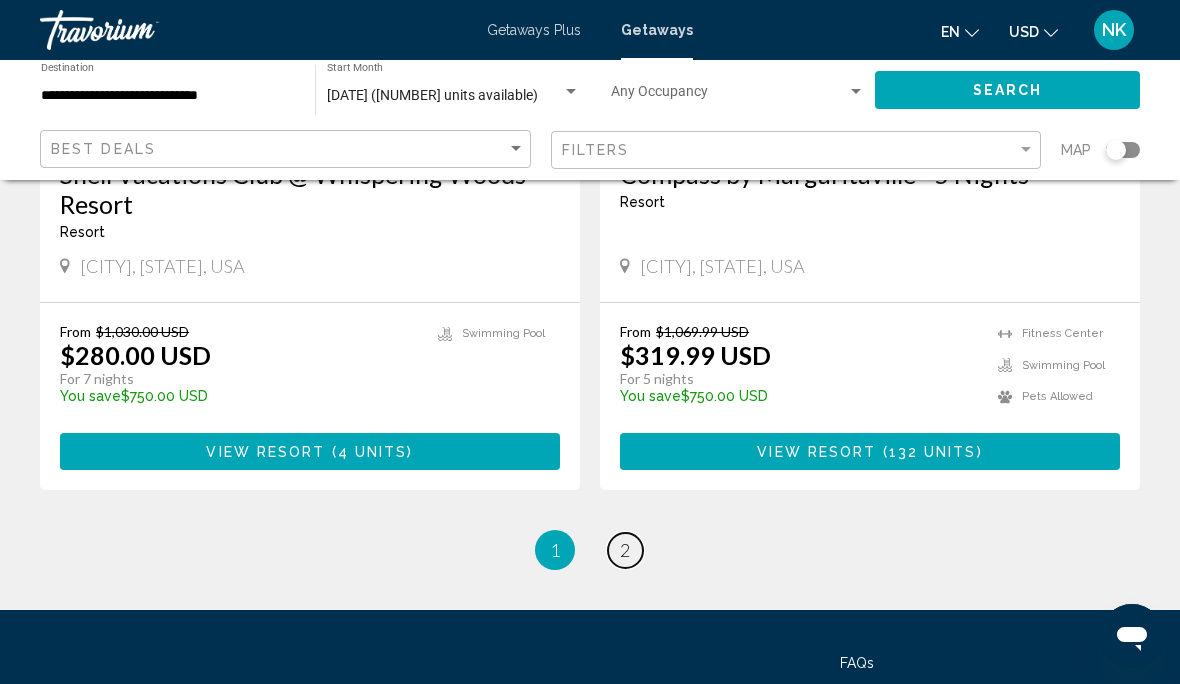click on "page  2" at bounding box center (625, 550) 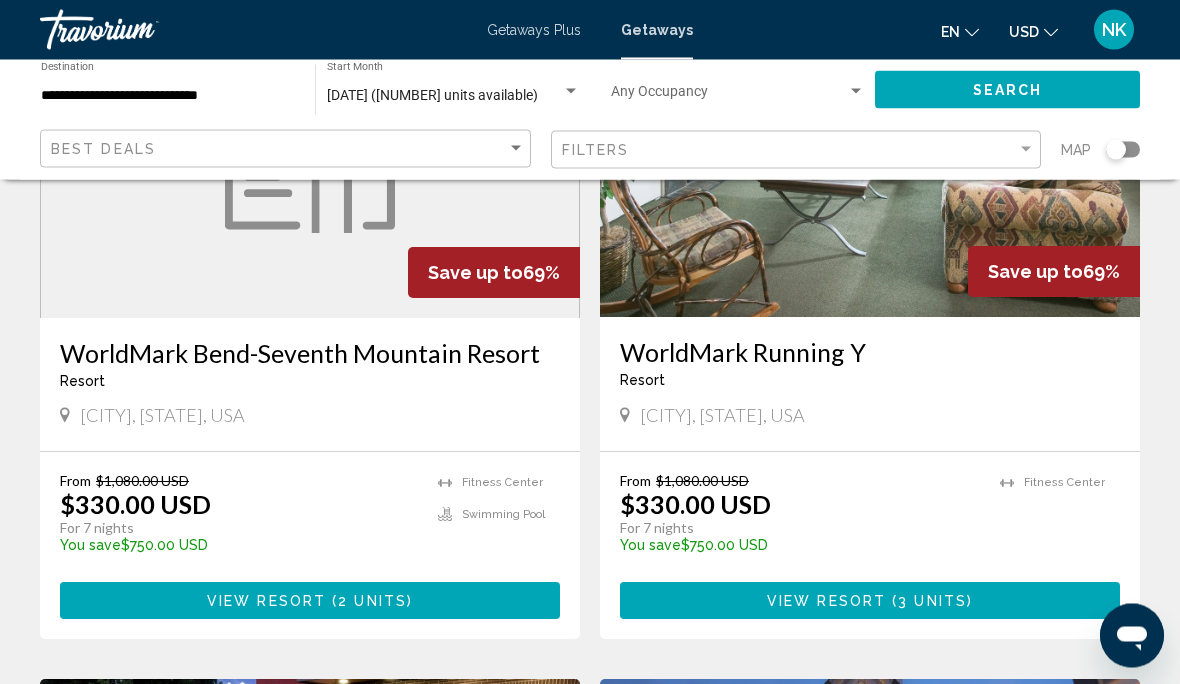 scroll, scrollTop: 0, scrollLeft: 0, axis: both 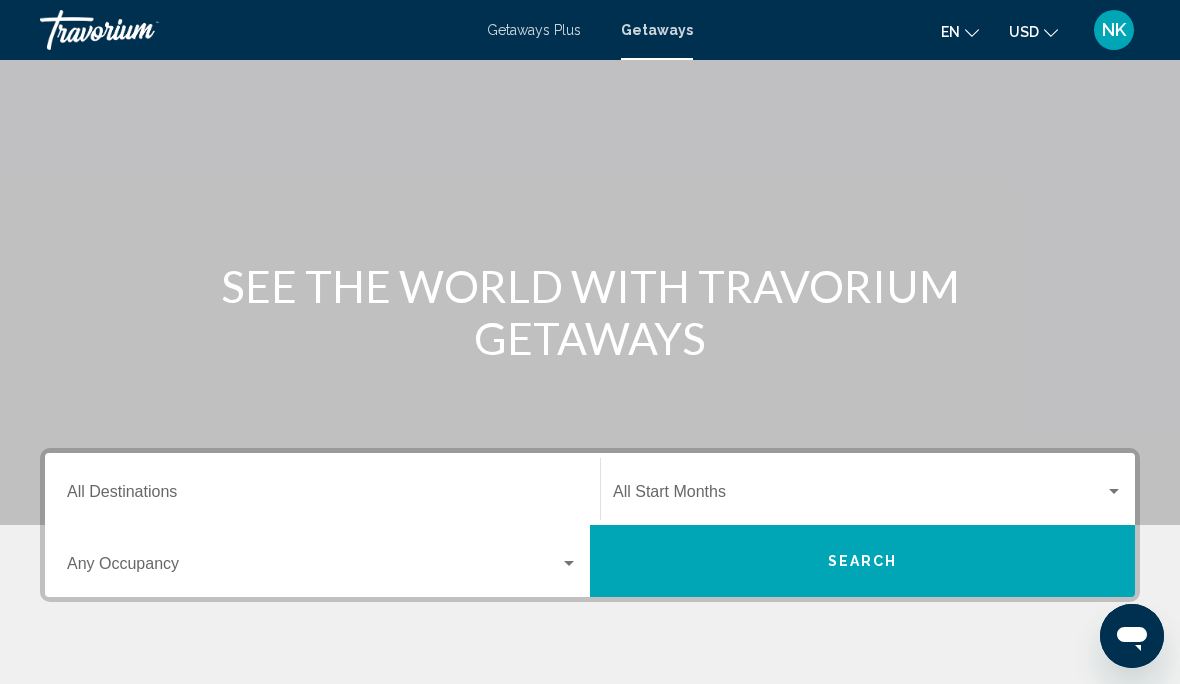 click on "Destination All Destinations" at bounding box center (322, 496) 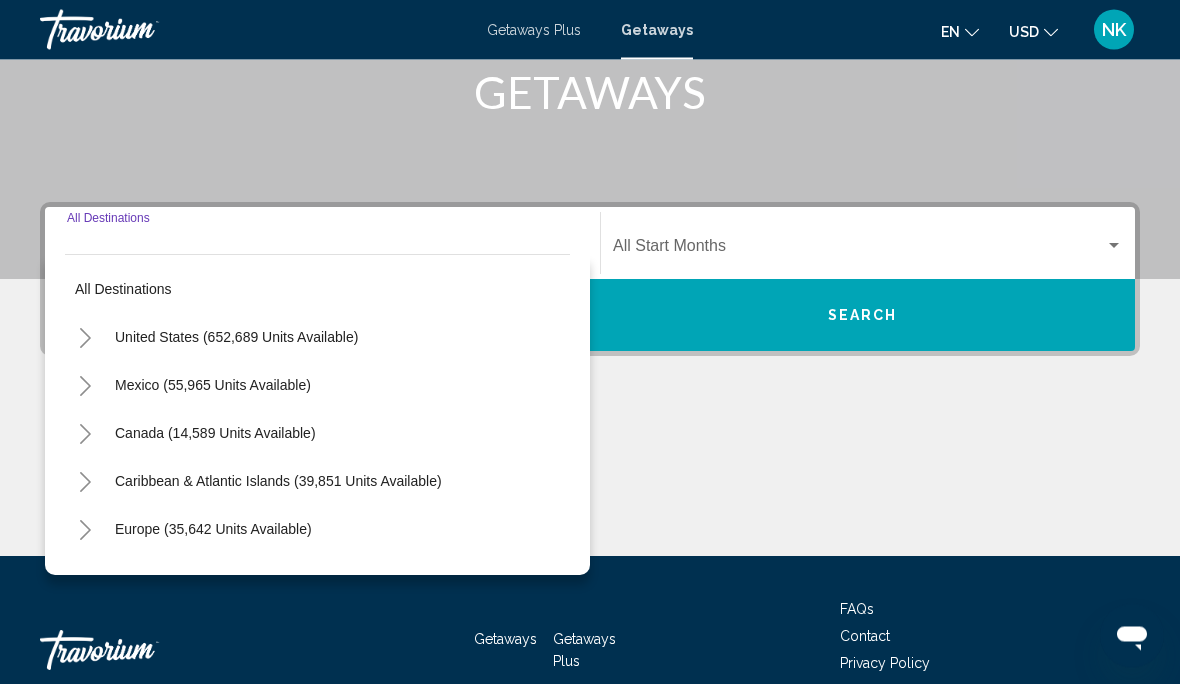 scroll, scrollTop: 360, scrollLeft: 0, axis: vertical 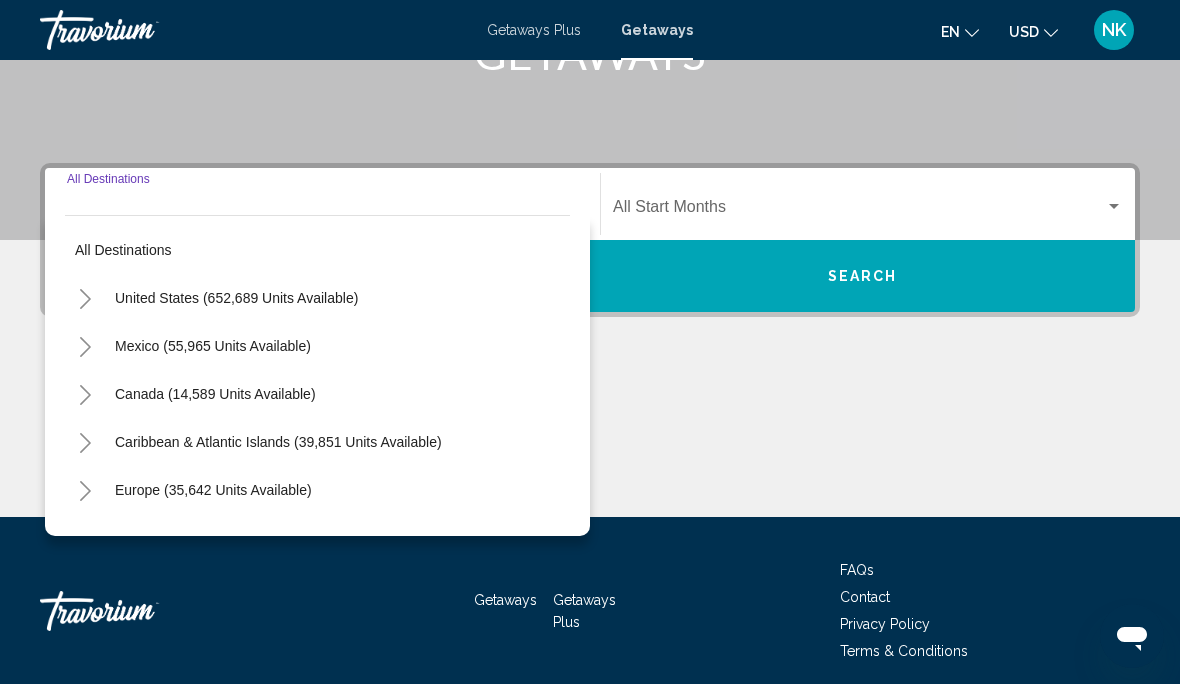 click on "United States (652,689 units available)" at bounding box center (213, 346) 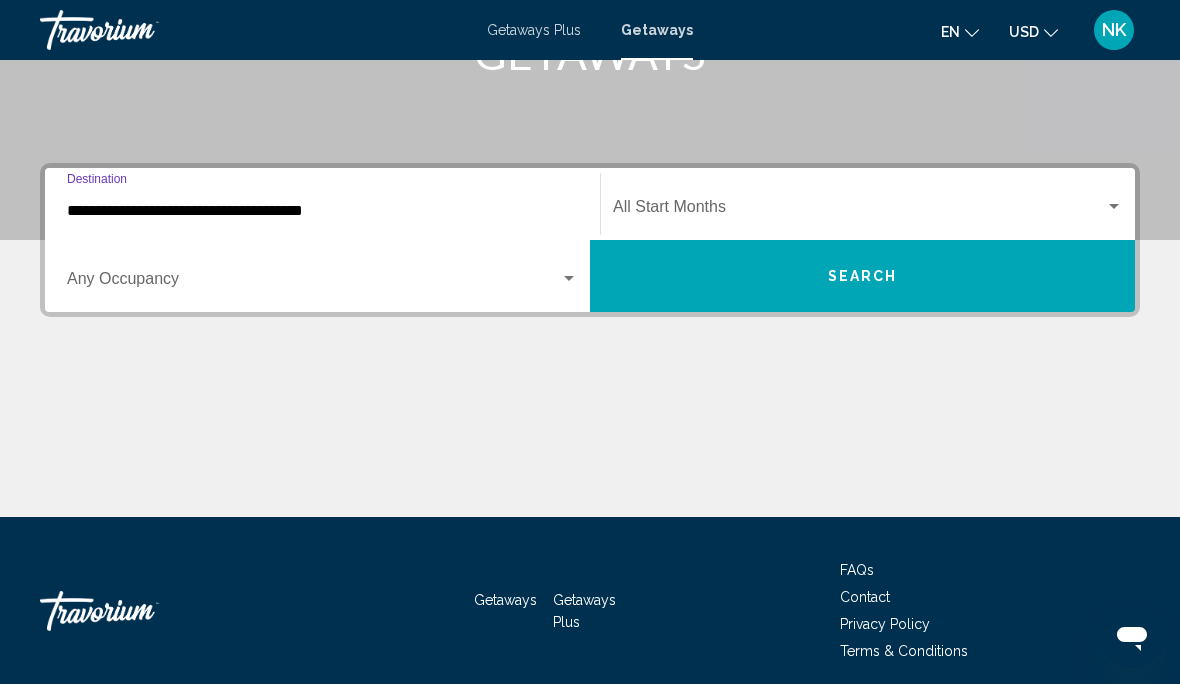click on "**********" at bounding box center [322, 211] 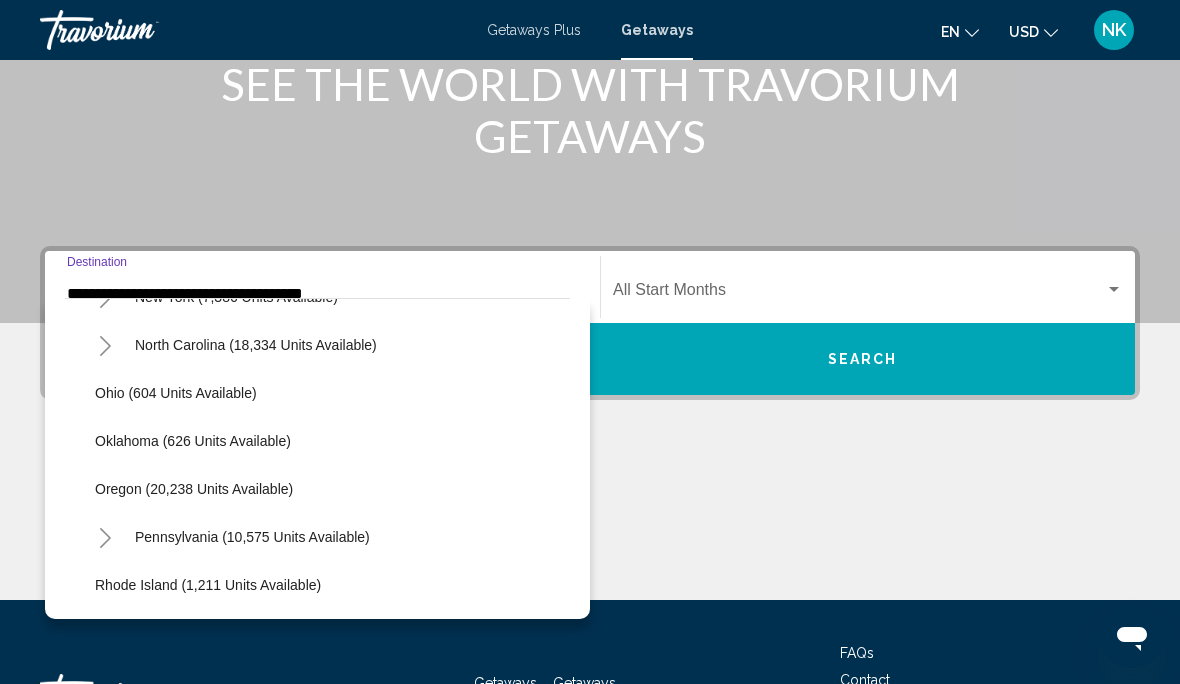 scroll, scrollTop: 1439, scrollLeft: 0, axis: vertical 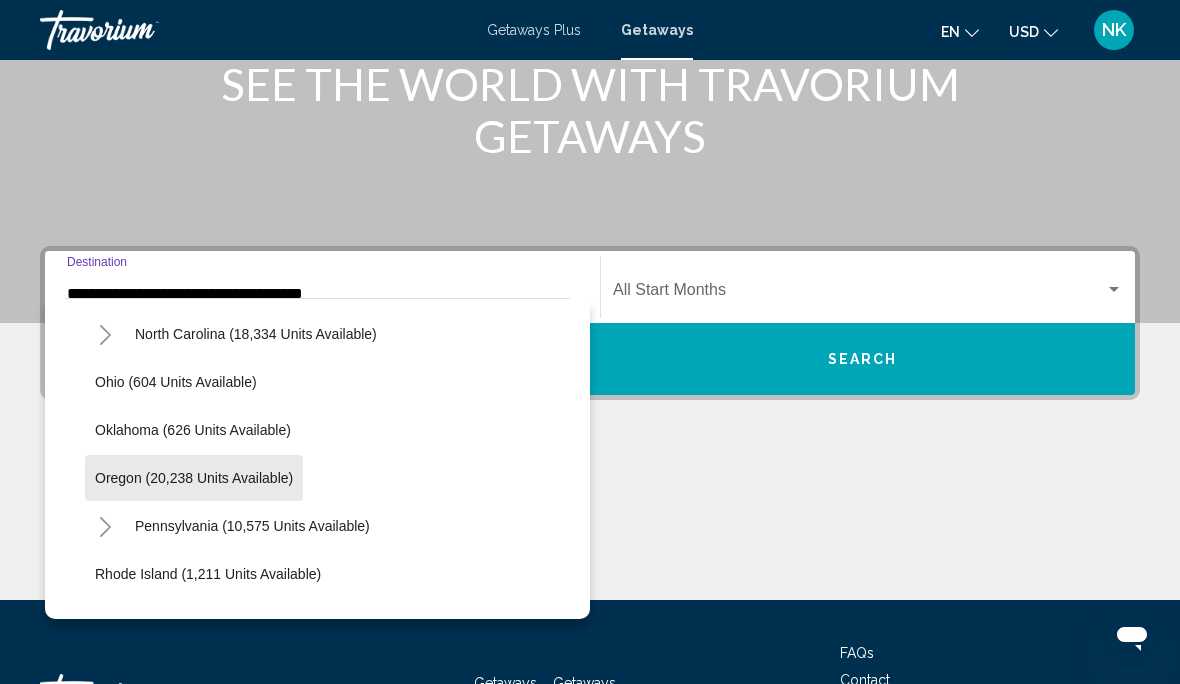 click on "Oregon (20,238 units available)" 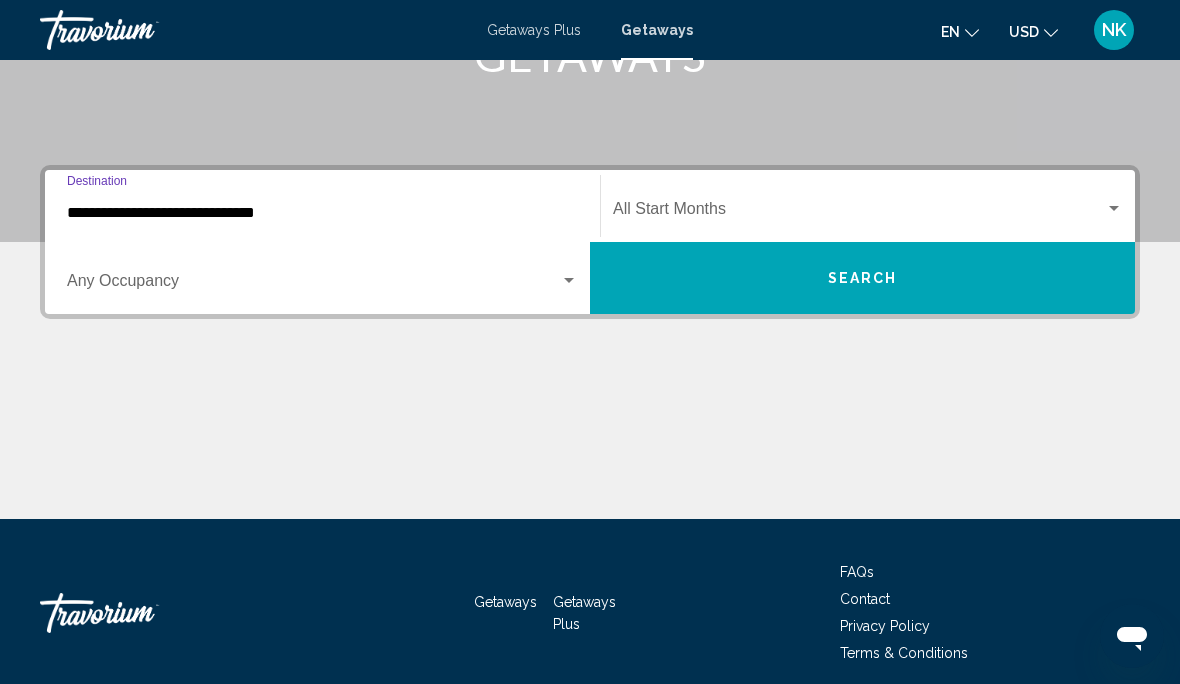 scroll, scrollTop: 360, scrollLeft: 0, axis: vertical 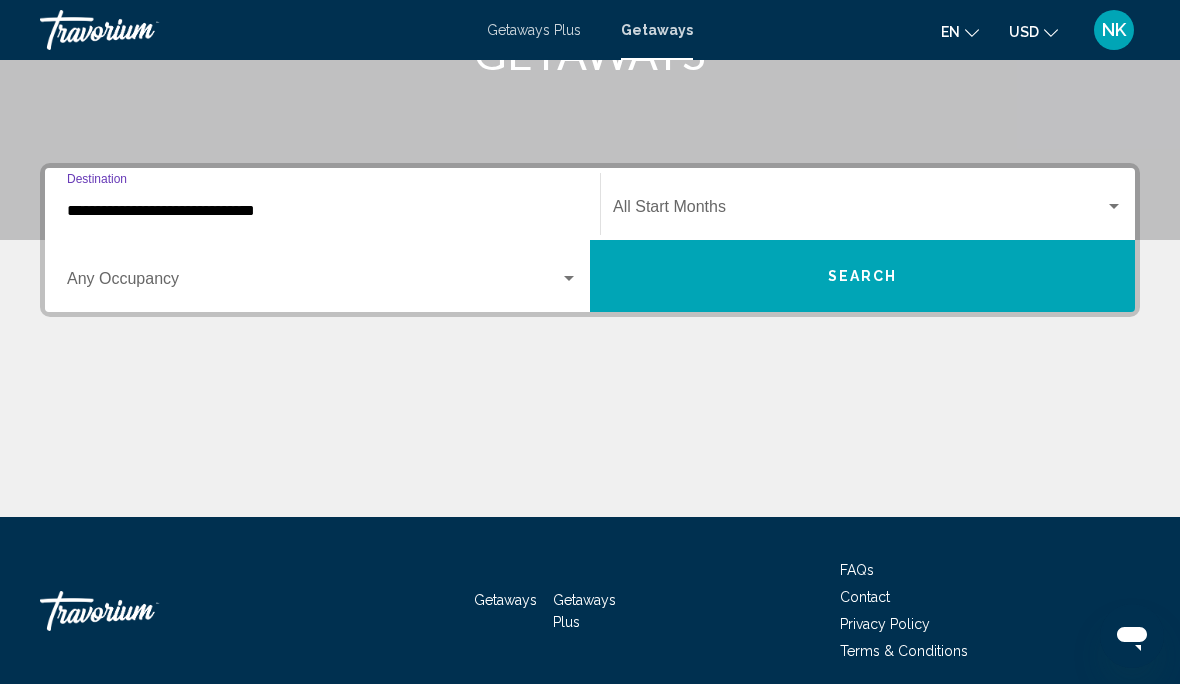 click at bounding box center [859, 211] 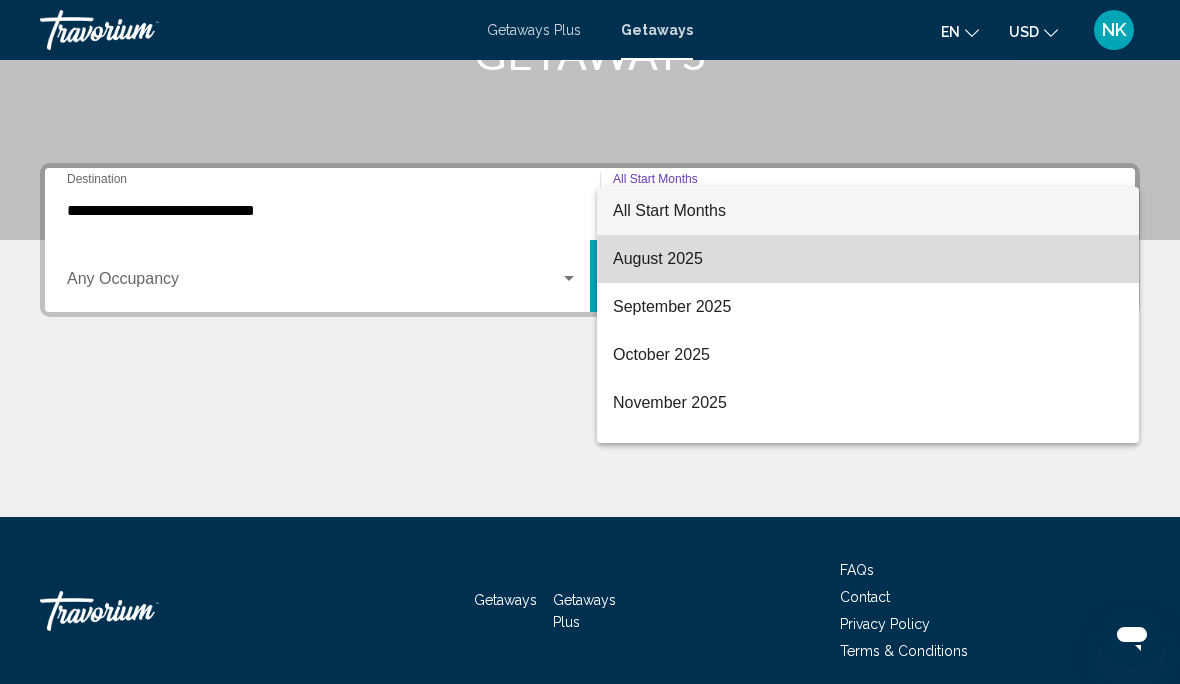 click on "August 2025" at bounding box center [868, 259] 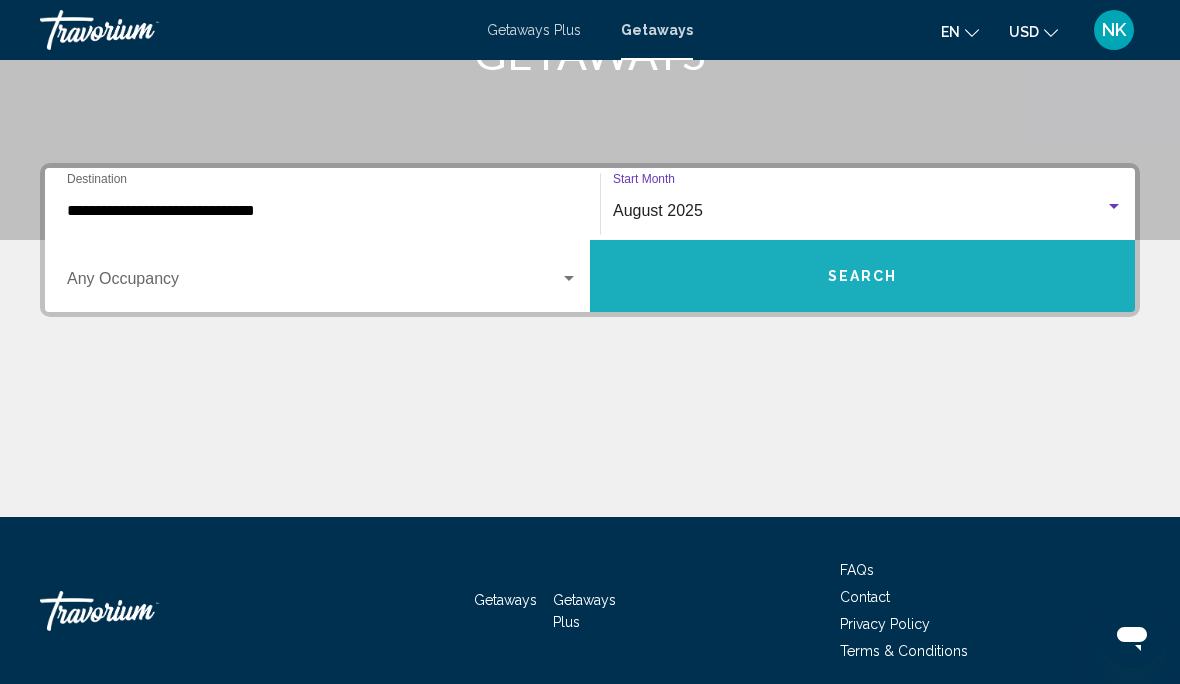 click on "Search" at bounding box center [863, 277] 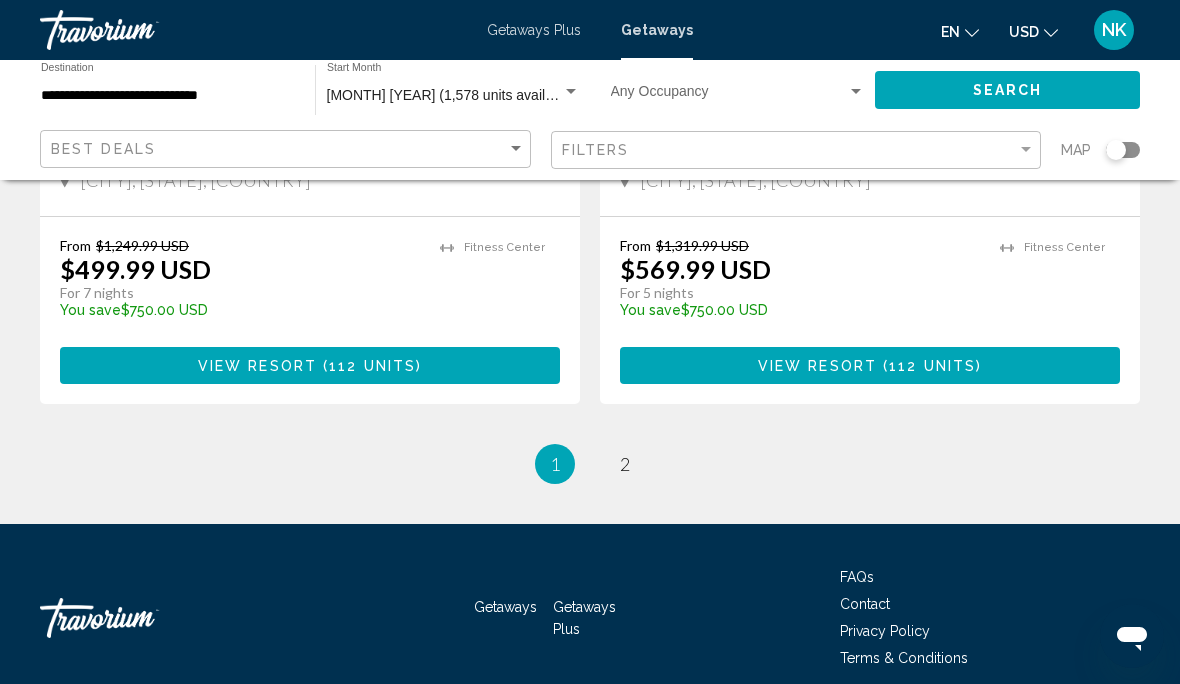scroll, scrollTop: 4042, scrollLeft: 0, axis: vertical 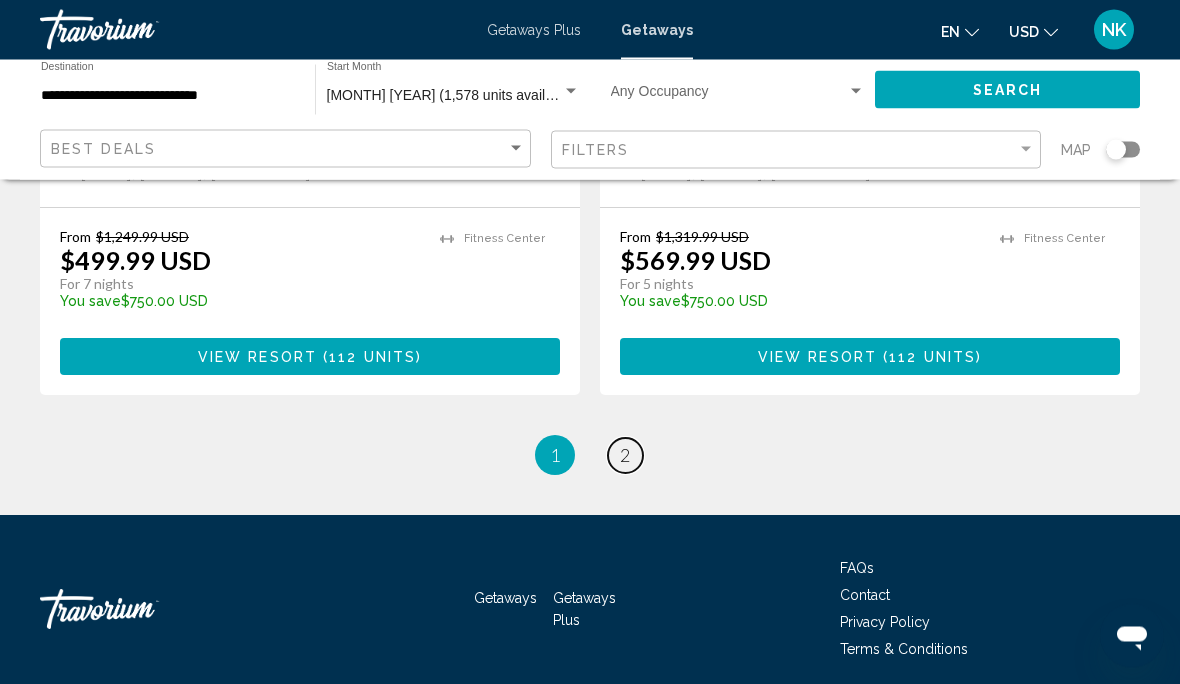 click on "2" at bounding box center [625, 456] 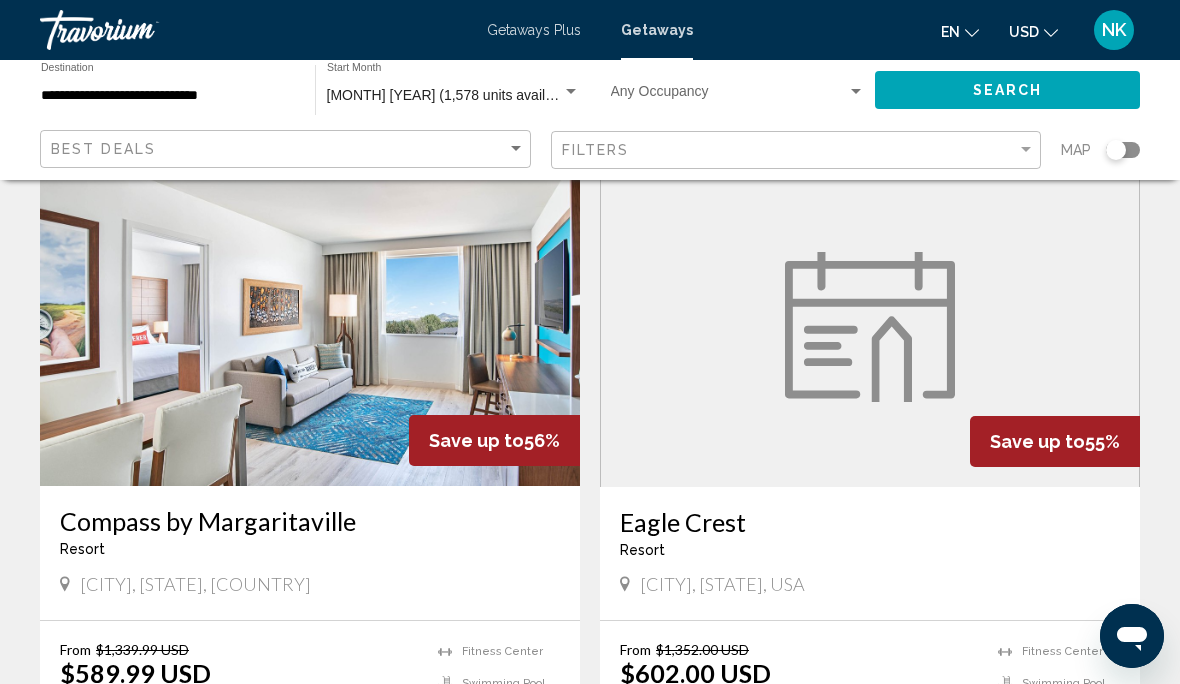 scroll, scrollTop: 0, scrollLeft: 0, axis: both 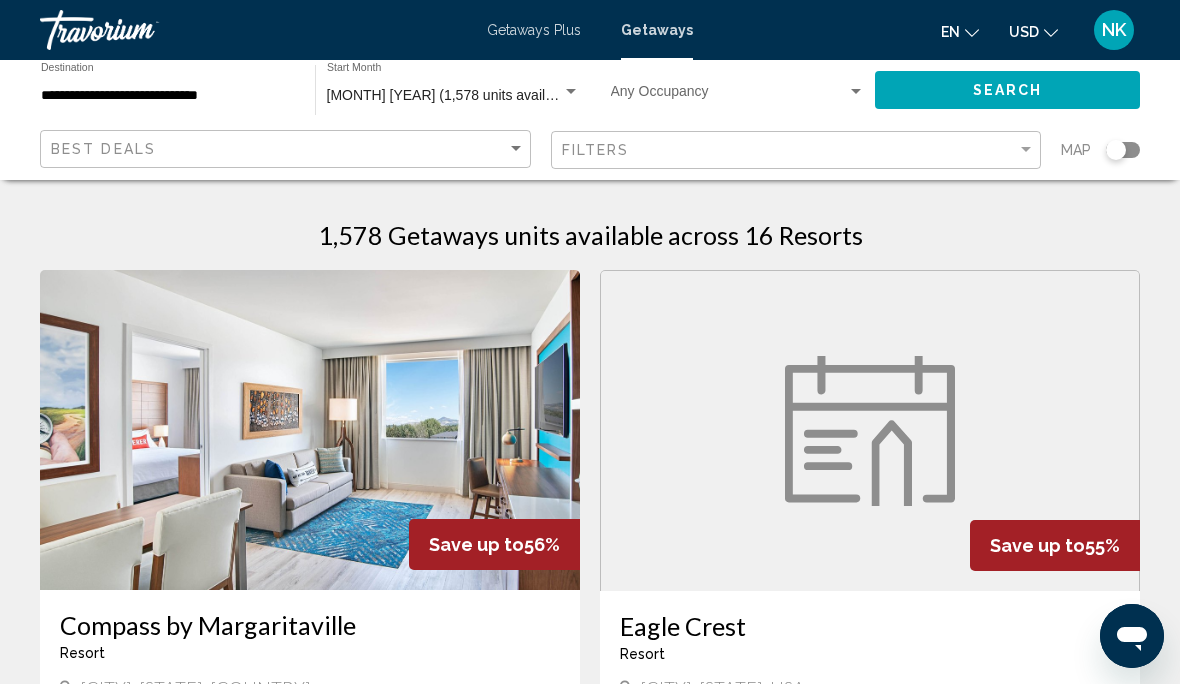 click on "Getaways" at bounding box center (657, 30) 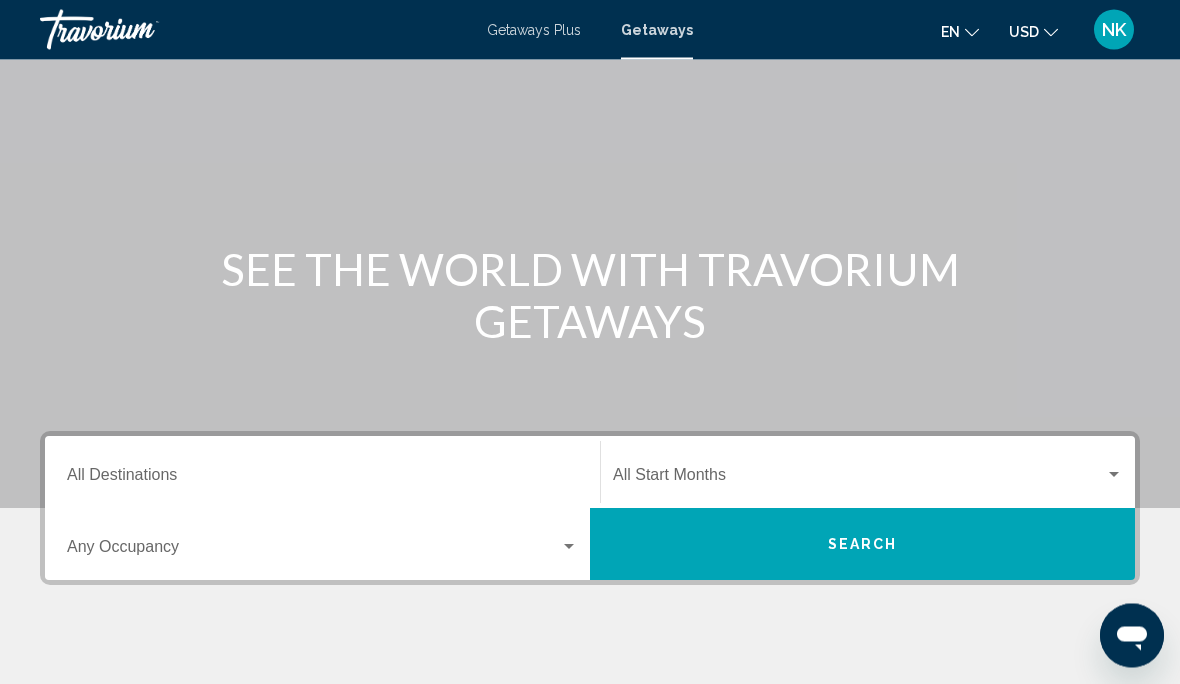 scroll, scrollTop: 97, scrollLeft: 0, axis: vertical 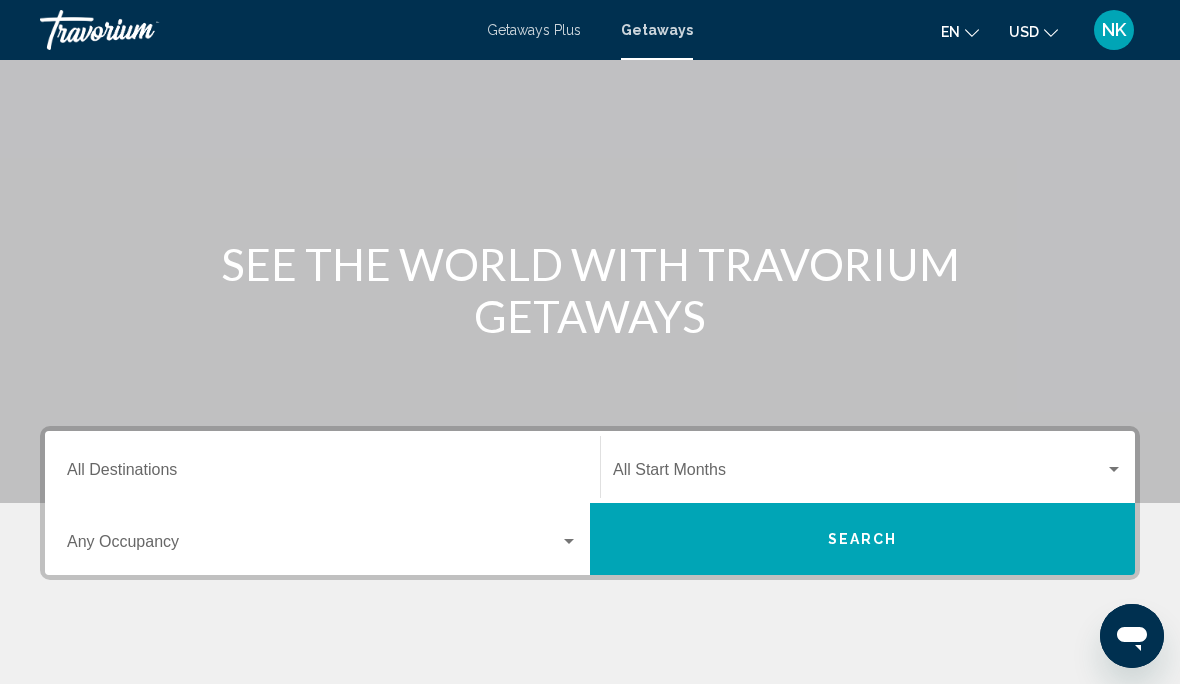 click on "Destination All Destinations" at bounding box center [322, 474] 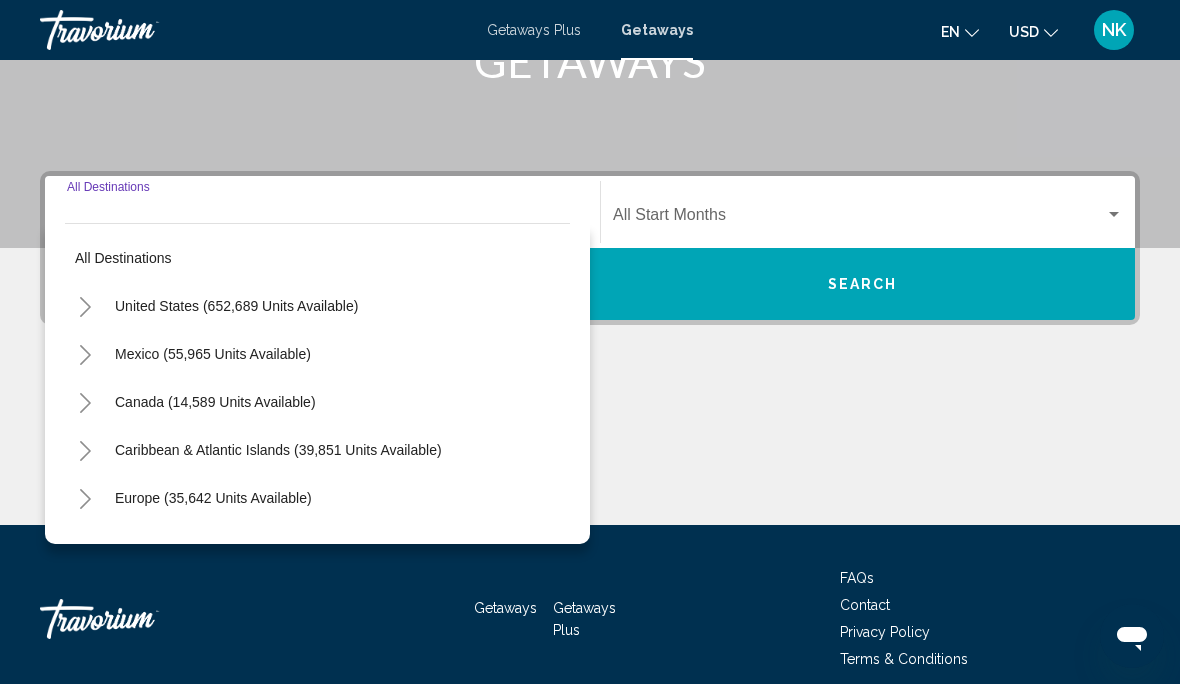 scroll, scrollTop: 360, scrollLeft: 0, axis: vertical 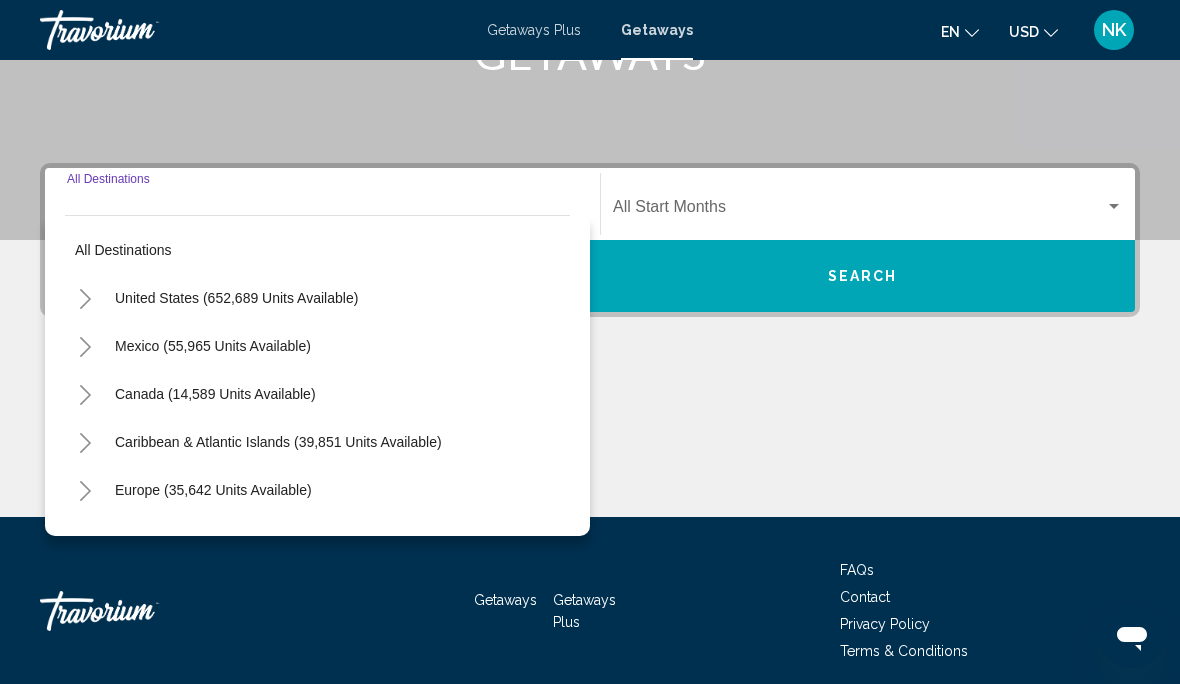 click on "United States (652,689 units available)" at bounding box center [213, 346] 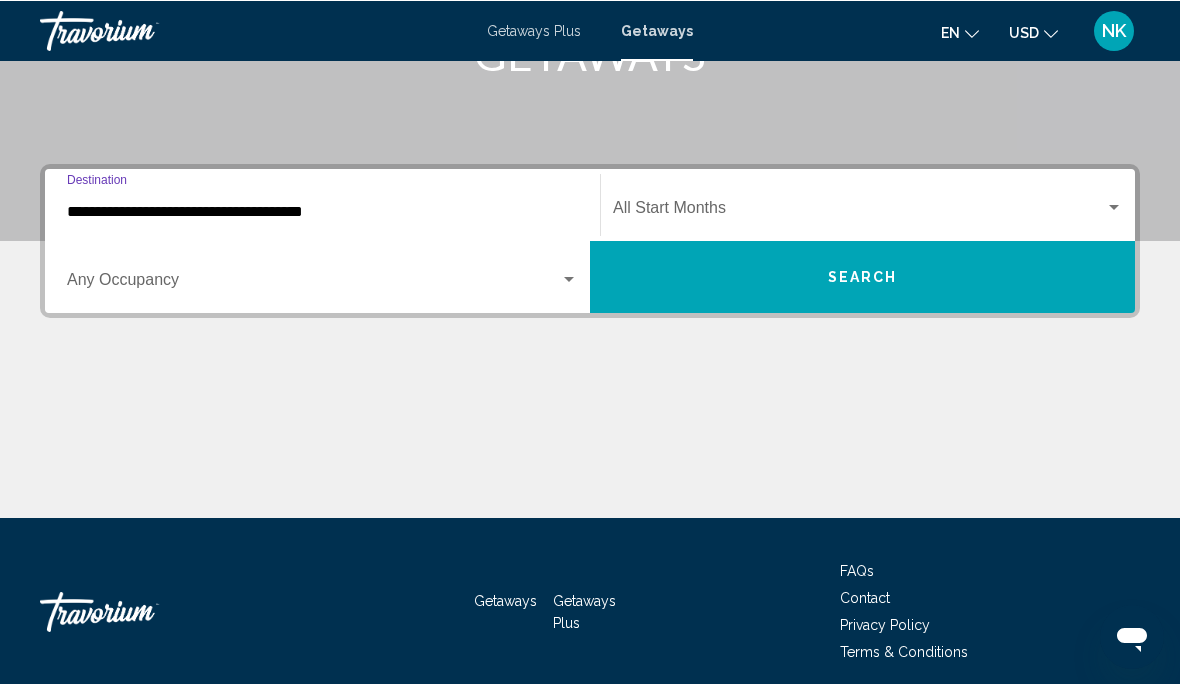 click on "**********" at bounding box center (322, 211) 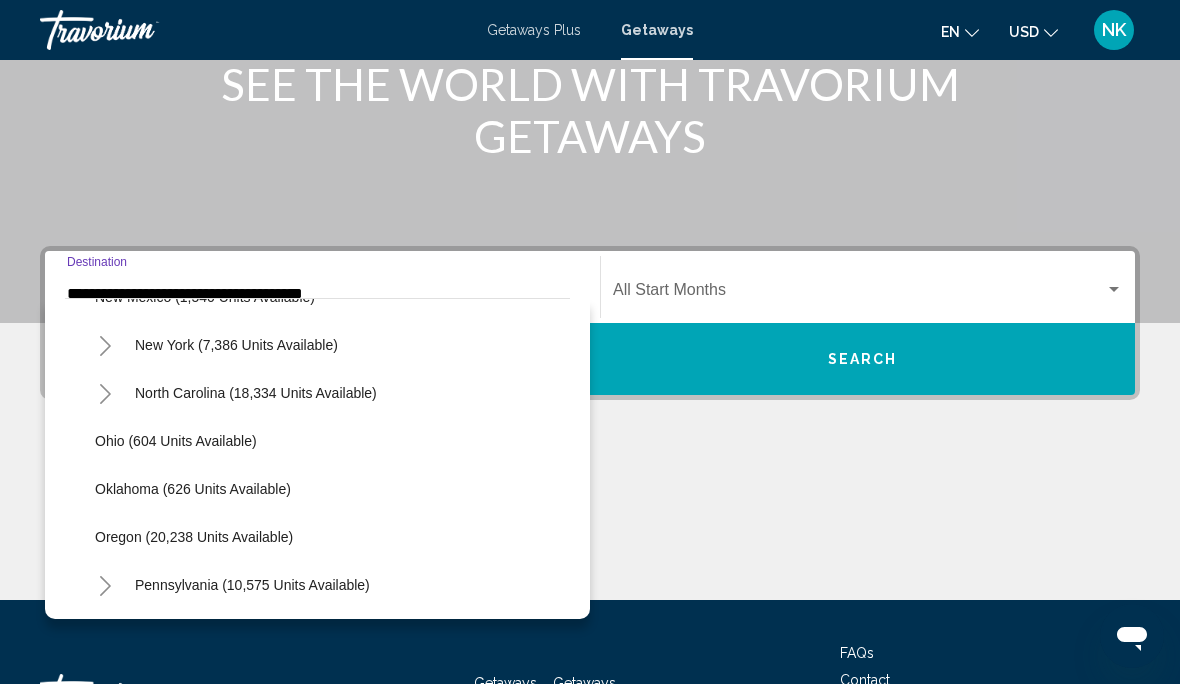 scroll, scrollTop: 1384, scrollLeft: 0, axis: vertical 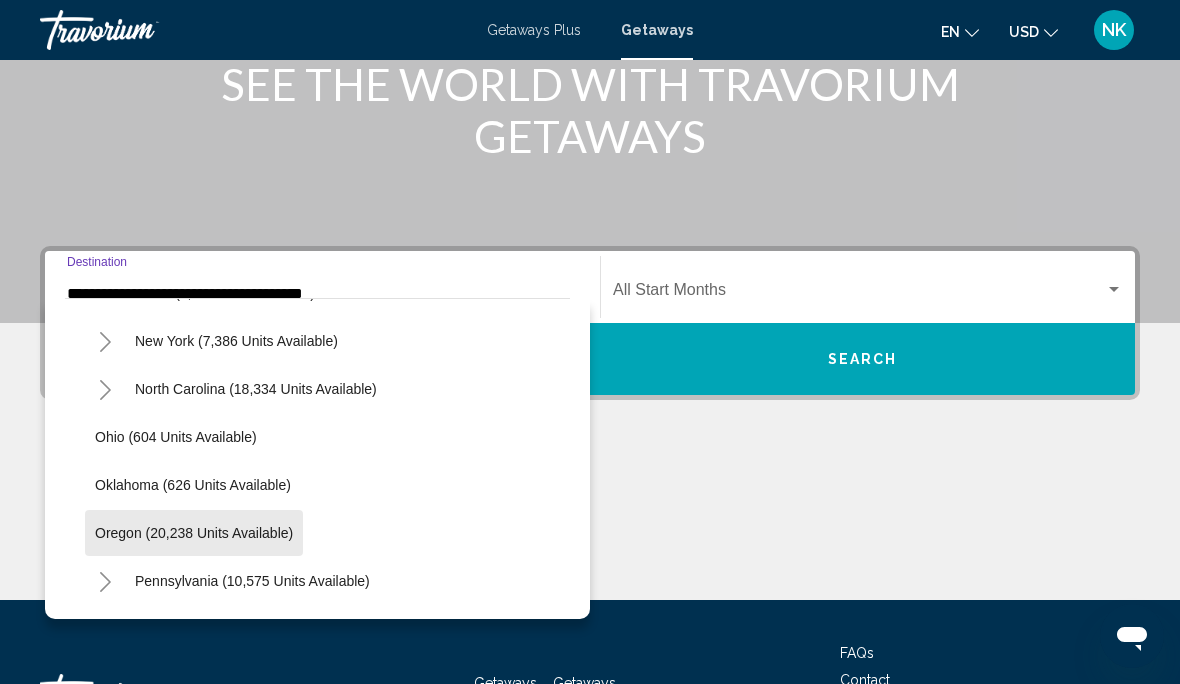 click on "Oregon (20,238 units available)" 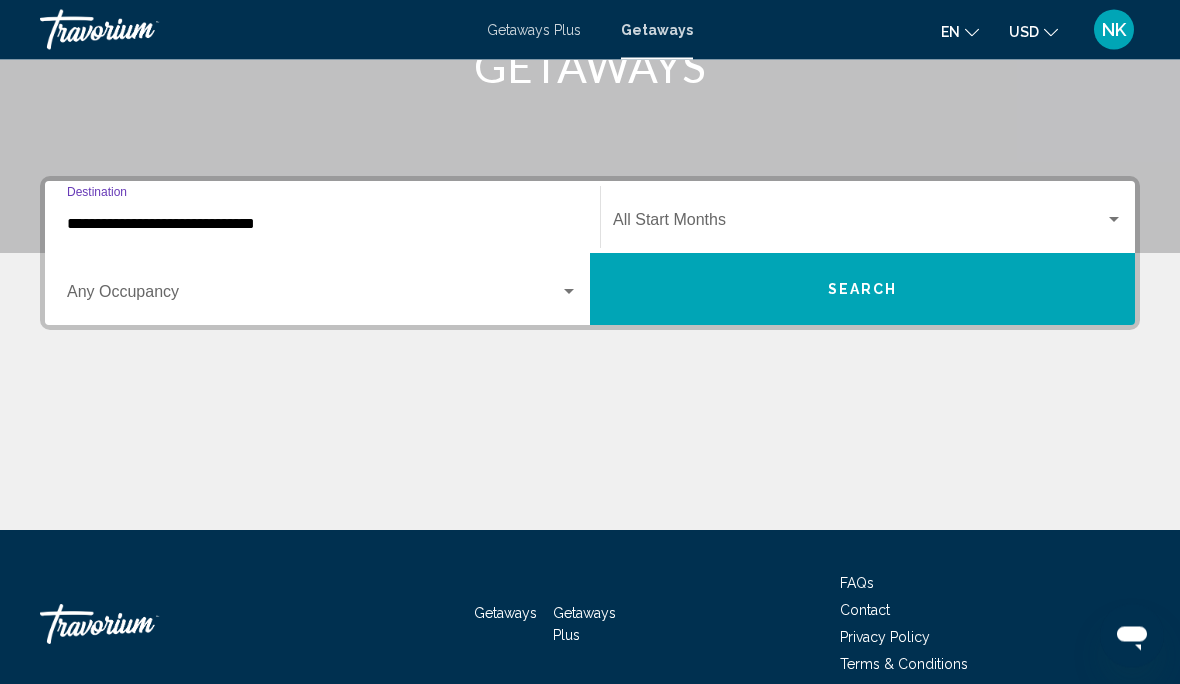 scroll, scrollTop: 360, scrollLeft: 0, axis: vertical 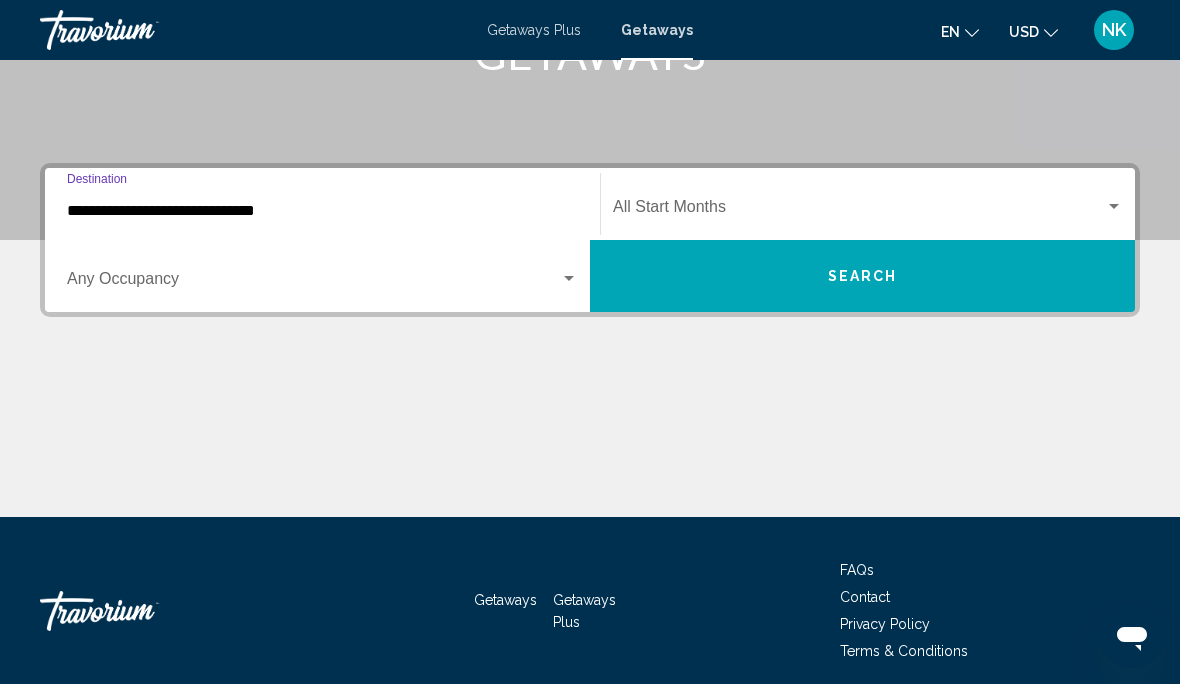 click at bounding box center [859, 211] 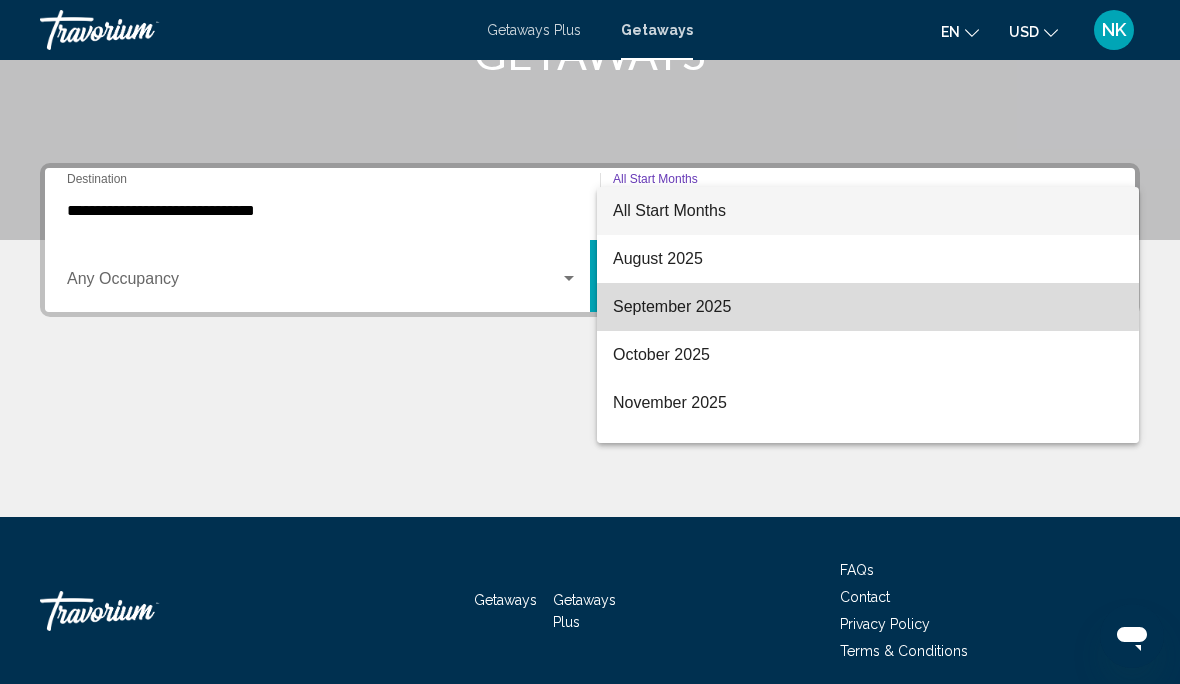 click on "September 2025" at bounding box center (868, 307) 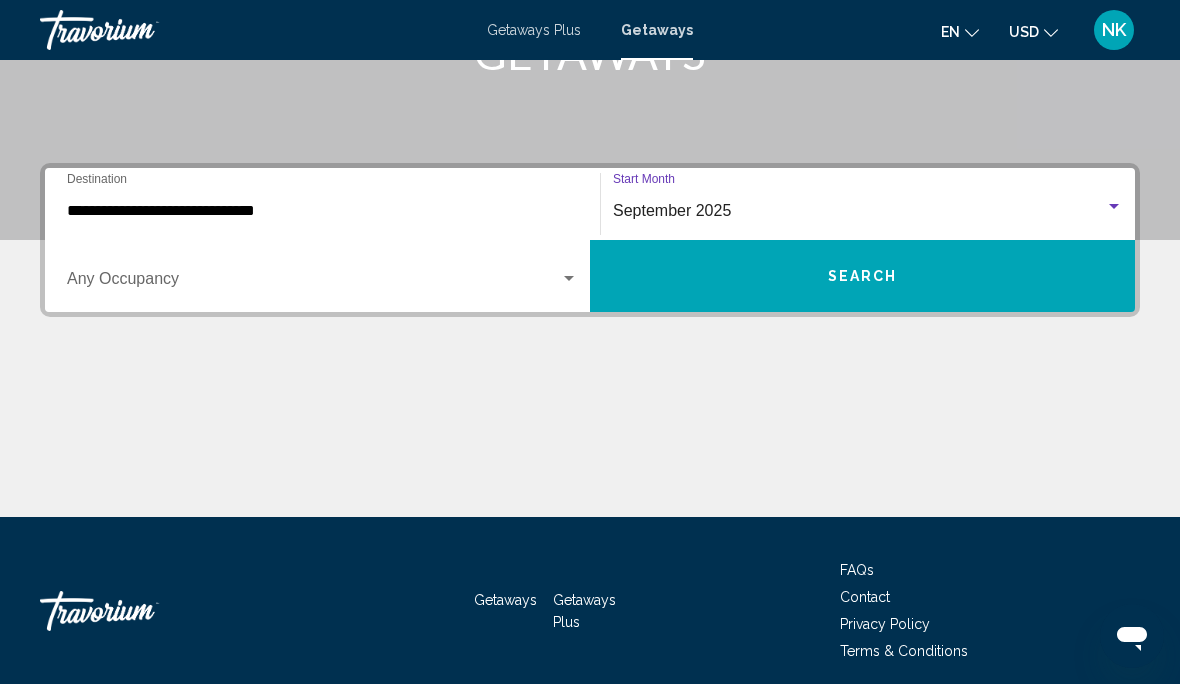 click on "Search" at bounding box center [863, 277] 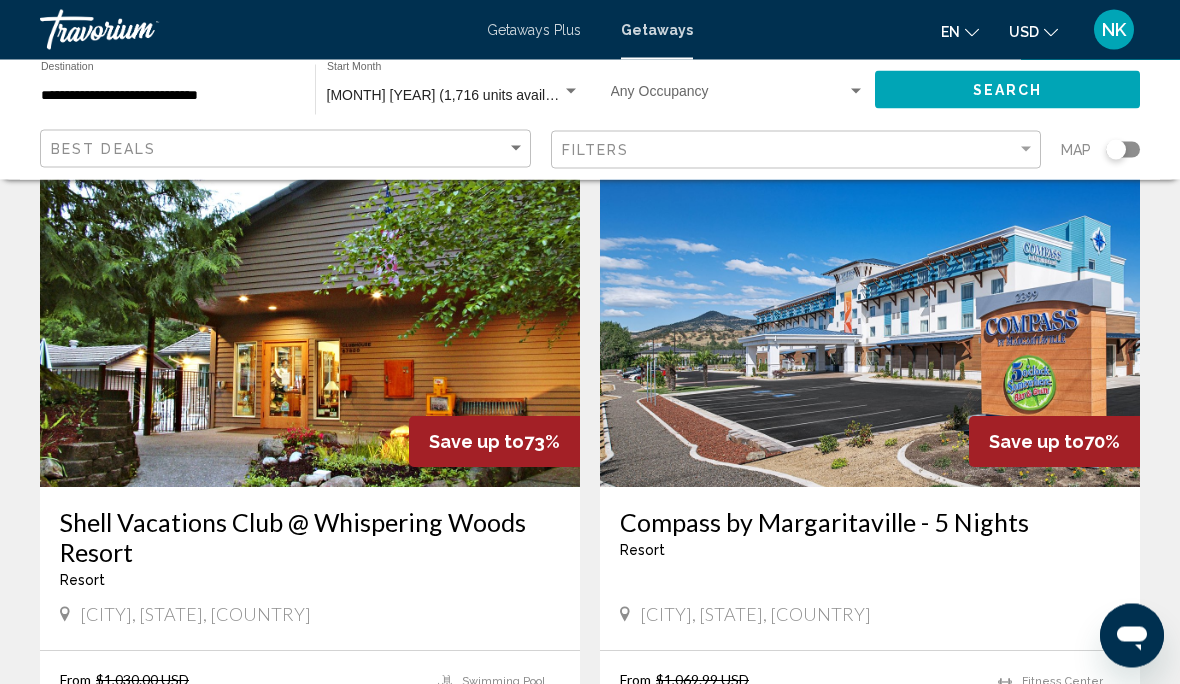 scroll, scrollTop: 3644, scrollLeft: 0, axis: vertical 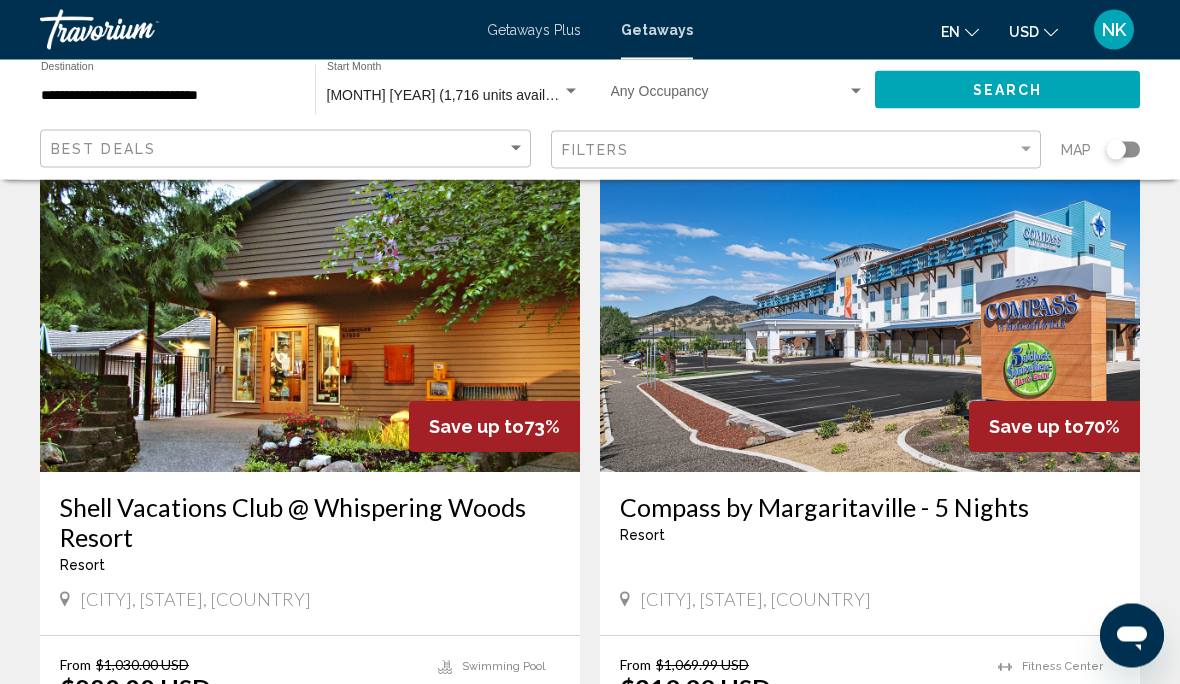 click at bounding box center (310, 313) 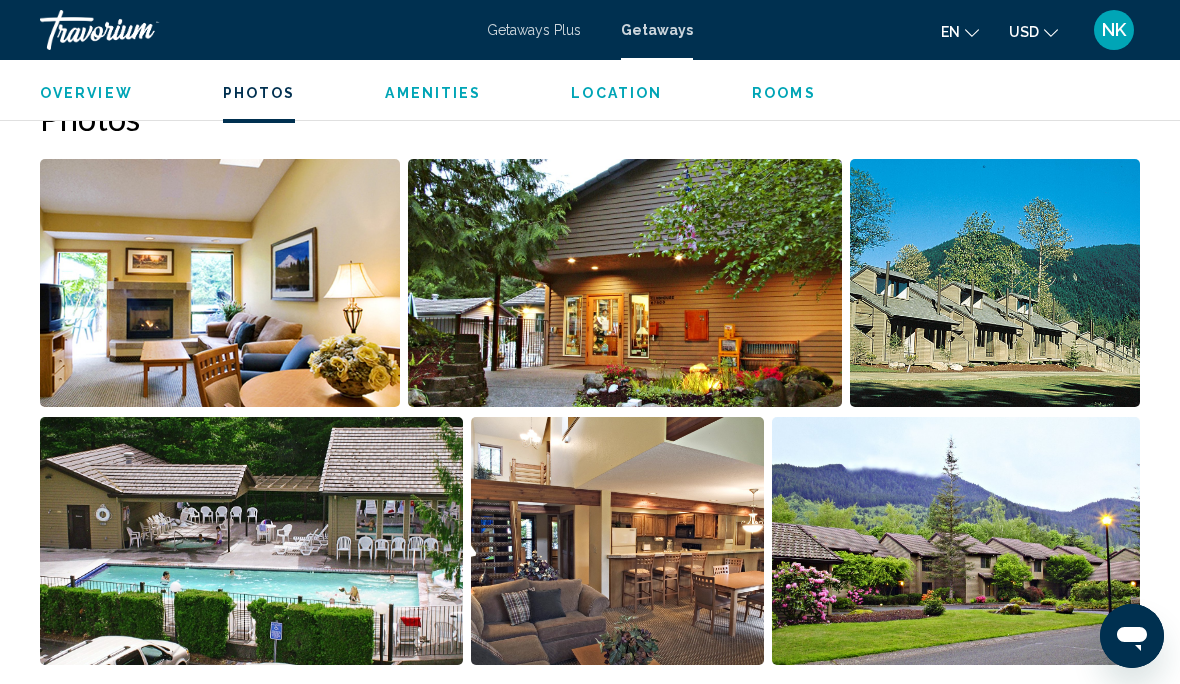 scroll, scrollTop: 1303, scrollLeft: 0, axis: vertical 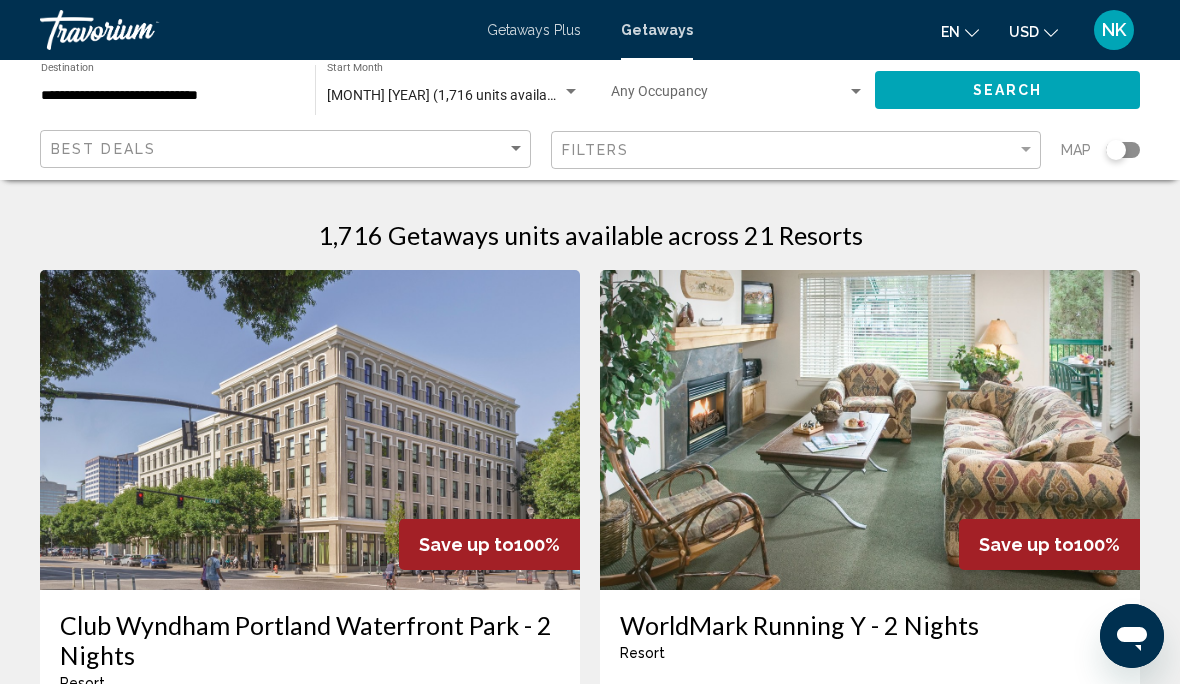 click on "Getaways Plus" at bounding box center [534, 30] 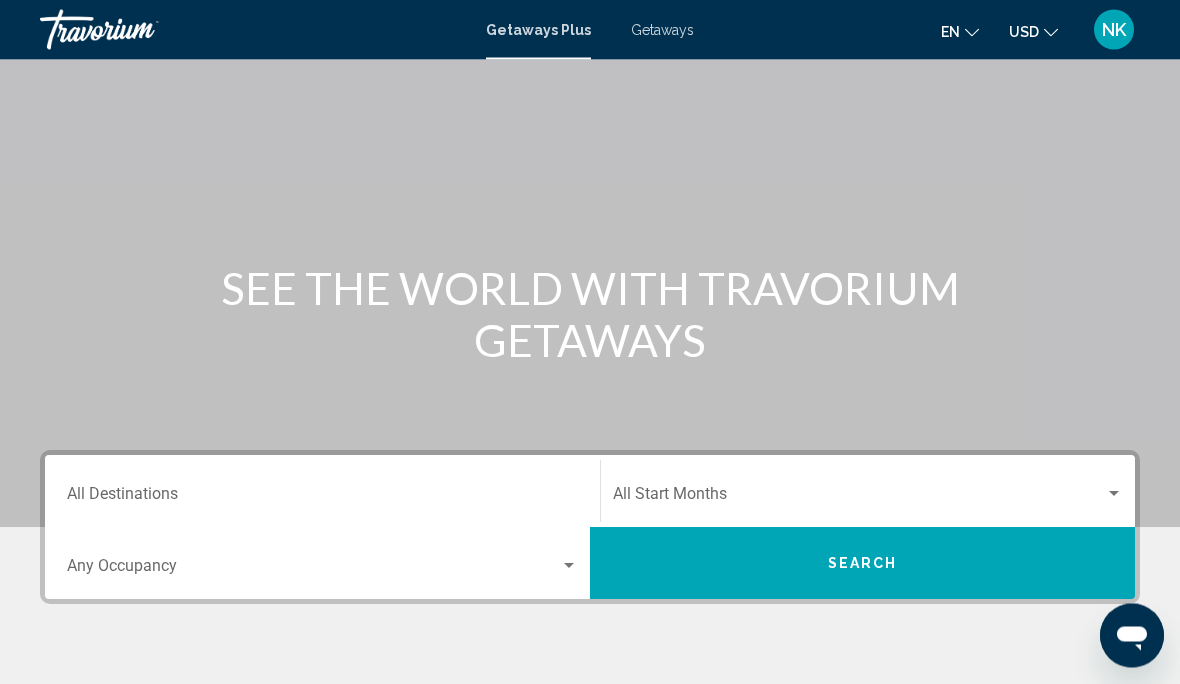 scroll, scrollTop: 83, scrollLeft: 0, axis: vertical 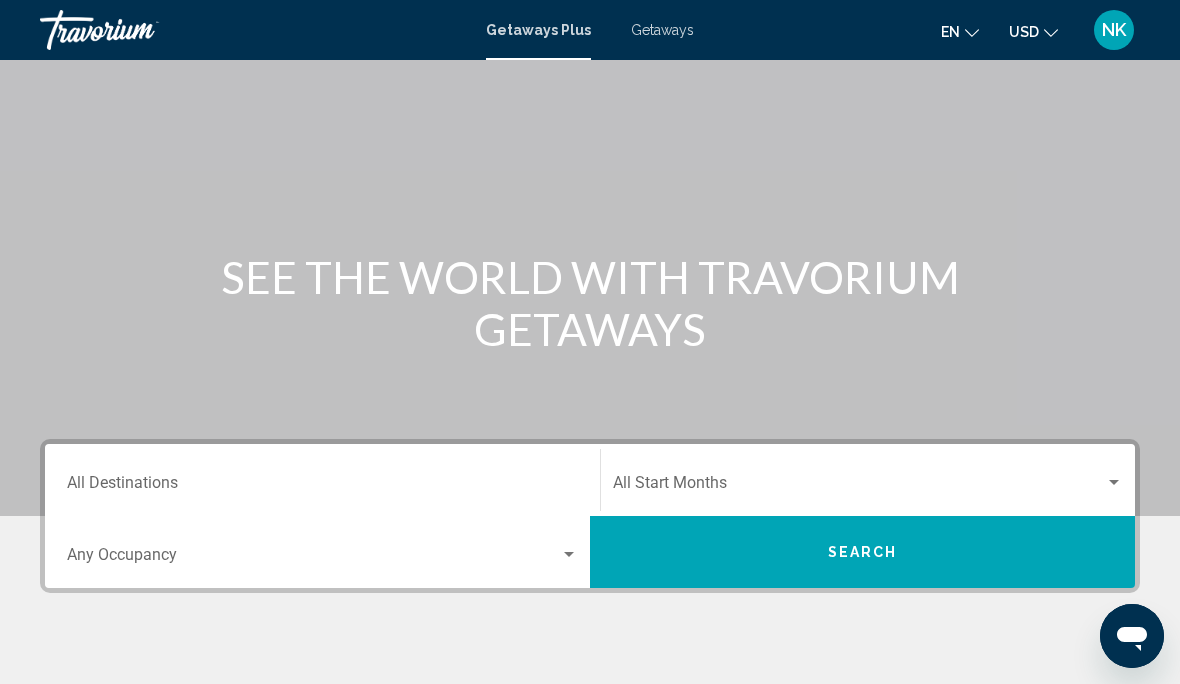click on "Destination All Destinations" at bounding box center [322, 487] 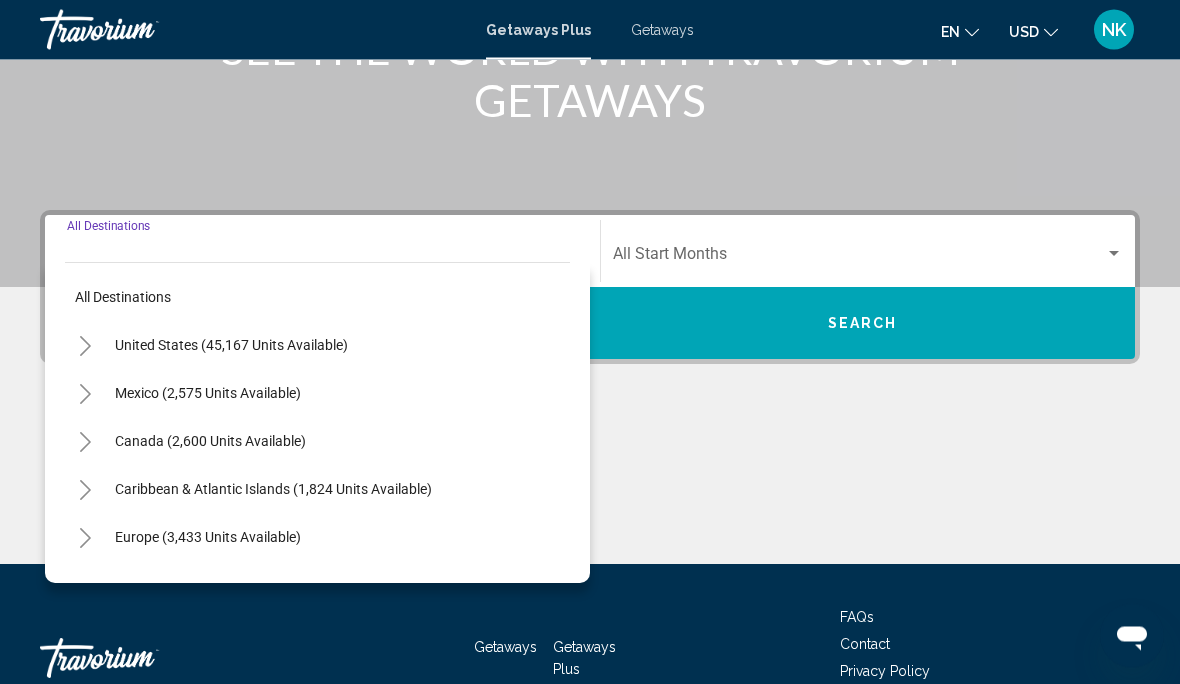 scroll, scrollTop: 360, scrollLeft: 0, axis: vertical 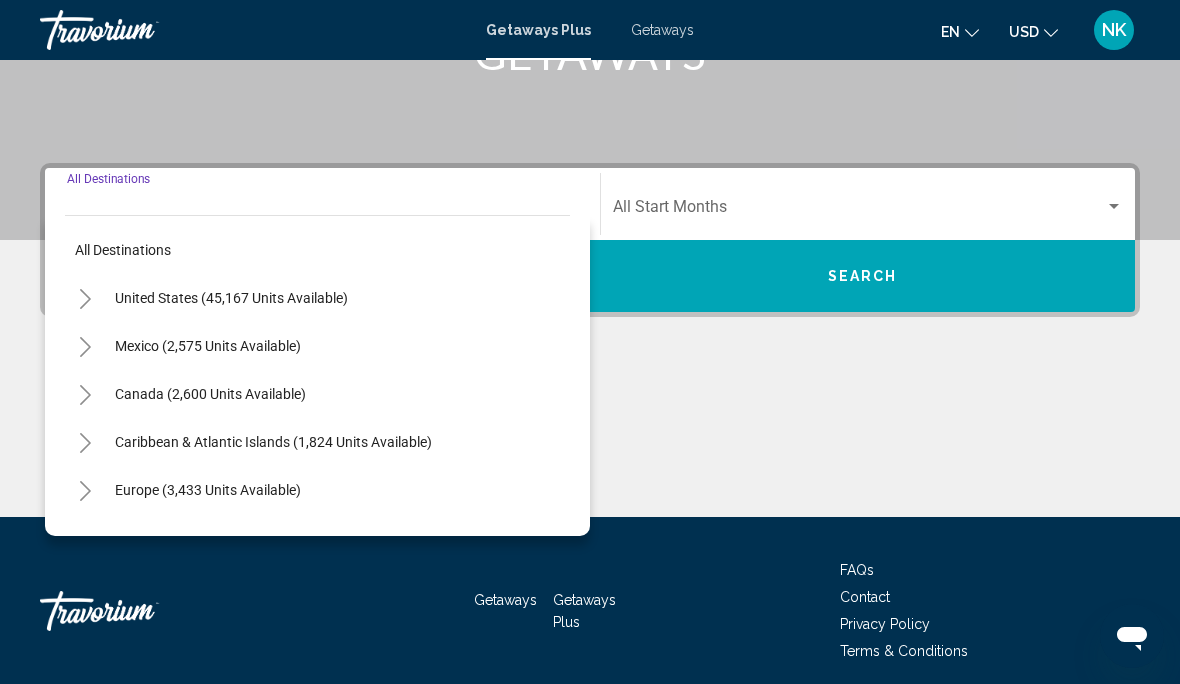 click on "United States (45,167 units available)" at bounding box center [208, 346] 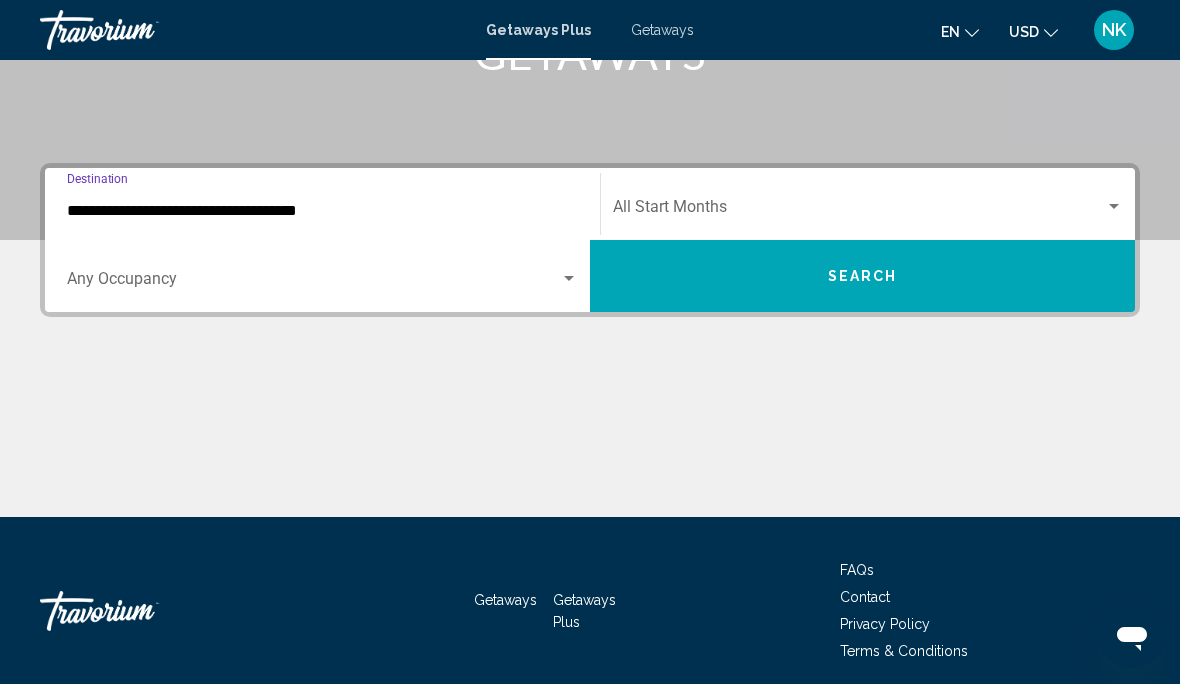 click on "**********" at bounding box center [322, 211] 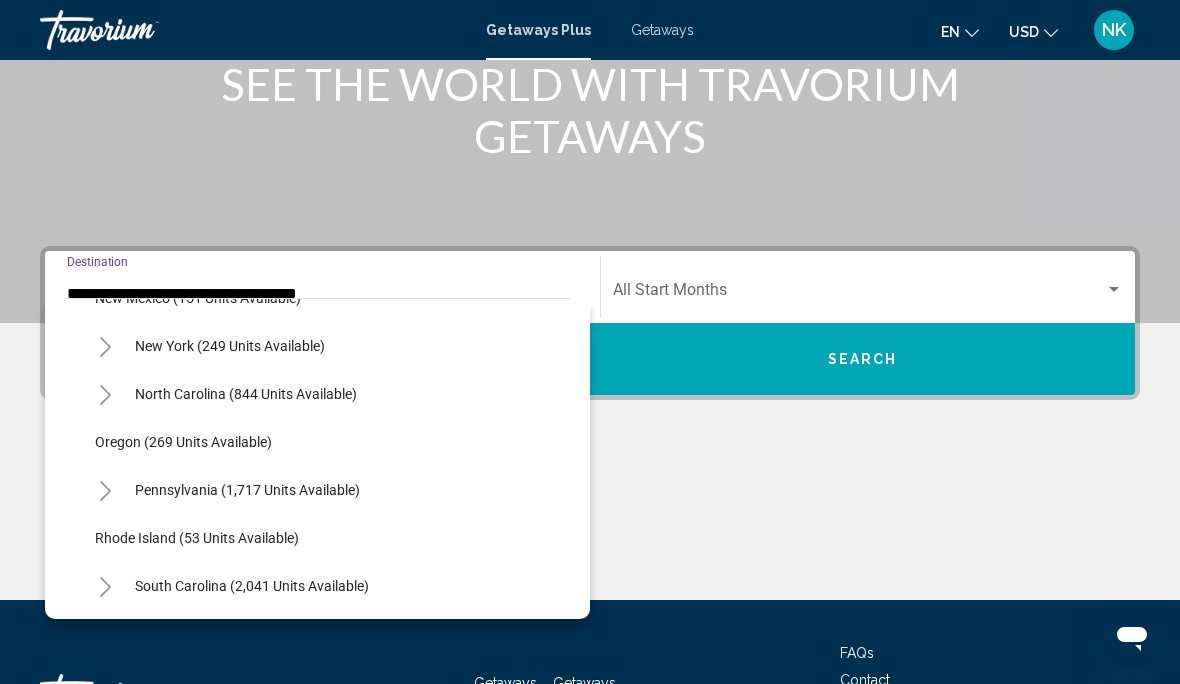 scroll, scrollTop: 1339, scrollLeft: 0, axis: vertical 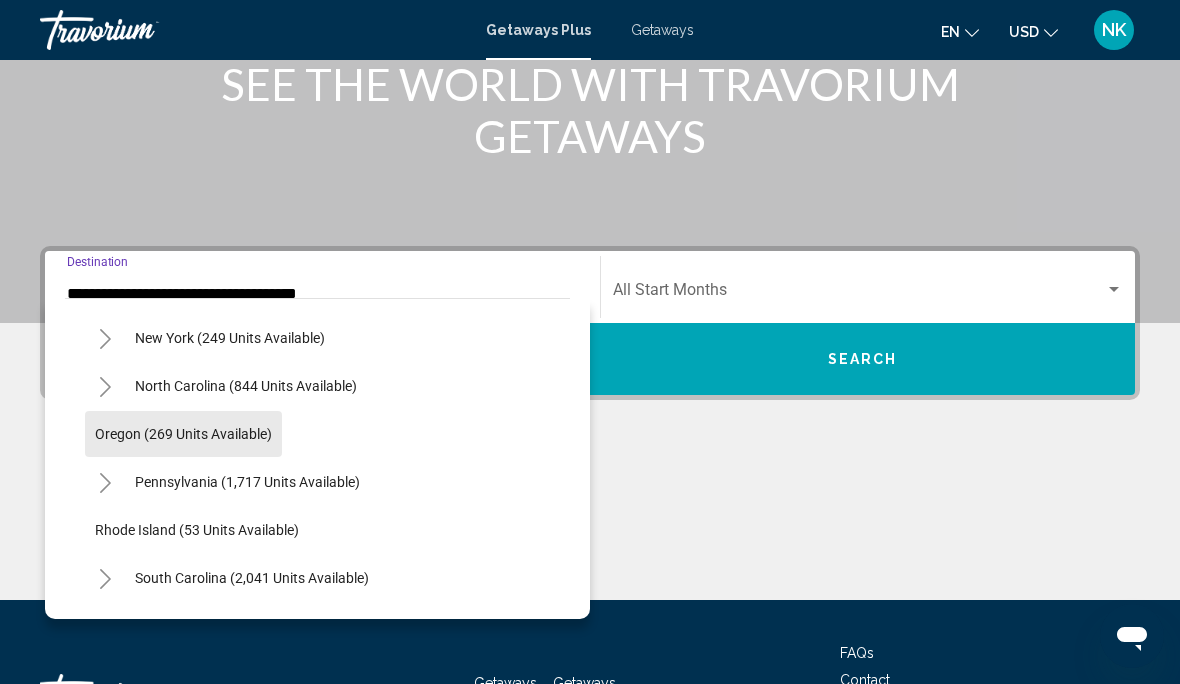 click on "Oregon (269 units available)" 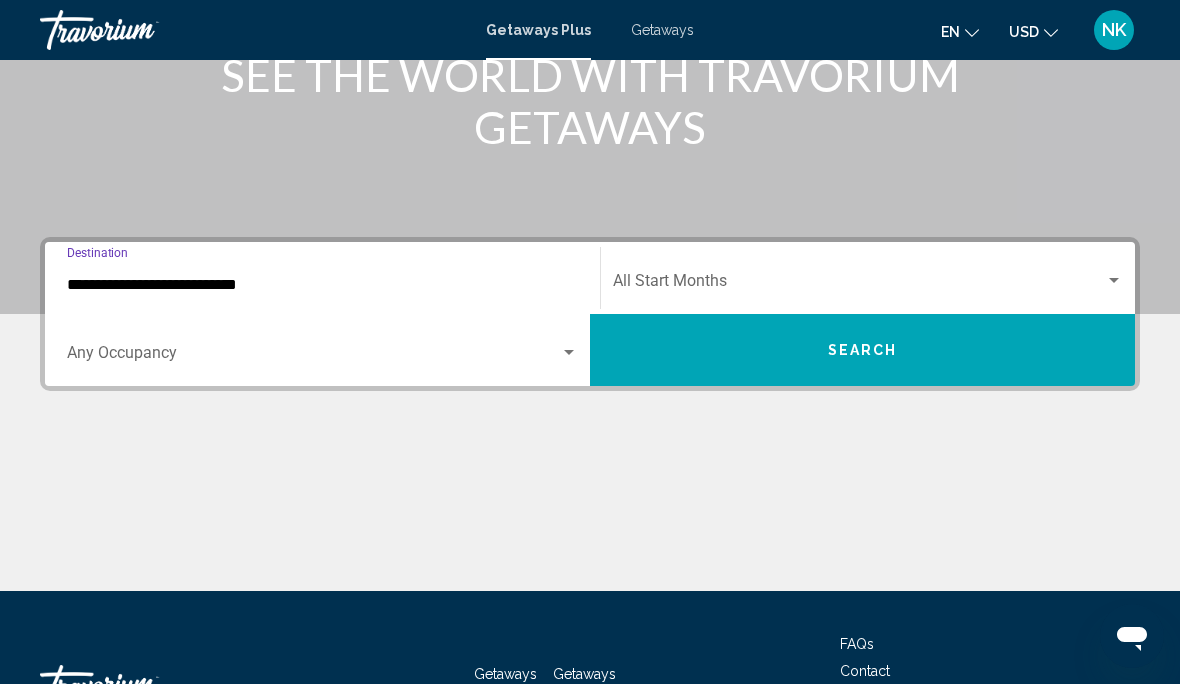 scroll, scrollTop: 360, scrollLeft: 0, axis: vertical 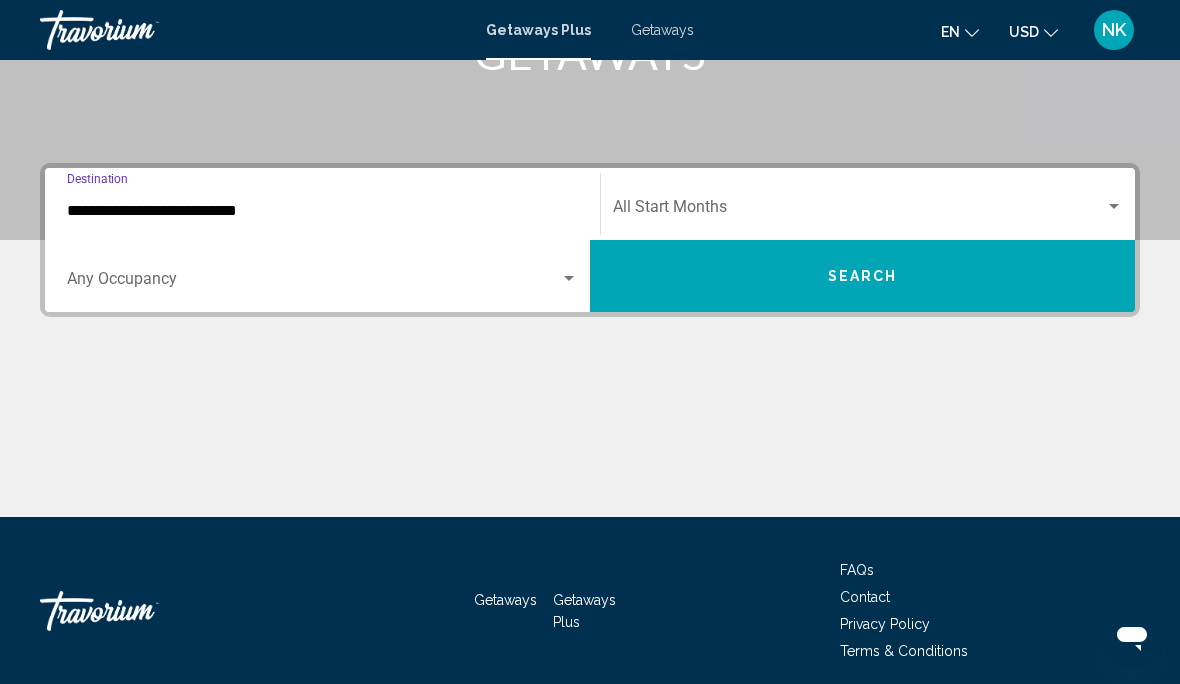 click at bounding box center [859, 211] 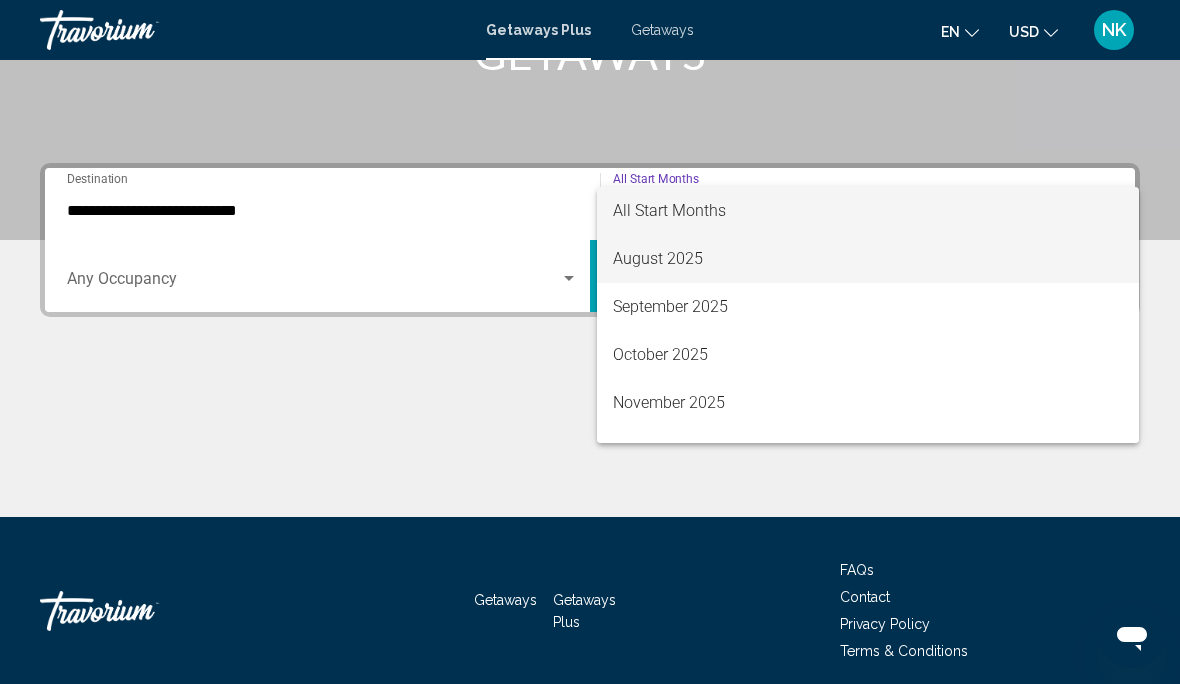 click on "August 2025" at bounding box center (868, 259) 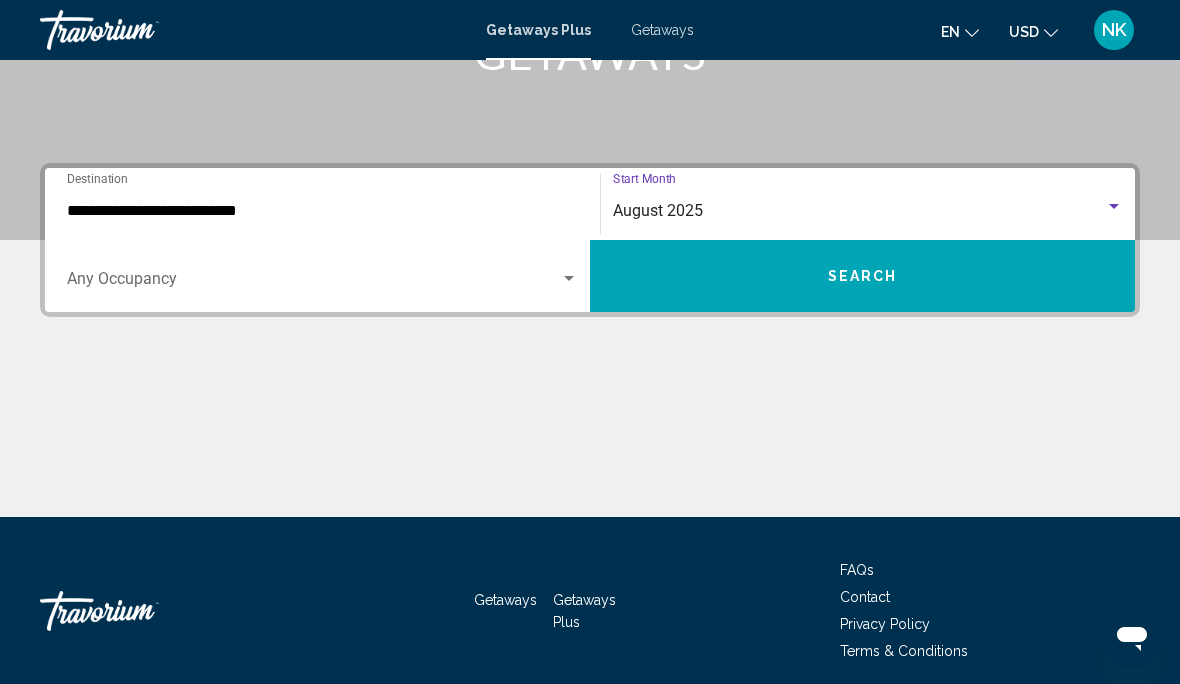 click on "Search" at bounding box center (862, 276) 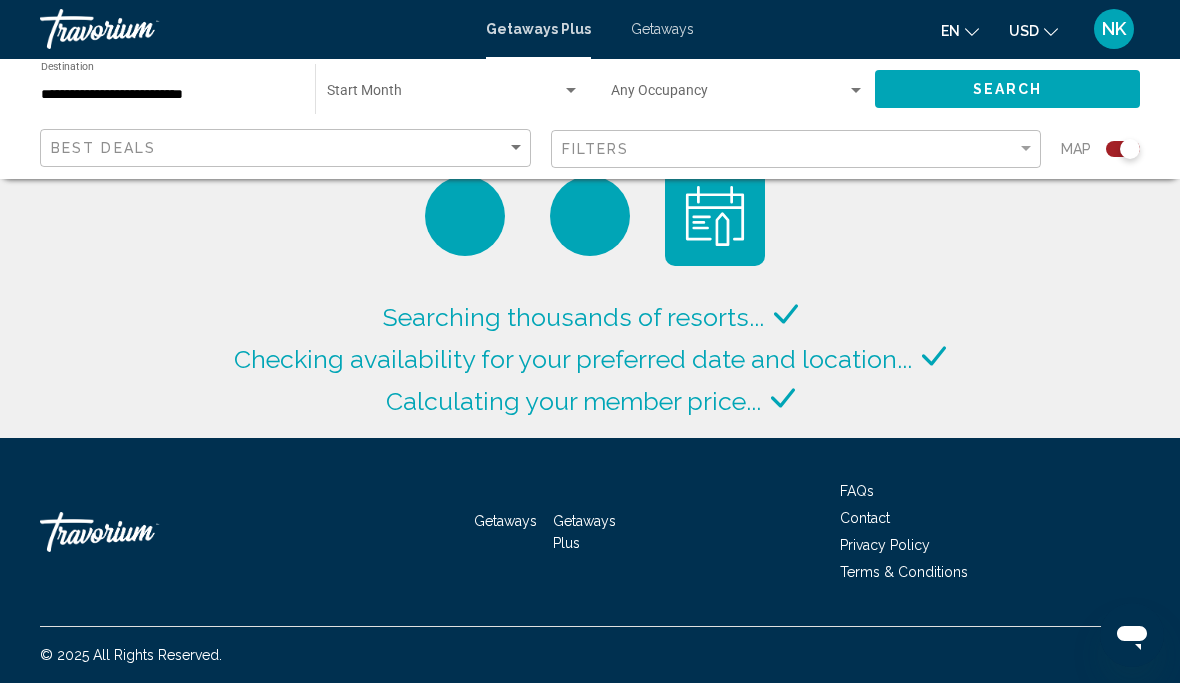 scroll, scrollTop: 1, scrollLeft: 0, axis: vertical 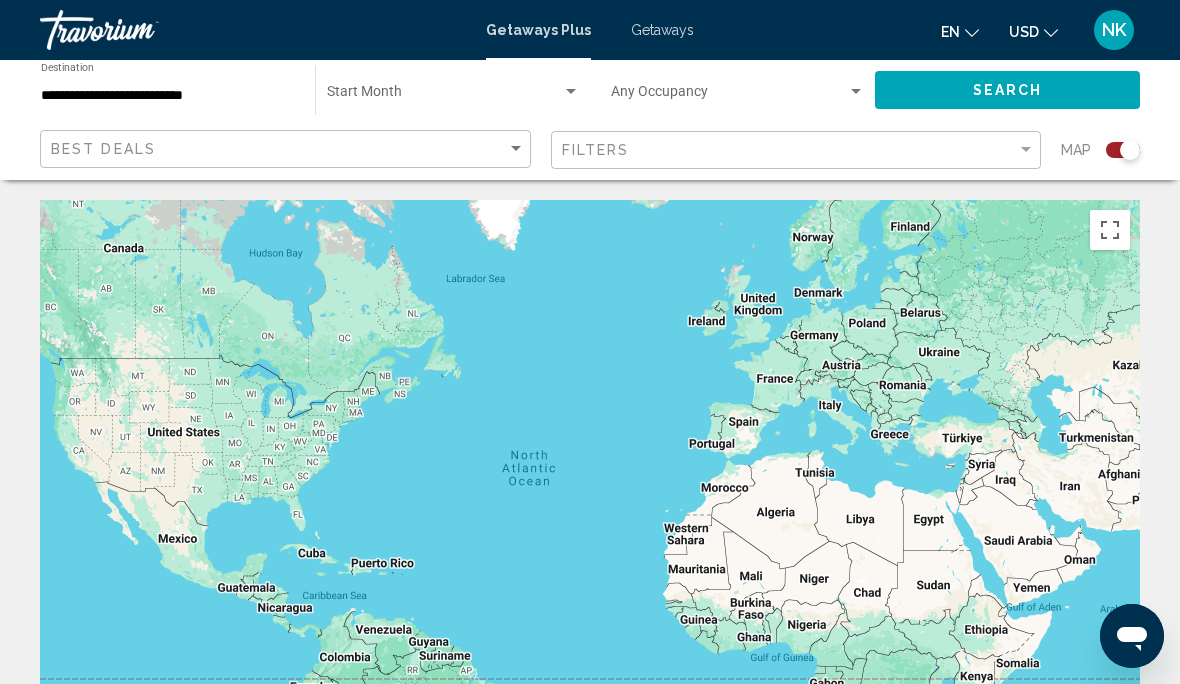 click at bounding box center [729, 96] 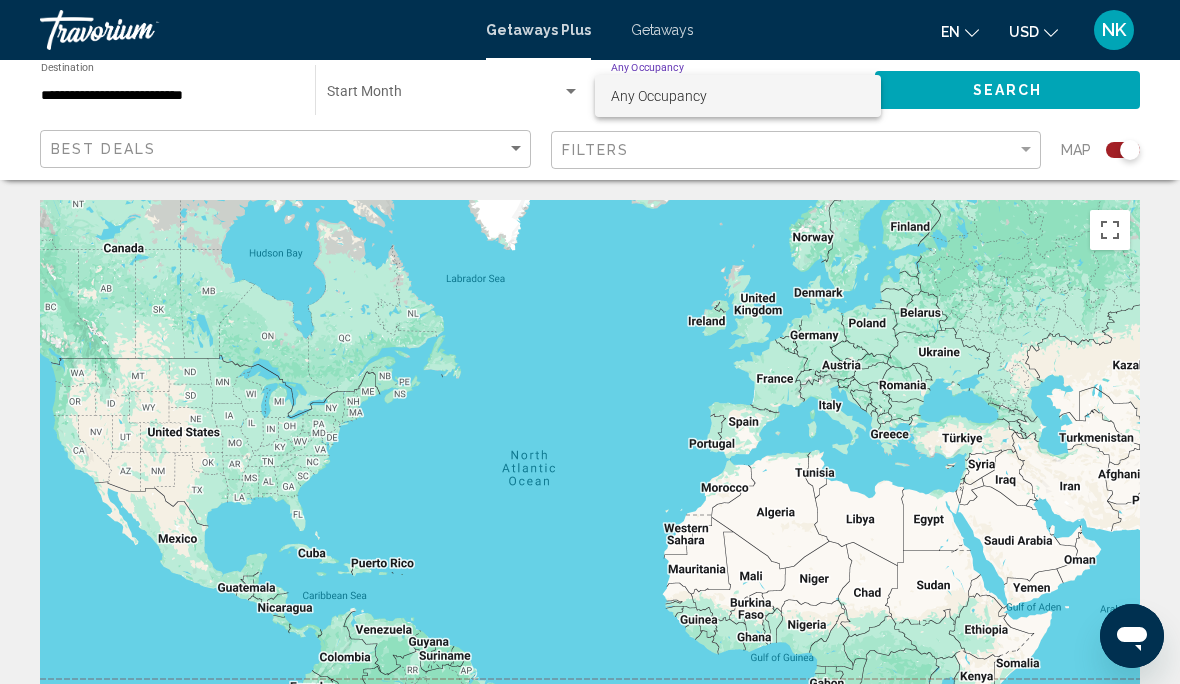 click at bounding box center (590, 342) 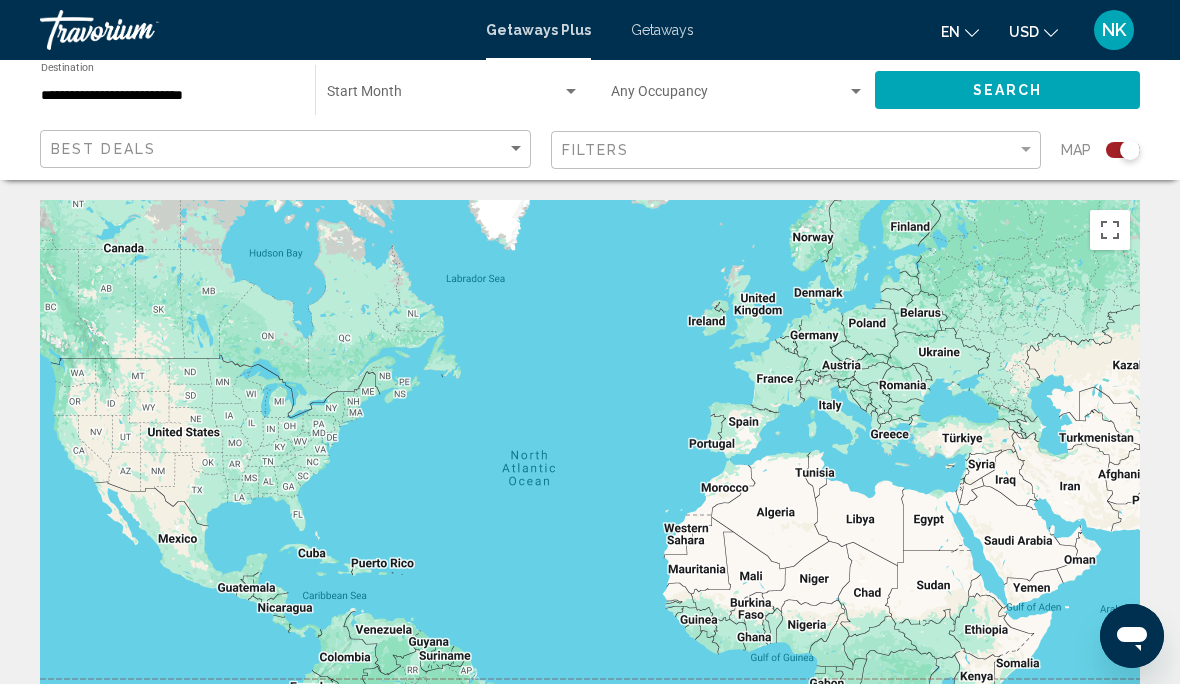 click at bounding box center [444, 96] 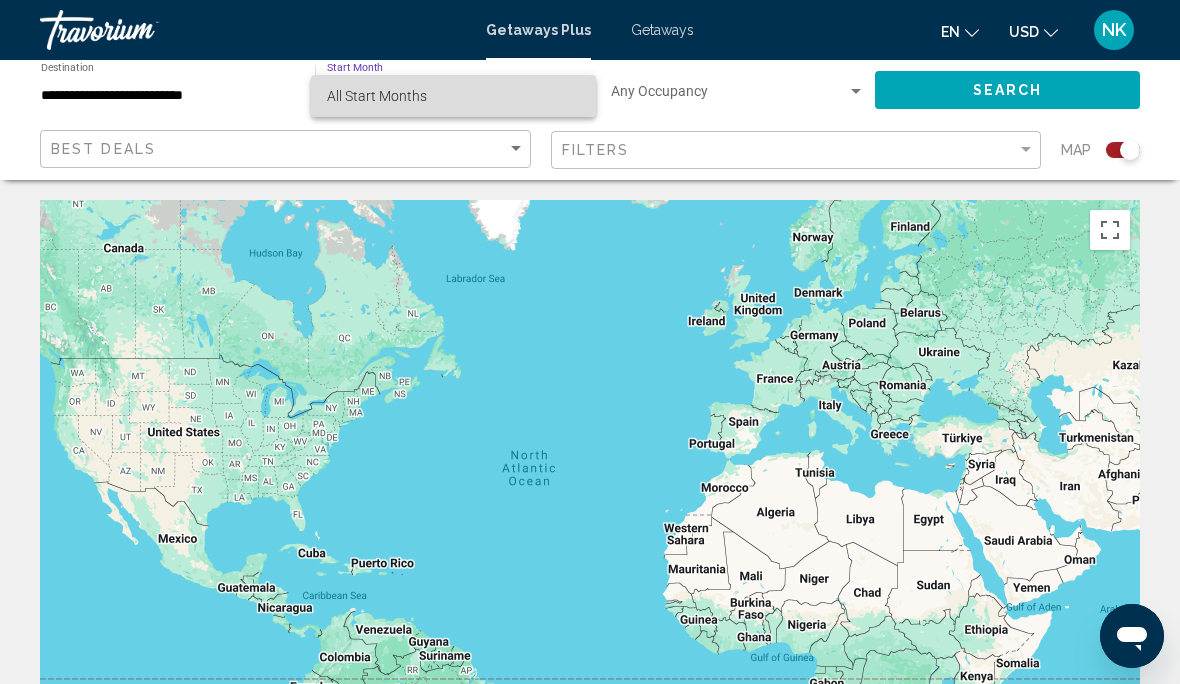 click on "All Start Months" at bounding box center [453, 96] 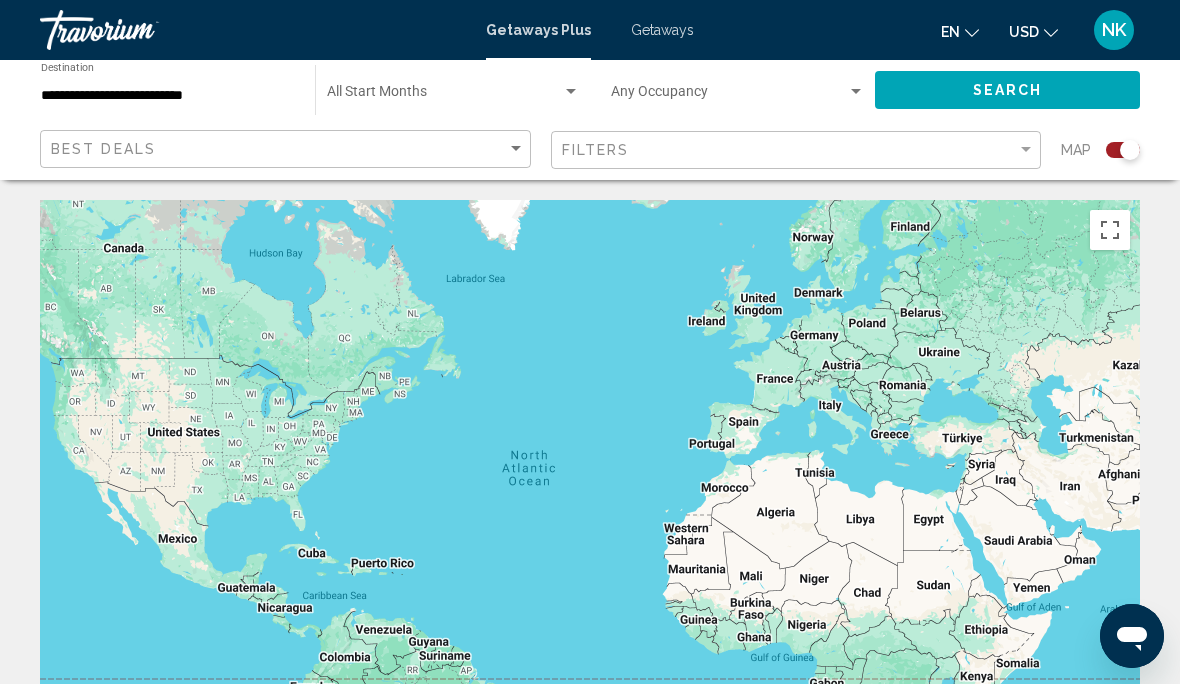 click on "Search" 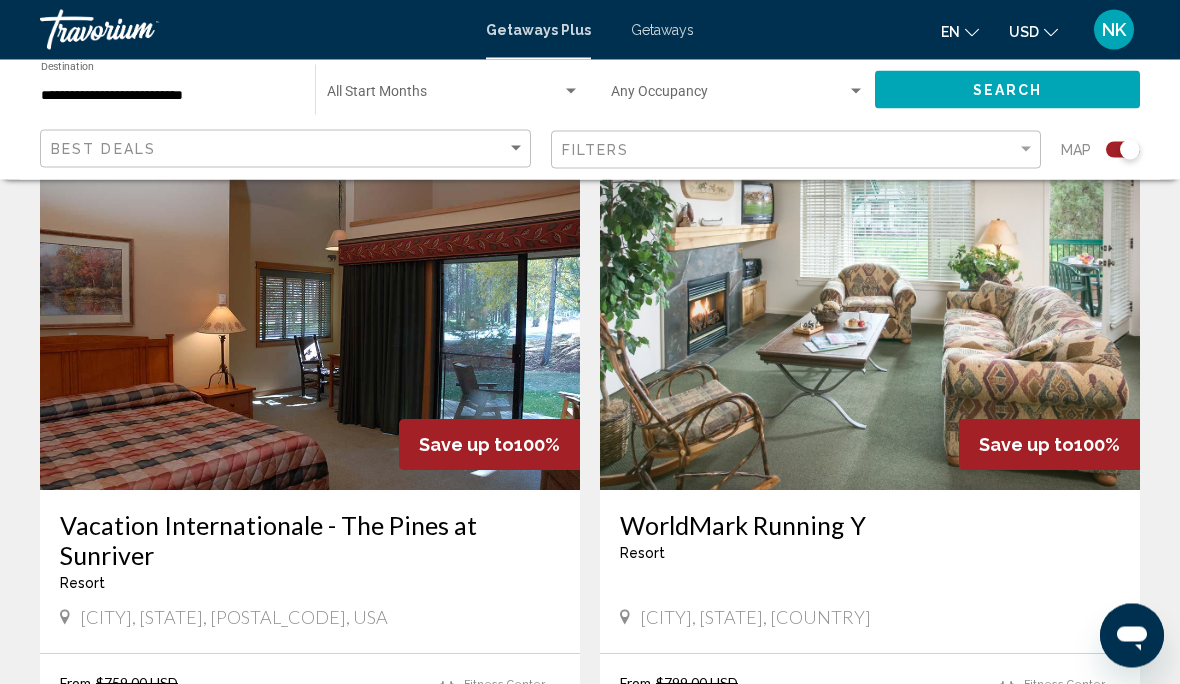 scroll, scrollTop: 721, scrollLeft: 0, axis: vertical 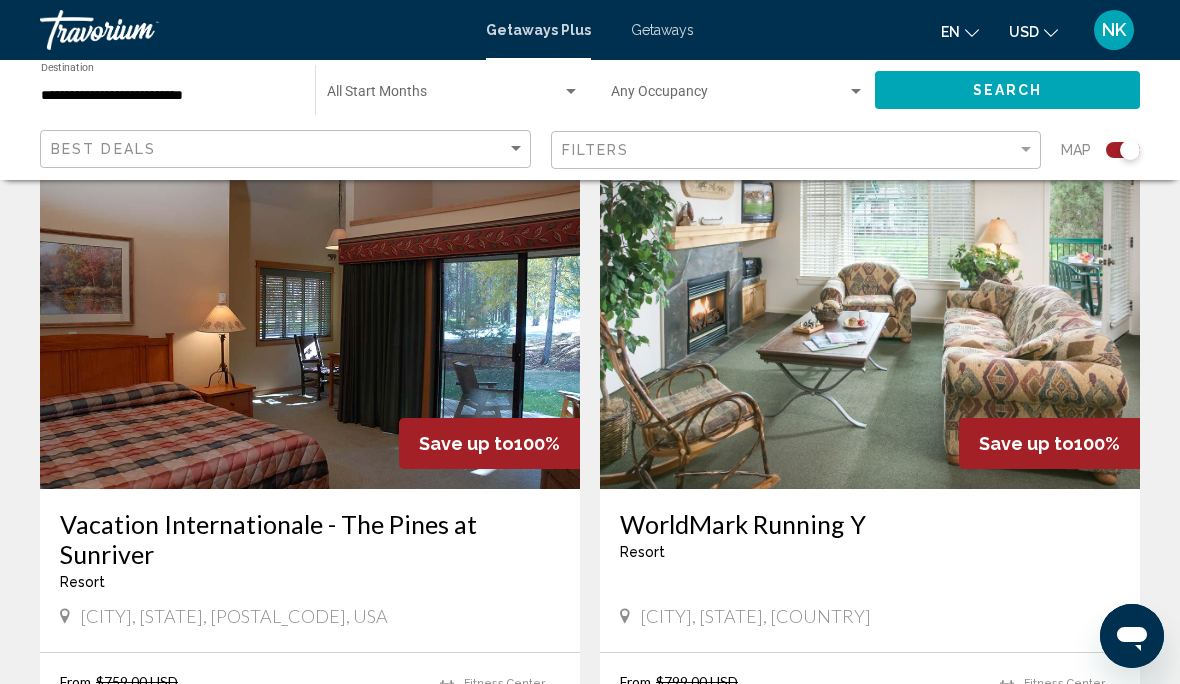 click at bounding box center (310, 329) 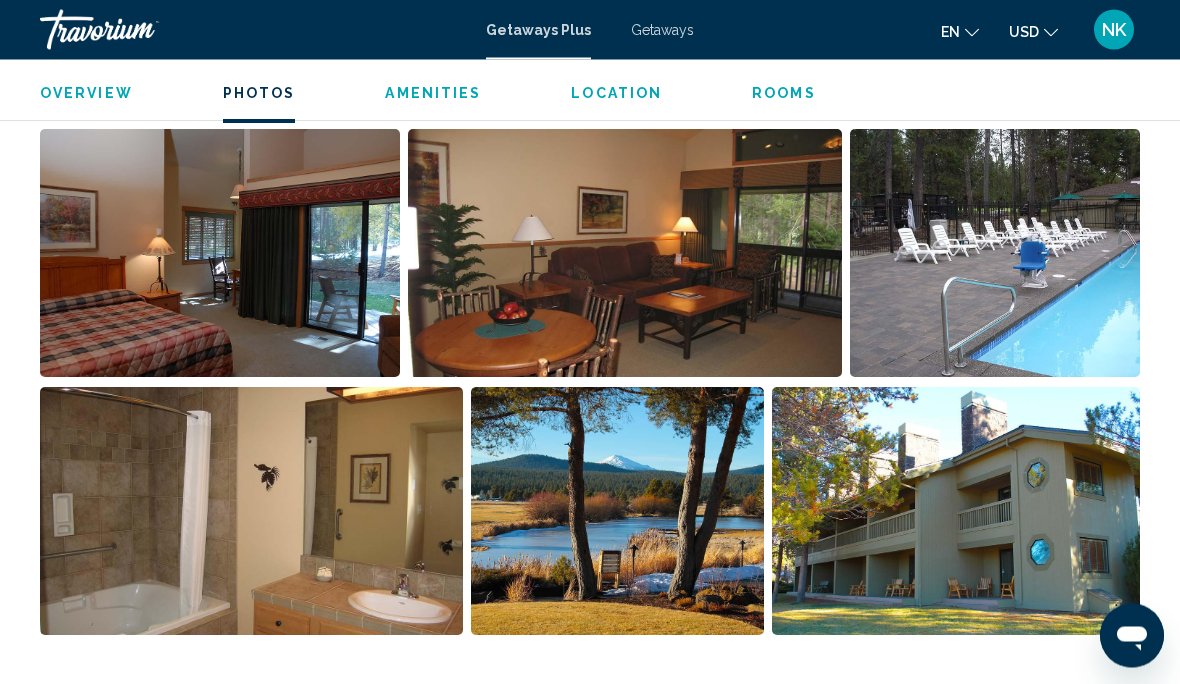 scroll, scrollTop: 1310, scrollLeft: 0, axis: vertical 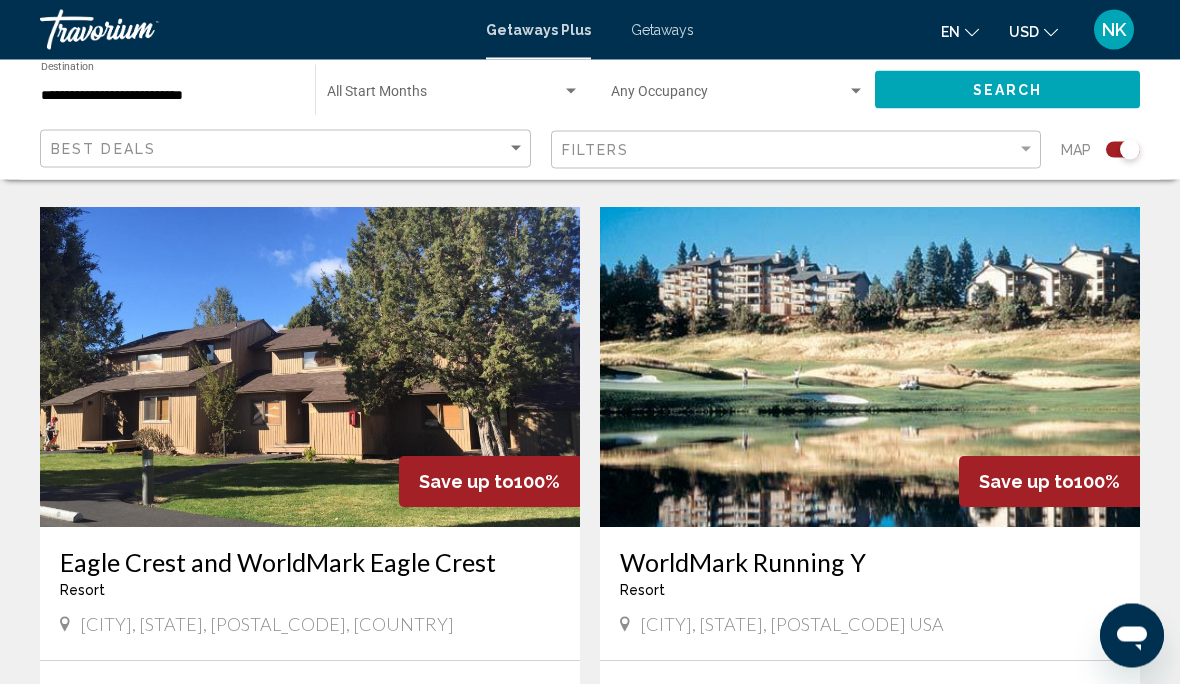 click at bounding box center (310, 368) 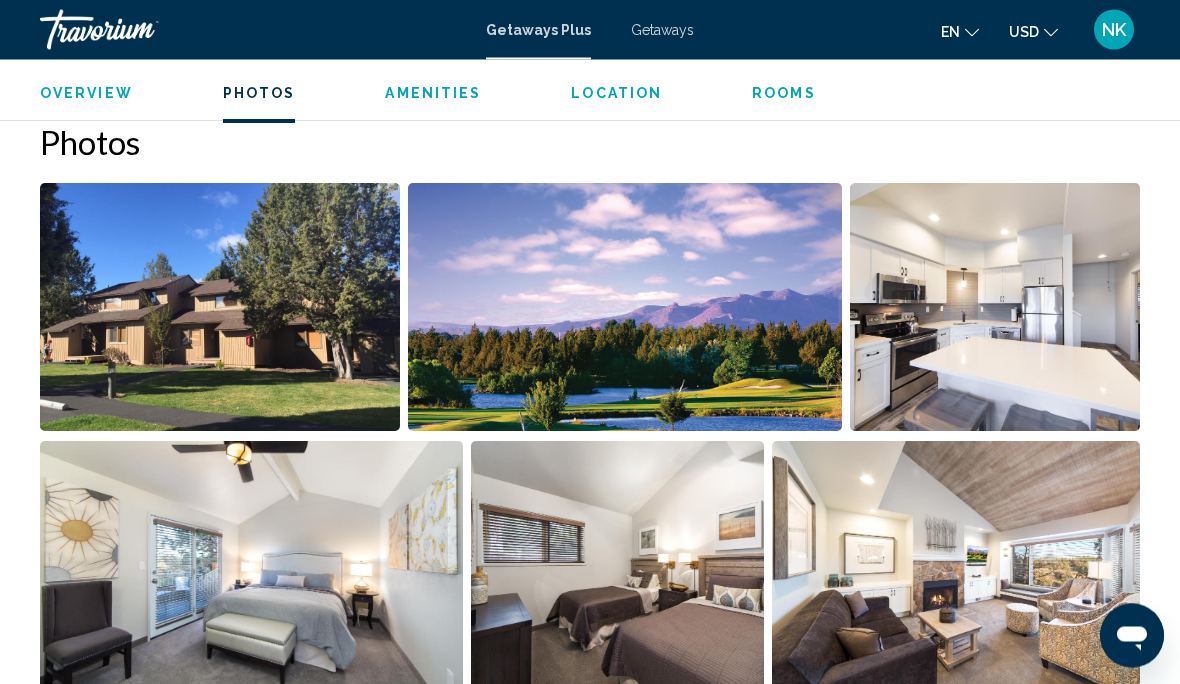 scroll, scrollTop: 1237, scrollLeft: 0, axis: vertical 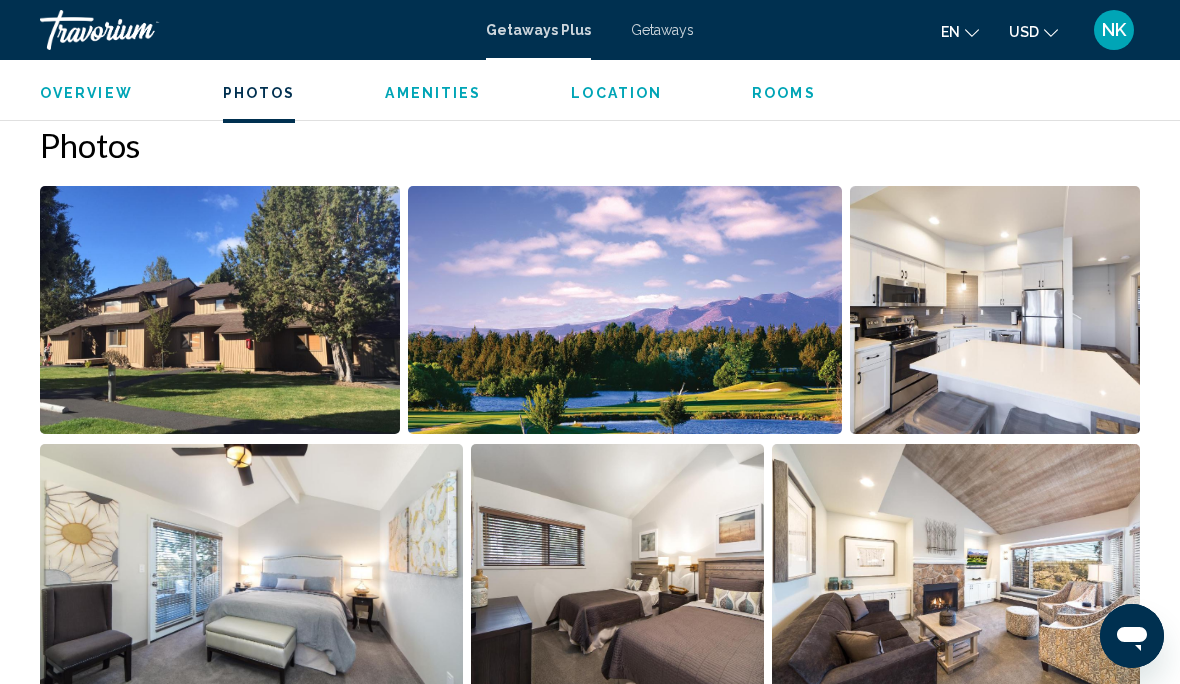click at bounding box center (625, 310) 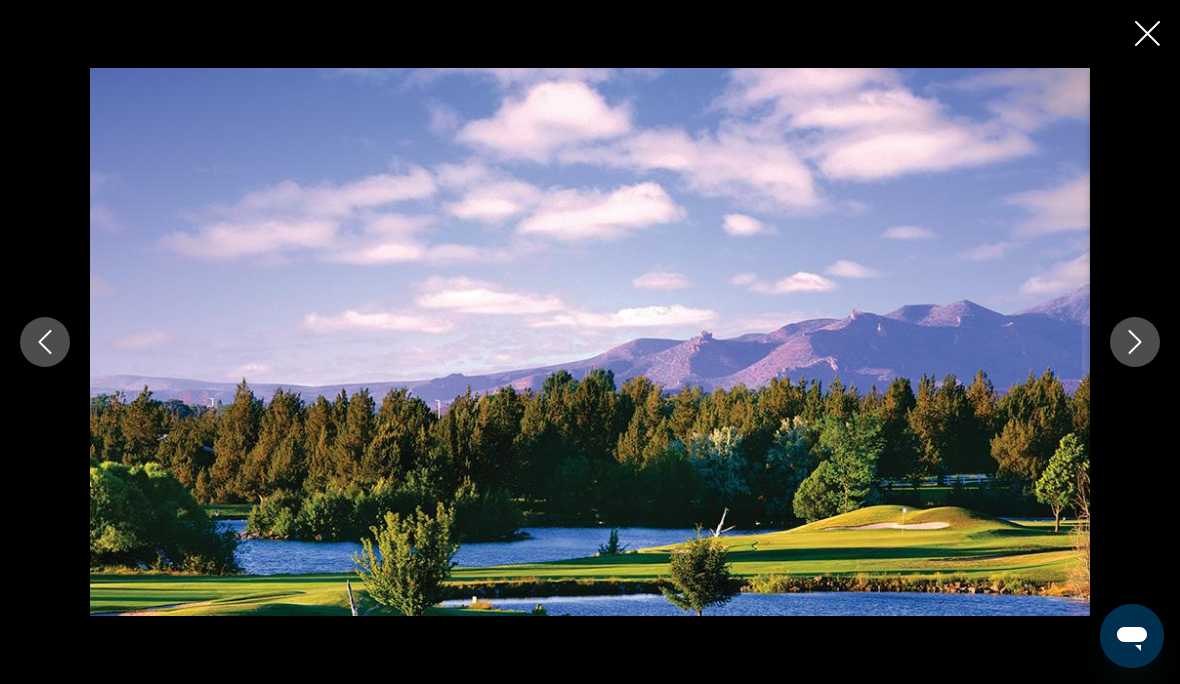 click 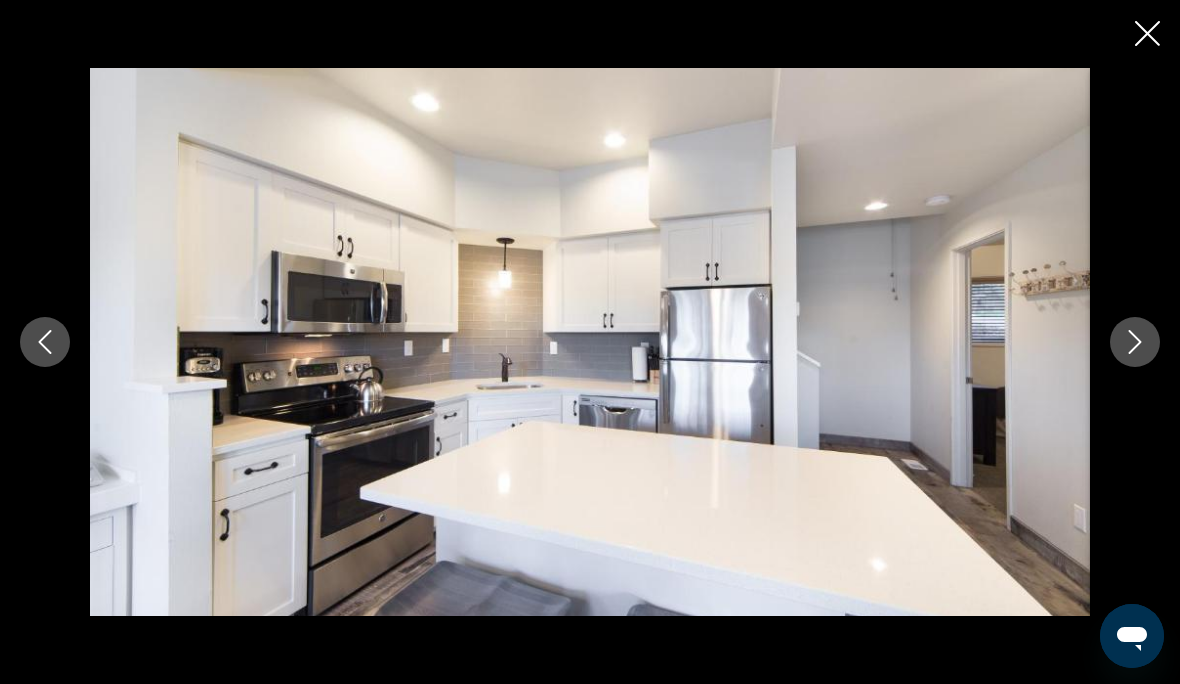 click 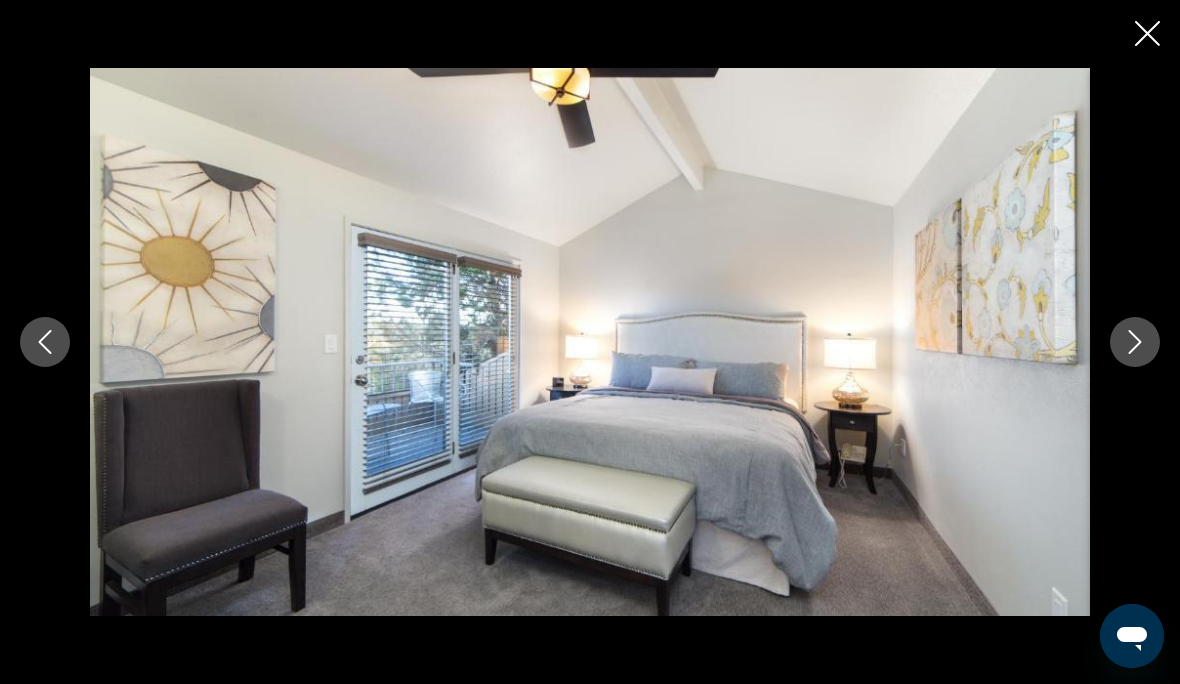 click 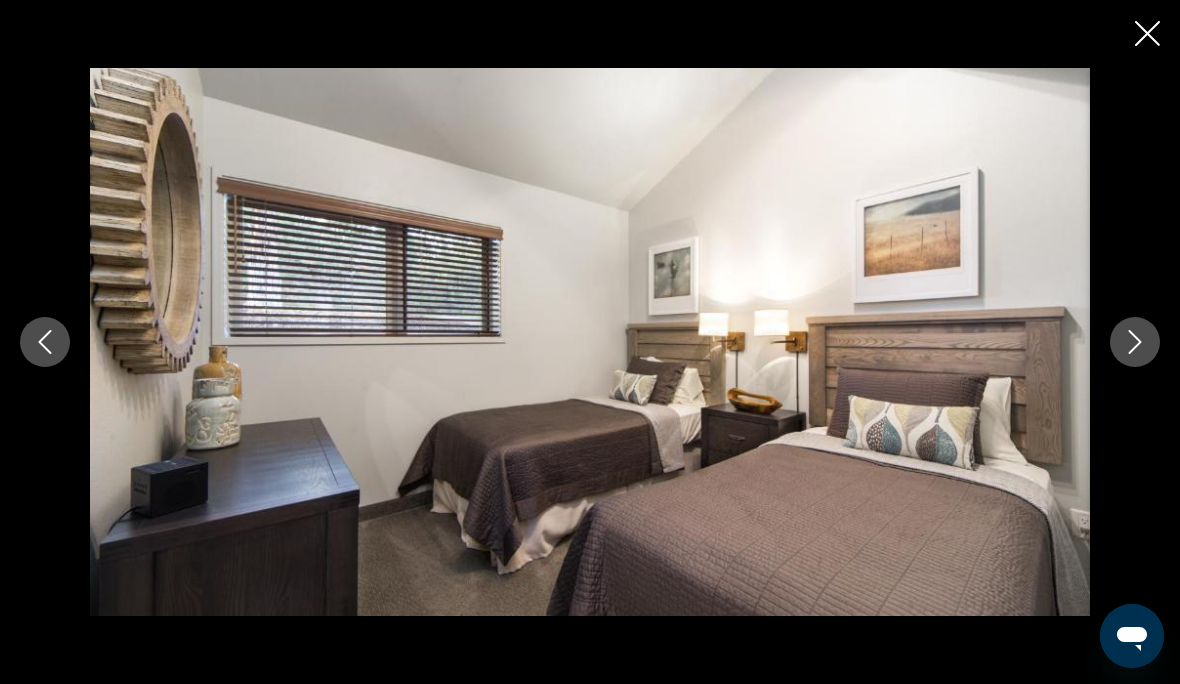 click 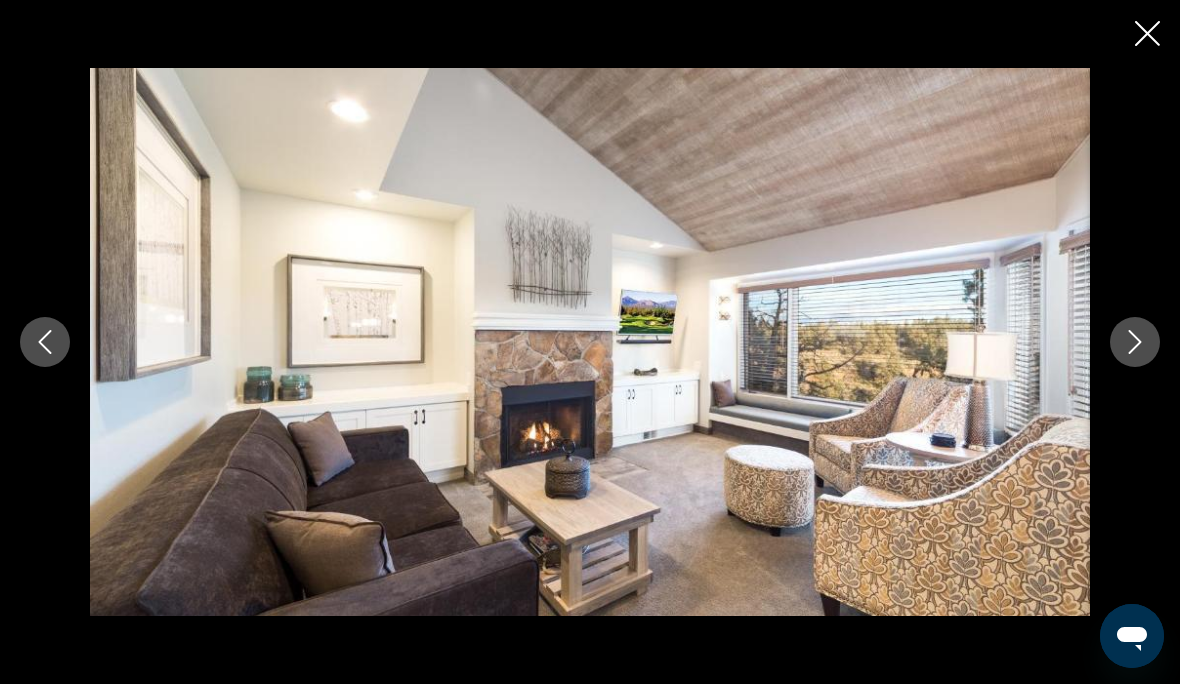 click 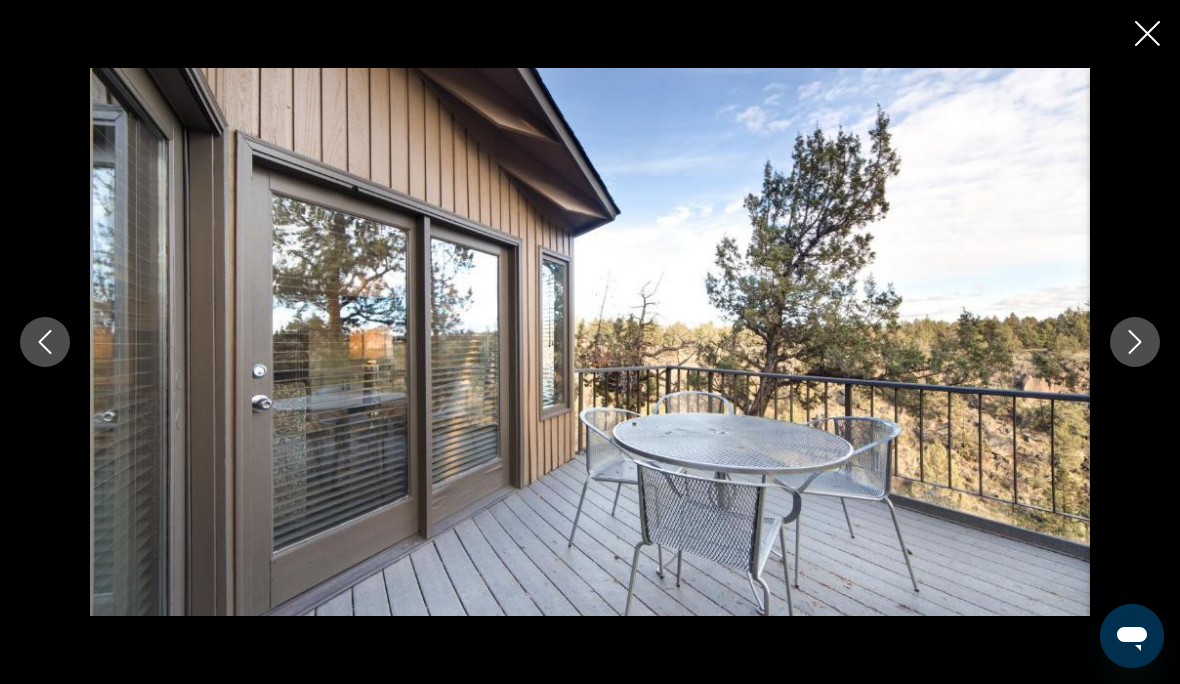 click 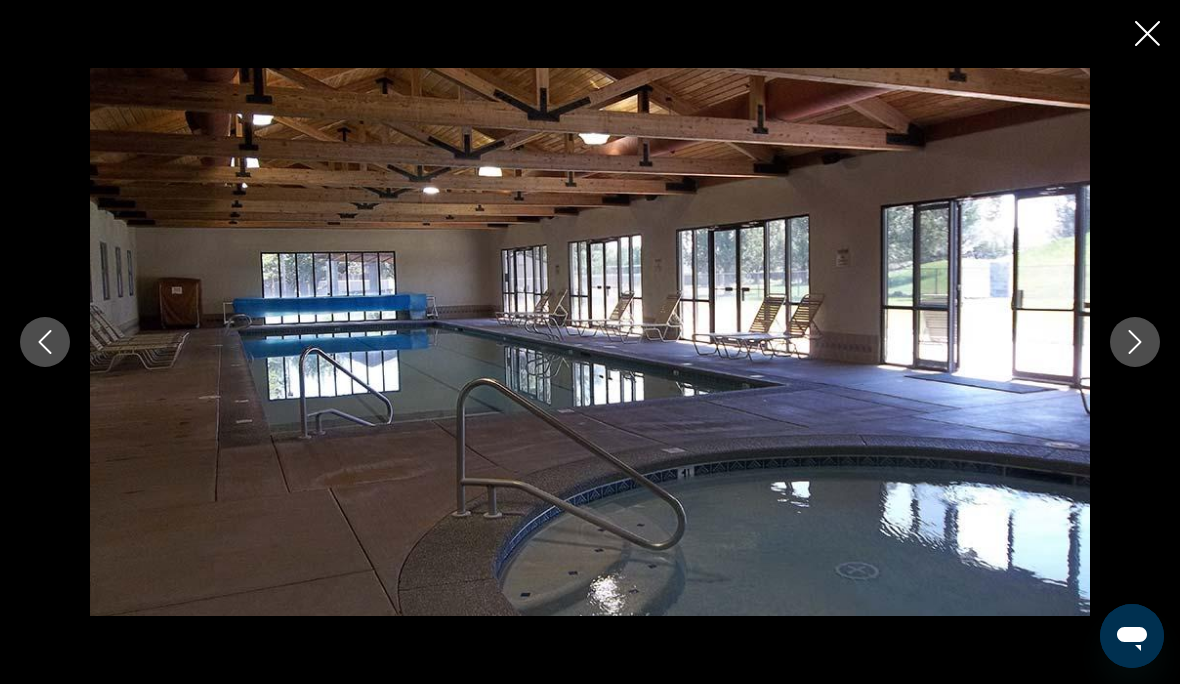 click 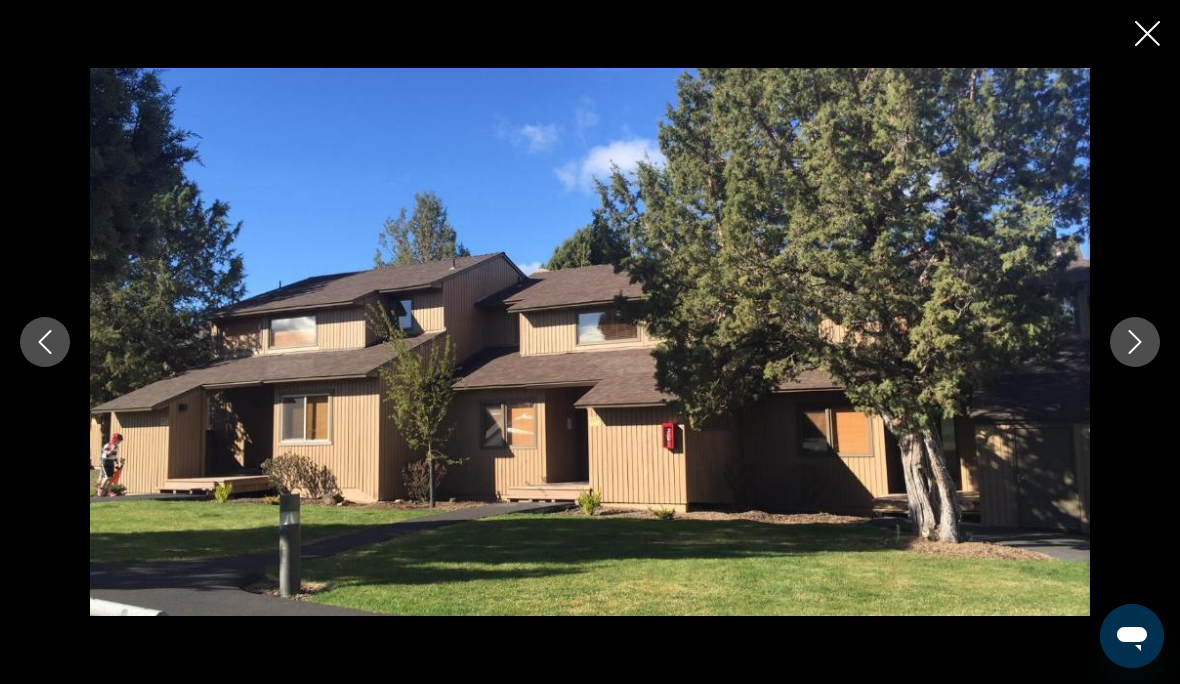 click 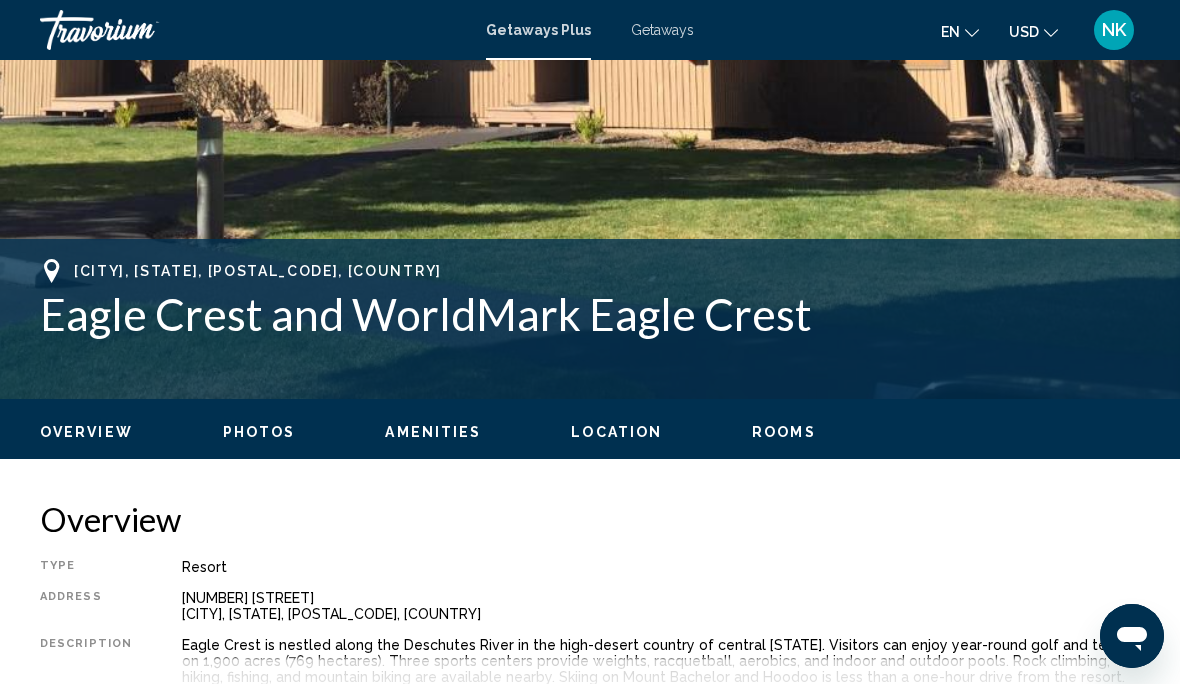 scroll, scrollTop: 619, scrollLeft: 0, axis: vertical 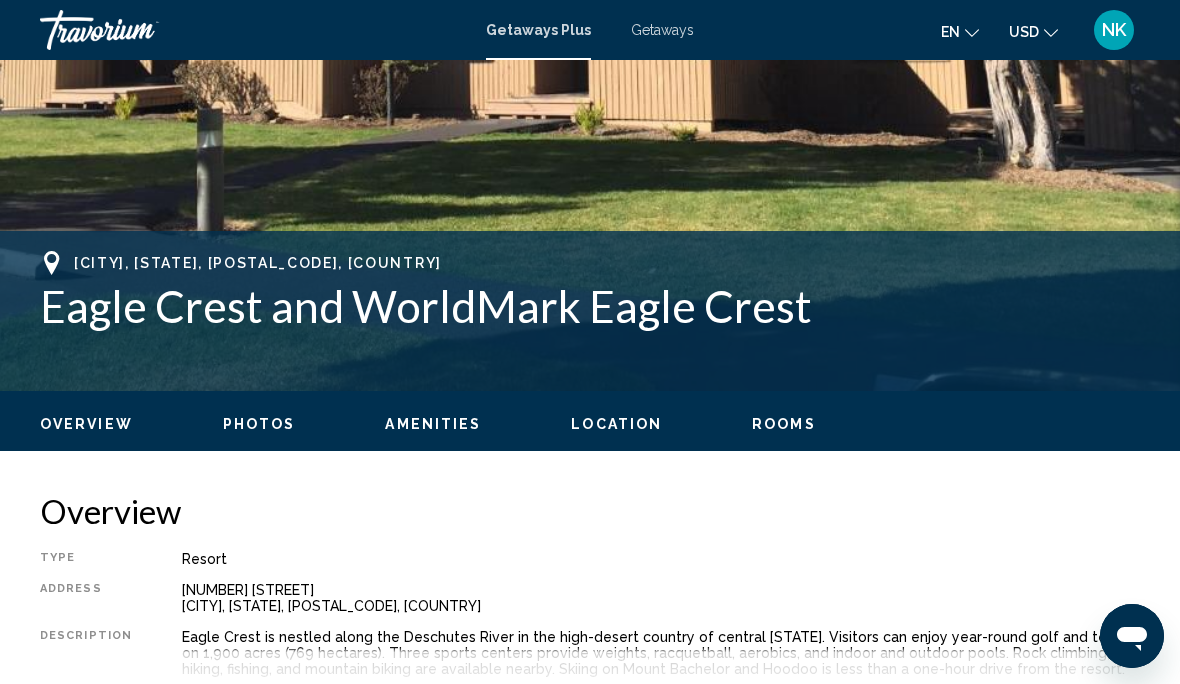 click on "Rooms" at bounding box center [784, 424] 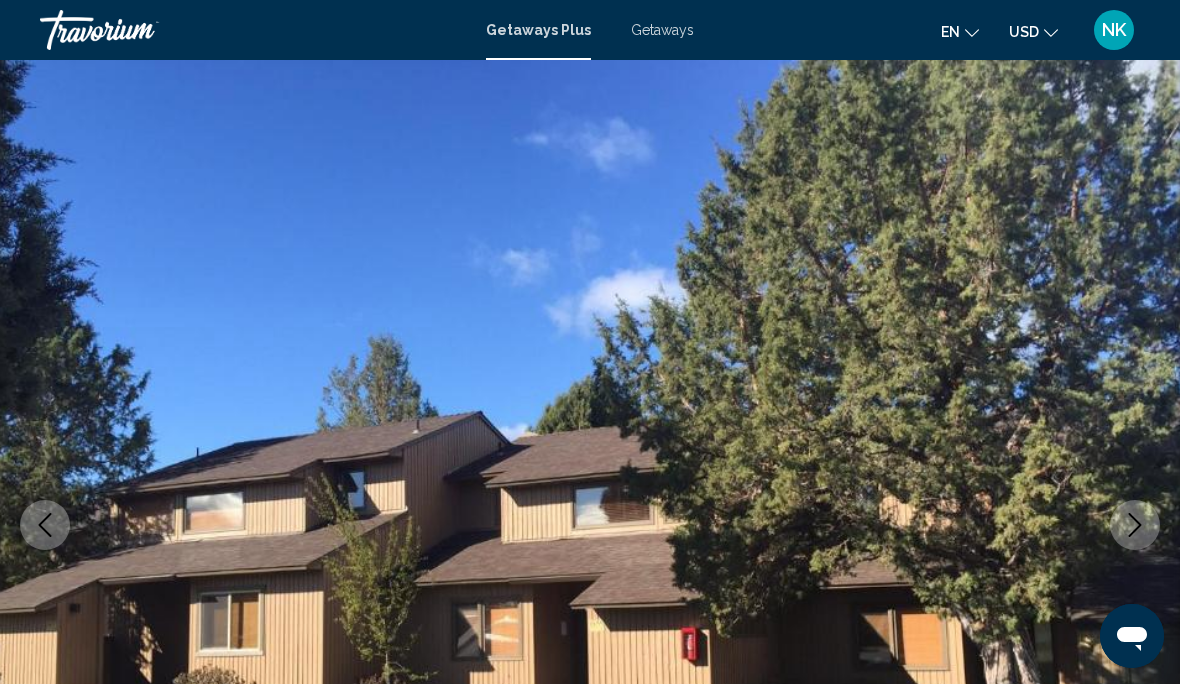 scroll, scrollTop: 0, scrollLeft: 0, axis: both 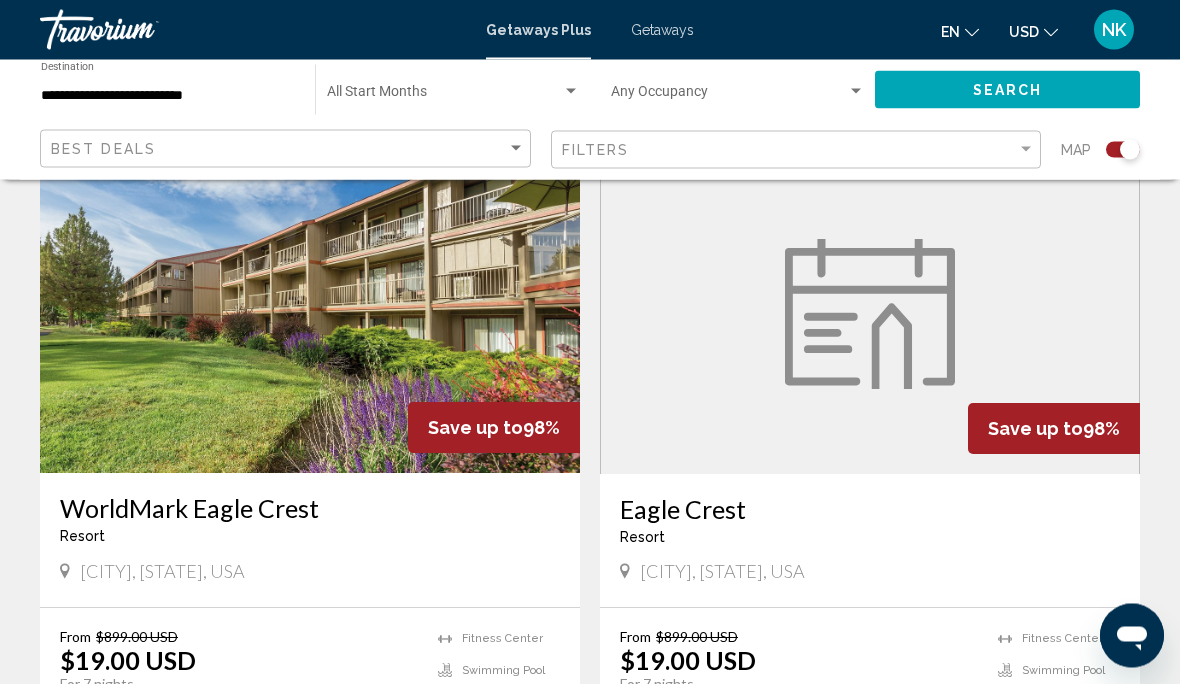 click at bounding box center [310, 314] 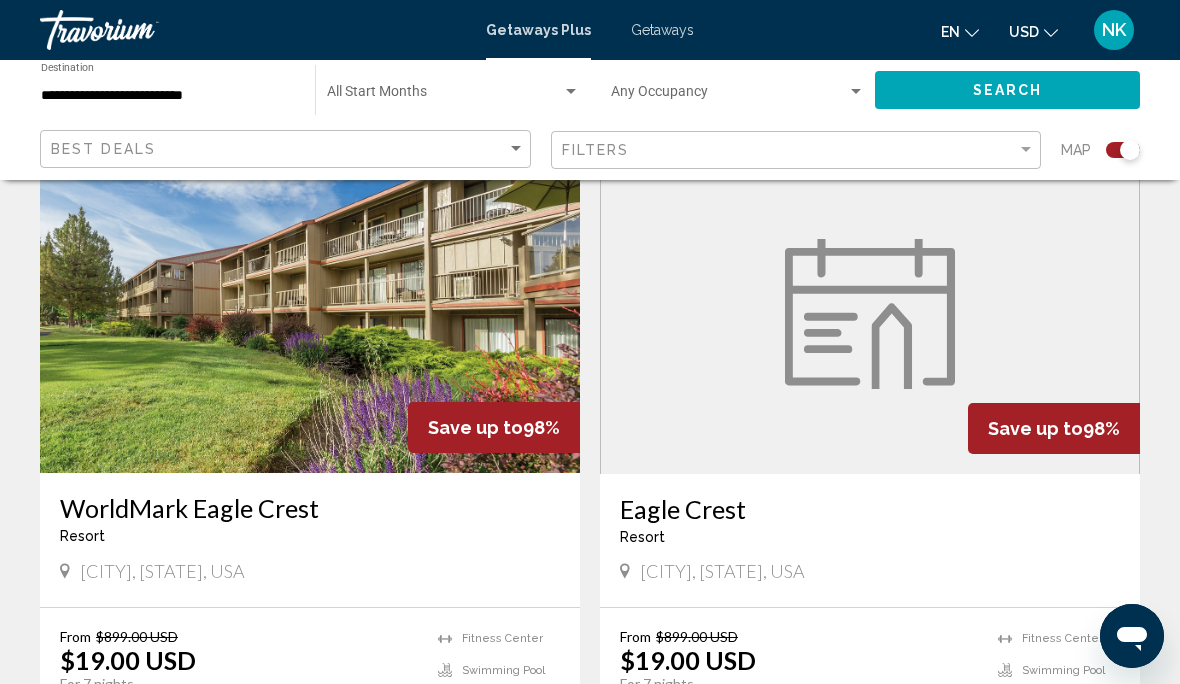 click at bounding box center [0, 0] 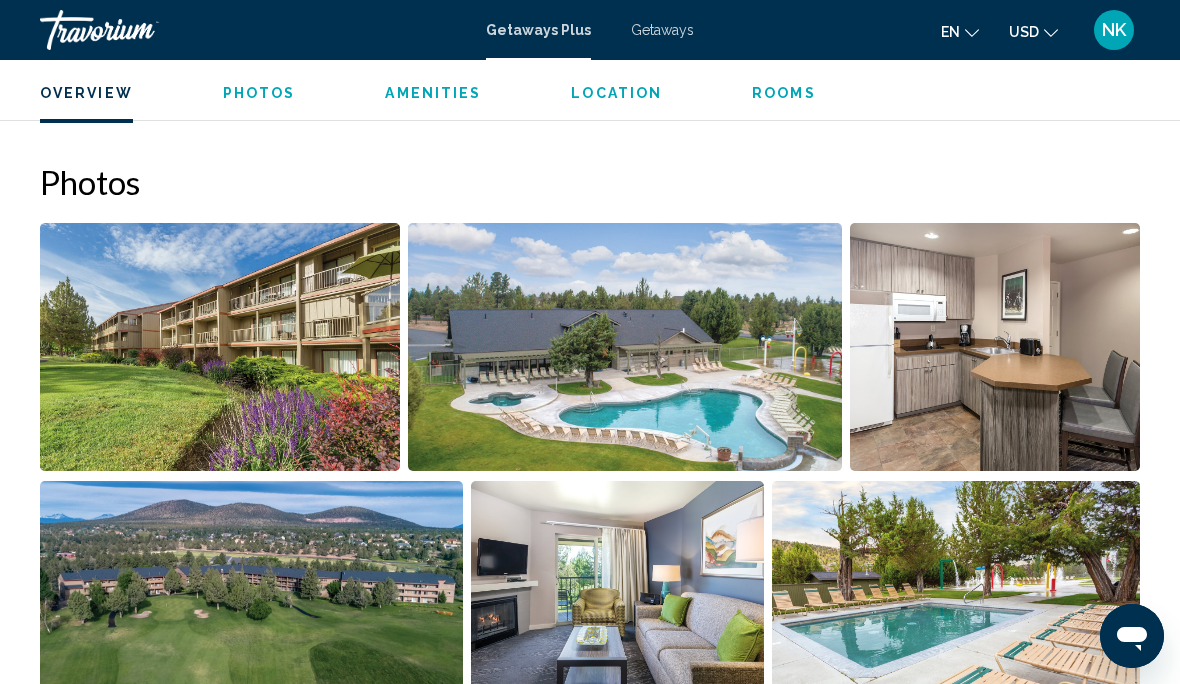 scroll, scrollTop: 1219, scrollLeft: 0, axis: vertical 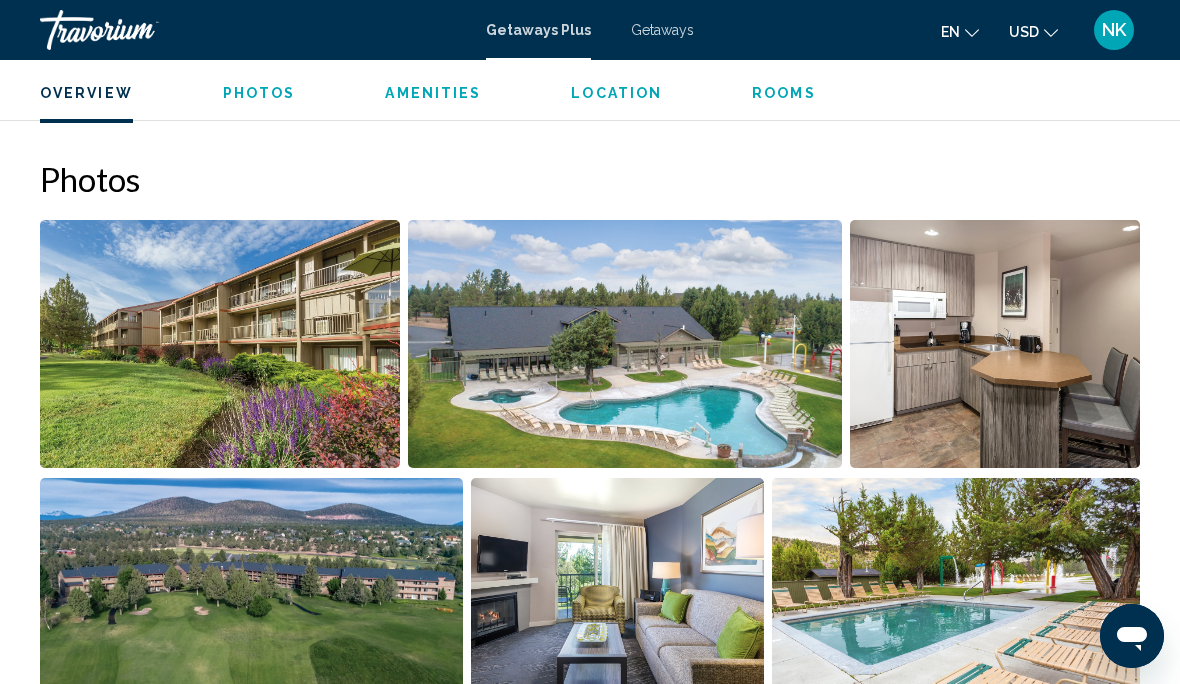 click at bounding box center (220, 344) 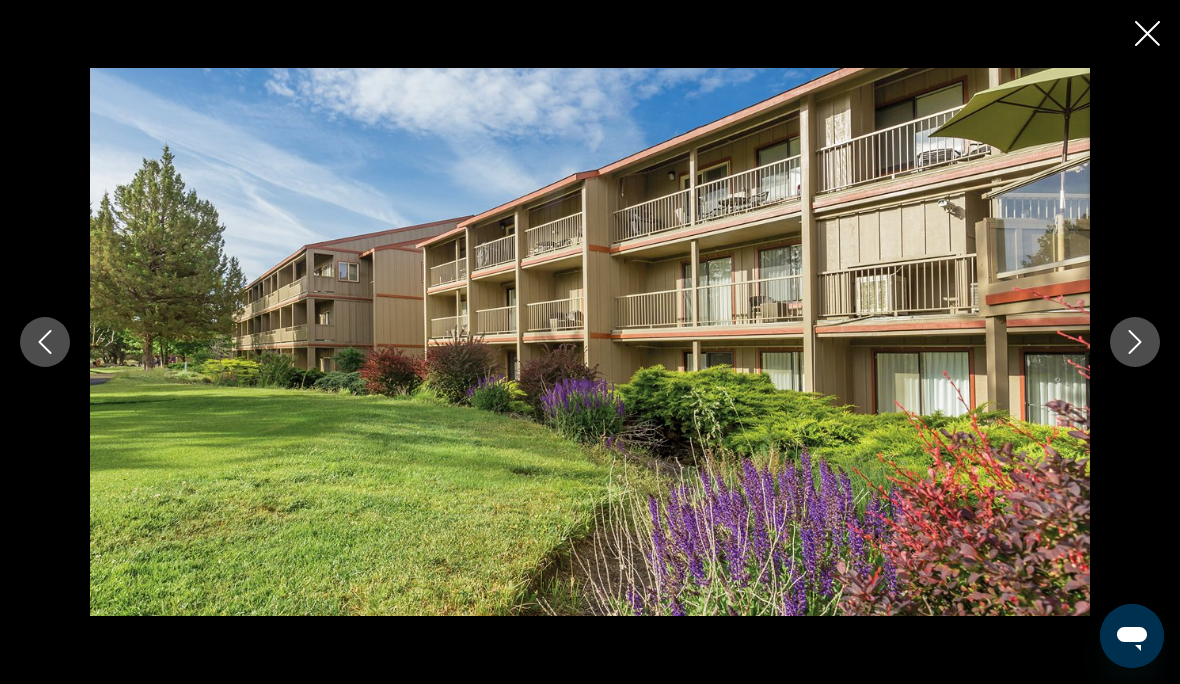 click 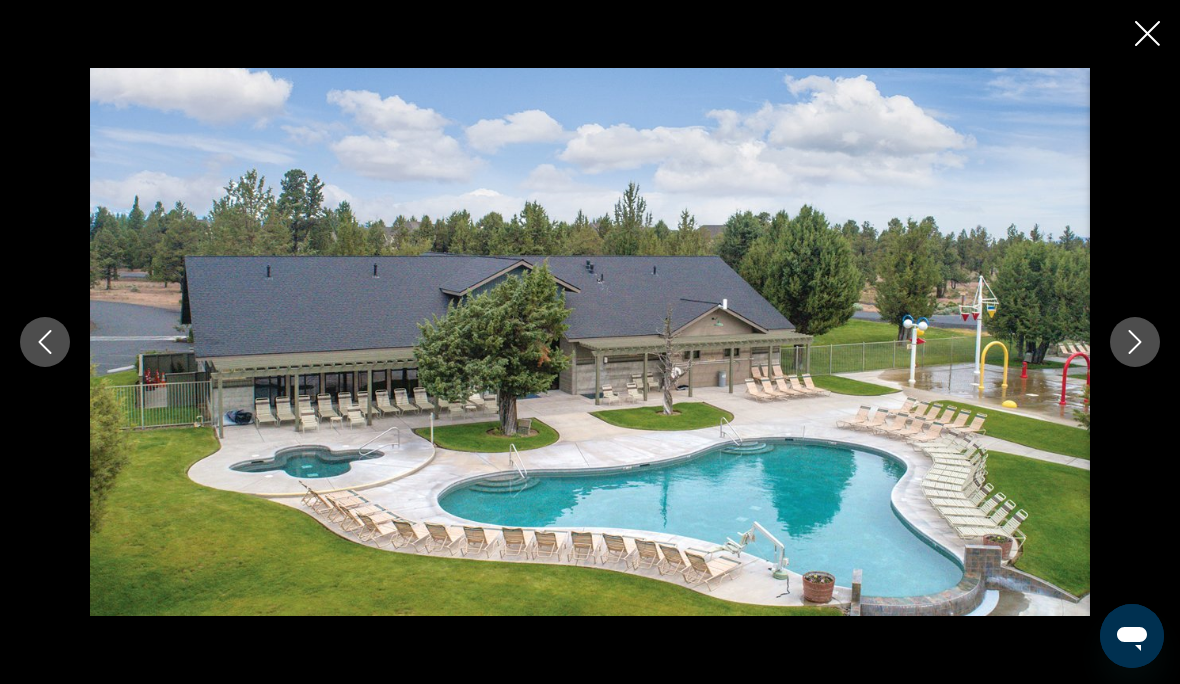 click 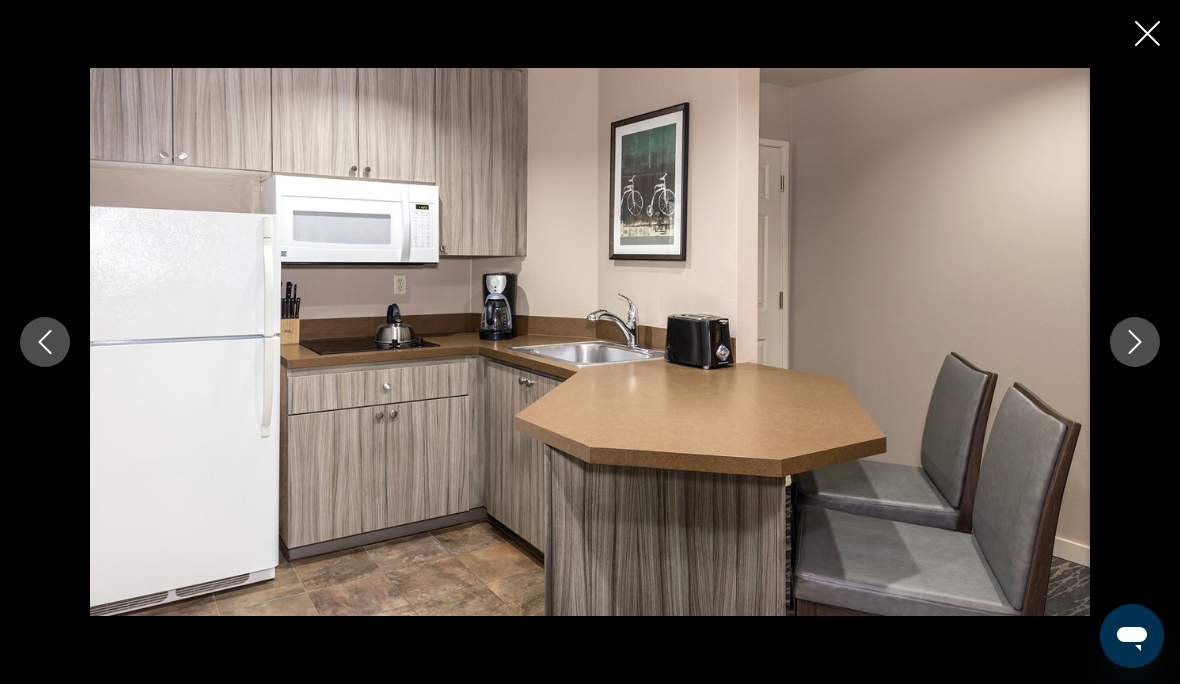 click 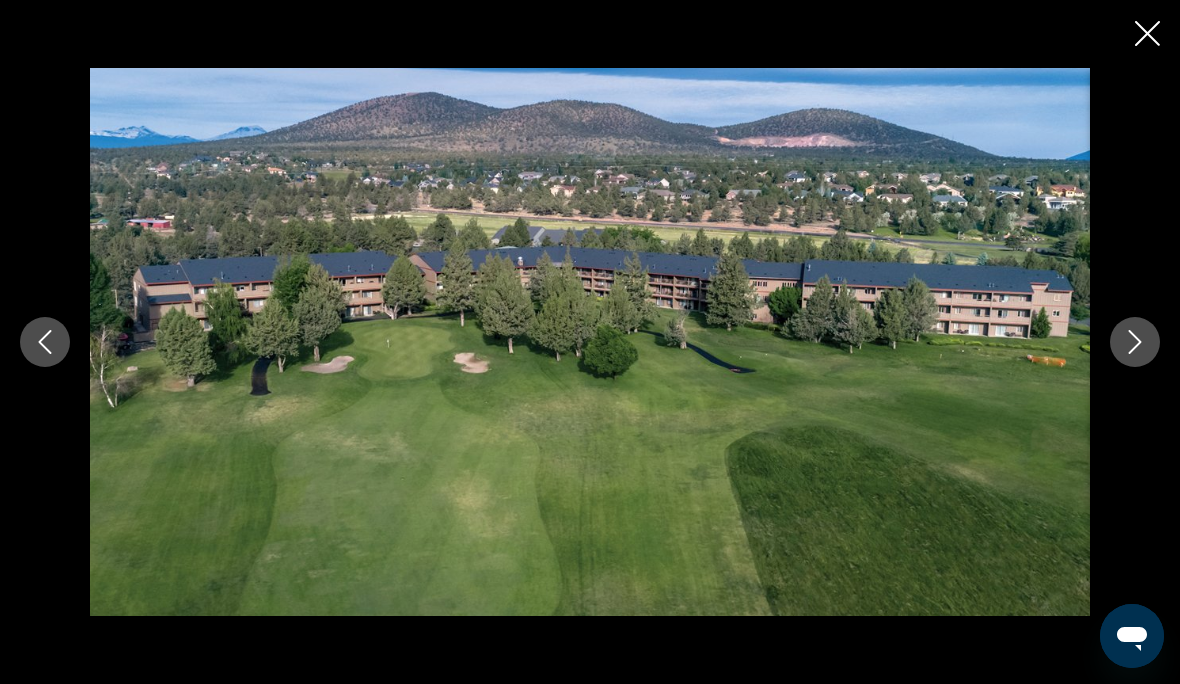 click at bounding box center (1135, 342) 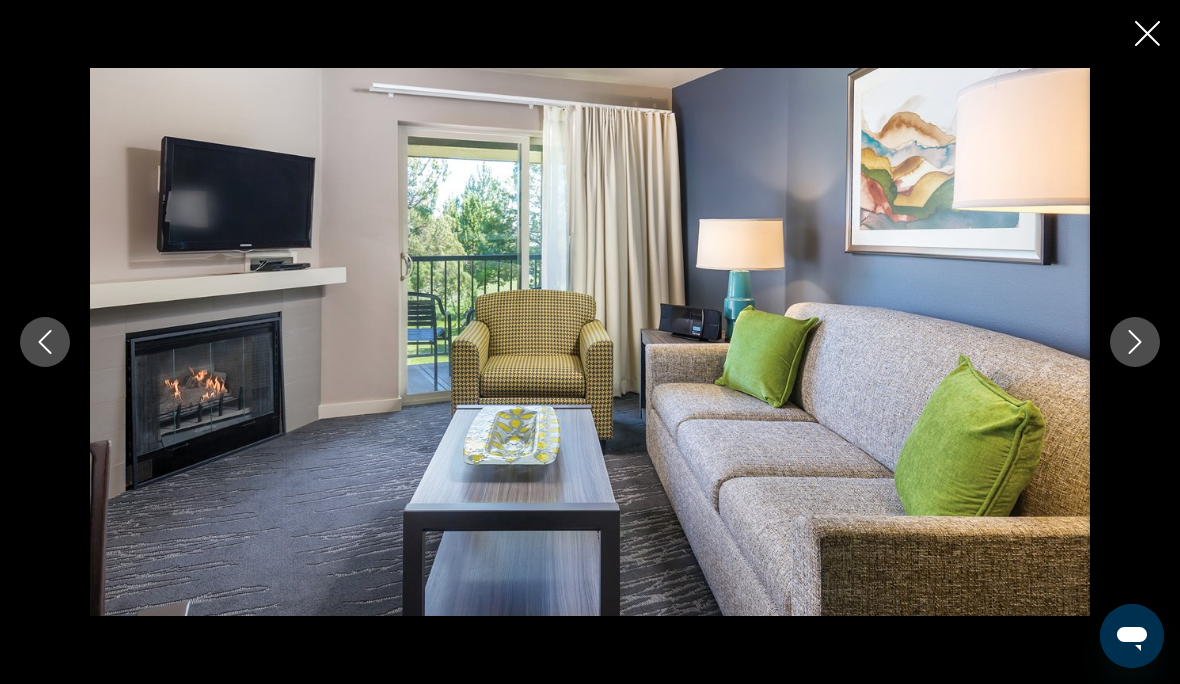 click 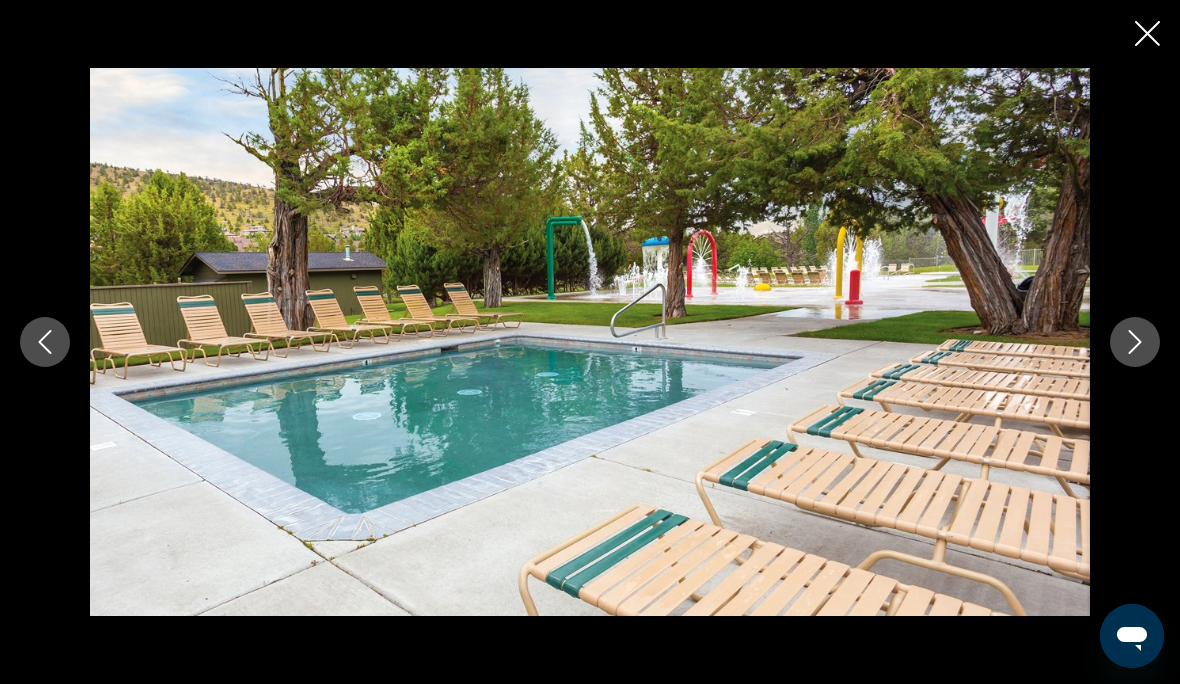 click at bounding box center [1135, 342] 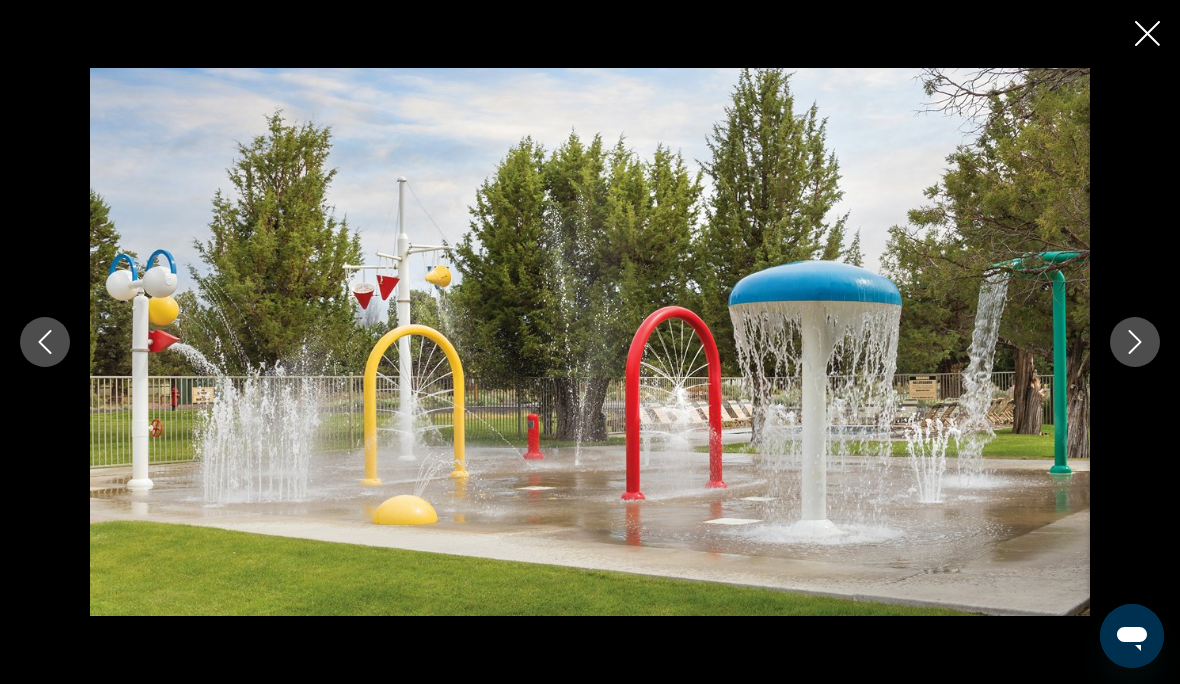 click at bounding box center [1135, 342] 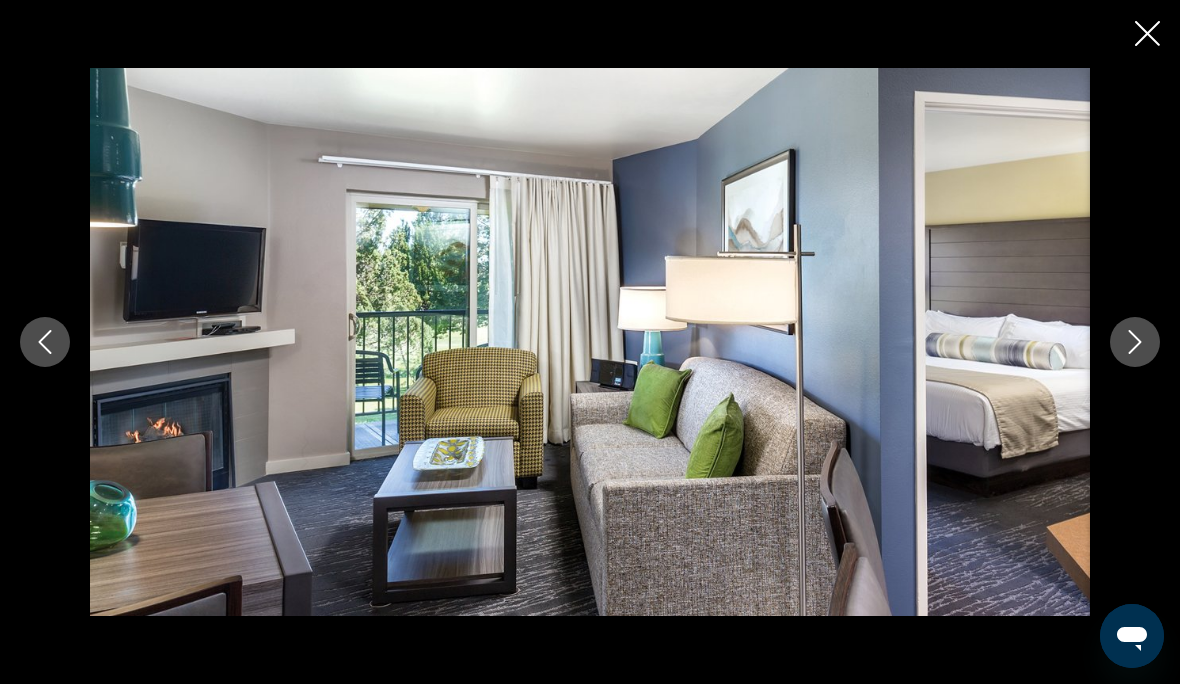 click 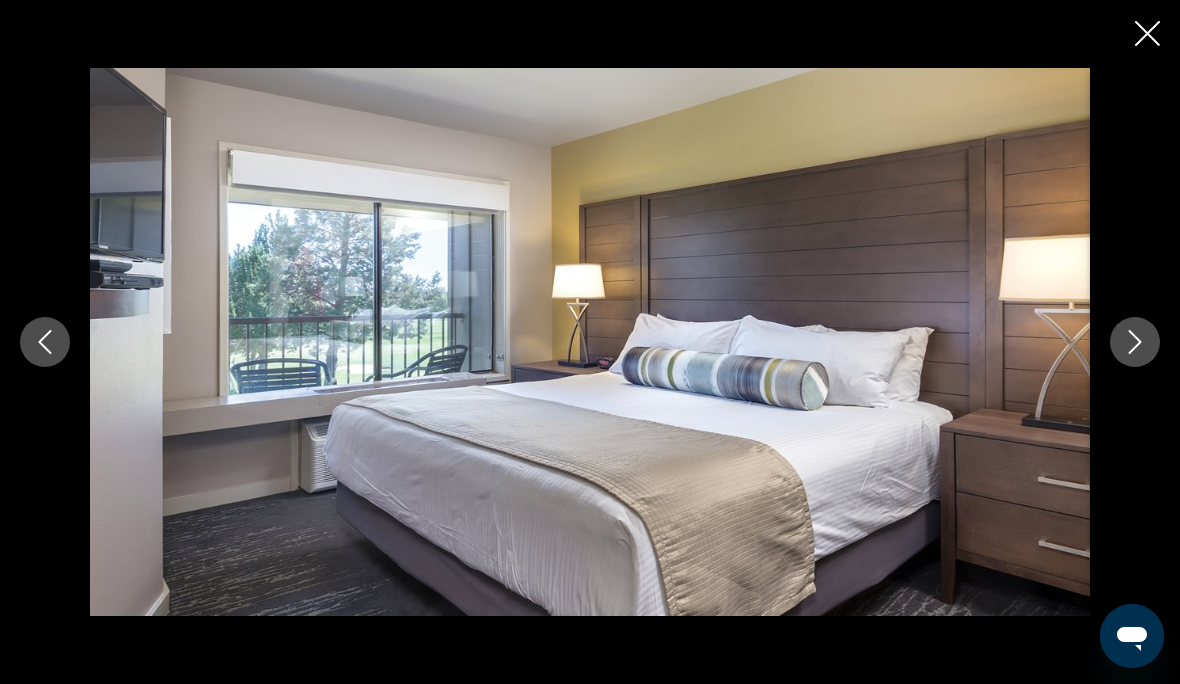 click 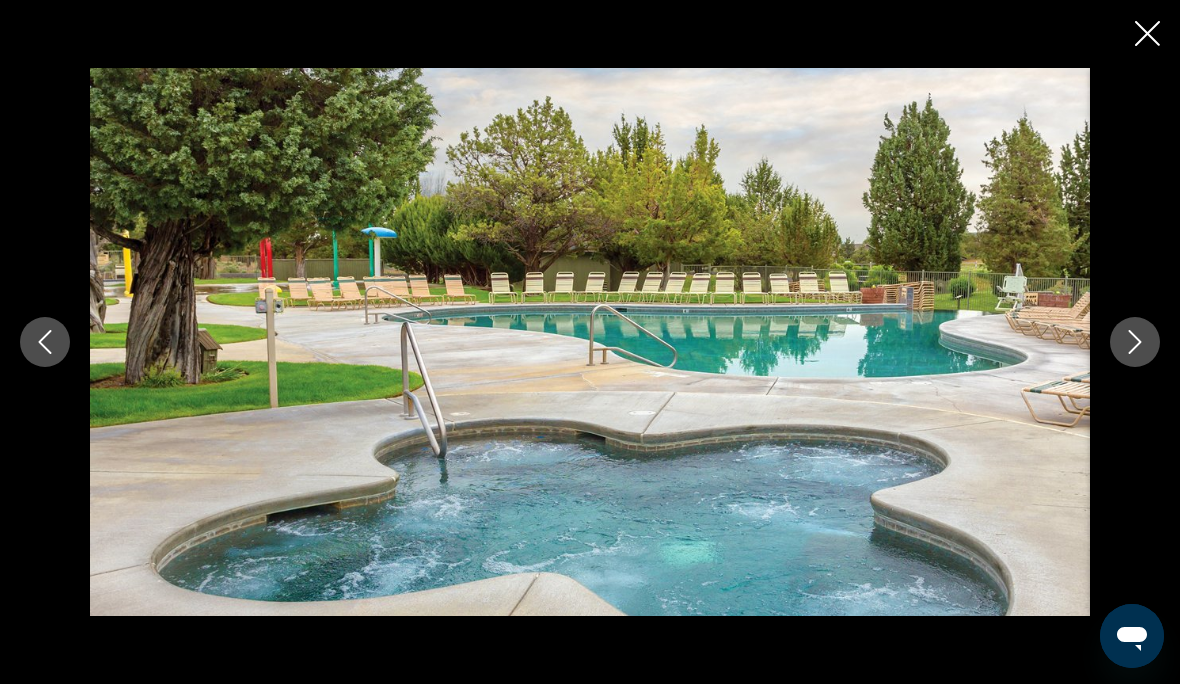 click 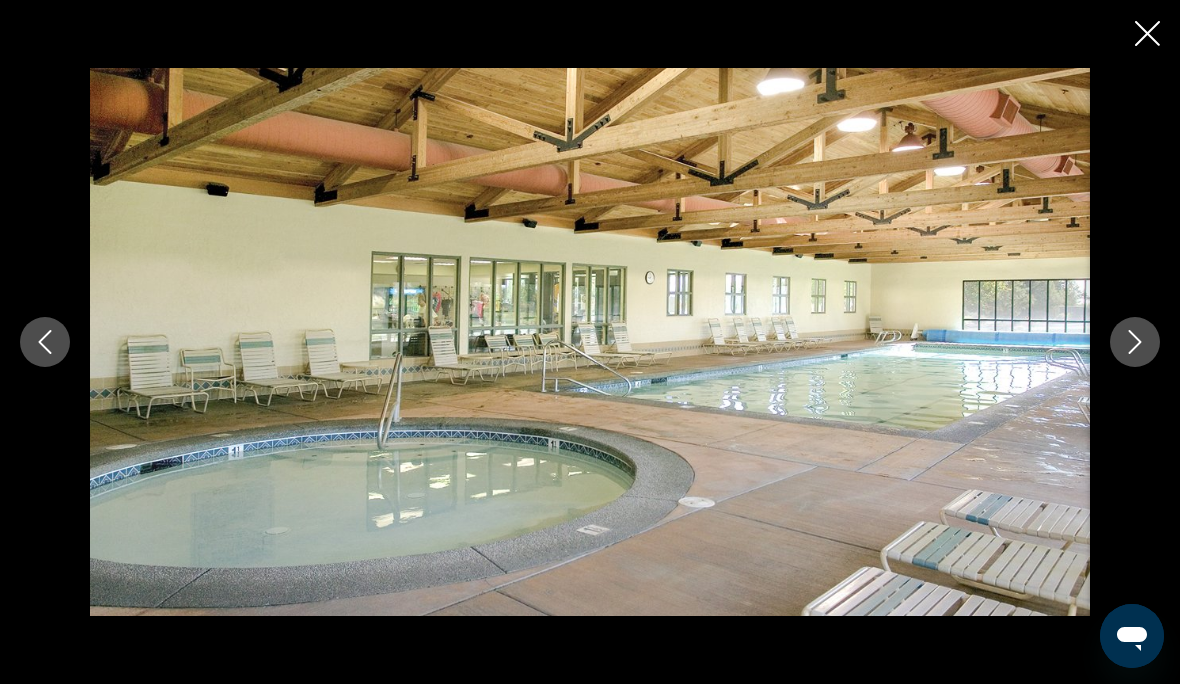 click 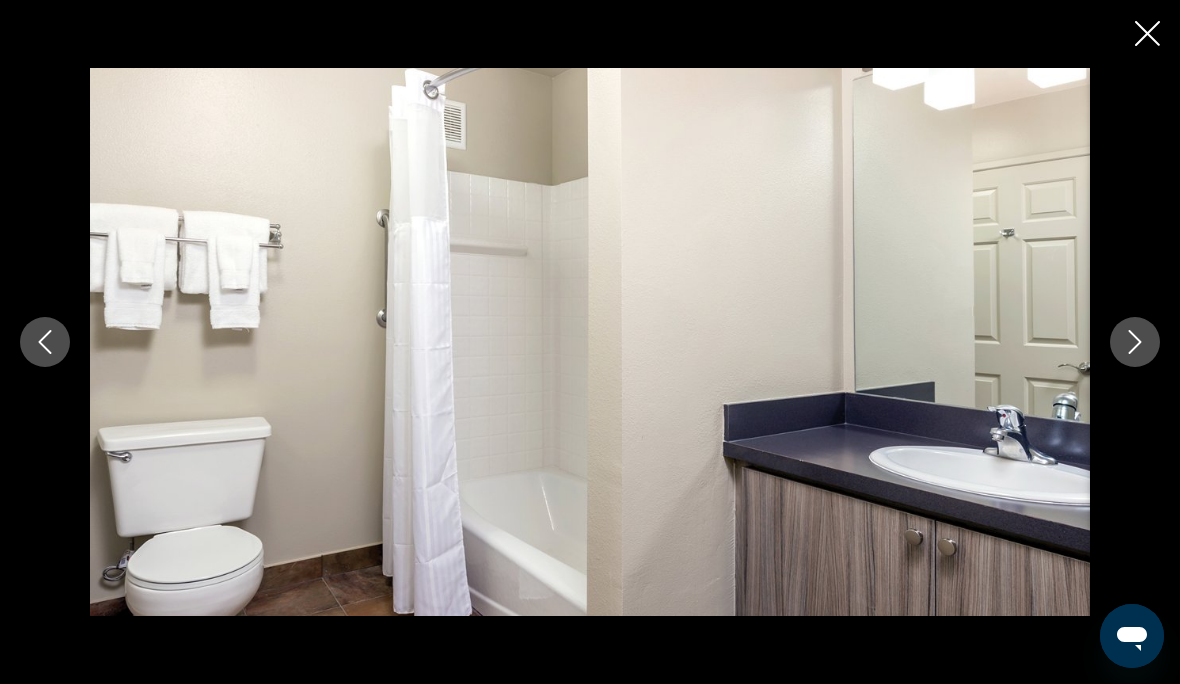 click 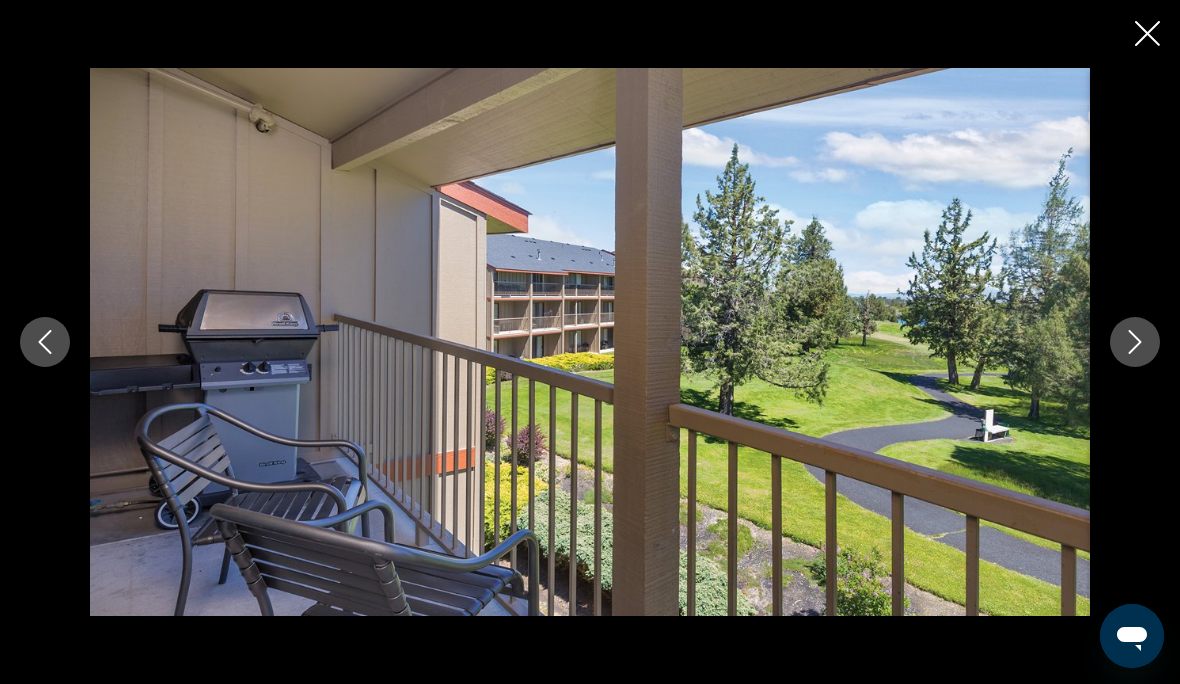 click 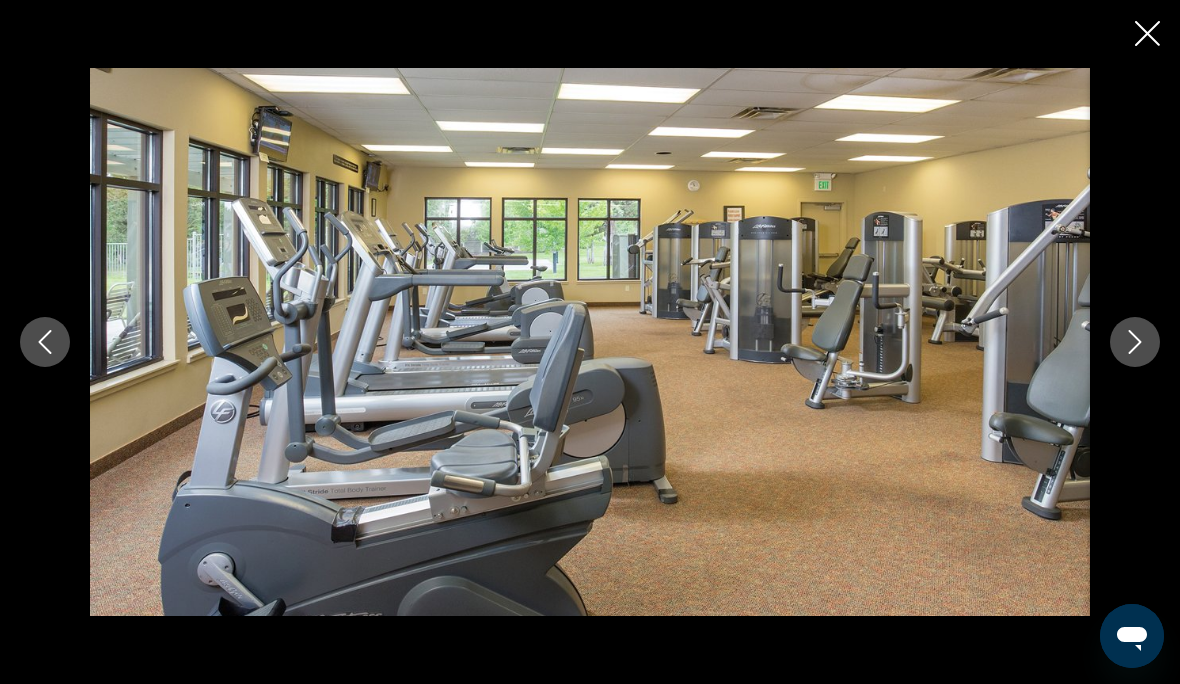 click 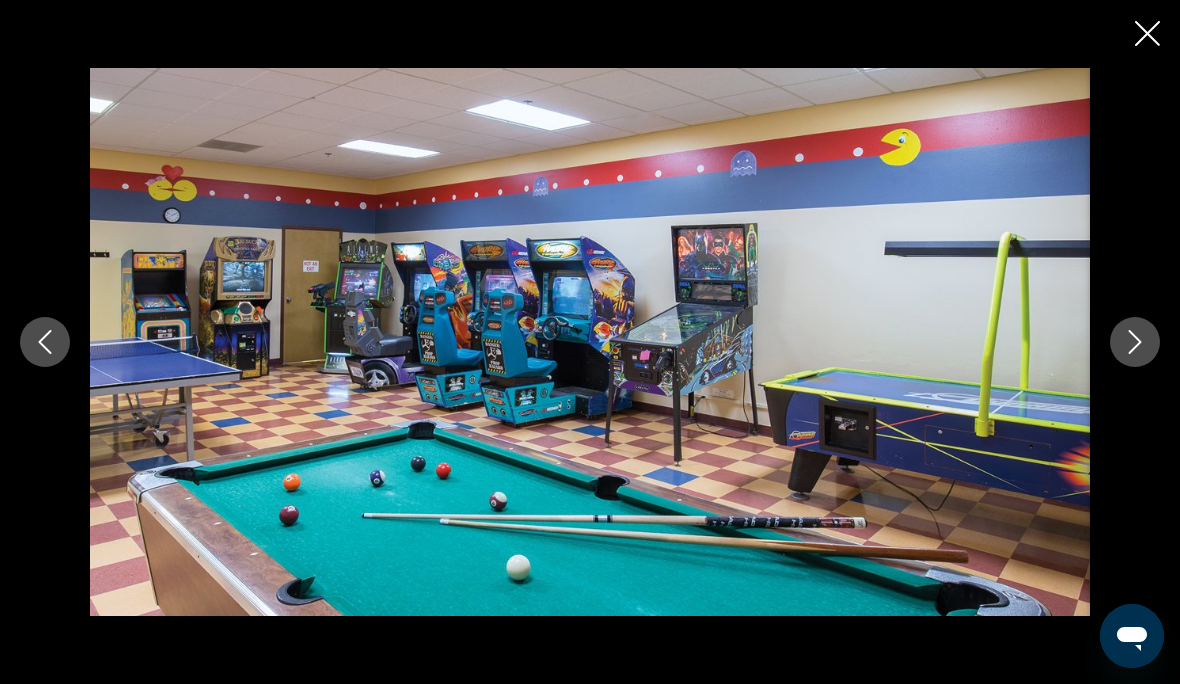 click 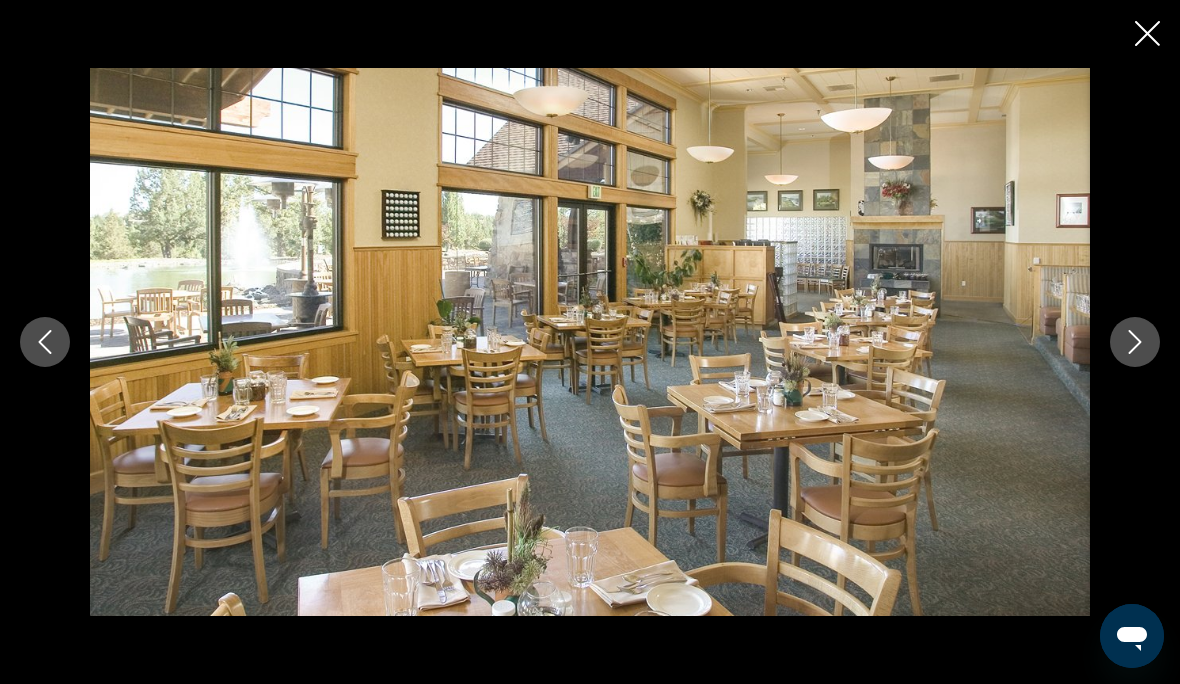click 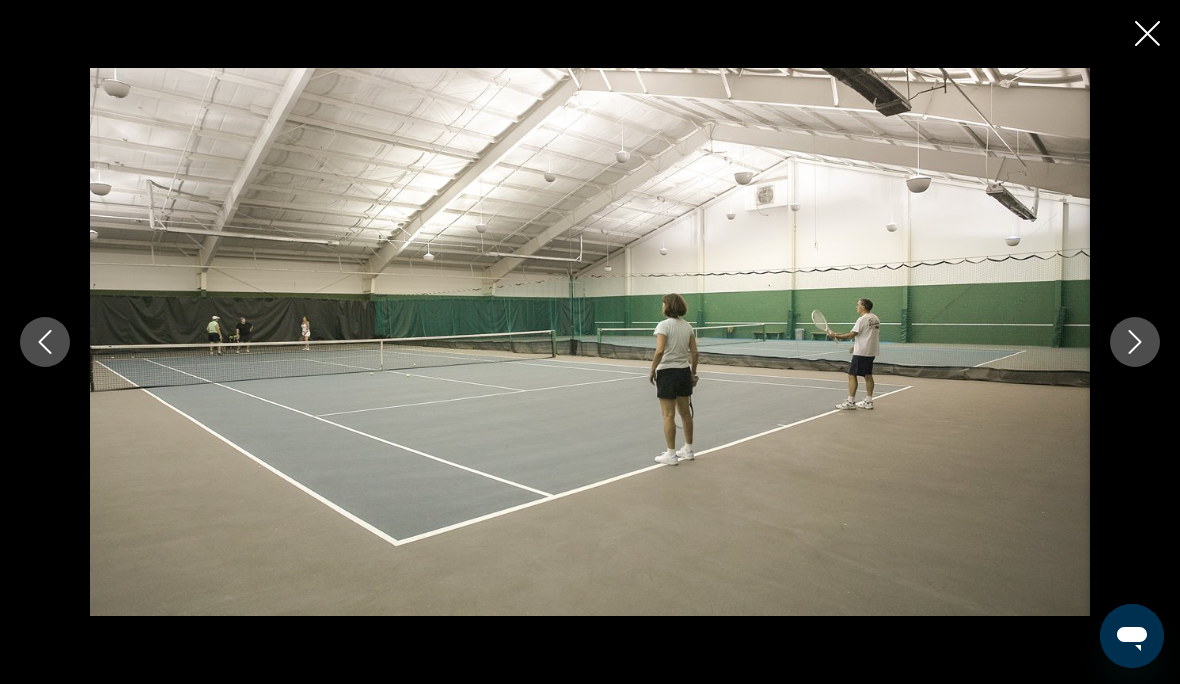 click 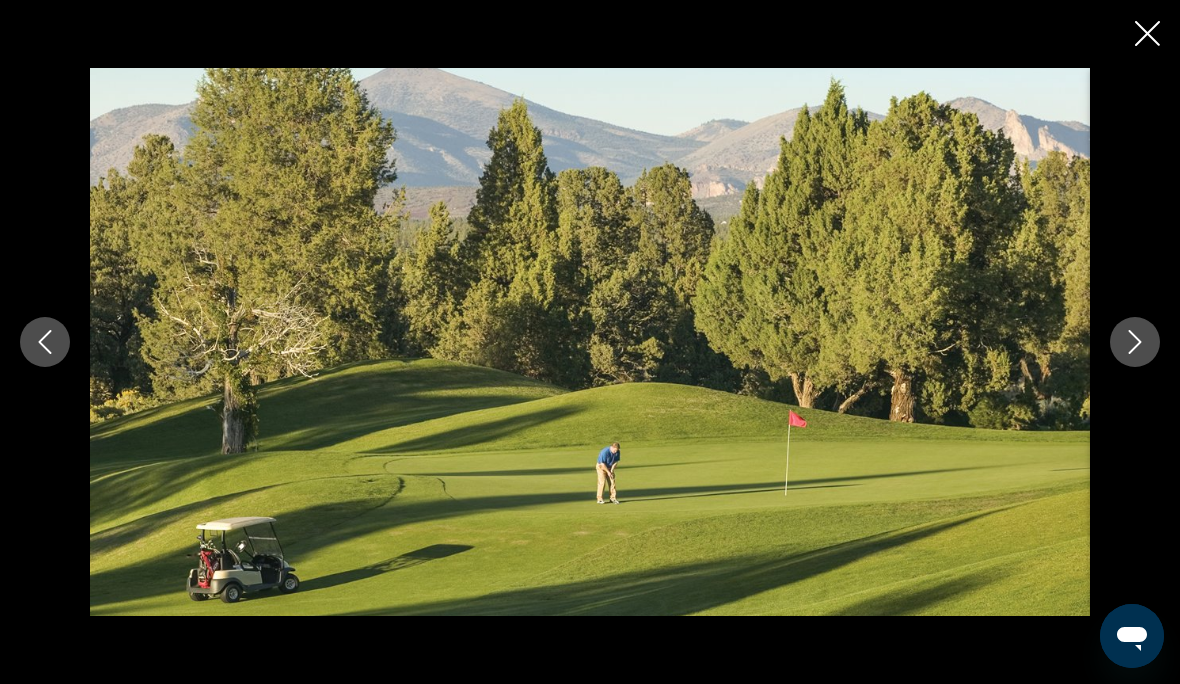 click 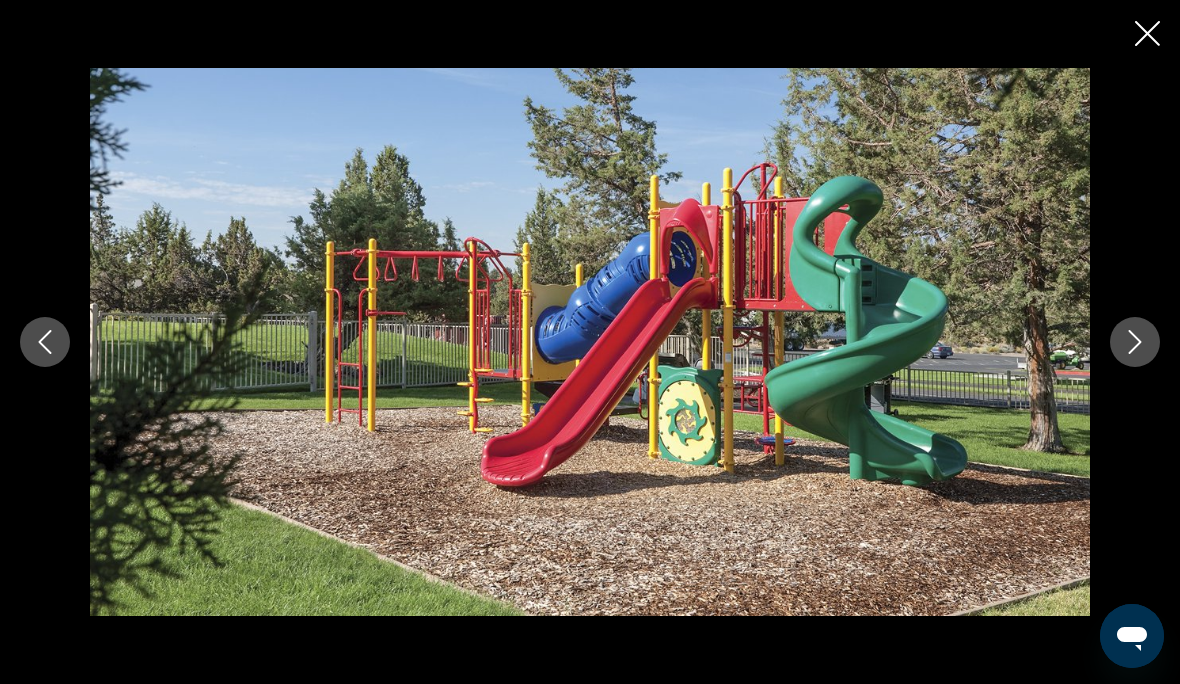click 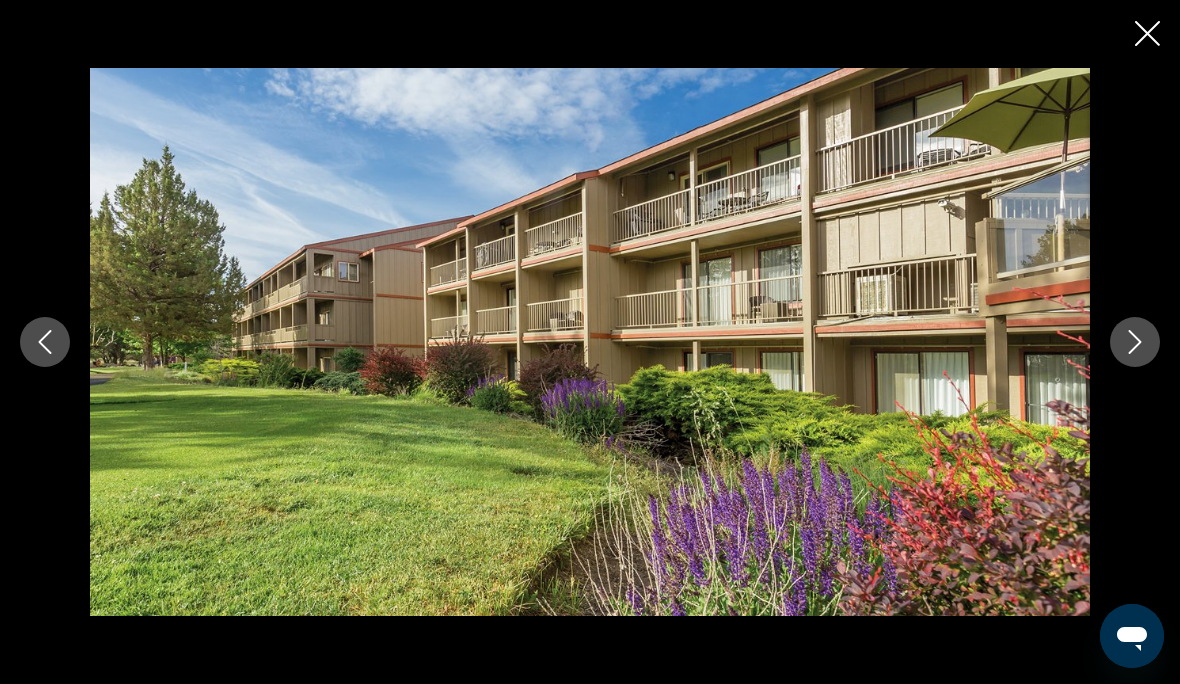 click 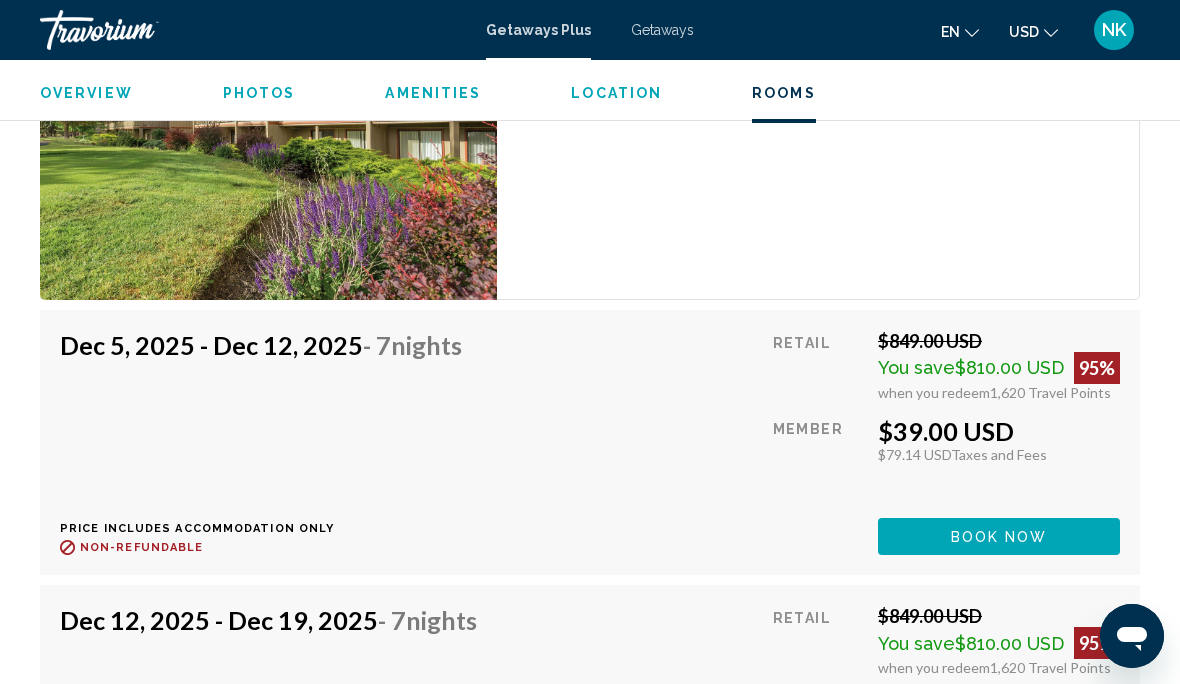 scroll, scrollTop: 4128, scrollLeft: 0, axis: vertical 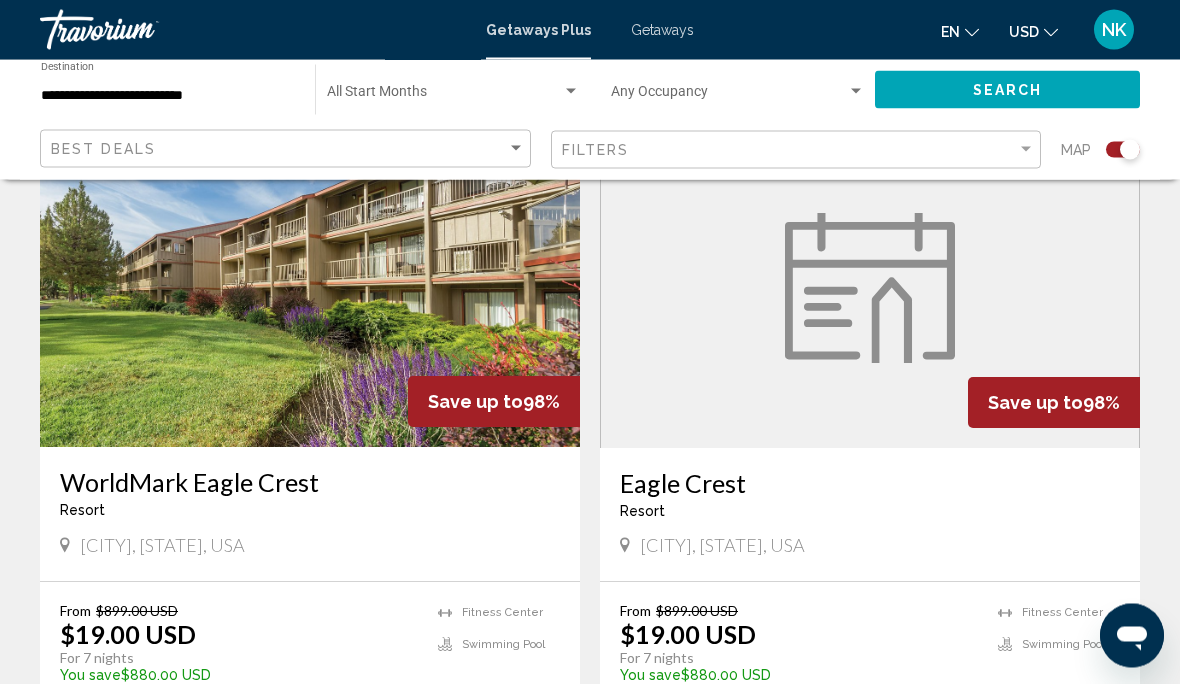 click at bounding box center (870, 289) 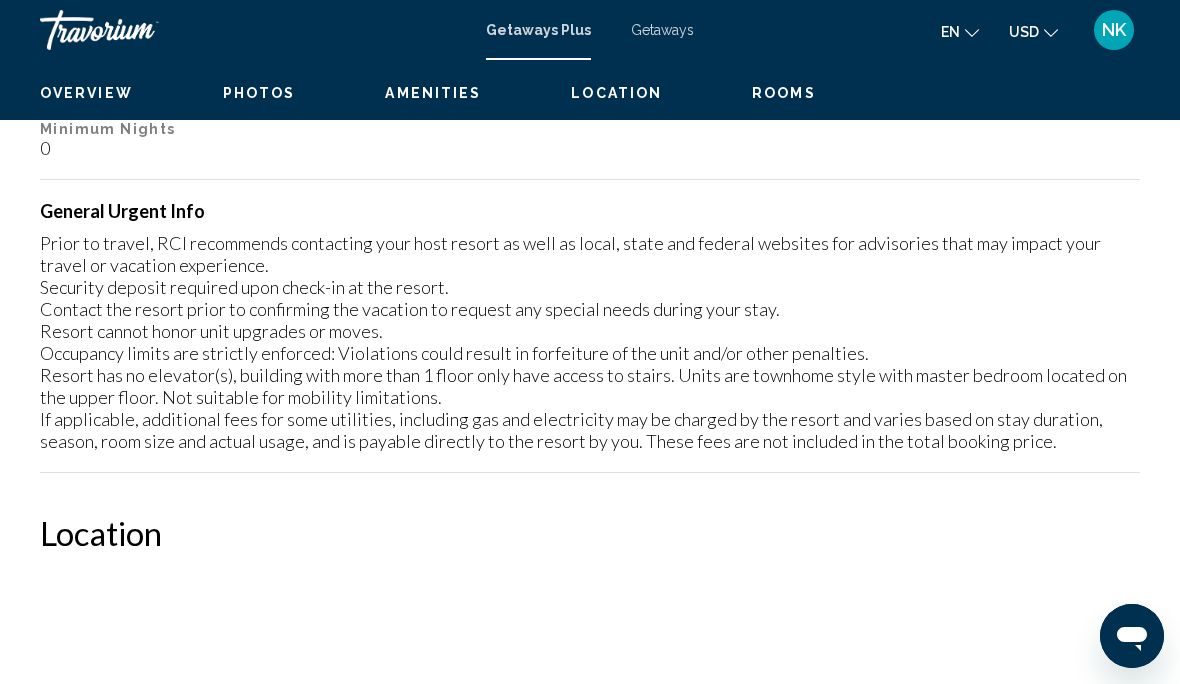 scroll, scrollTop: 0, scrollLeft: 0, axis: both 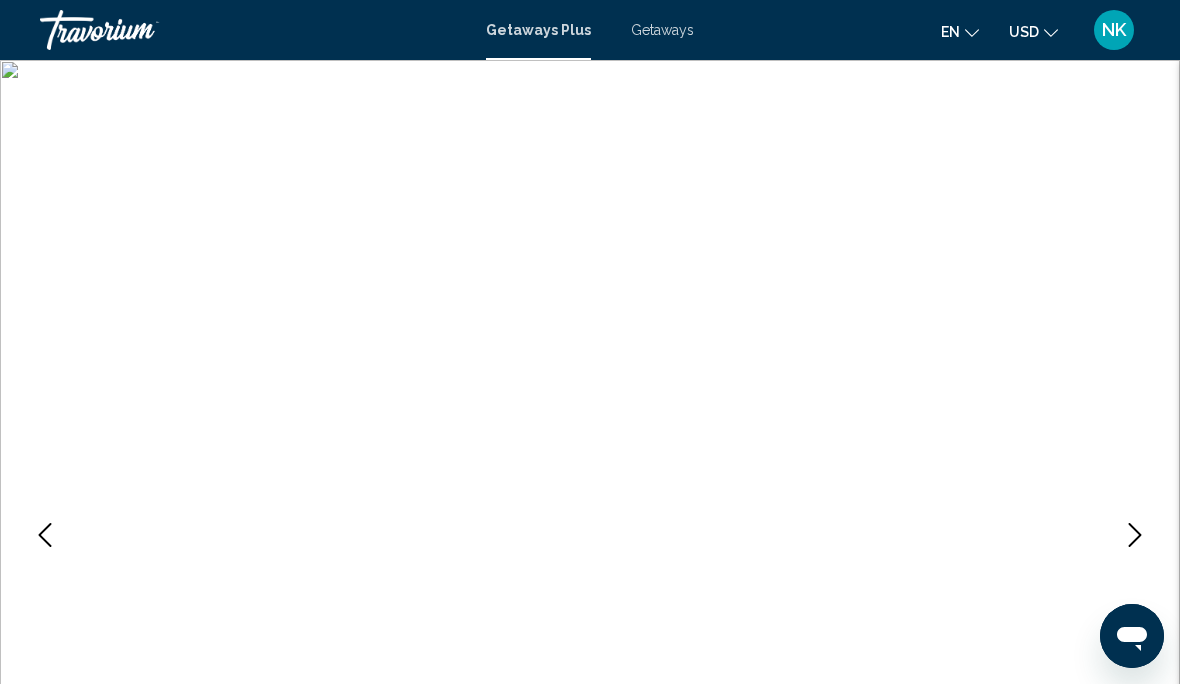 click 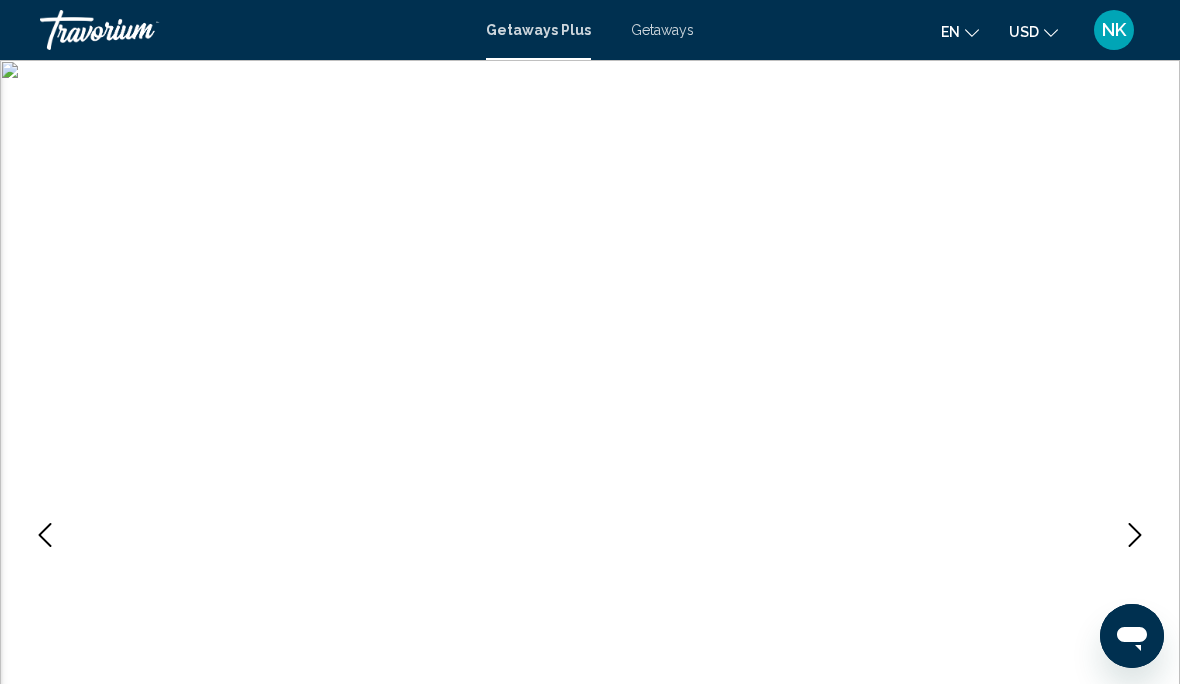 click 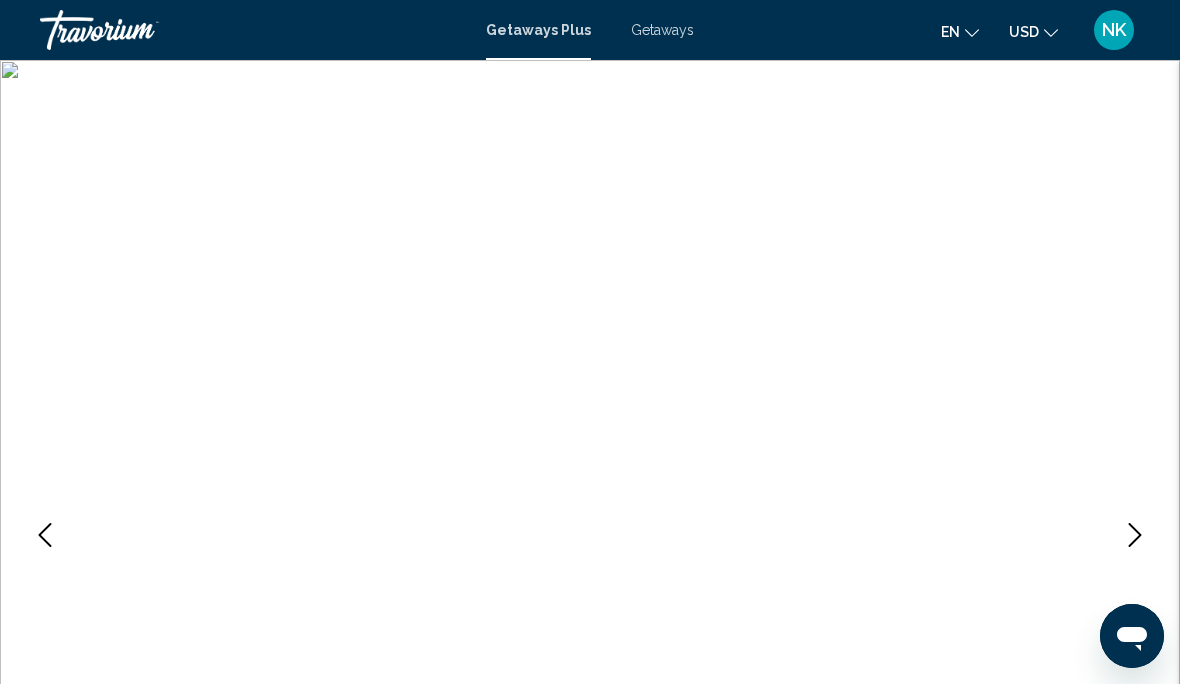 click 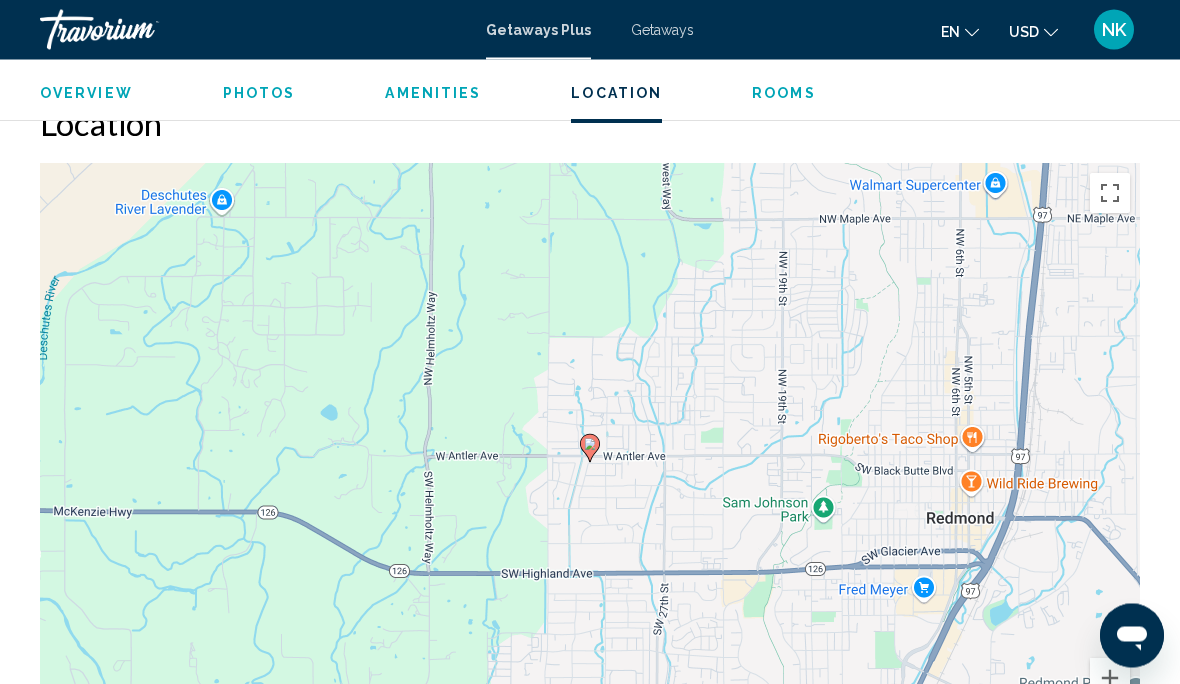 scroll, scrollTop: 2580, scrollLeft: 0, axis: vertical 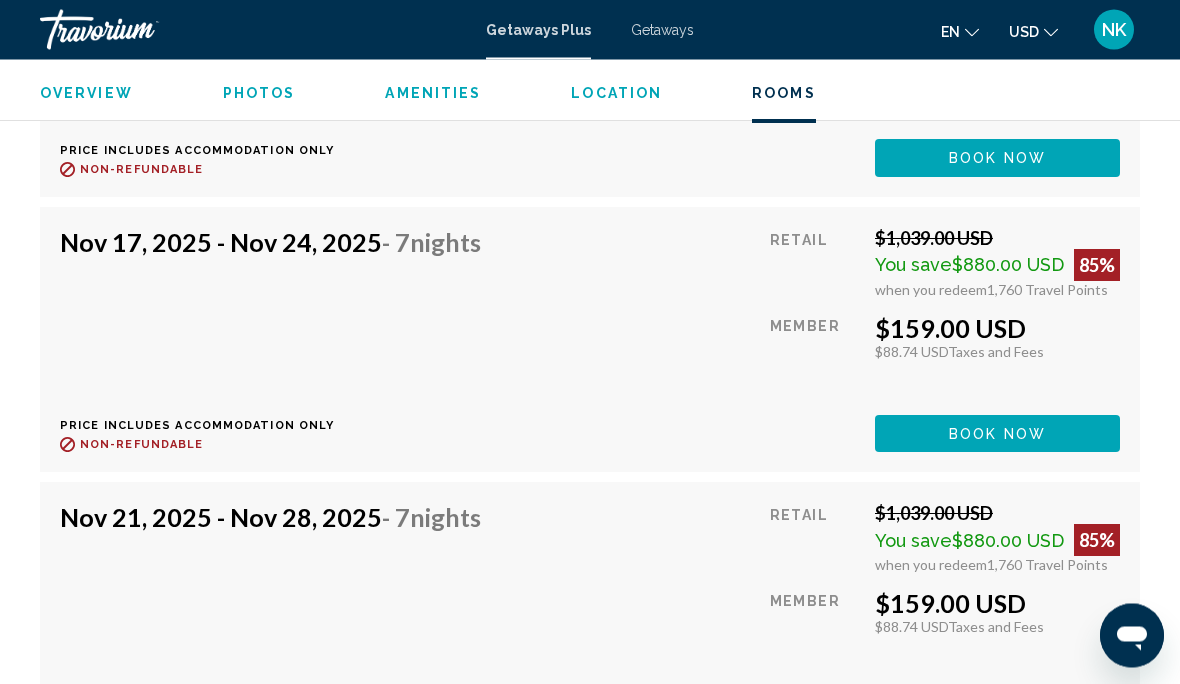 click on "Nov 17, 2025 - Nov 24, 2025  - 7  Nights Price includes accommodation only
Refundable until :
Non-refundable Retail  $1,039.00 USD  You save  $880.00 USD   85%  when you redeem  1,760  Travel Points  Member  $159.00 USD   $88.74 USD  Taxes and Fees You earn  0  Travel Points  Book now This room is no longer available. Price includes accommodation only
Refundable until
Non-refundable Book now This room is no longer available." at bounding box center (590, 340) 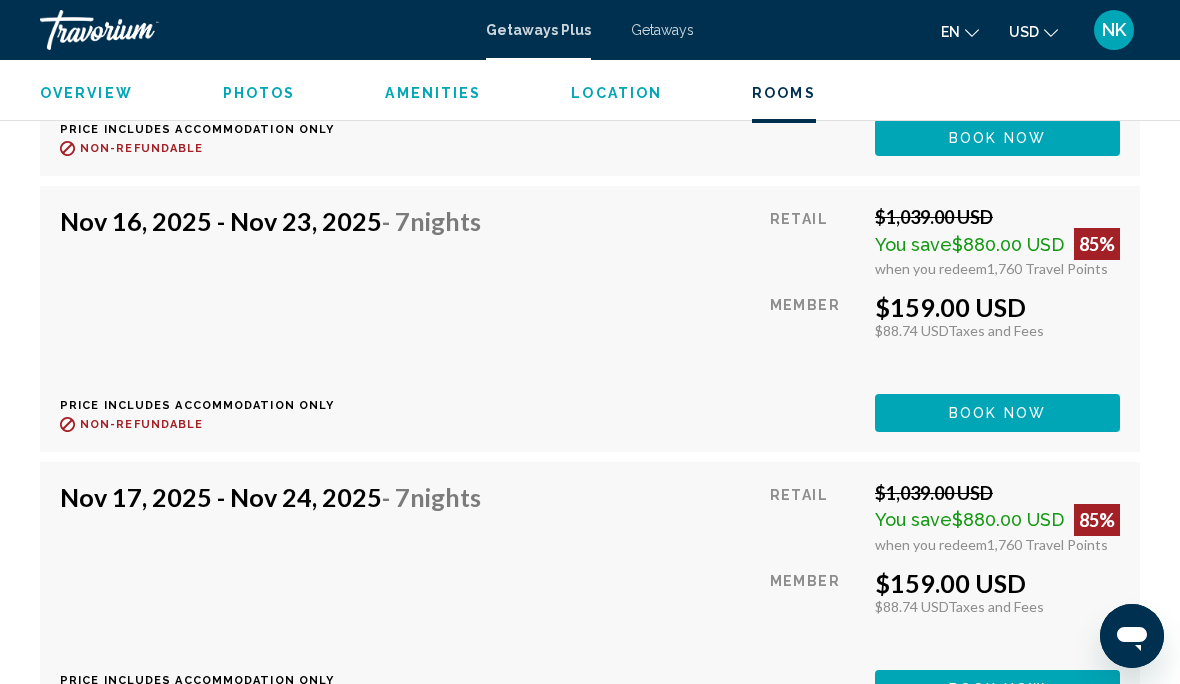 scroll, scrollTop: 3740, scrollLeft: 0, axis: vertical 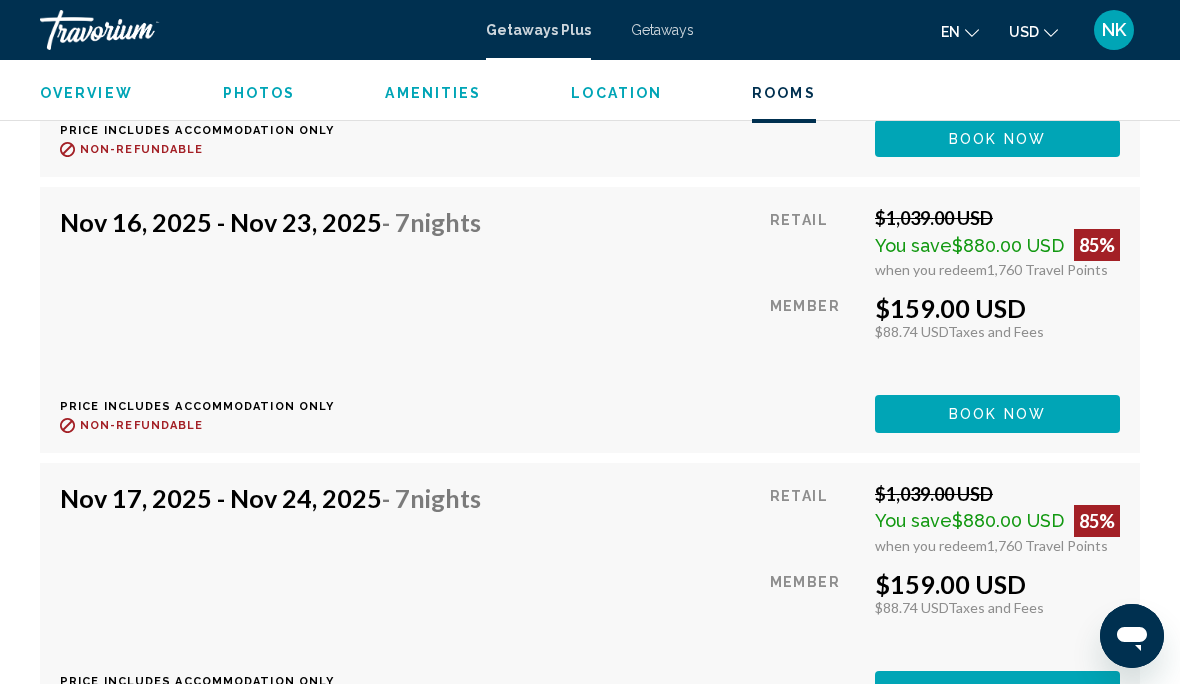 click on "Location" at bounding box center (616, 93) 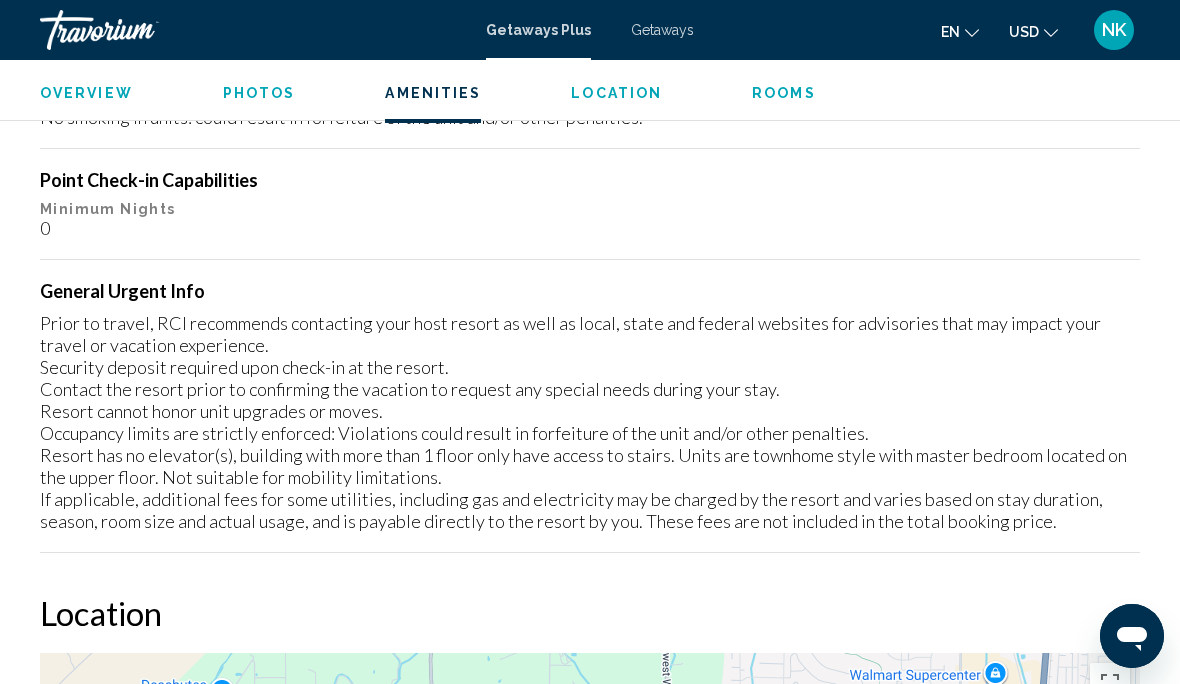 scroll, scrollTop: 2066, scrollLeft: 0, axis: vertical 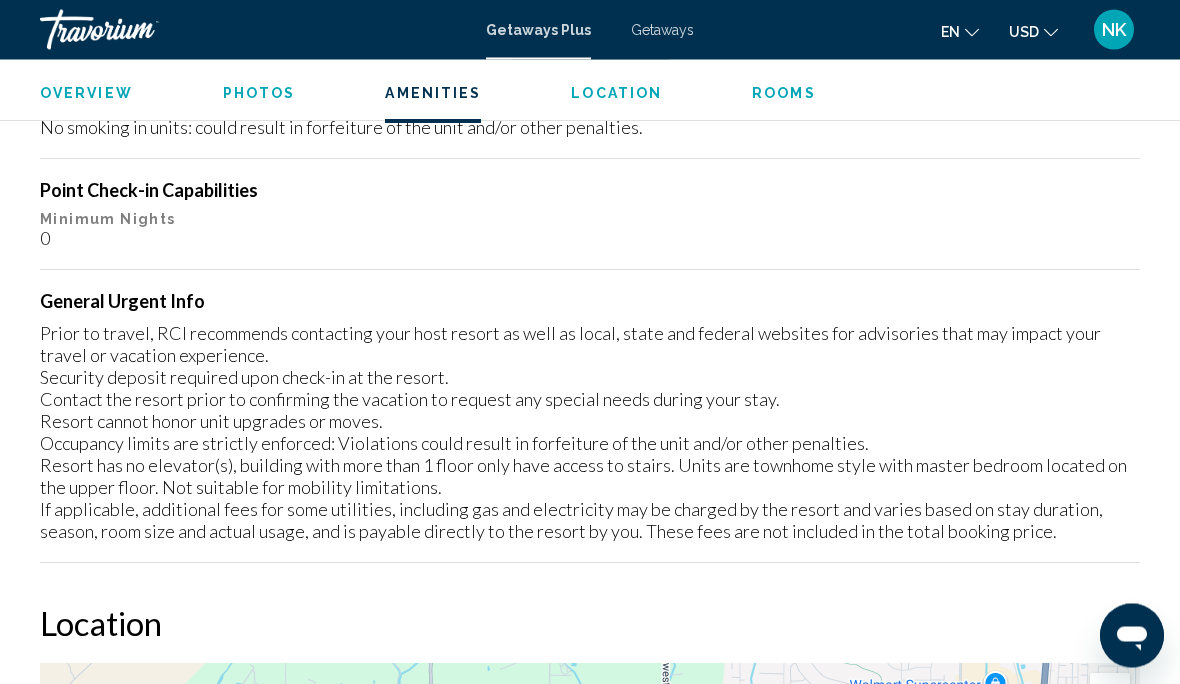 click on "Photos" at bounding box center [259, 93] 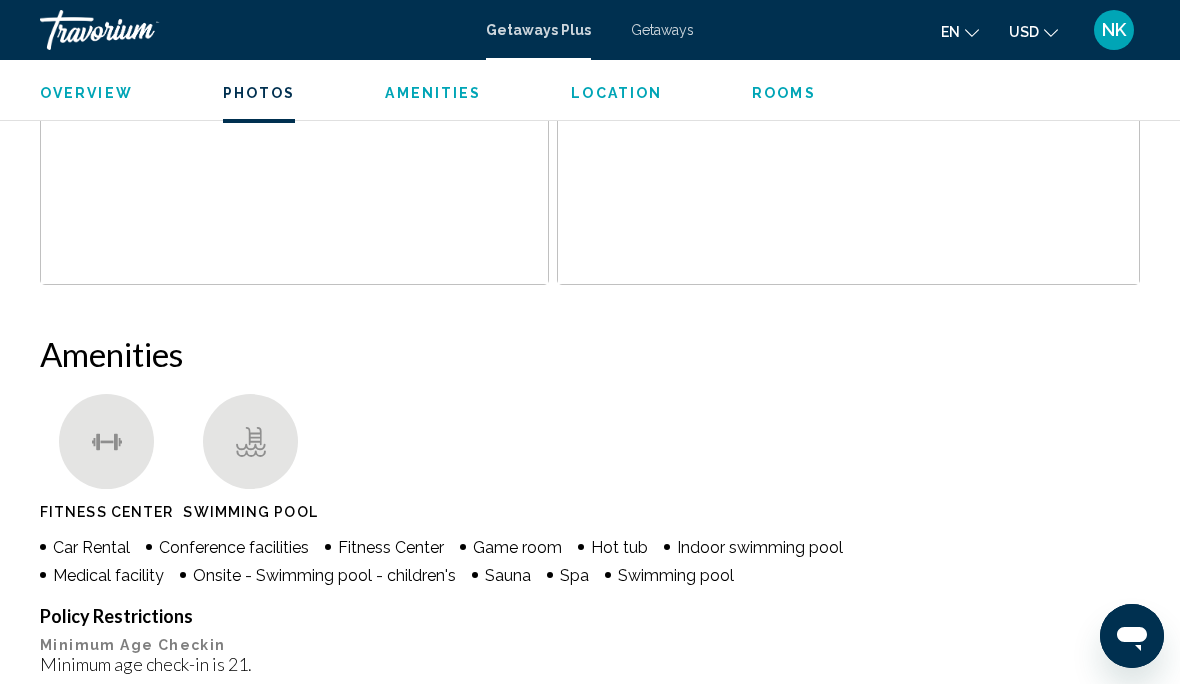 scroll, scrollTop: 1290, scrollLeft: 0, axis: vertical 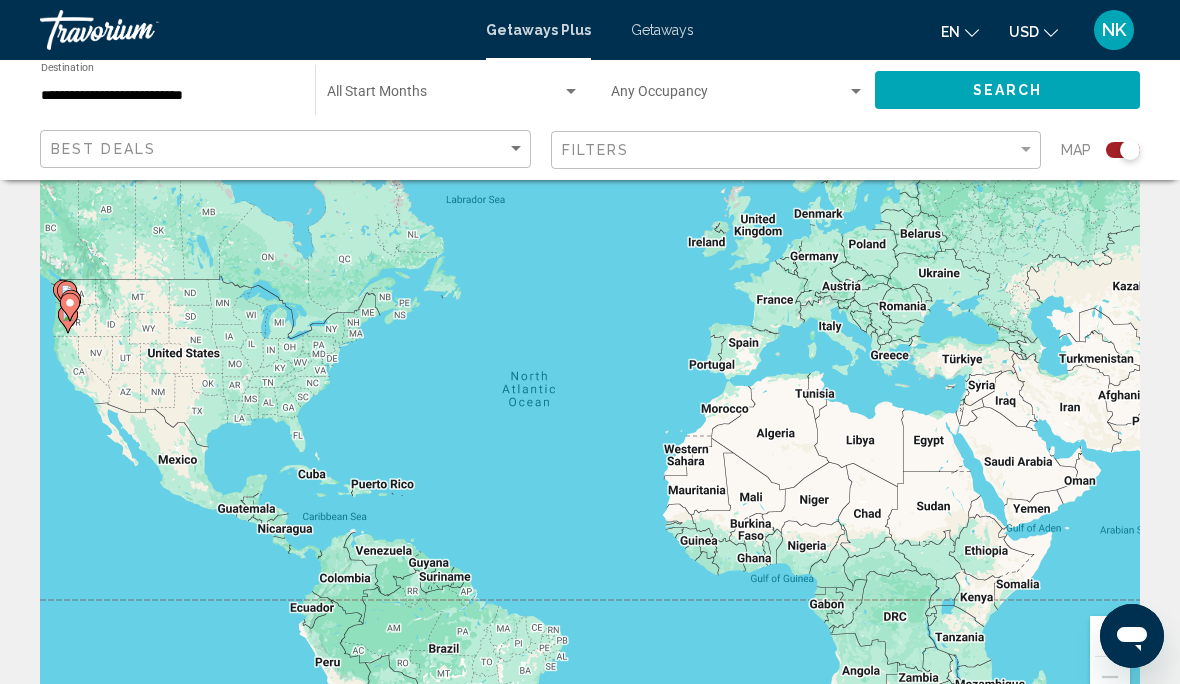 click at bounding box center [444, 96] 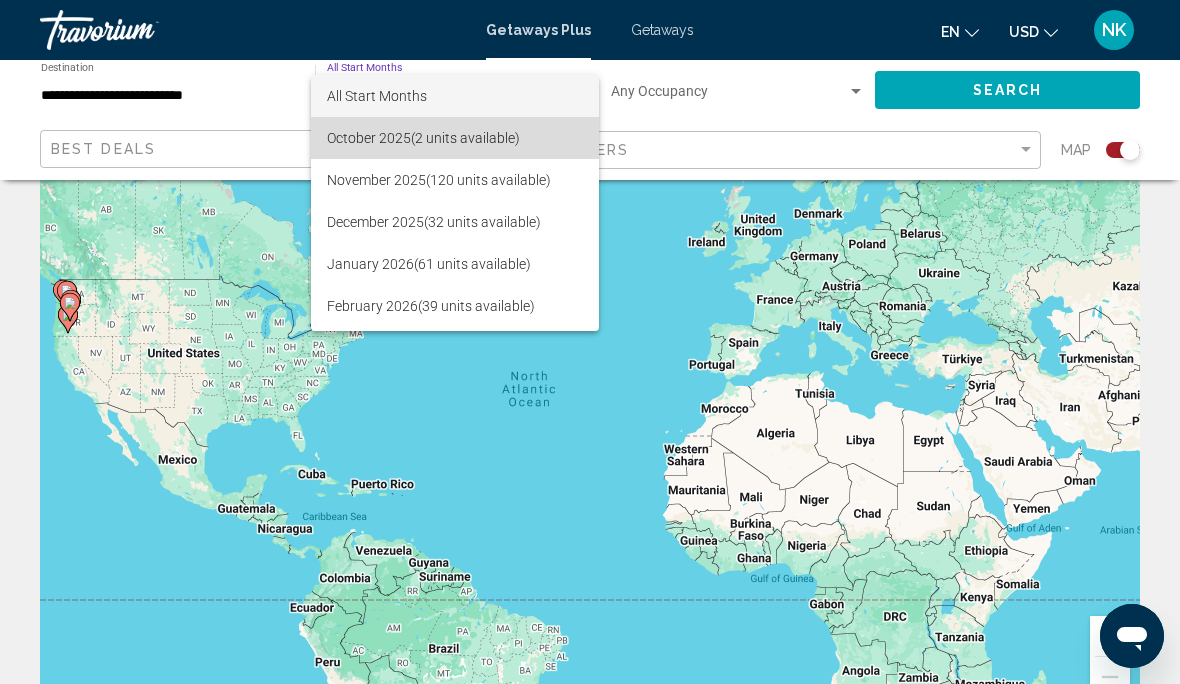 click on "October 2025  (2 units available)" at bounding box center (455, 138) 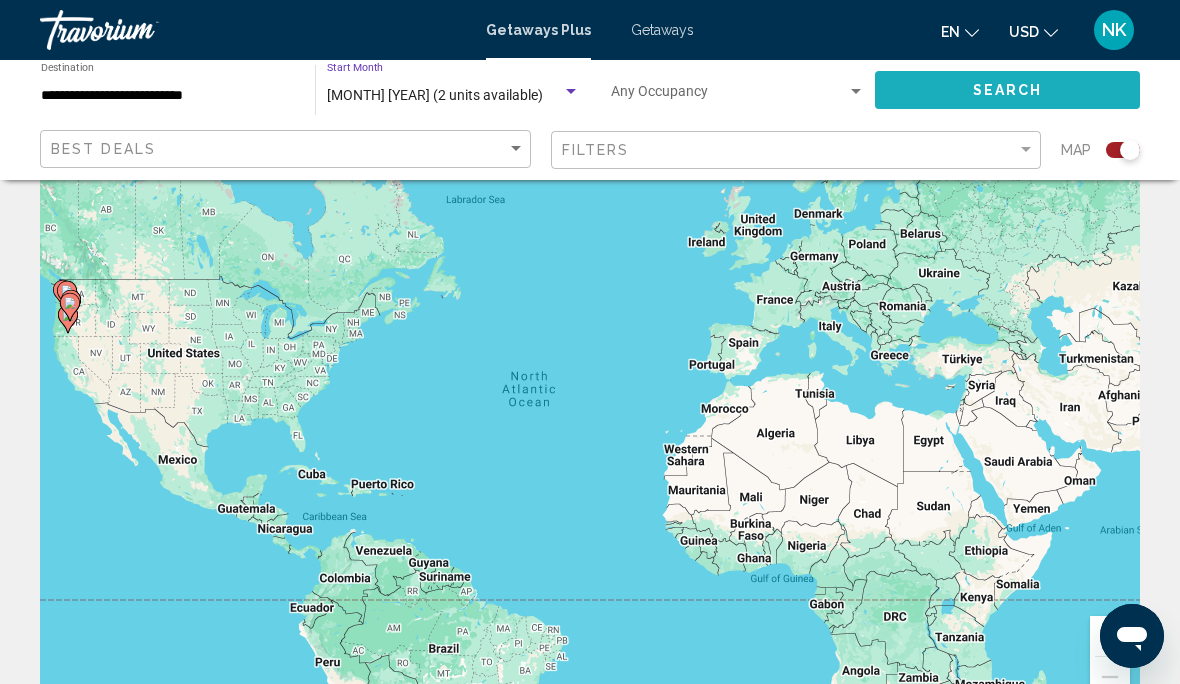 click on "Search" 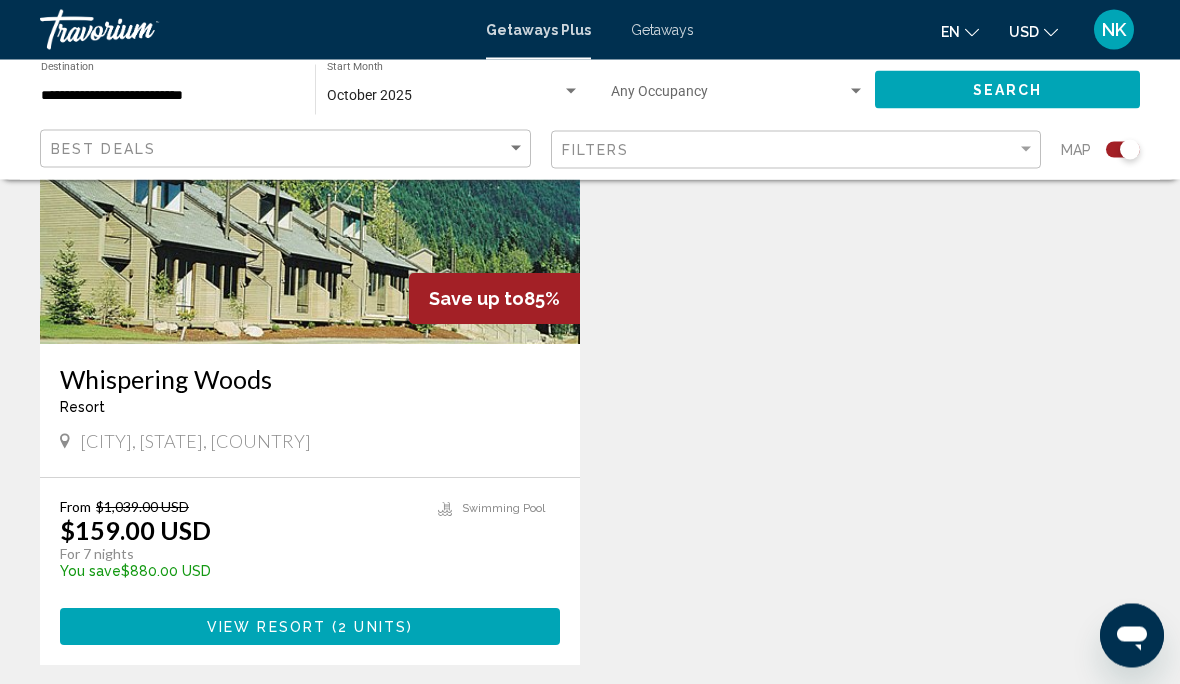 scroll, scrollTop: 887, scrollLeft: 0, axis: vertical 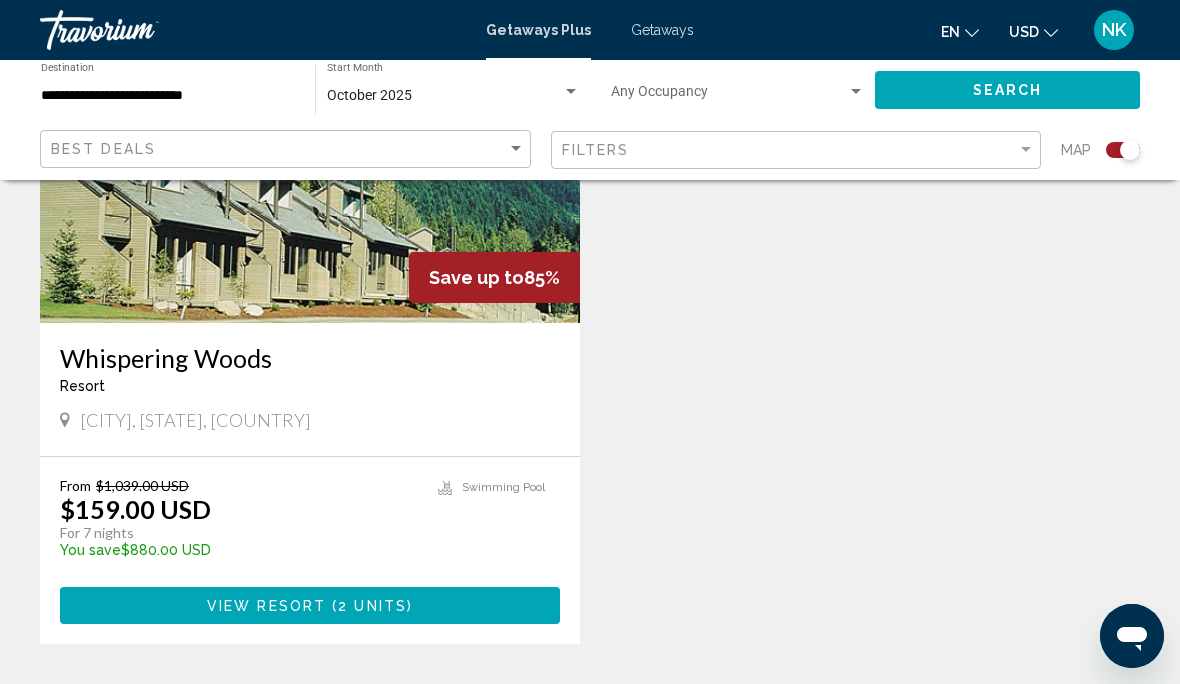 click on "2 units" at bounding box center [372, 606] 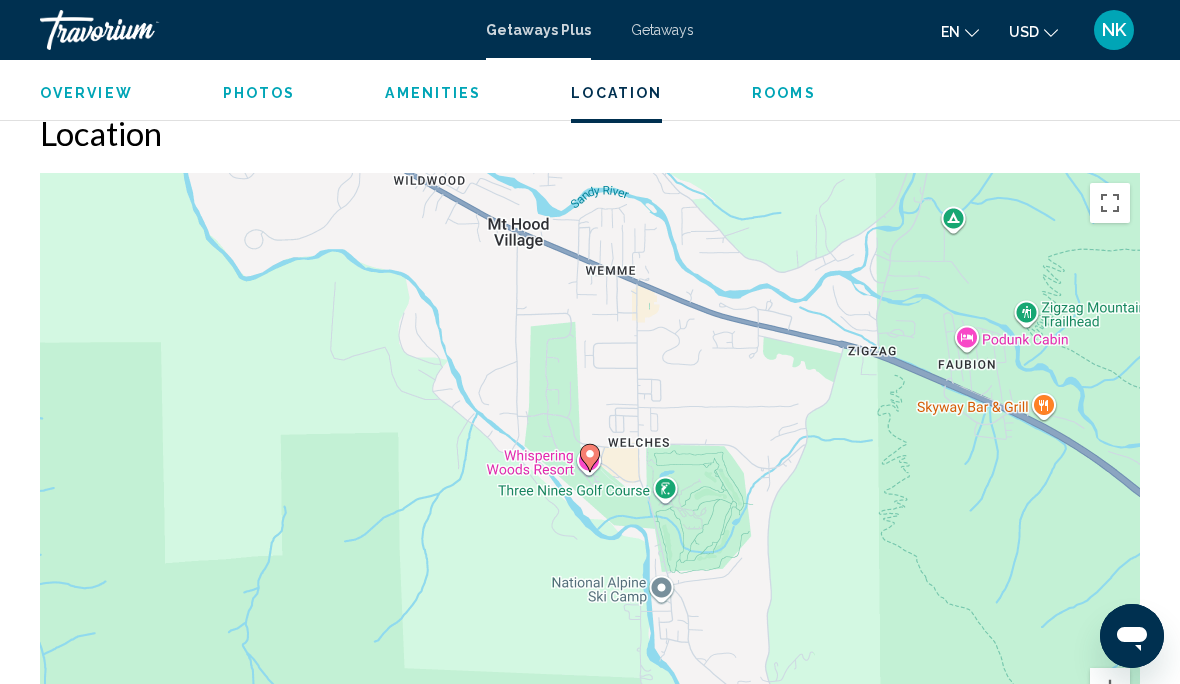 scroll, scrollTop: 2869, scrollLeft: 0, axis: vertical 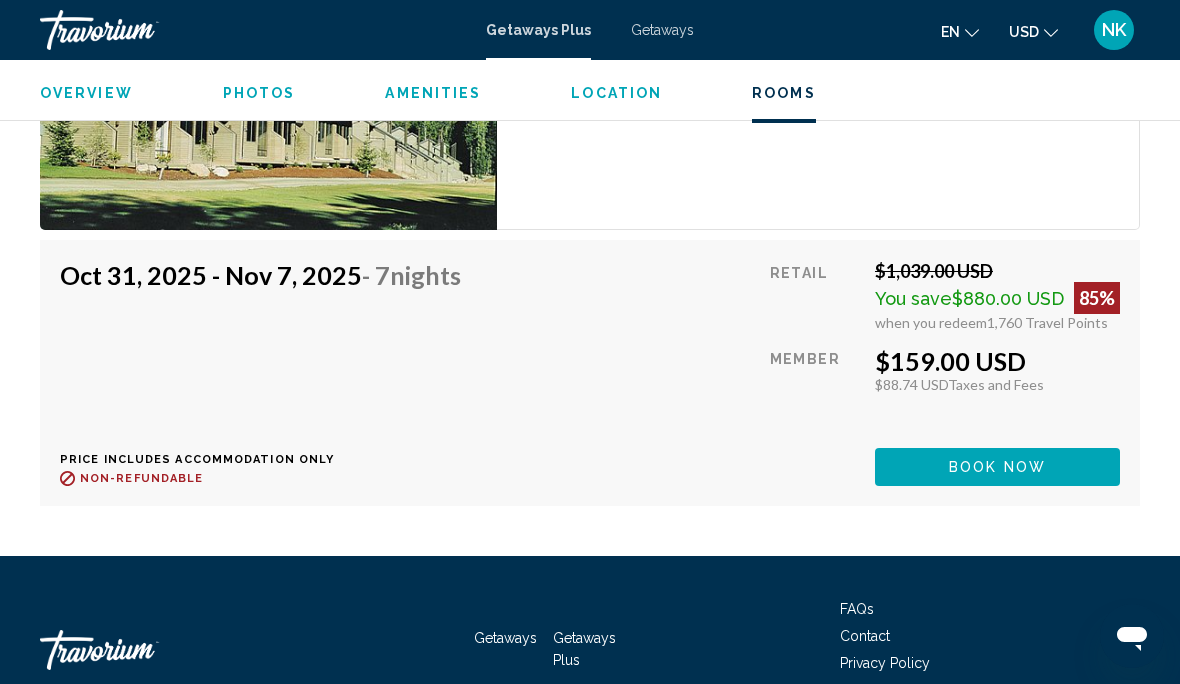 click on "Book now" at bounding box center (997, 468) 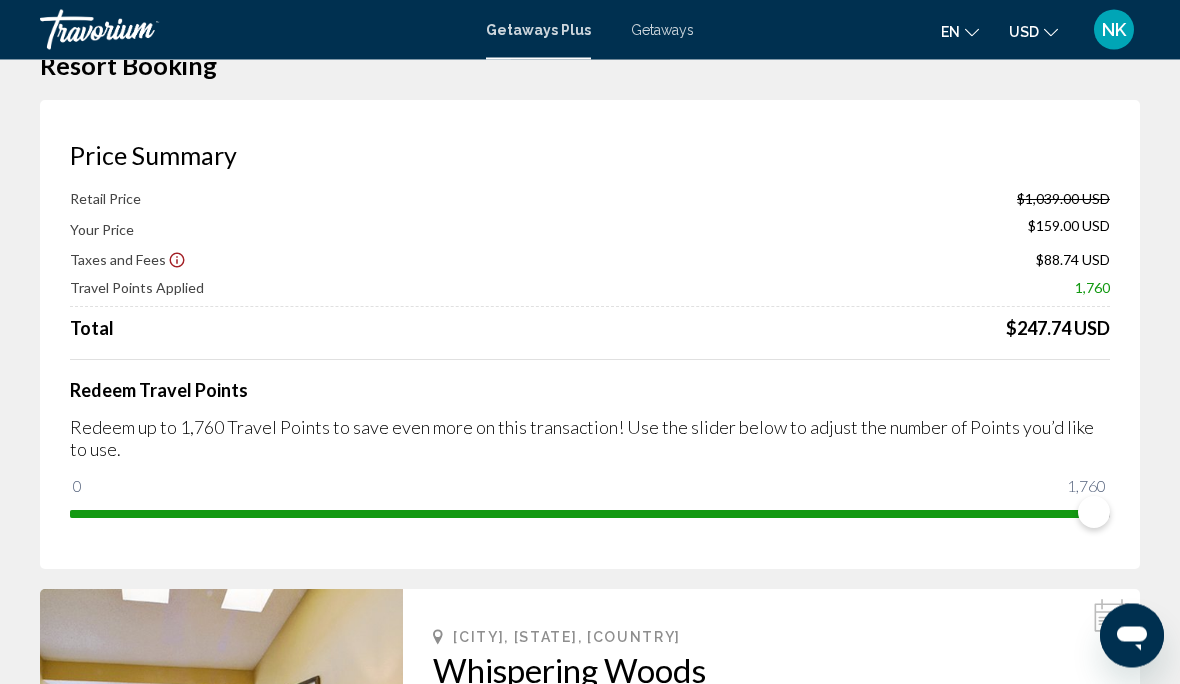 scroll, scrollTop: 53, scrollLeft: 0, axis: vertical 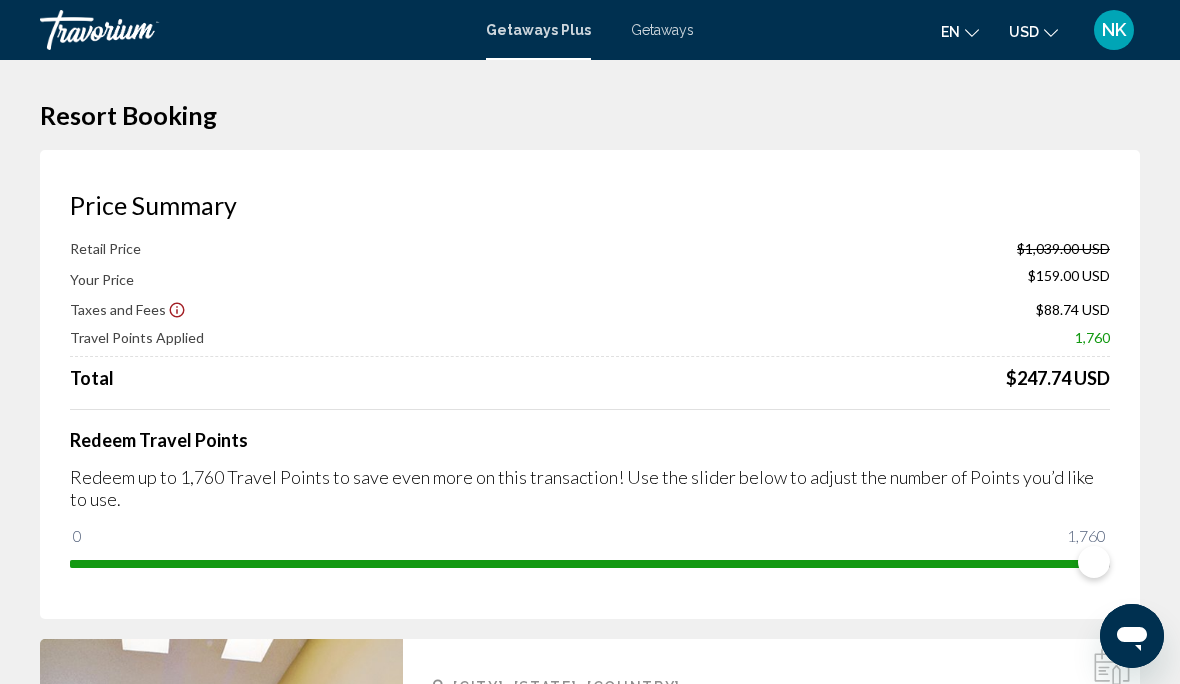 click on "Getaways" at bounding box center [662, 30] 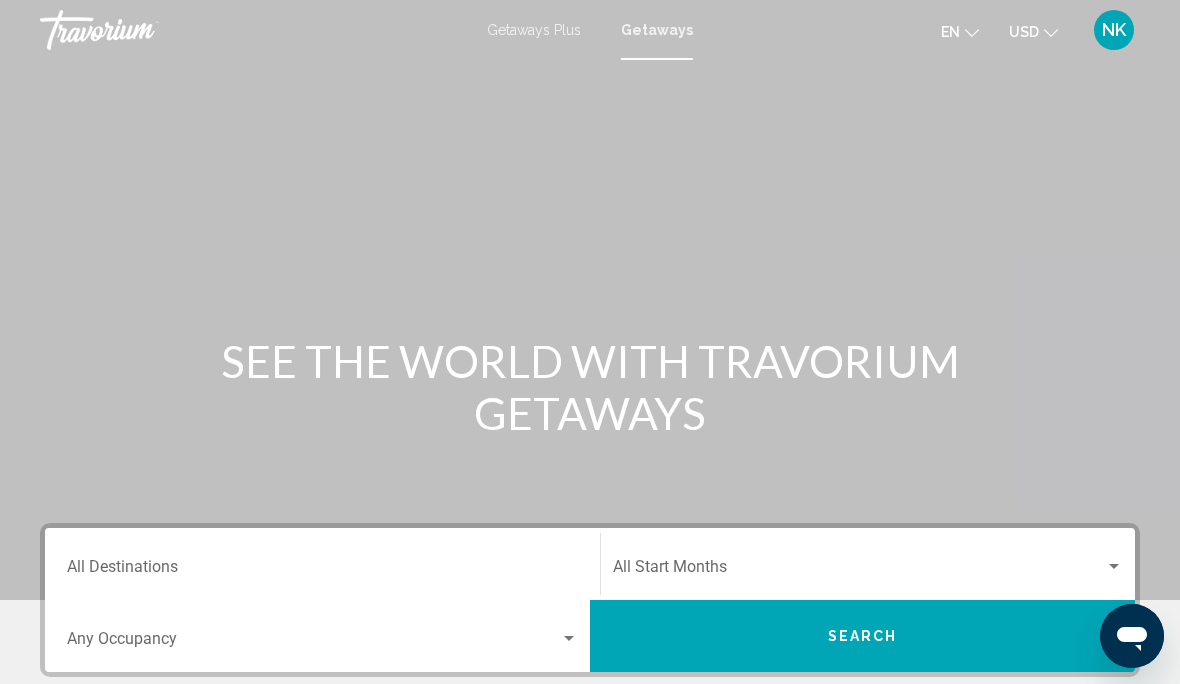 click on "Destination All Destinations" at bounding box center (322, 571) 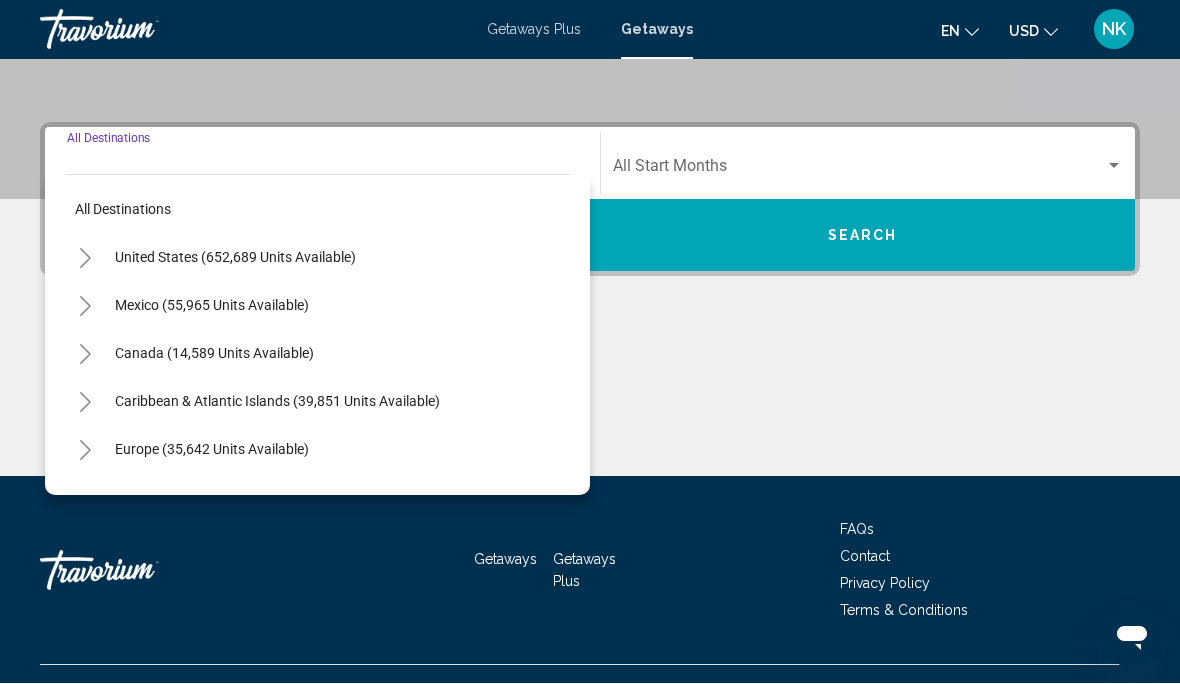 scroll, scrollTop: 438, scrollLeft: 0, axis: vertical 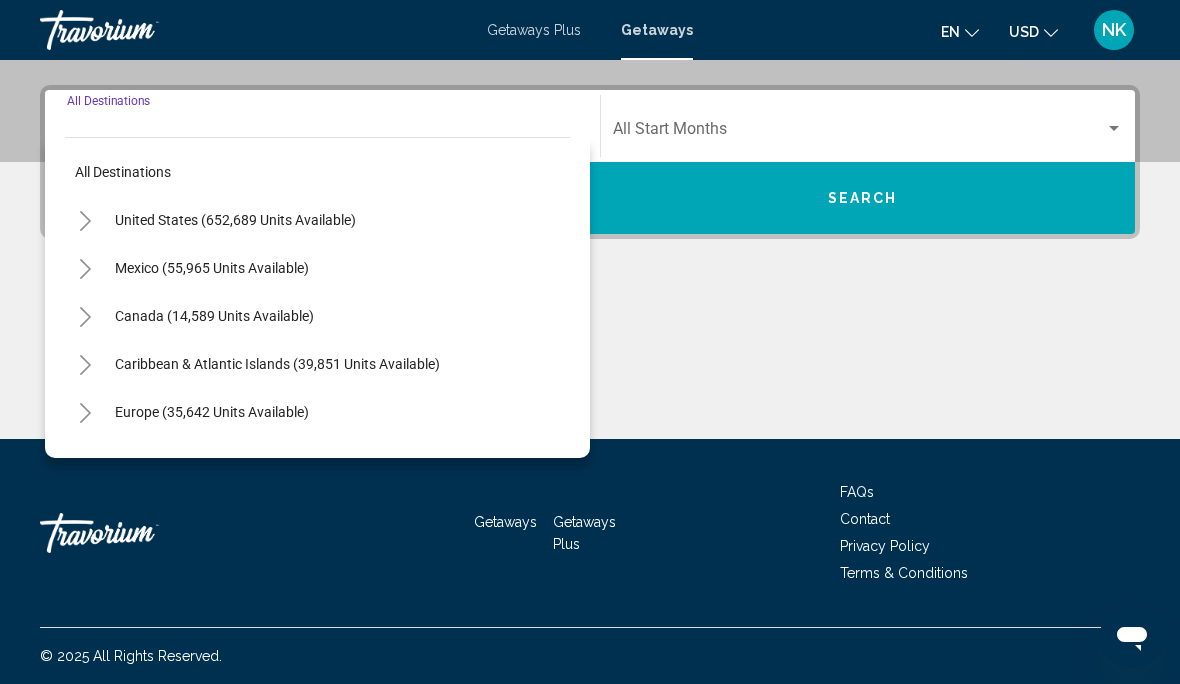 click on "United States (652,689 units available)" at bounding box center [212, 268] 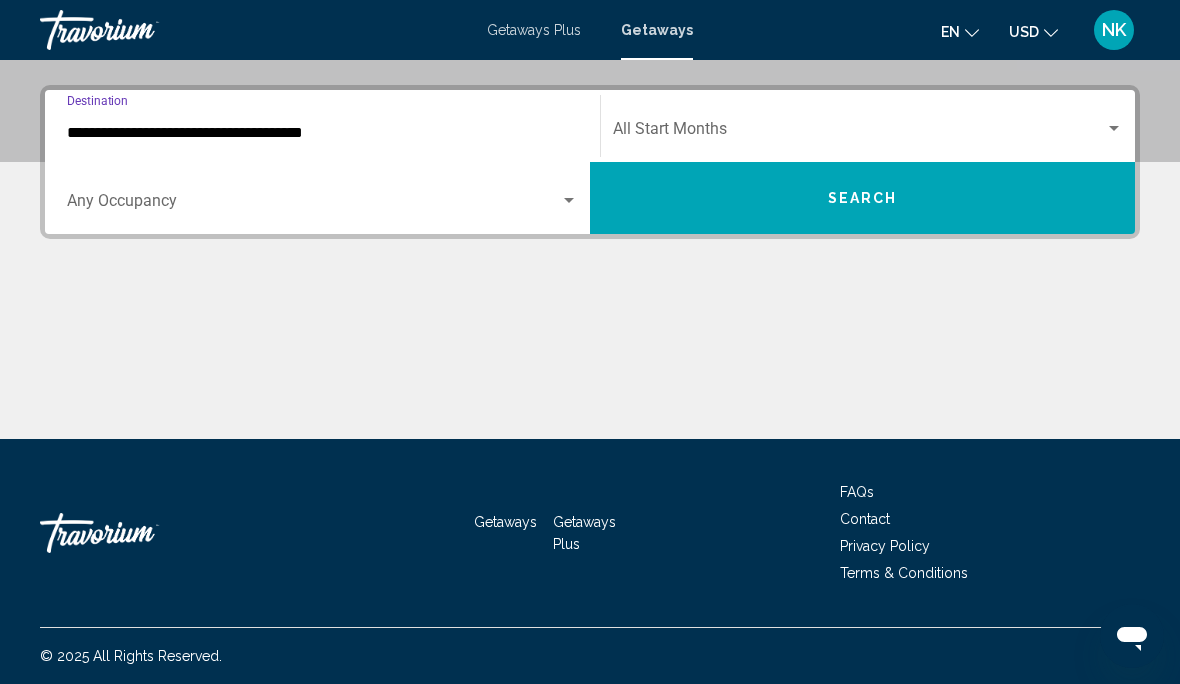 click on "**********" at bounding box center [322, 133] 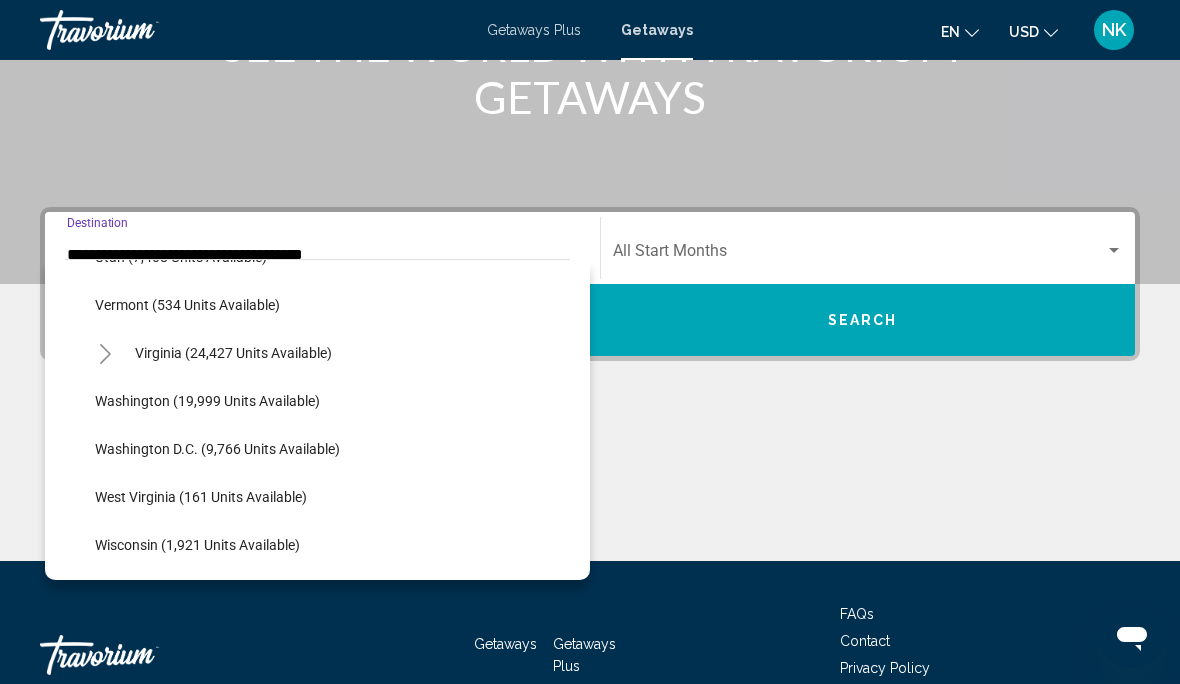 scroll, scrollTop: 1910, scrollLeft: 0, axis: vertical 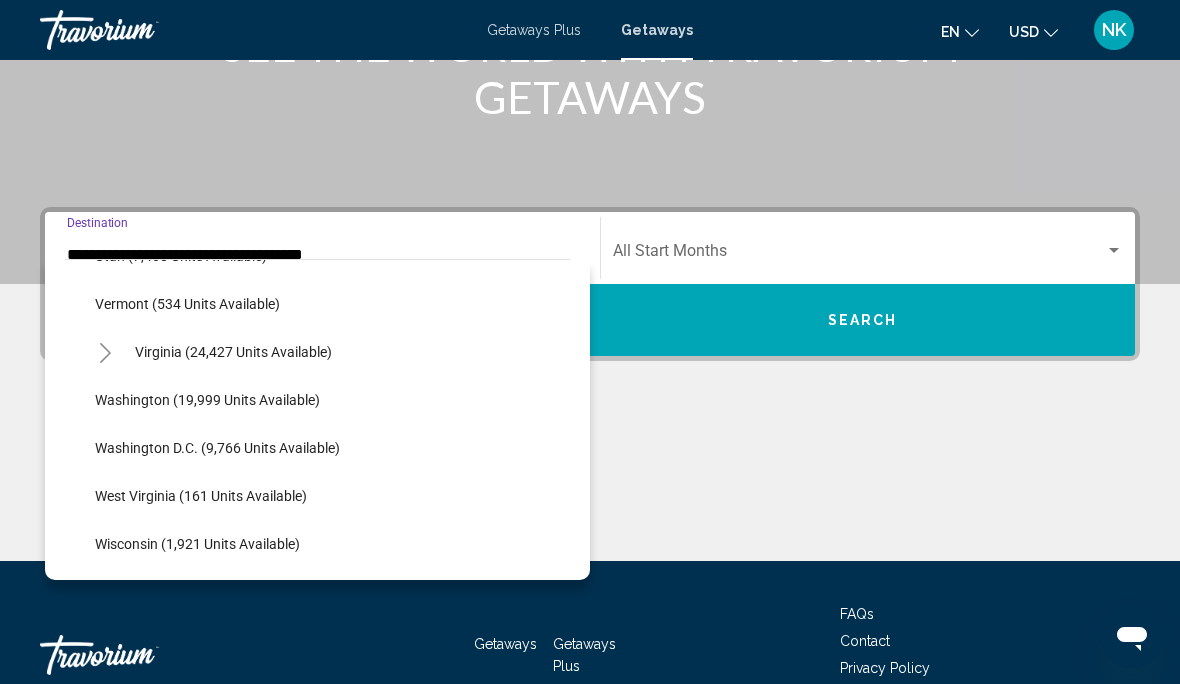 click on "Washington (19,999 units available)" 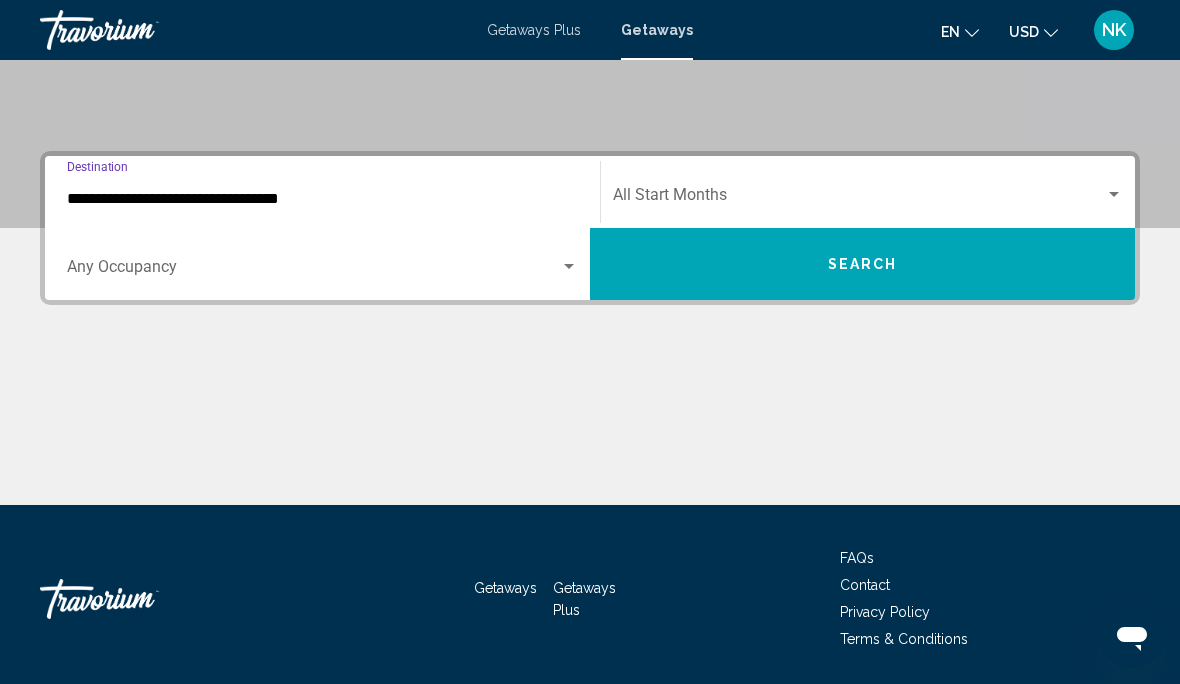 scroll, scrollTop: 370, scrollLeft: 0, axis: vertical 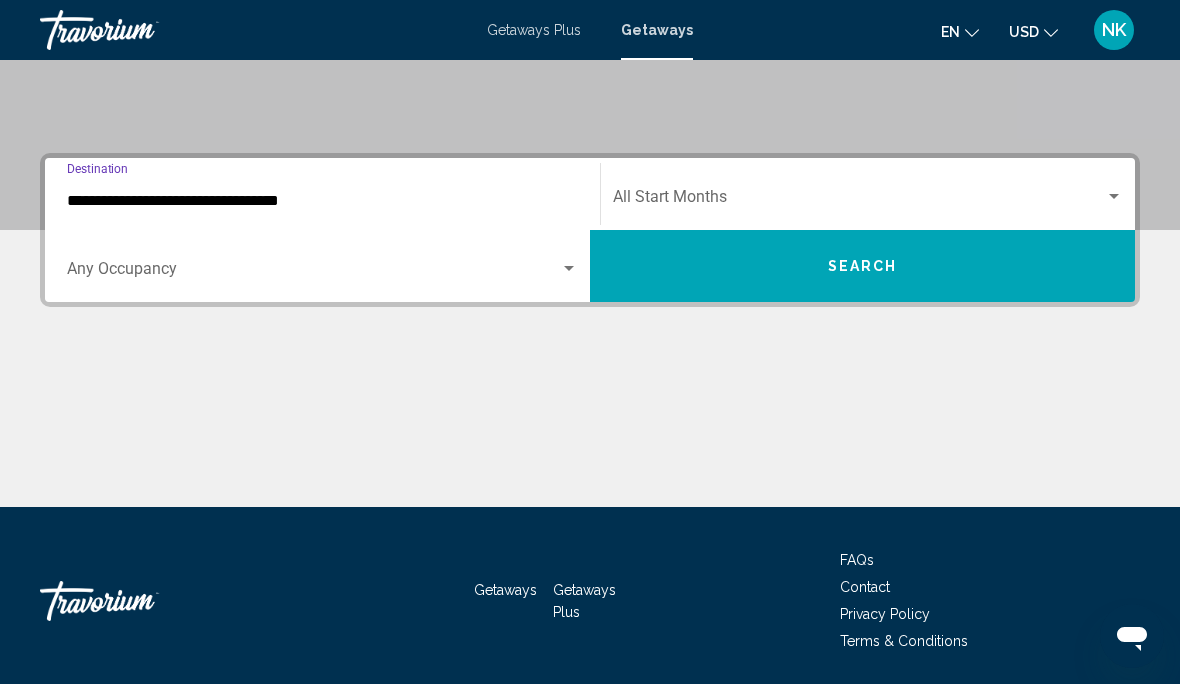 click on "Start Month All Start Months" 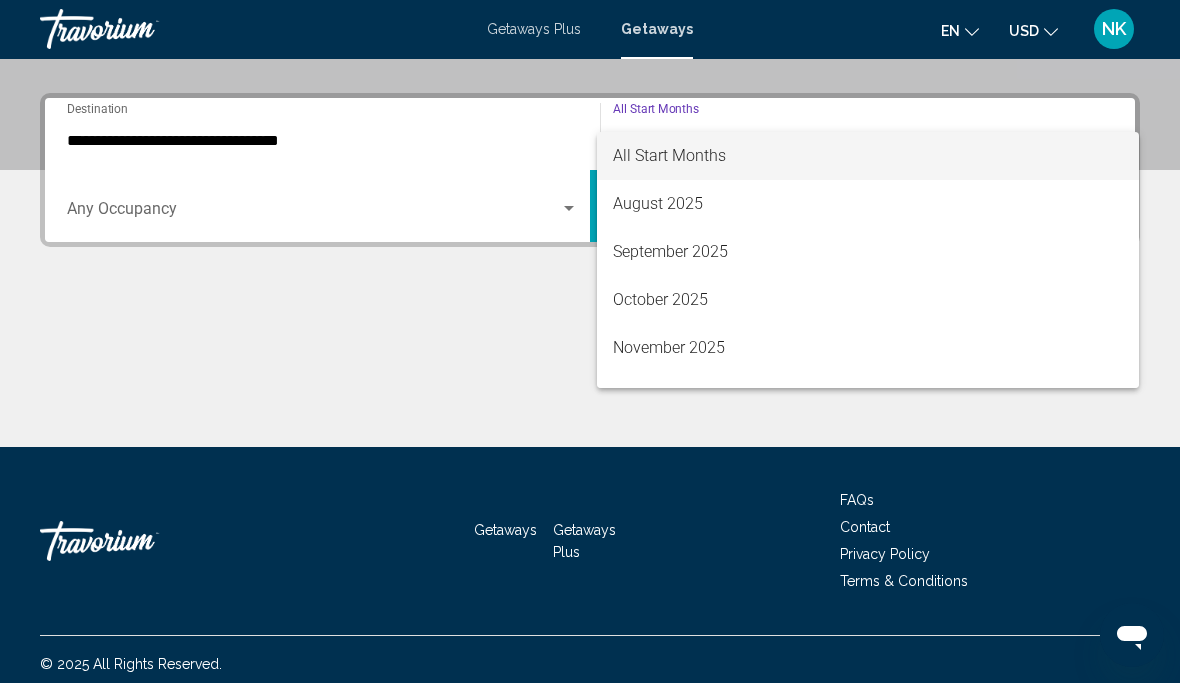 scroll, scrollTop: 438, scrollLeft: 0, axis: vertical 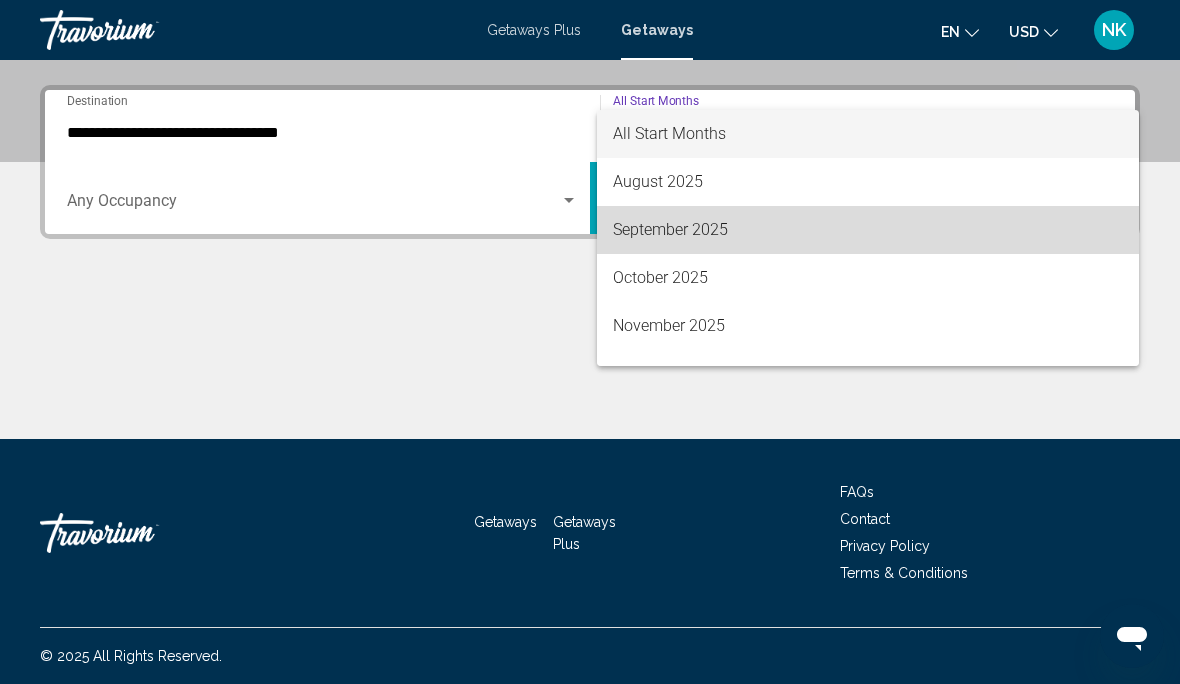 click on "September 2025" at bounding box center [868, 230] 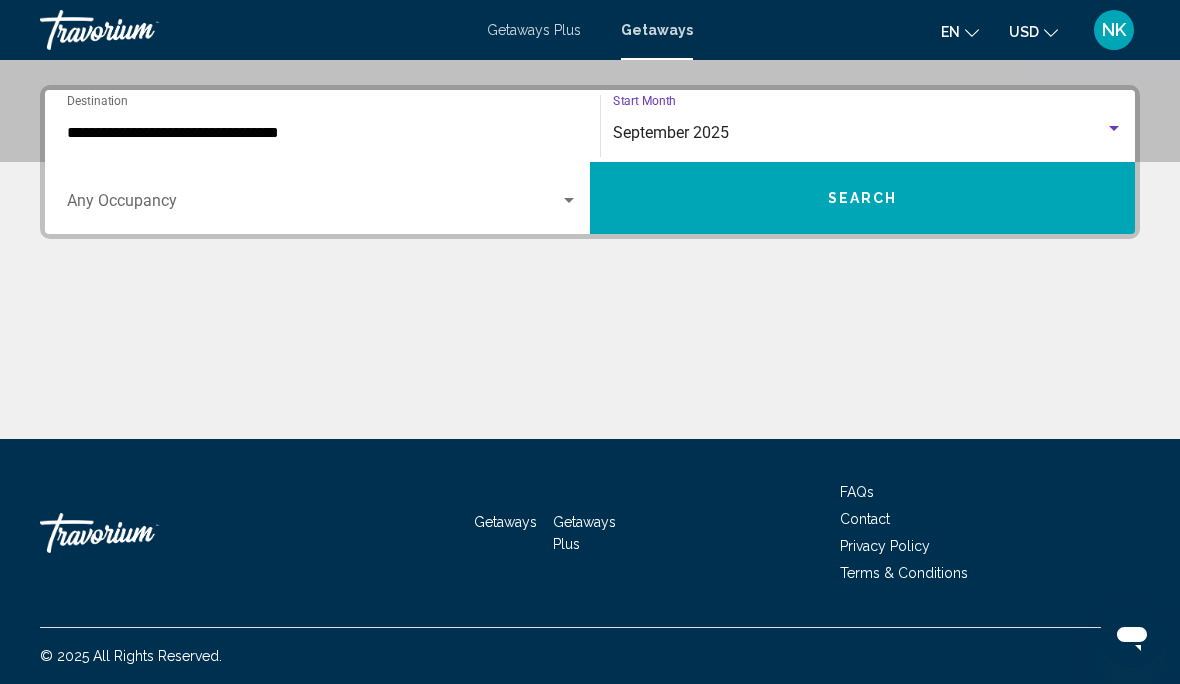 click on "Search" at bounding box center (863, 199) 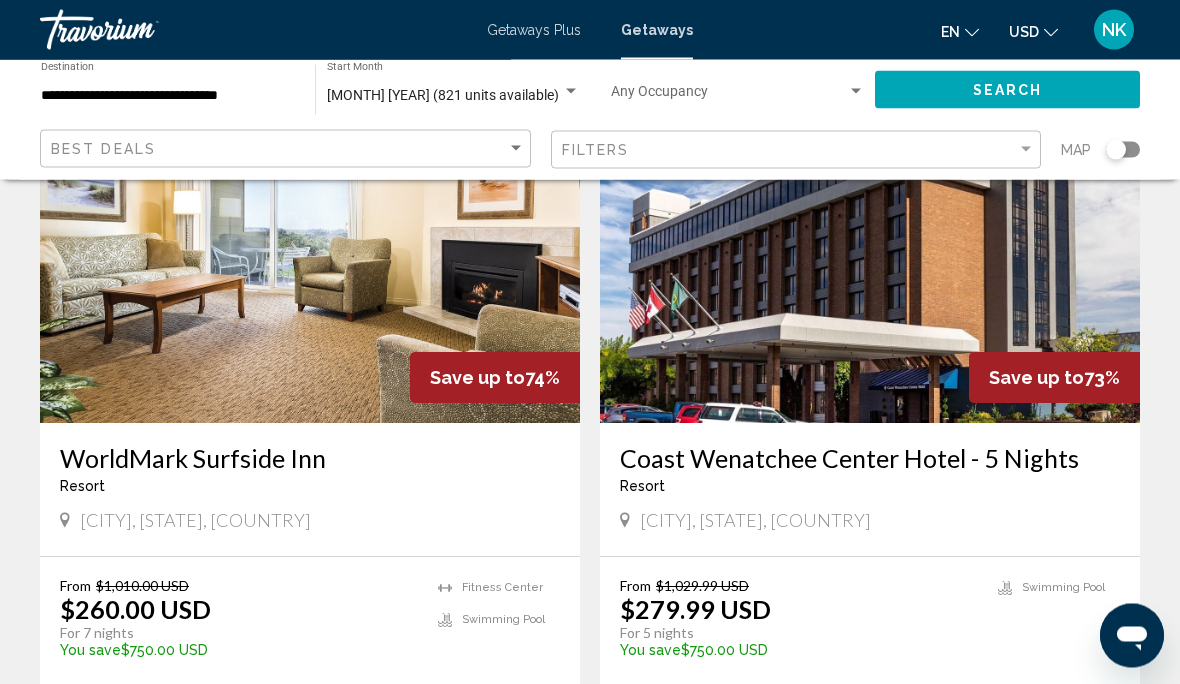 scroll, scrollTop: 2212, scrollLeft: 0, axis: vertical 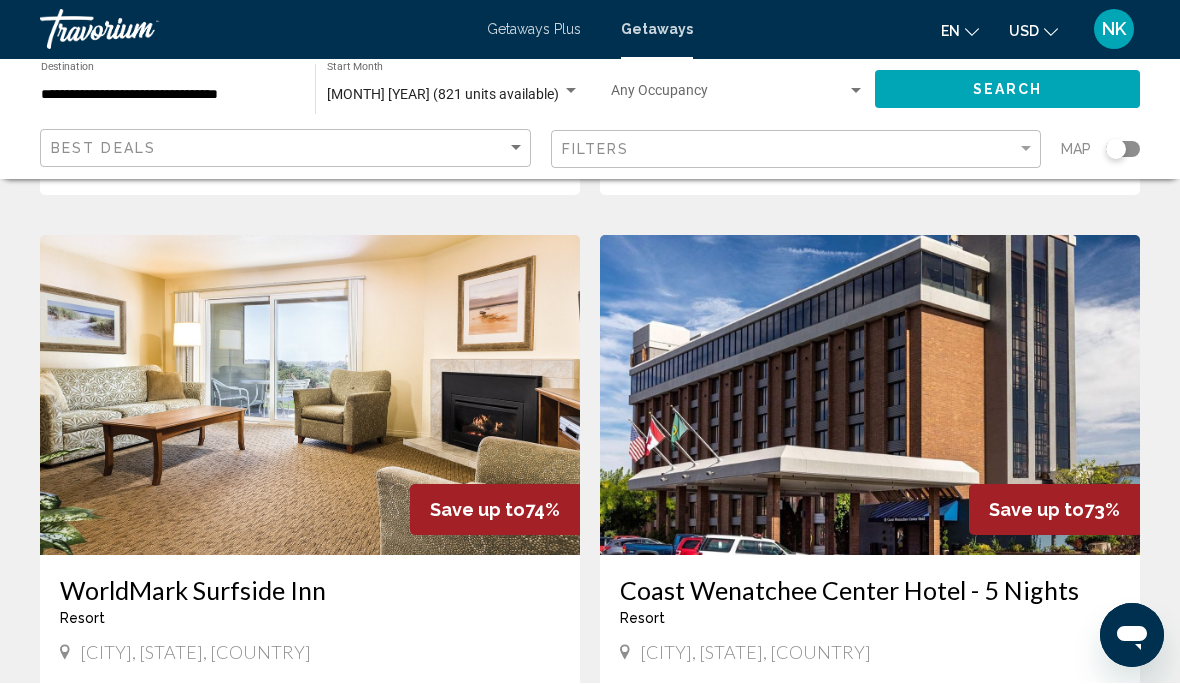 click at bounding box center [310, 396] 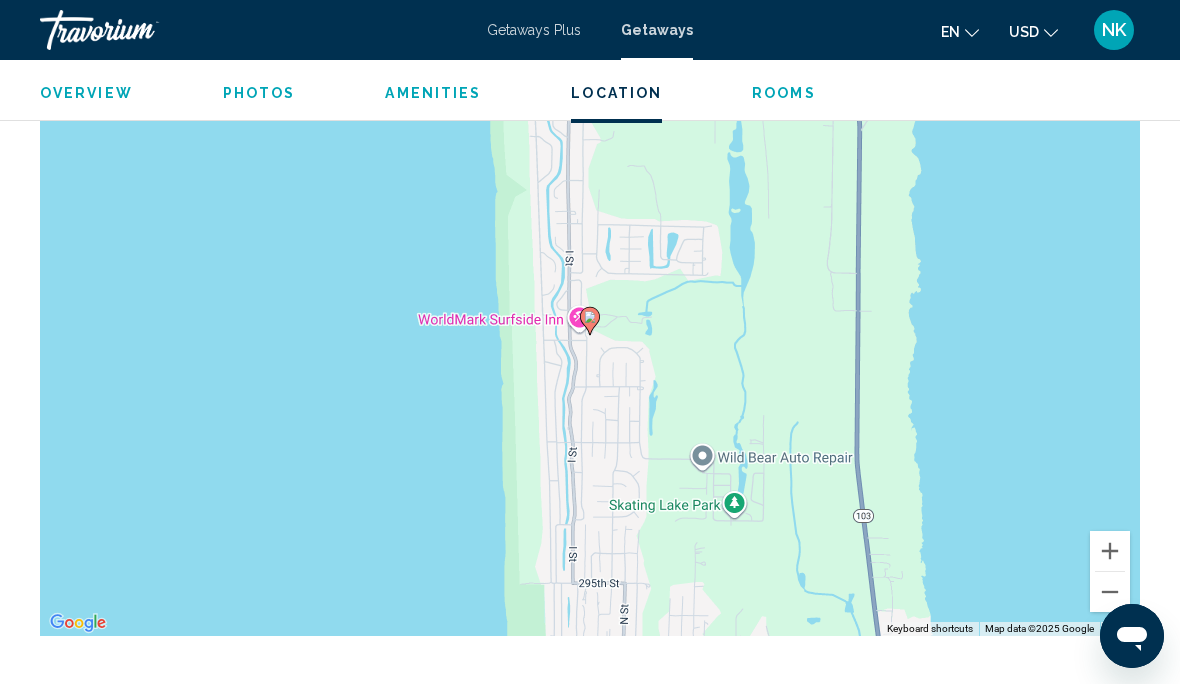 scroll, scrollTop: 3352, scrollLeft: 0, axis: vertical 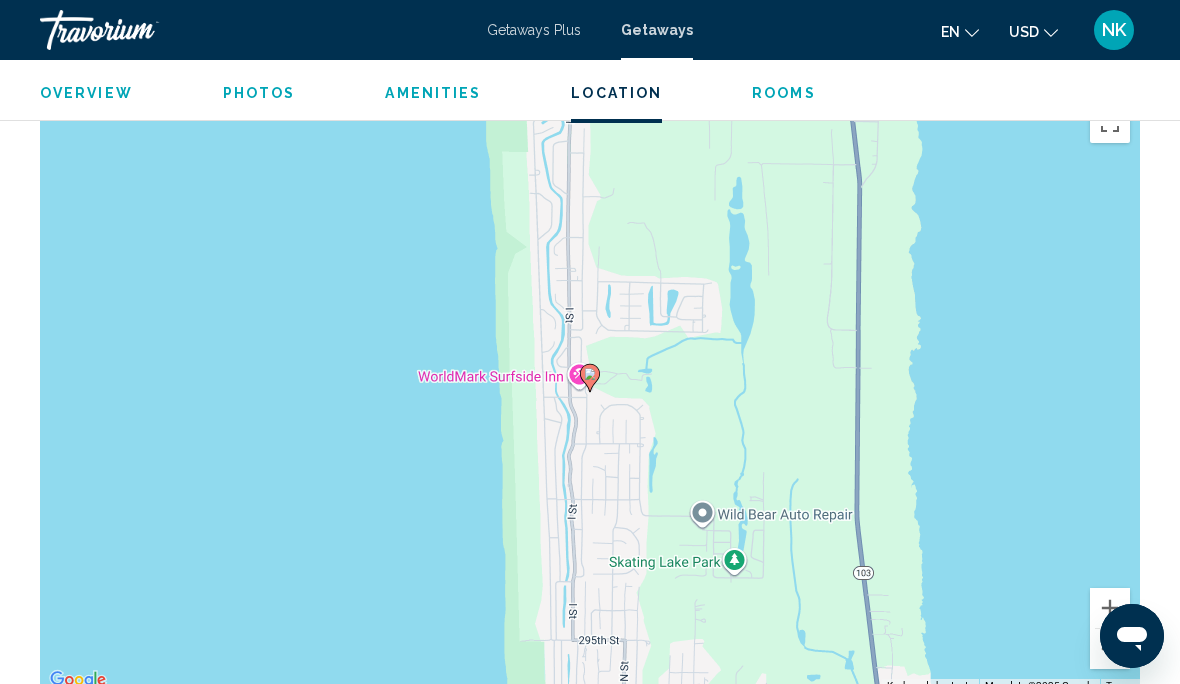 click at bounding box center (1110, 649) 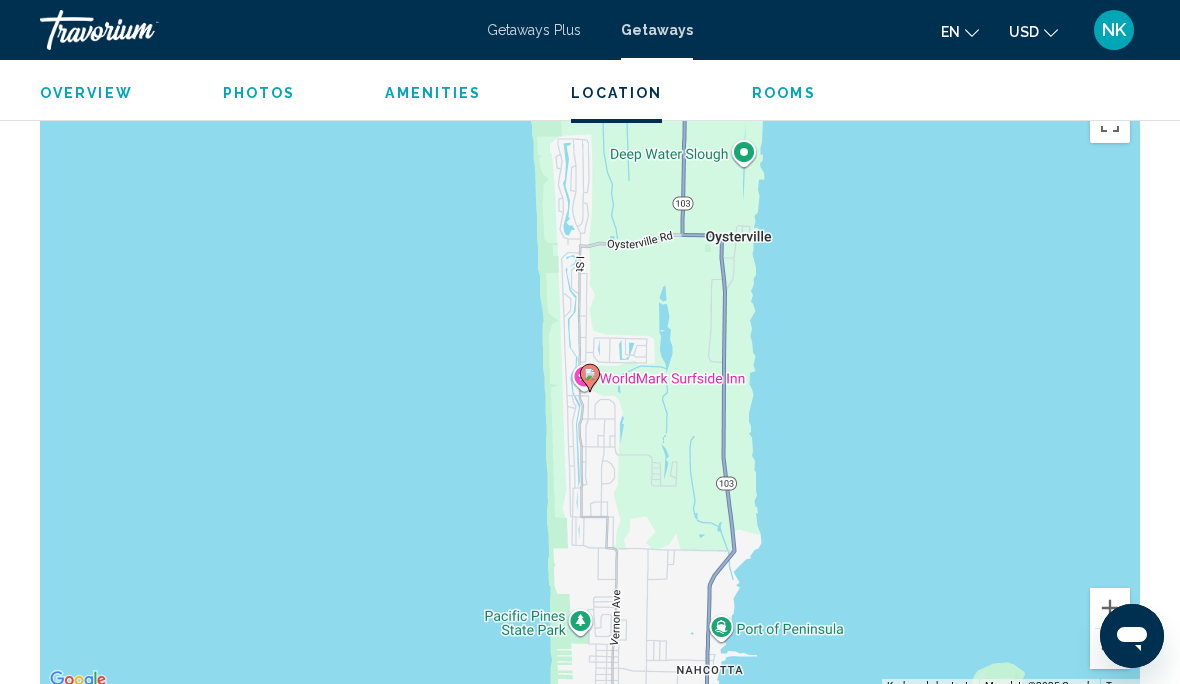 click at bounding box center (1110, 649) 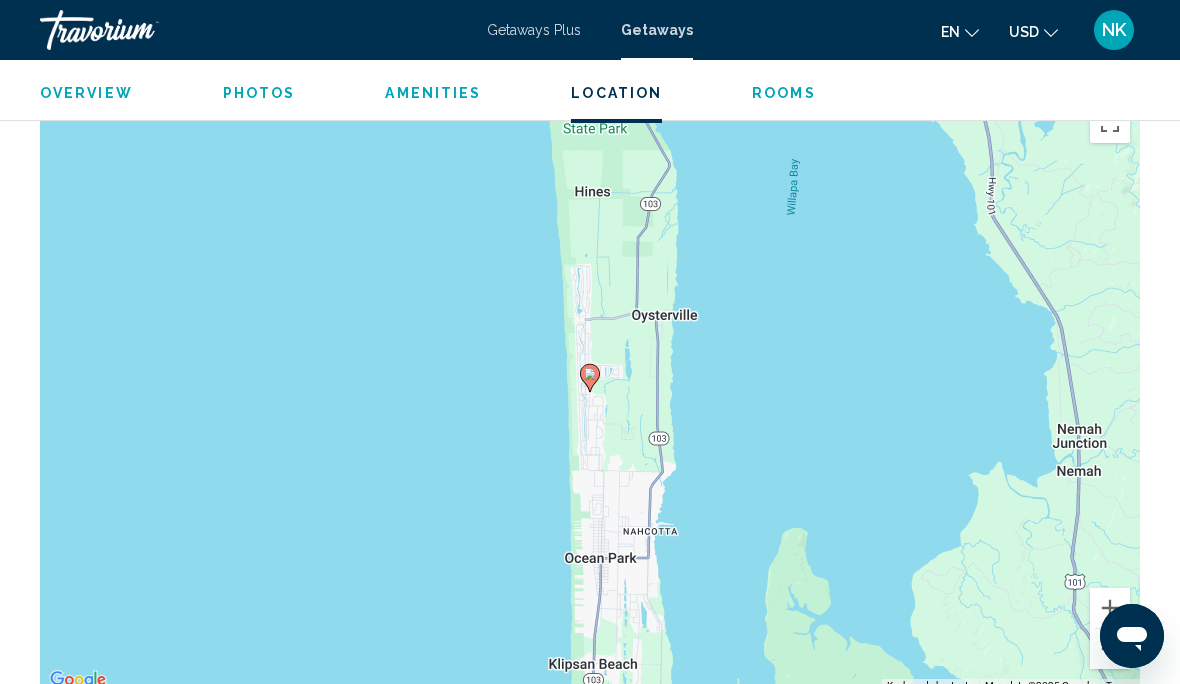 click at bounding box center [1110, 649] 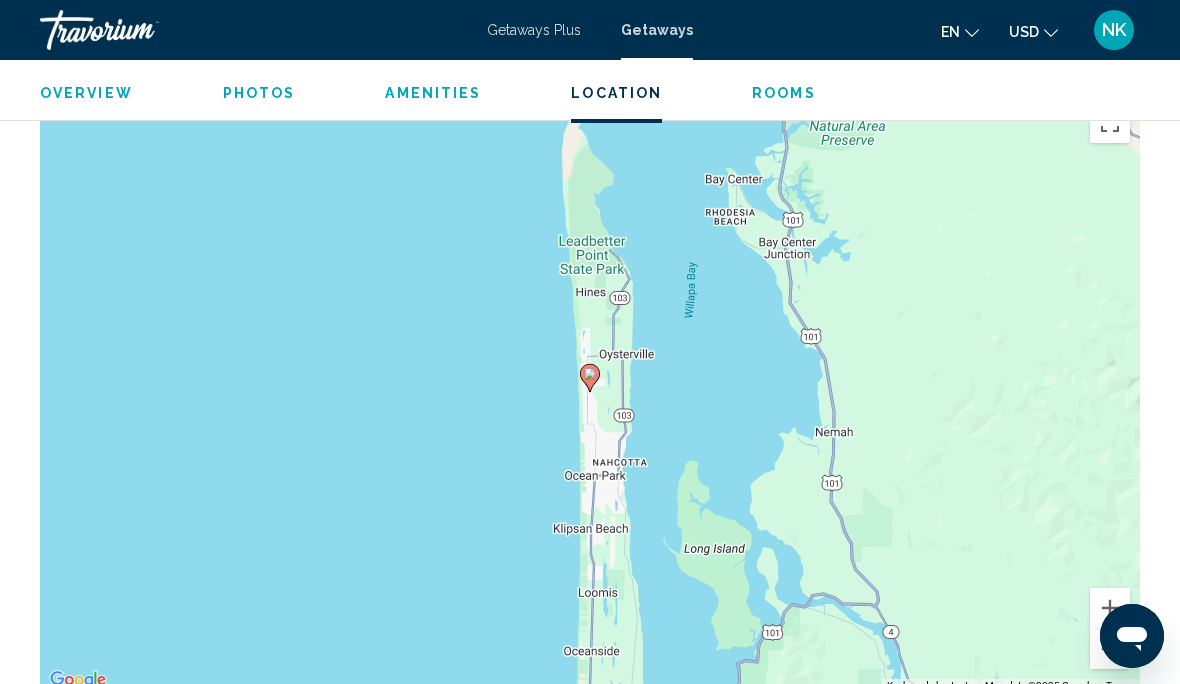 click at bounding box center (1110, 649) 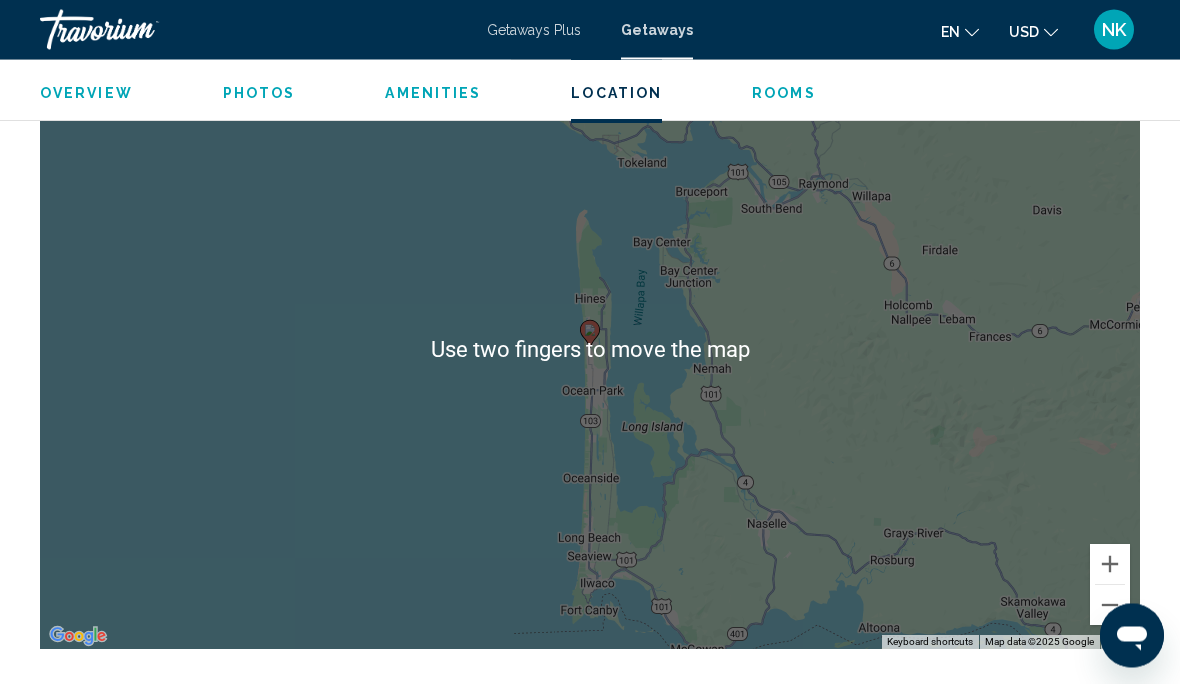 scroll, scrollTop: 3452, scrollLeft: 0, axis: vertical 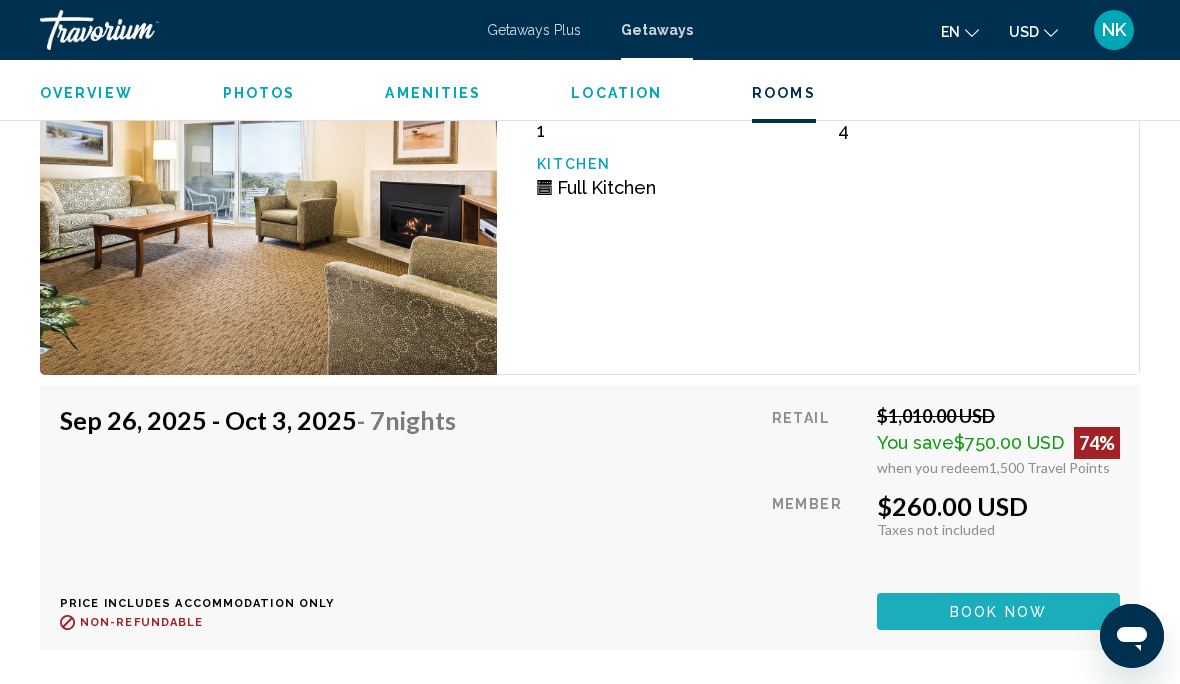 click on "Book now" at bounding box center [998, 612] 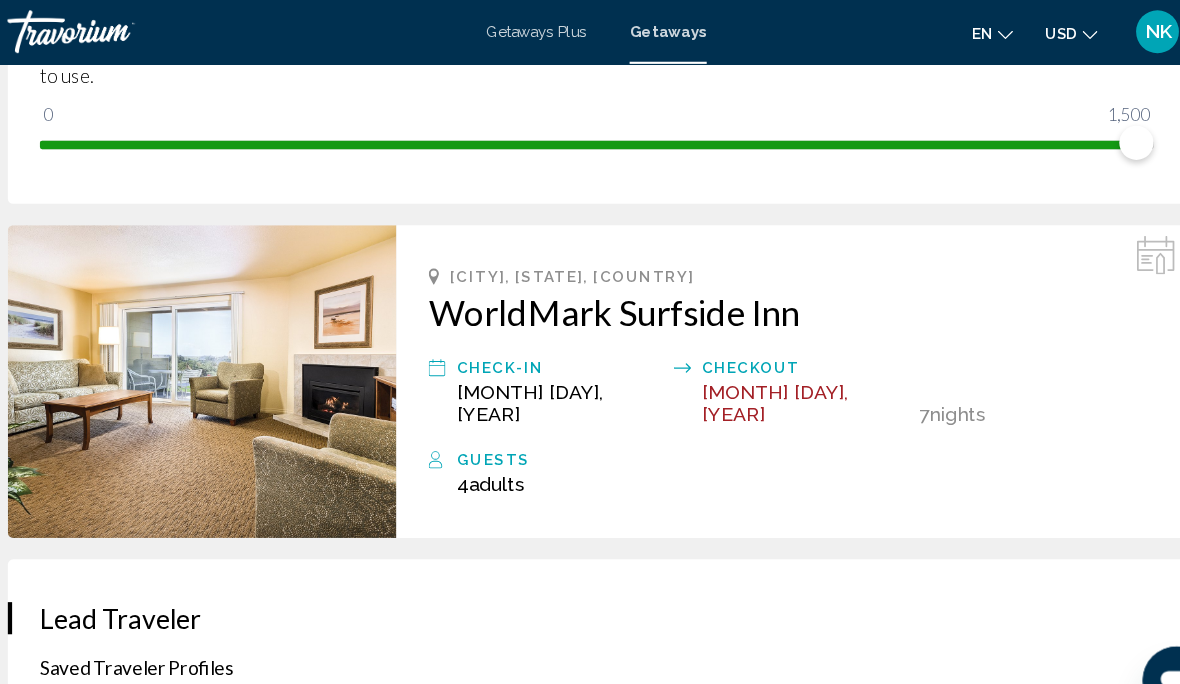 scroll, scrollTop: 435, scrollLeft: 0, axis: vertical 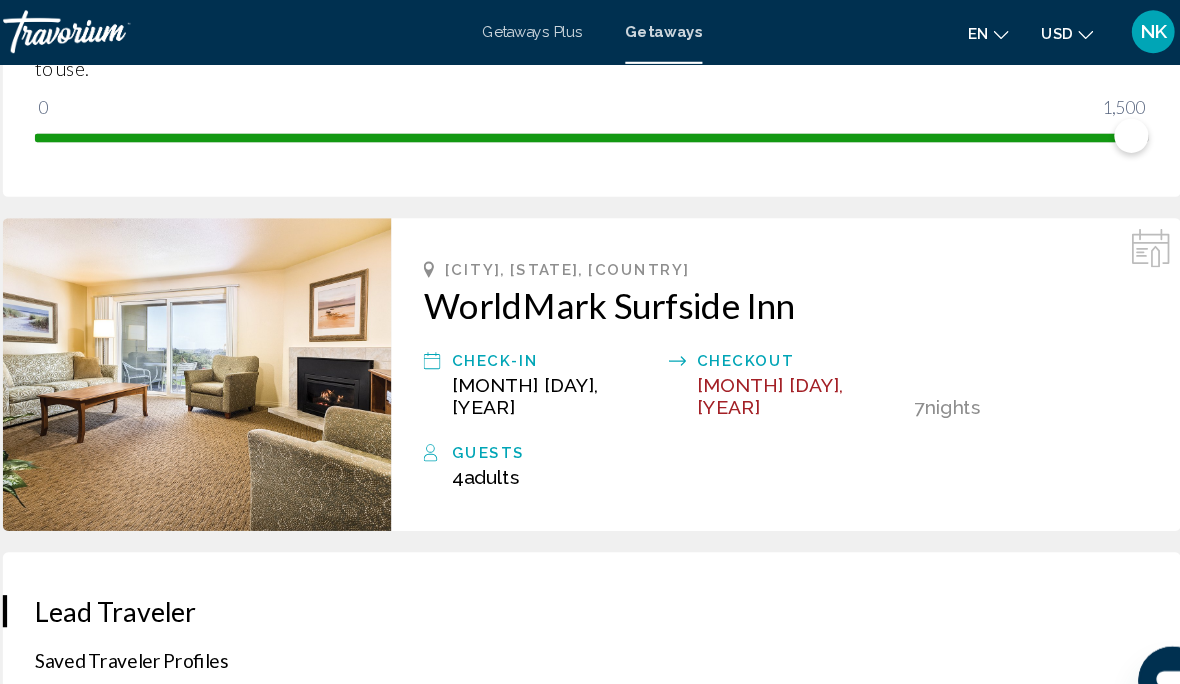 click on "WorldMark Surfside Inn" at bounding box center (771, 285) 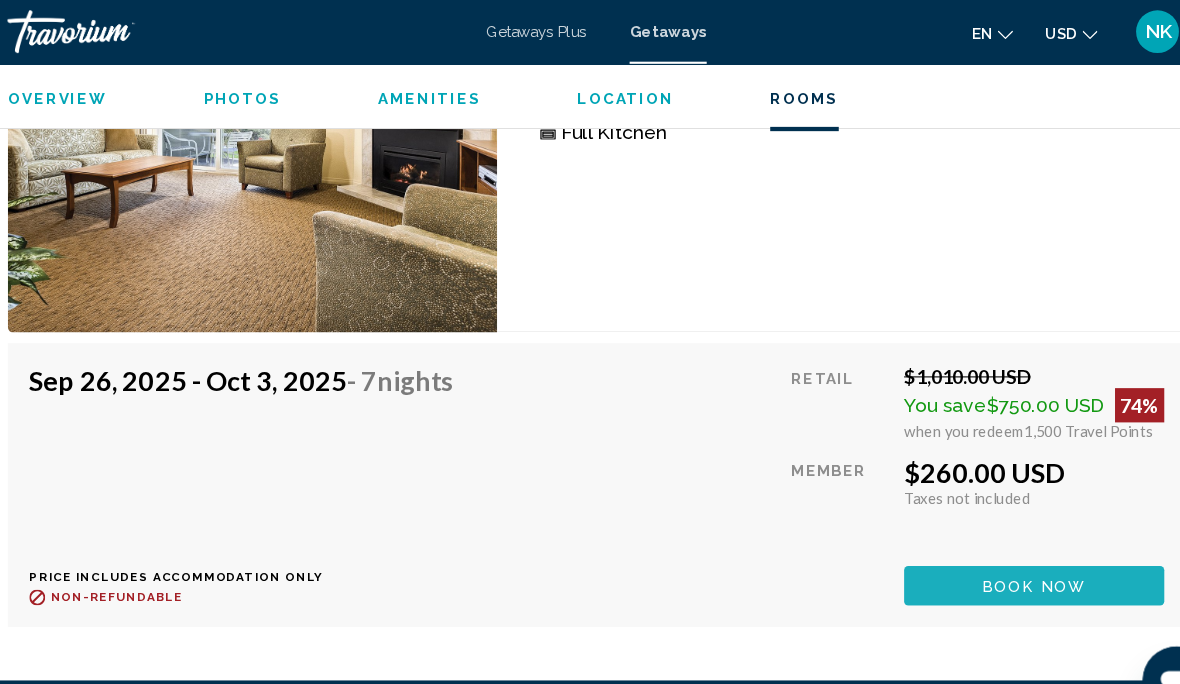 scroll, scrollTop: 4160, scrollLeft: 0, axis: vertical 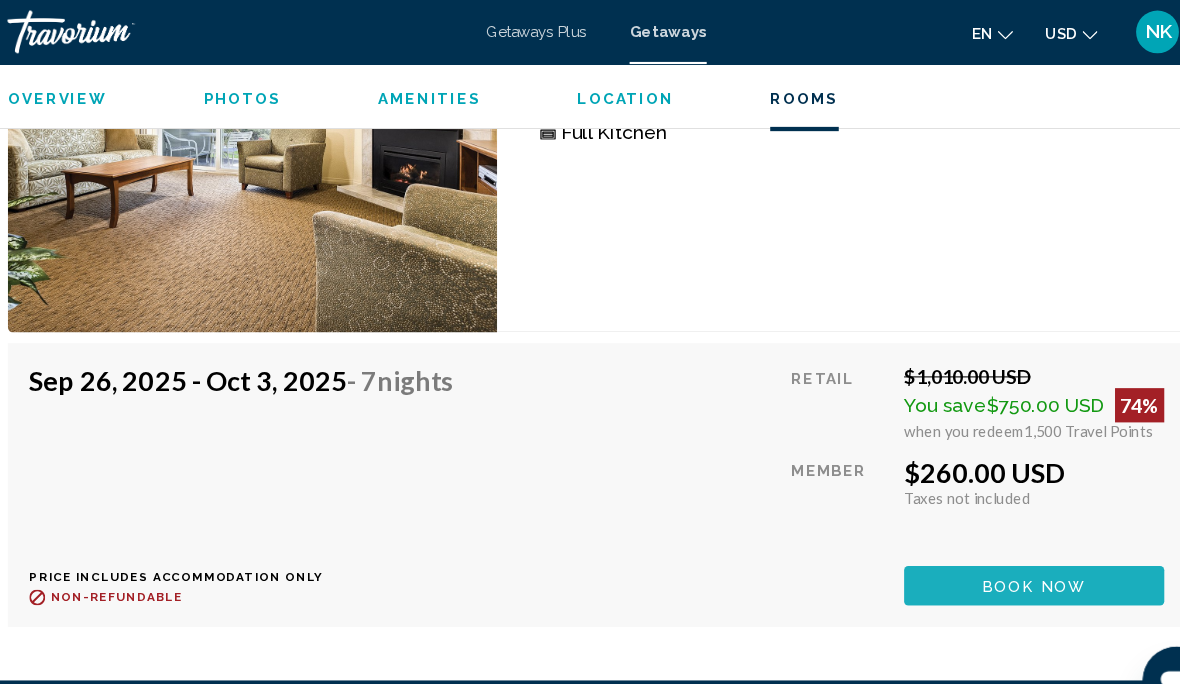 click on "Book now" at bounding box center [998, 548] 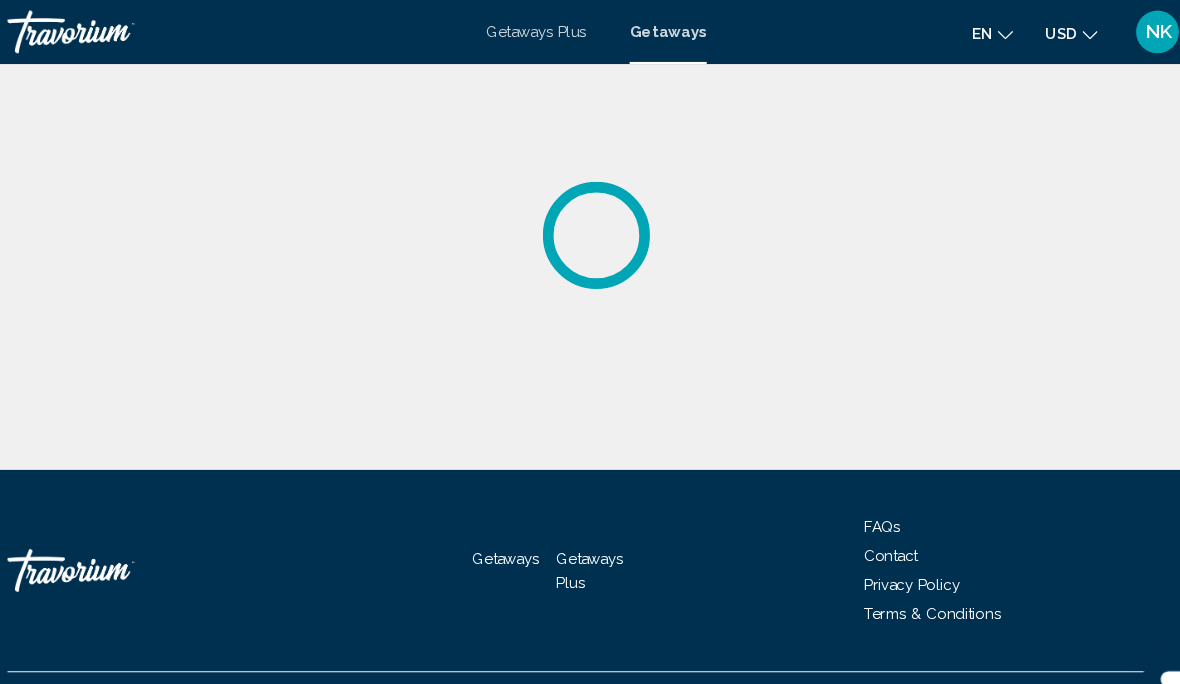 scroll, scrollTop: 50, scrollLeft: 0, axis: vertical 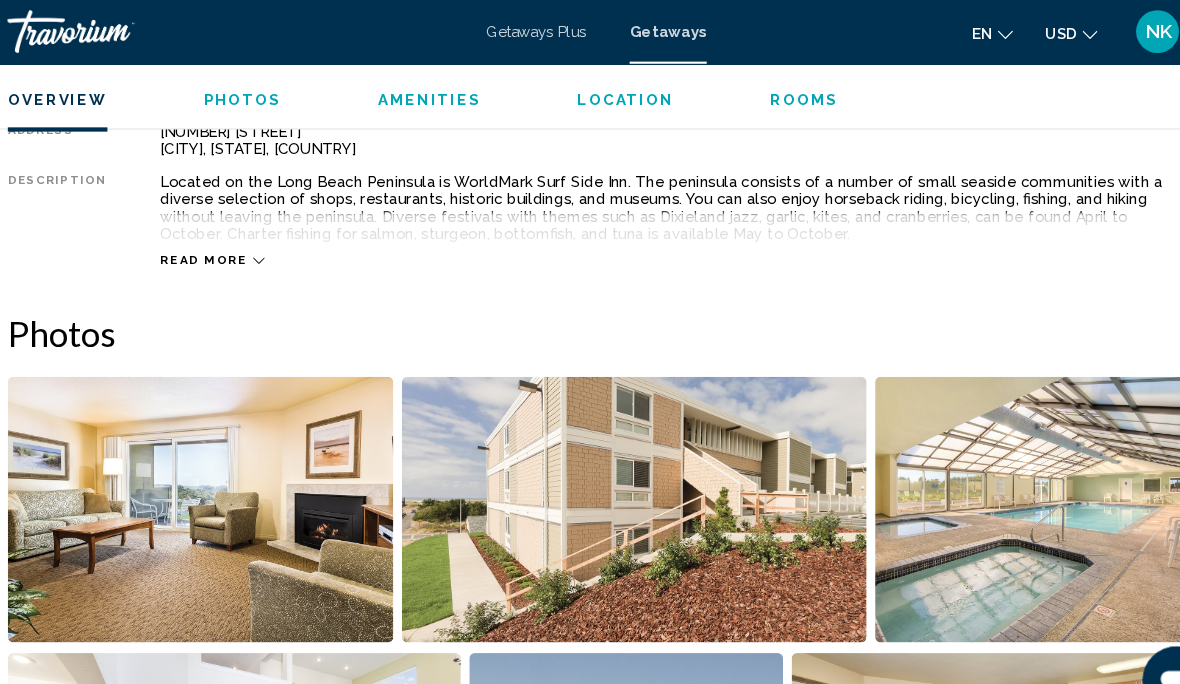 click at bounding box center (220, 476) 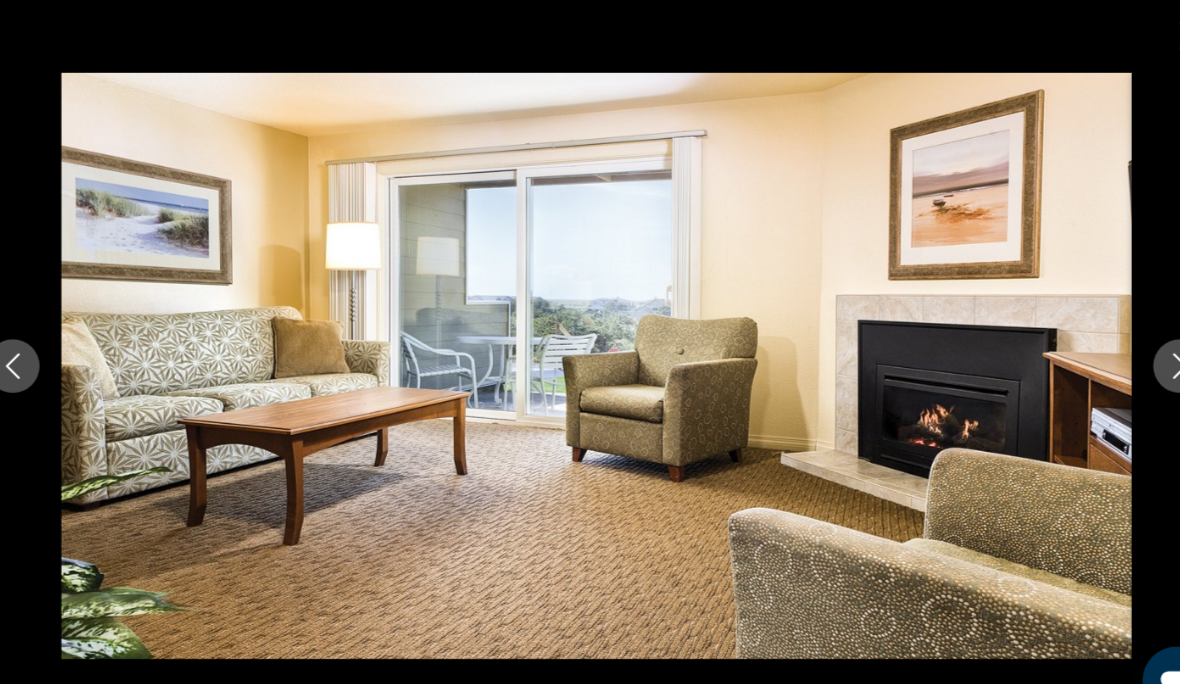click 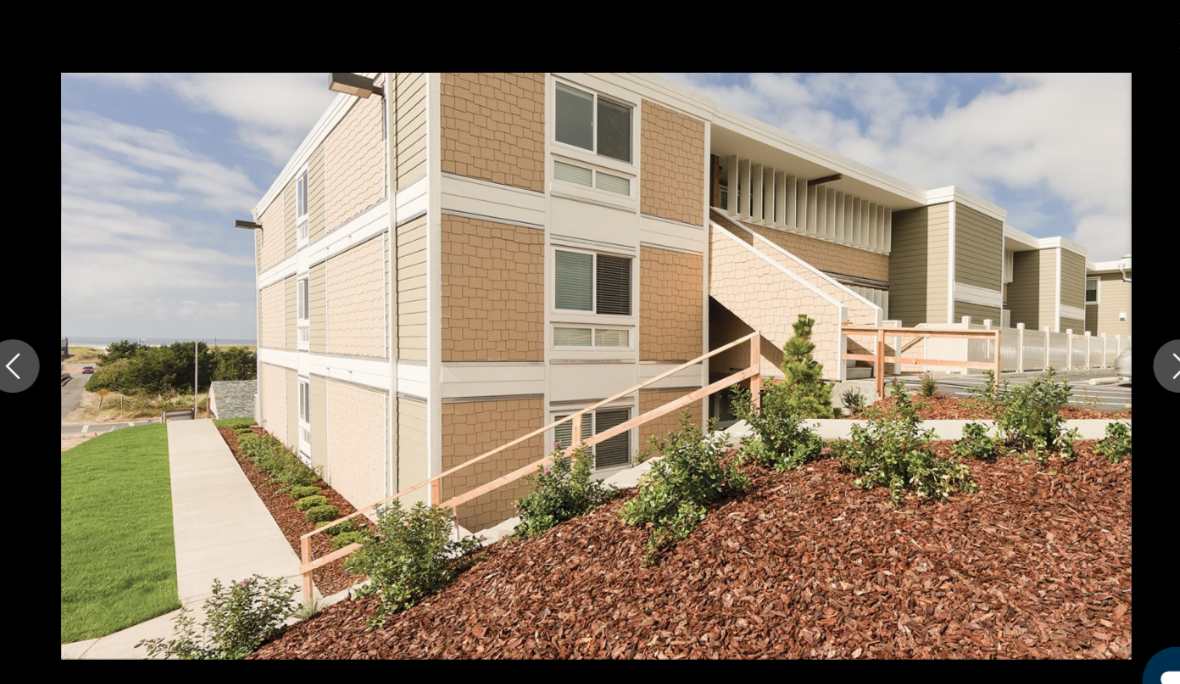 click 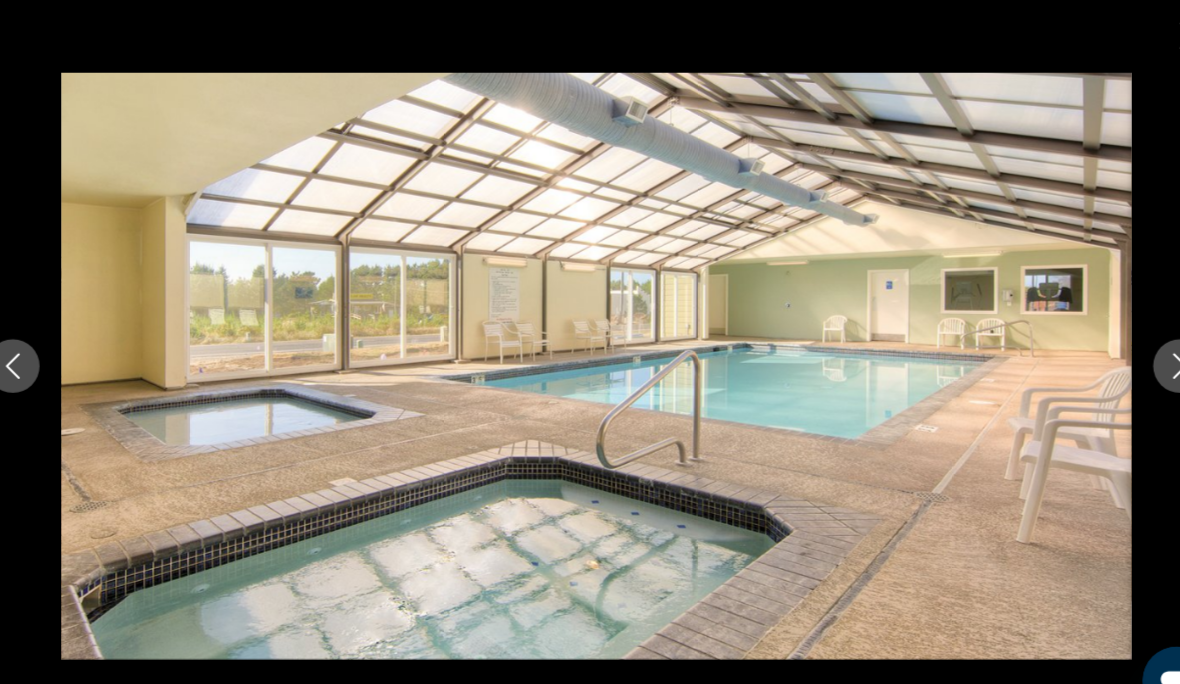 click at bounding box center (1135, 342) 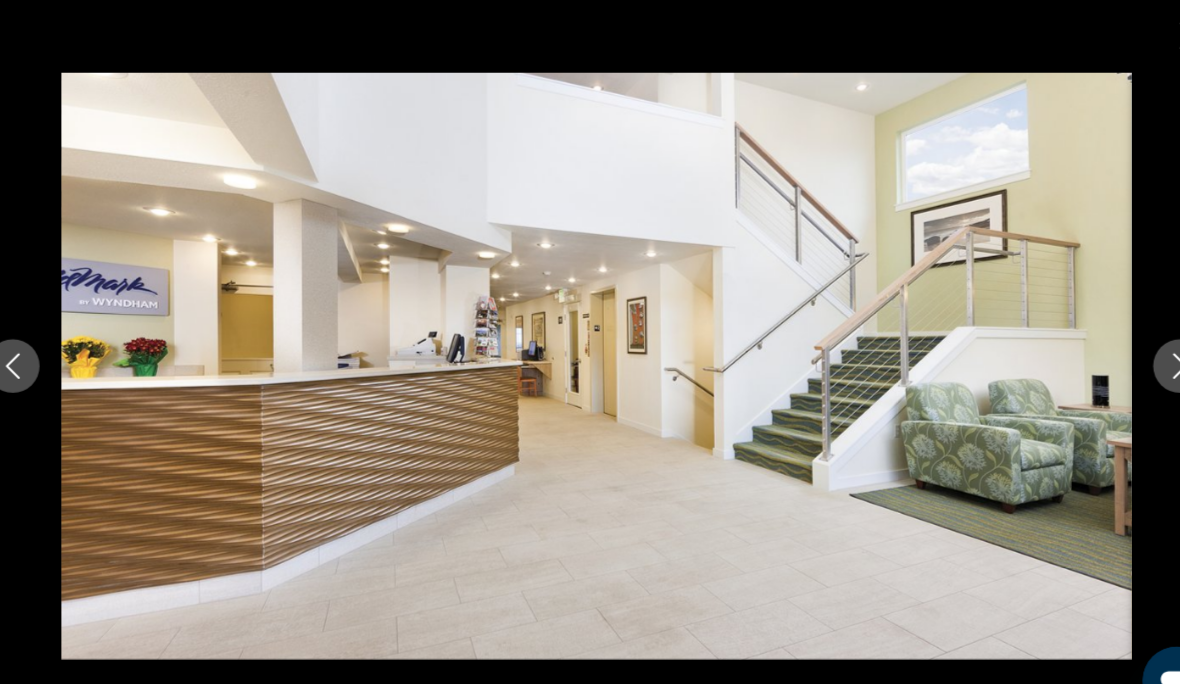 click at bounding box center (1135, 342) 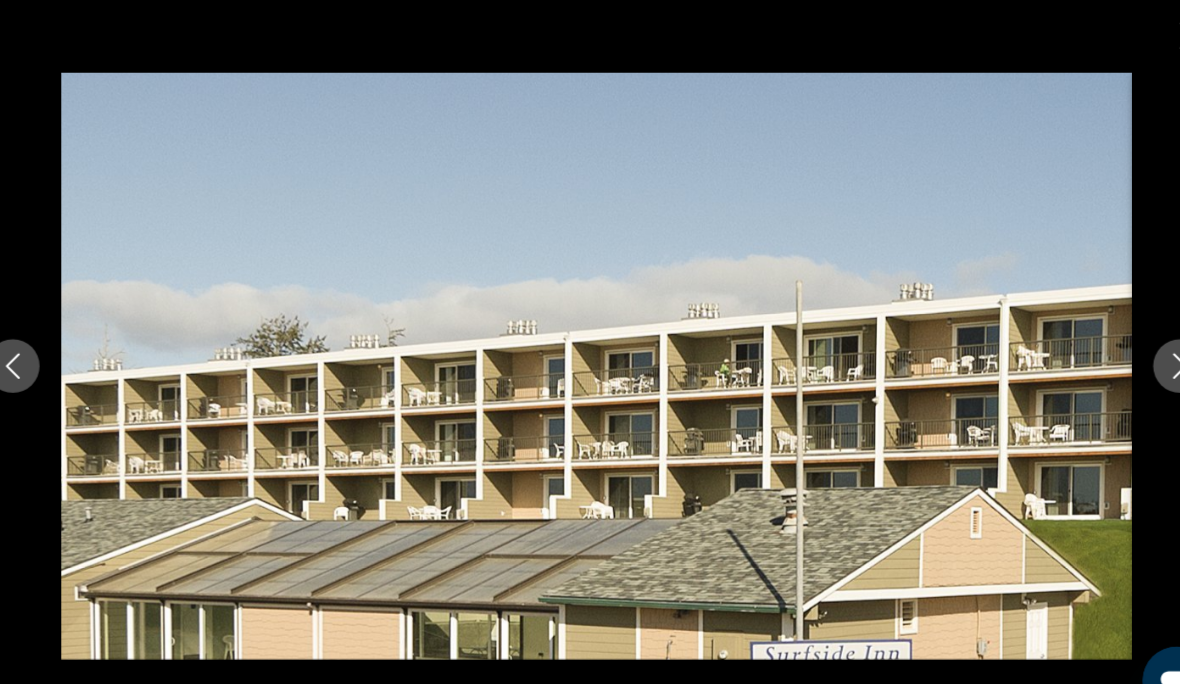 click 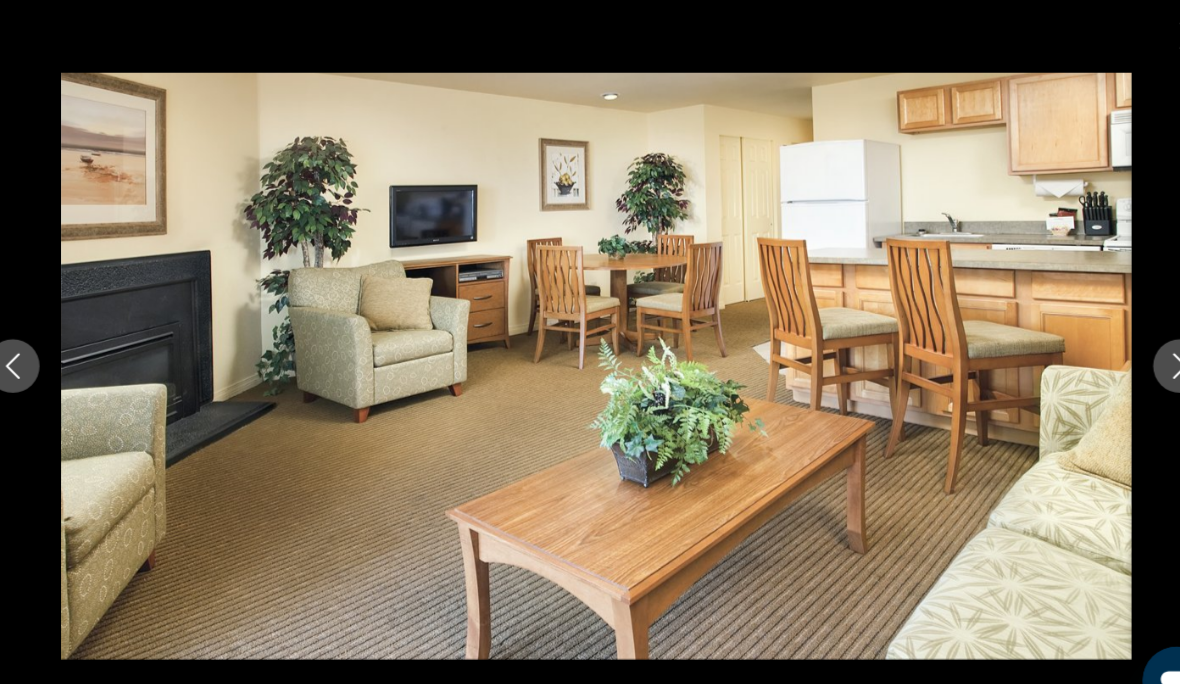 click at bounding box center (1135, 342) 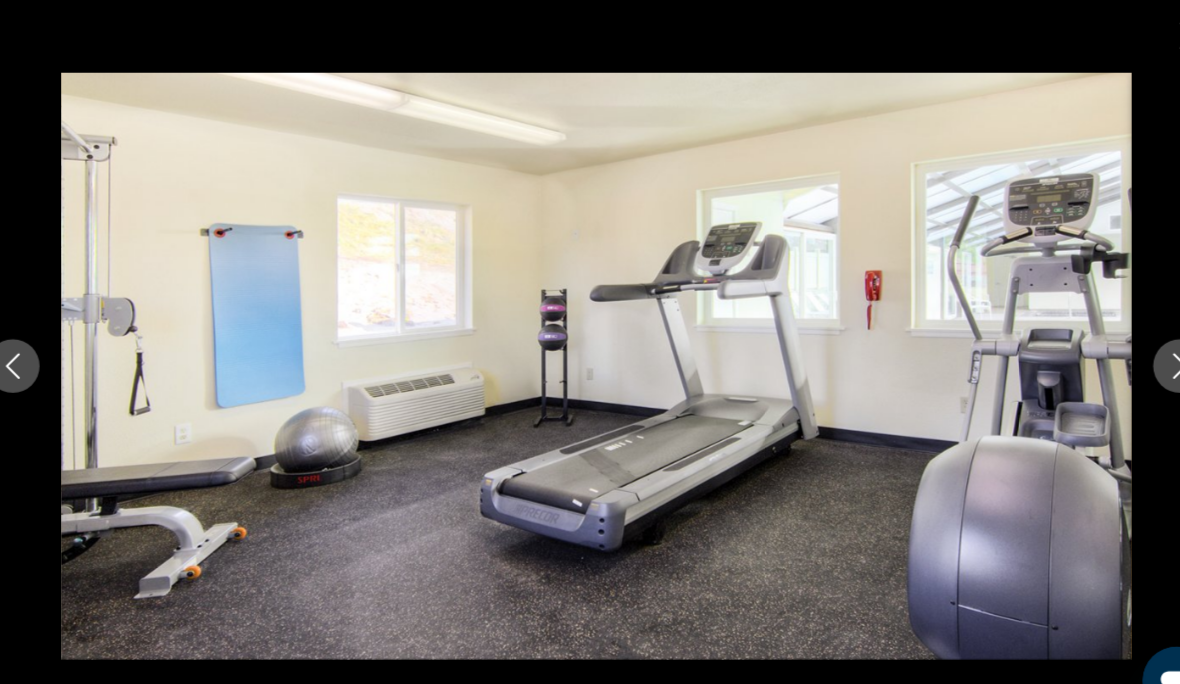 click at bounding box center [1135, 342] 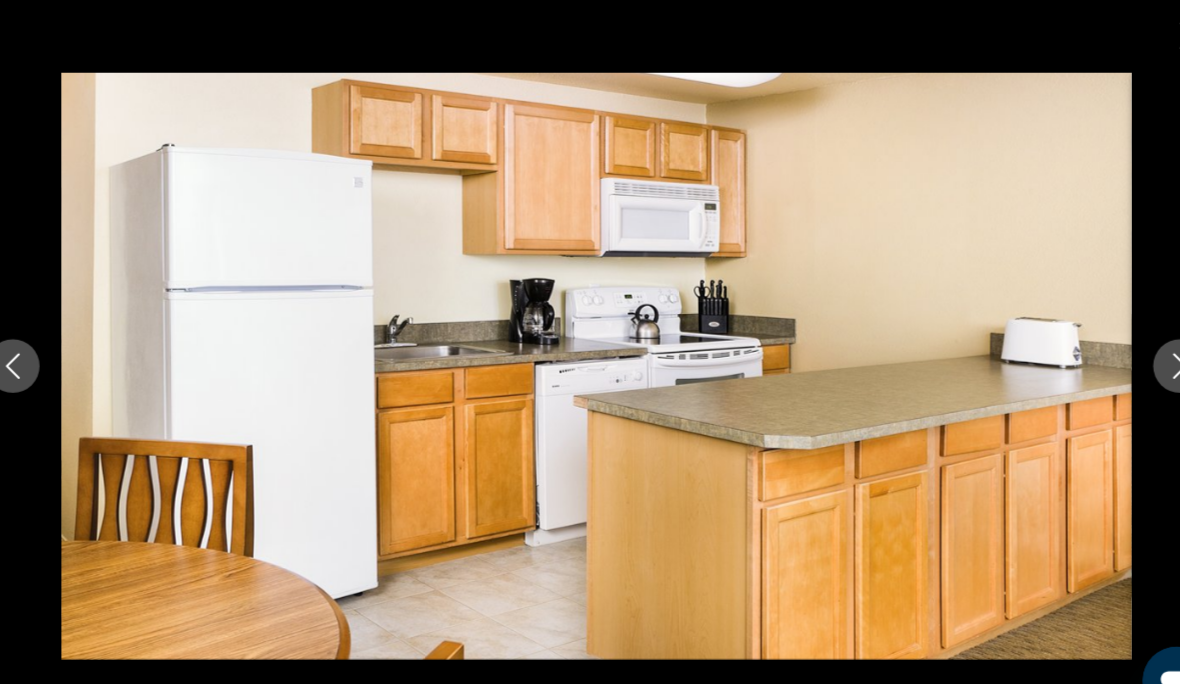 click 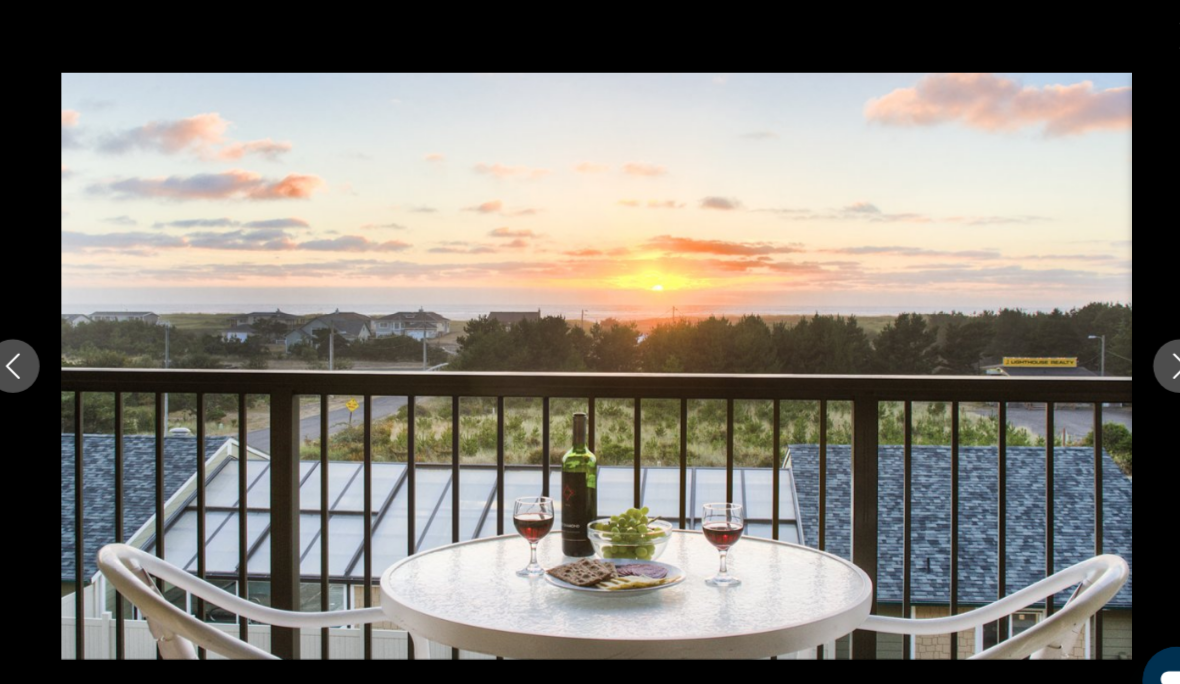 click at bounding box center (1135, 342) 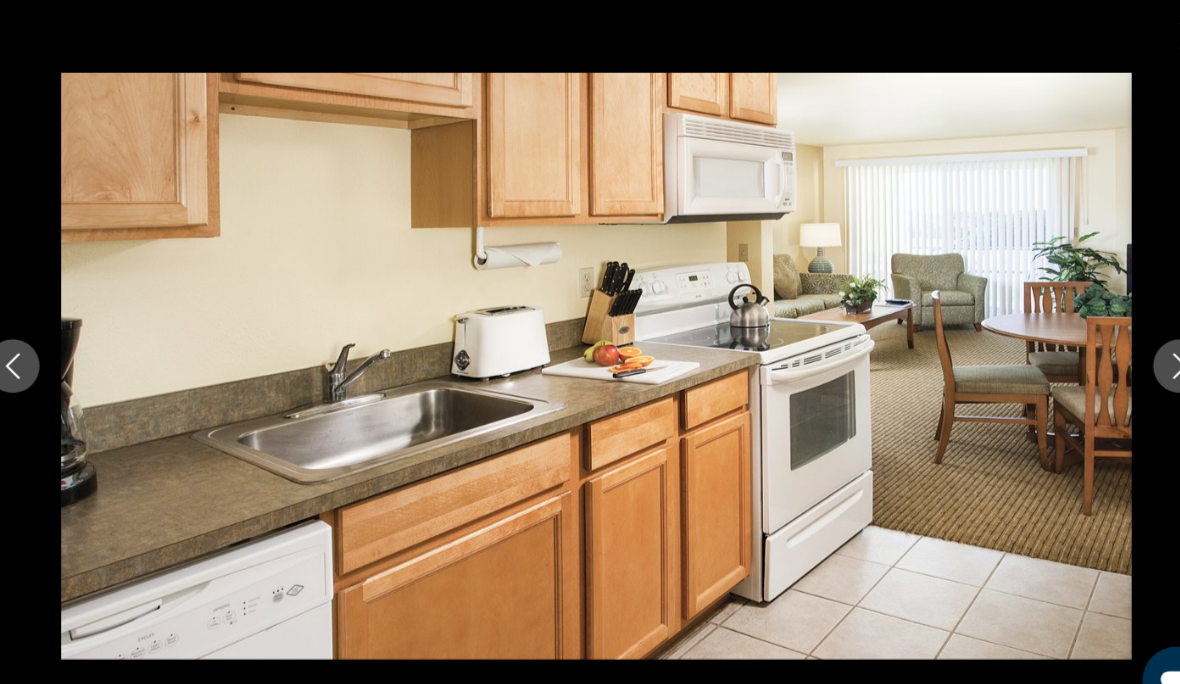 click at bounding box center [1135, 342] 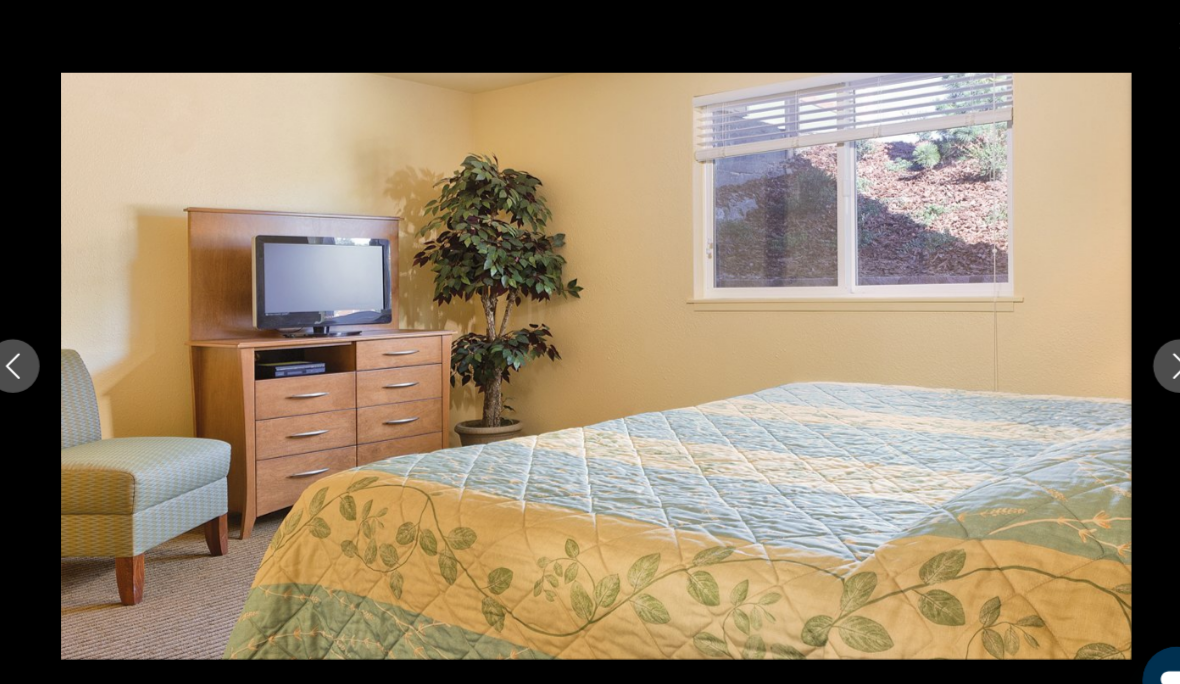 click at bounding box center [1135, 342] 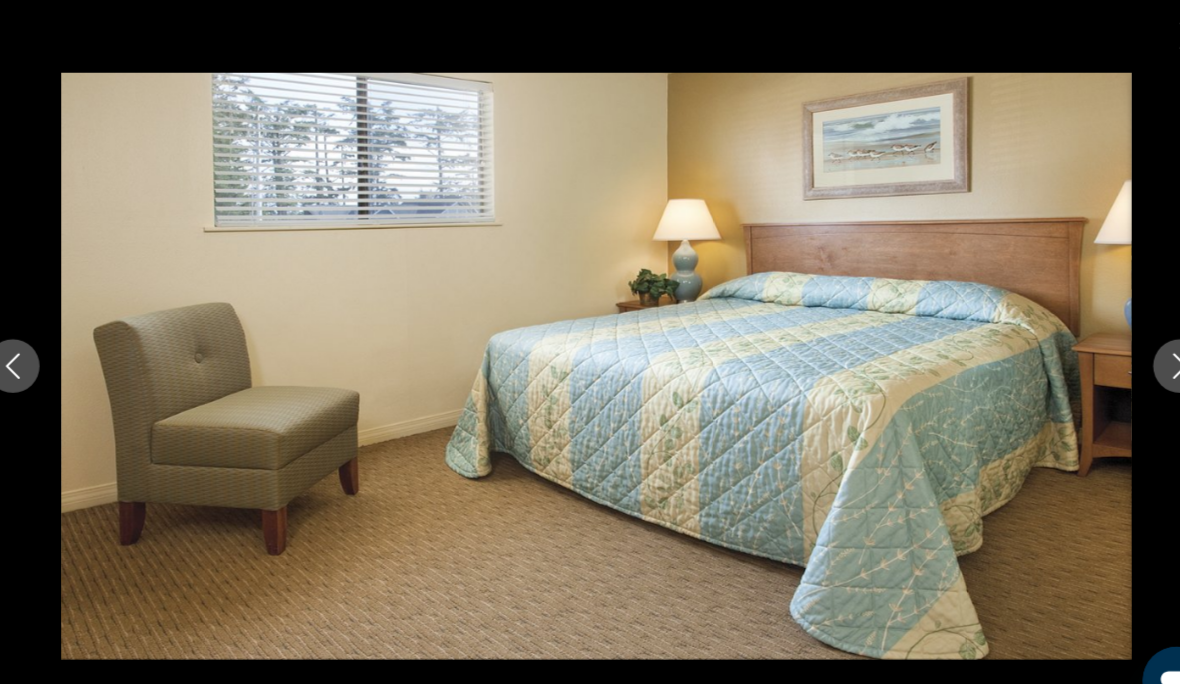 click at bounding box center [1135, 342] 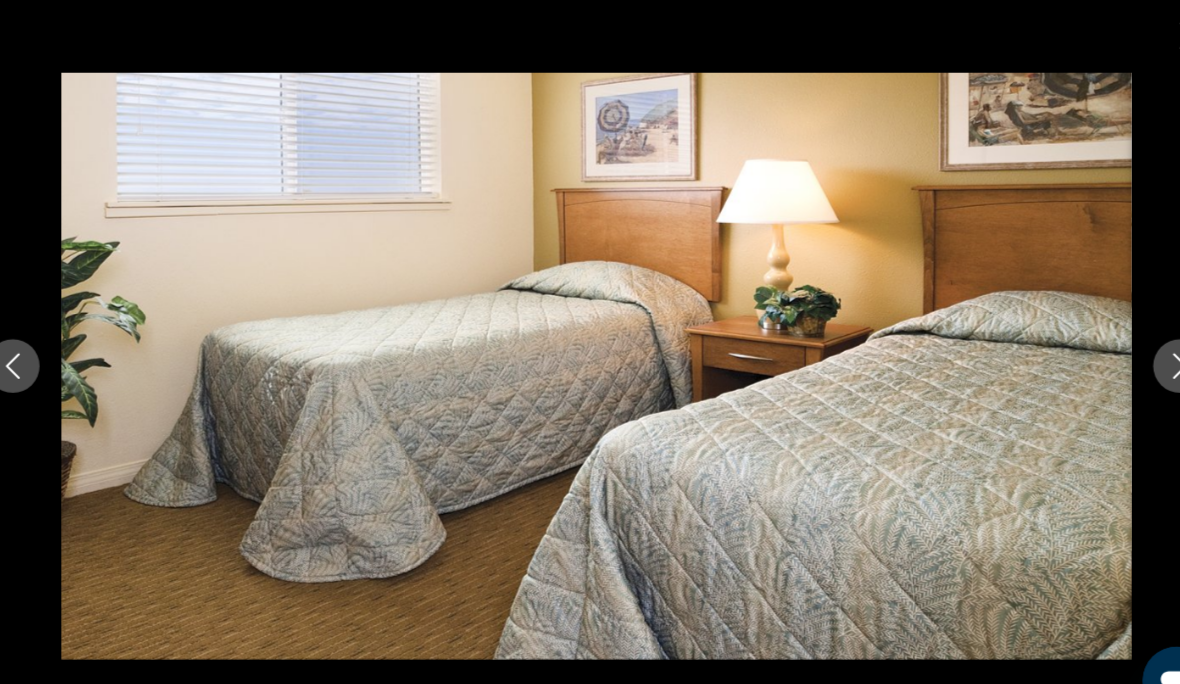 click at bounding box center [1135, 342] 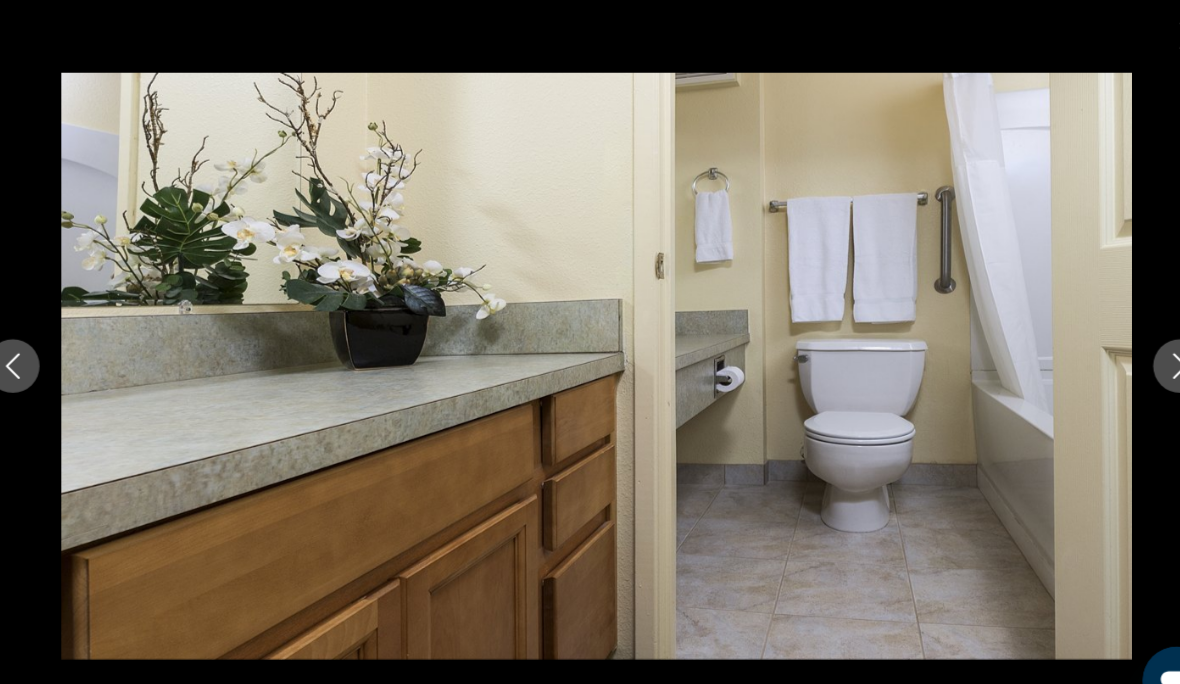 click 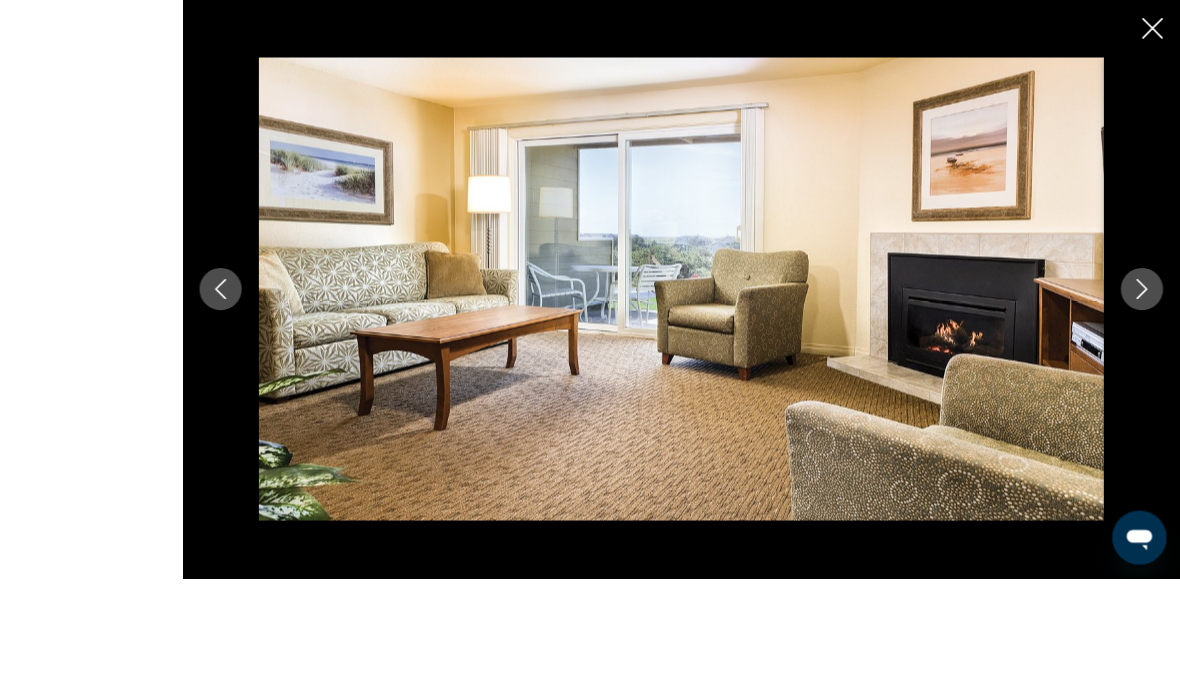 scroll, scrollTop: 1179, scrollLeft: 0, axis: vertical 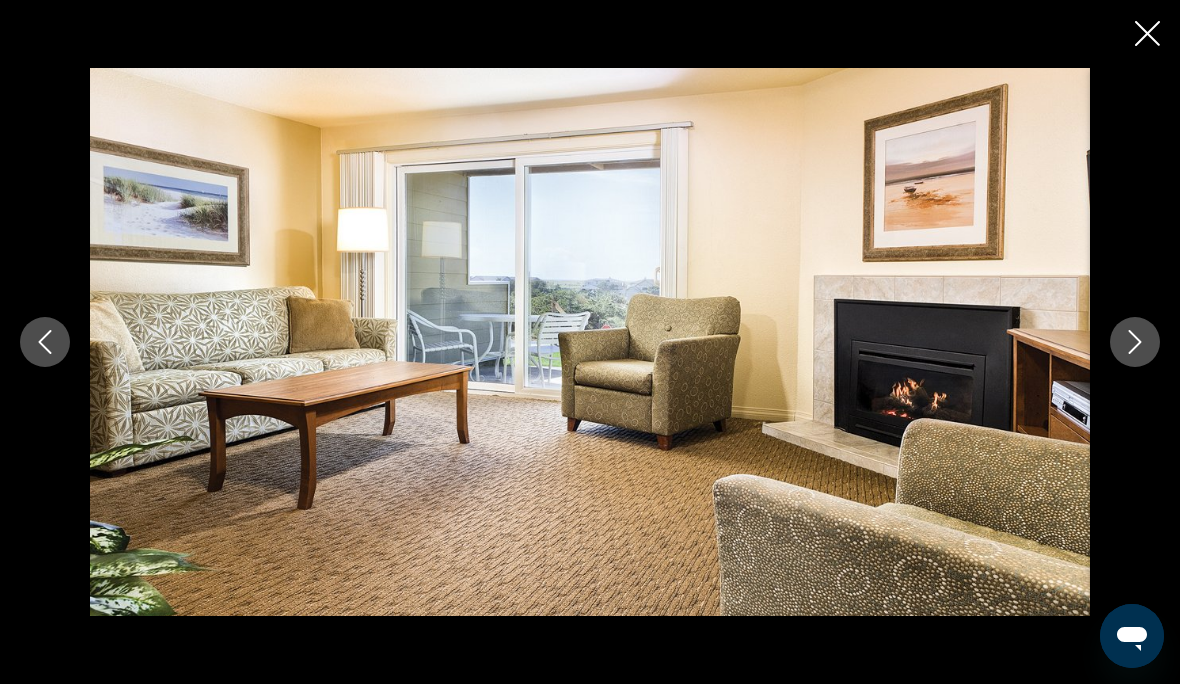 click 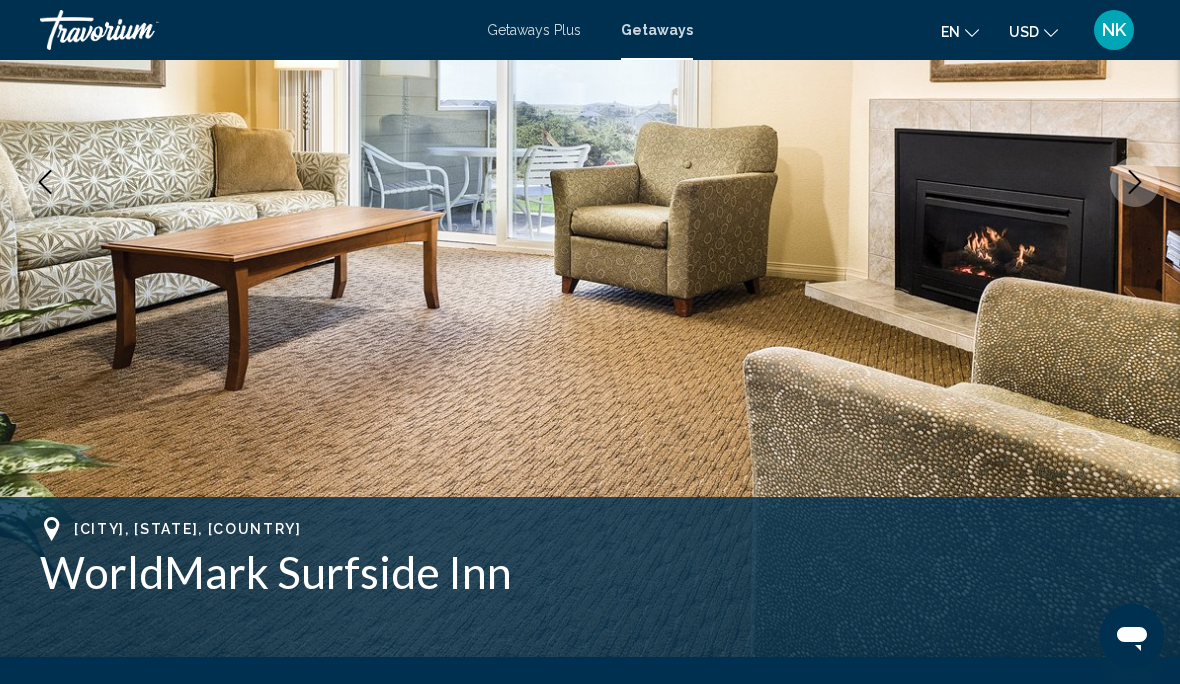 scroll, scrollTop: 0, scrollLeft: 0, axis: both 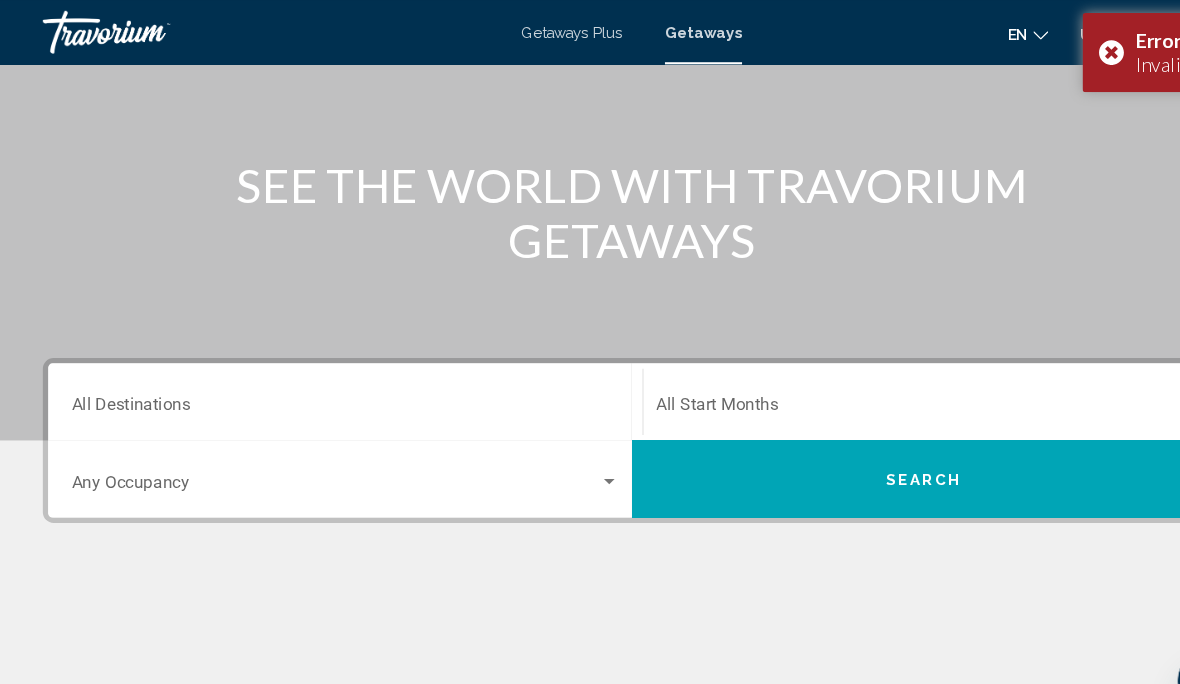 click on "Destination All Destinations" at bounding box center [322, 382] 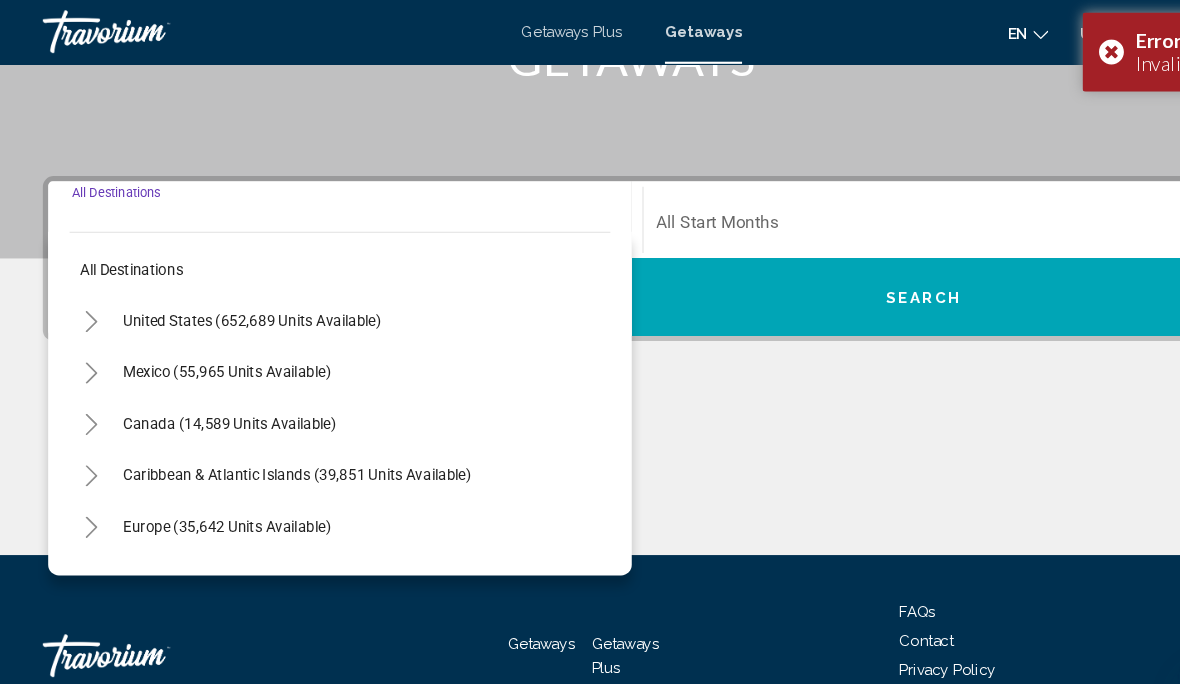 scroll, scrollTop: 410, scrollLeft: 0, axis: vertical 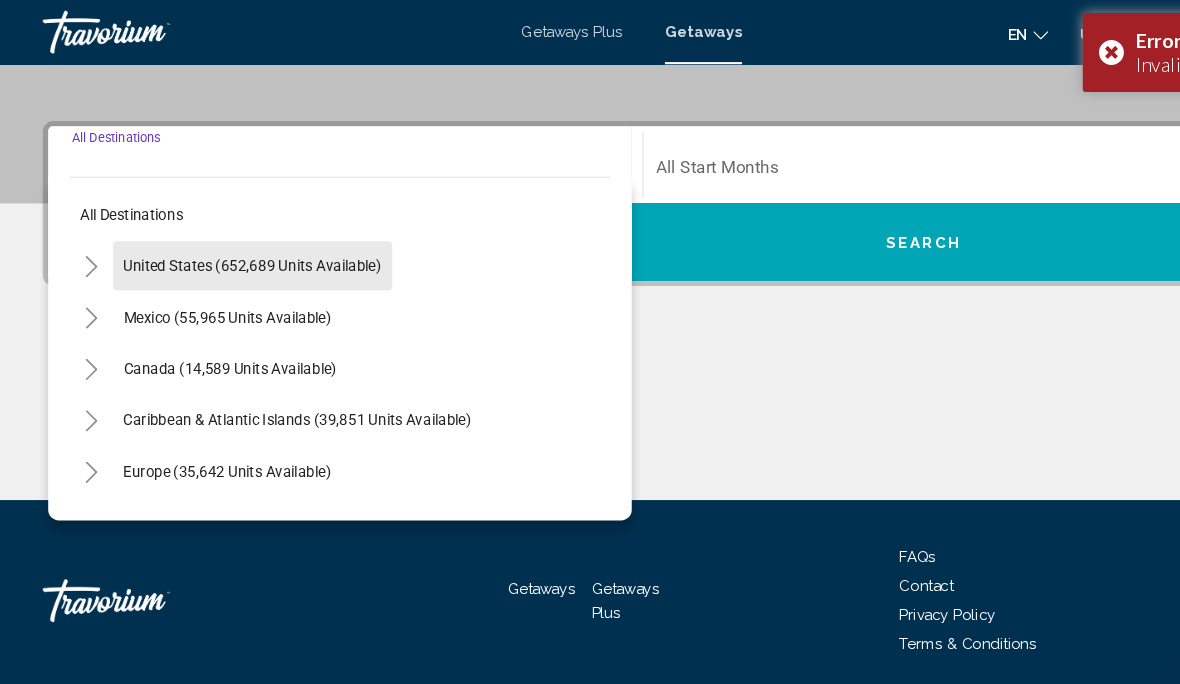 click on "United States (652,689 units available)" at bounding box center [212, 296] 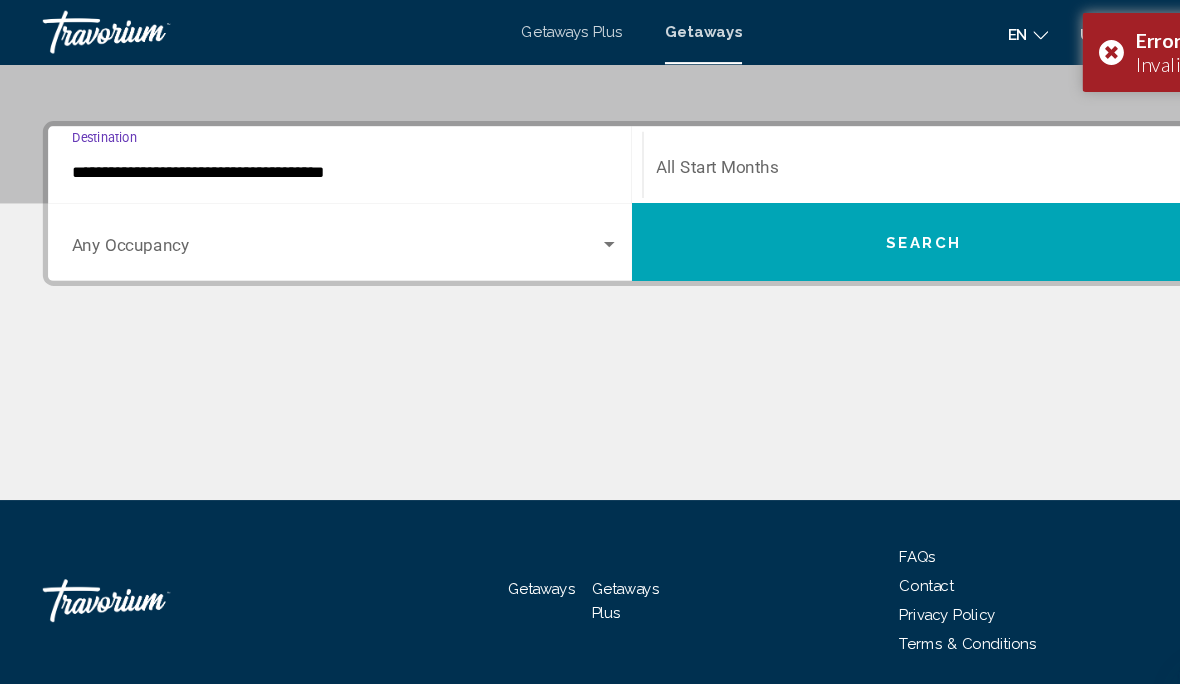 click on "**********" at bounding box center (322, 161) 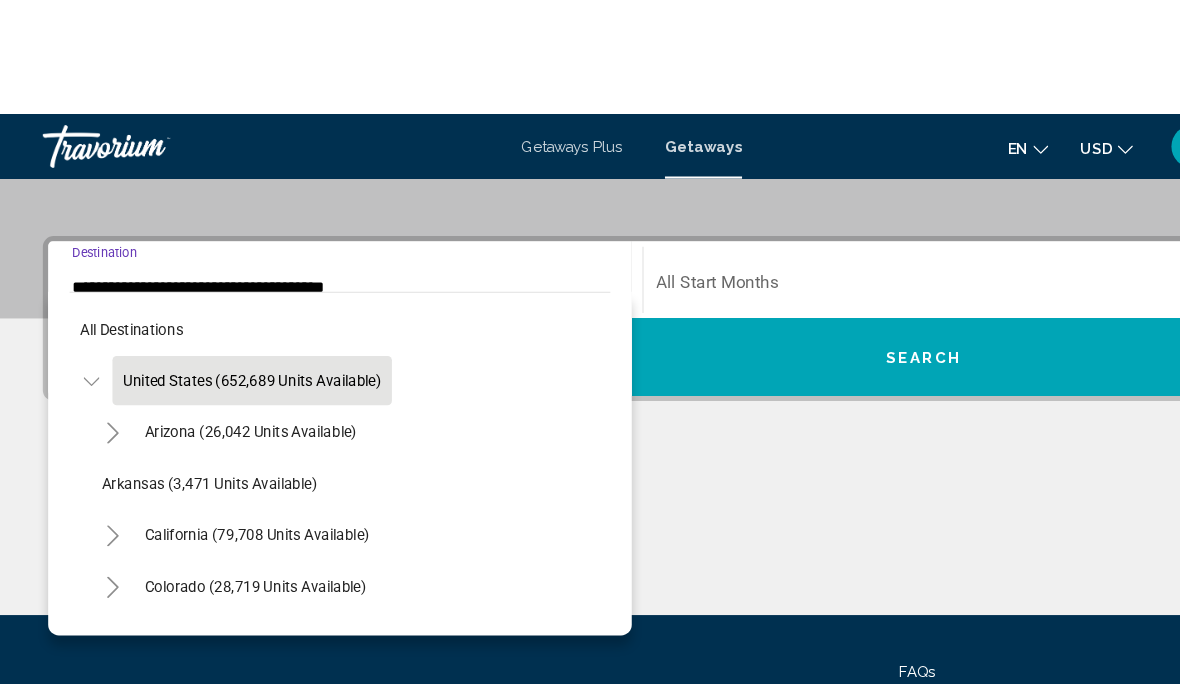 scroll, scrollTop: 303, scrollLeft: 0, axis: vertical 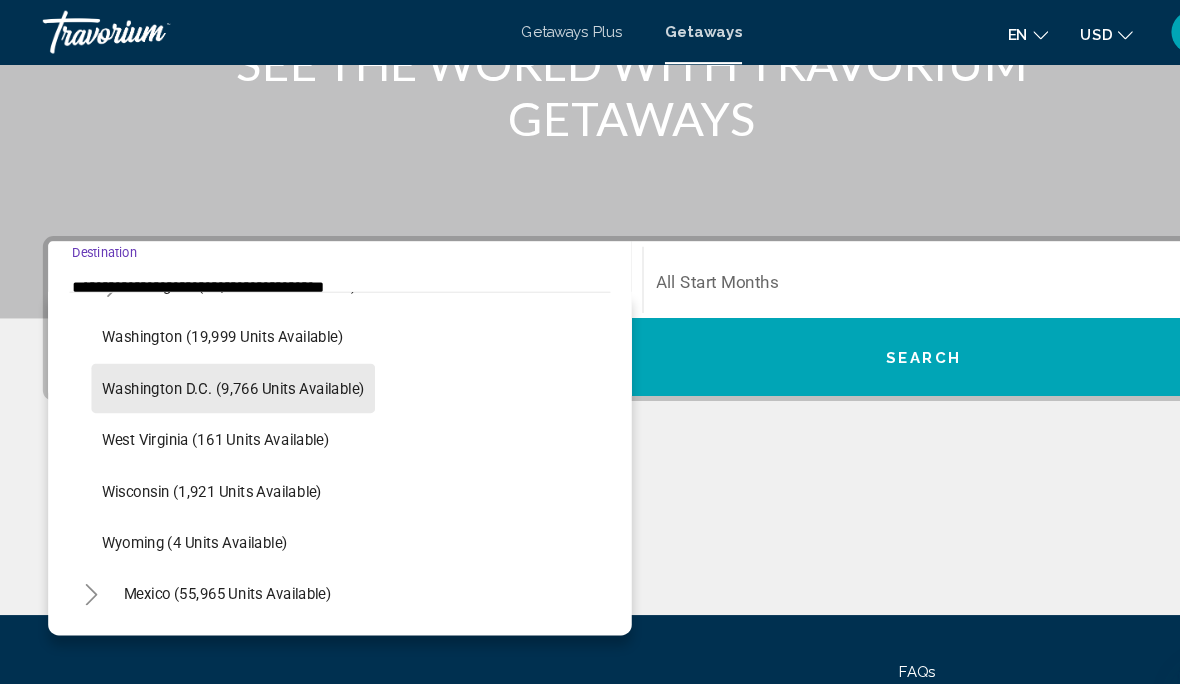 click on "Washington D.C. (9,766 units available)" 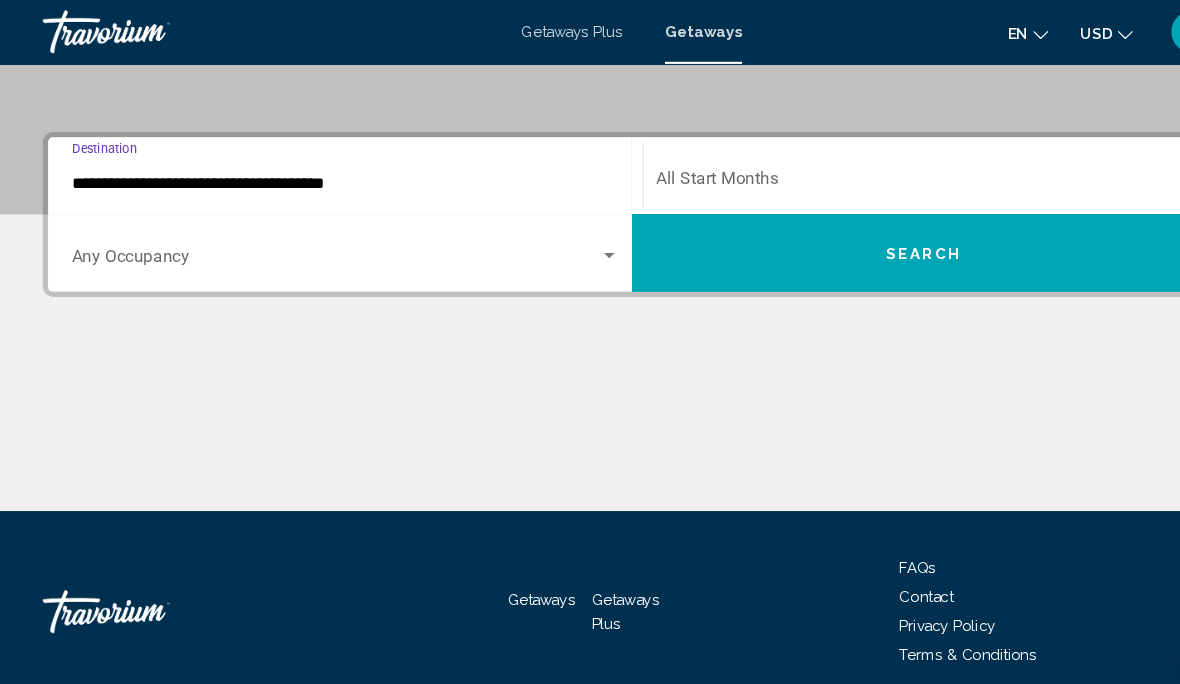 scroll, scrollTop: 410, scrollLeft: 0, axis: vertical 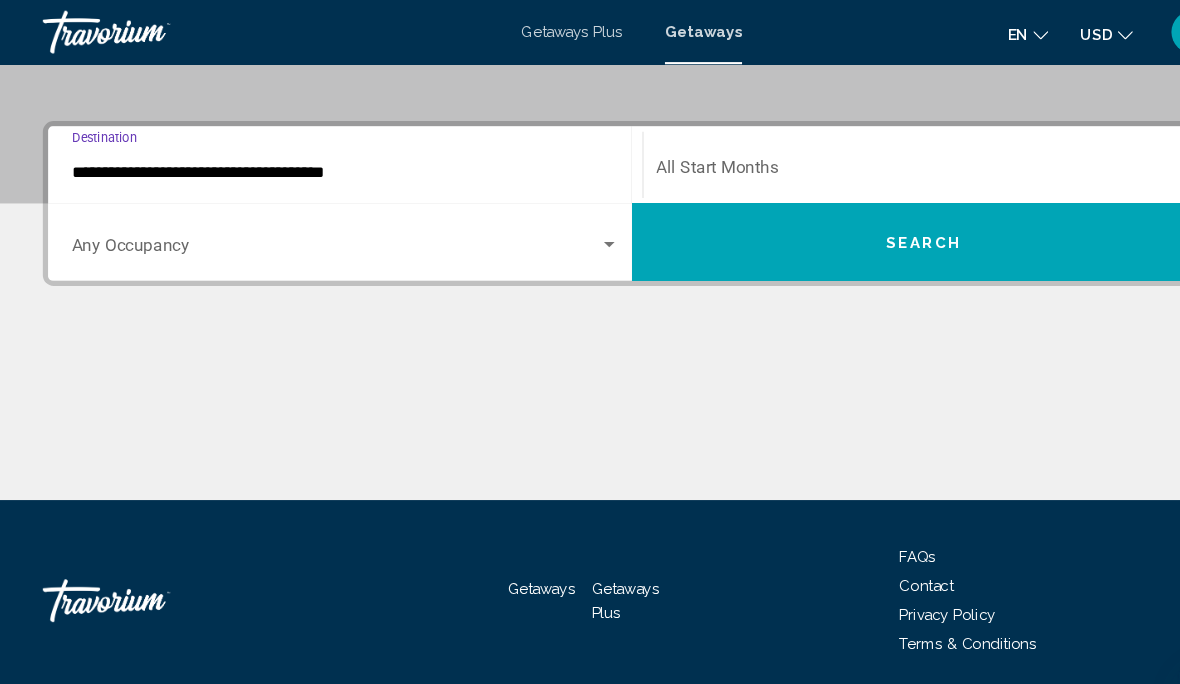 click at bounding box center [859, 161] 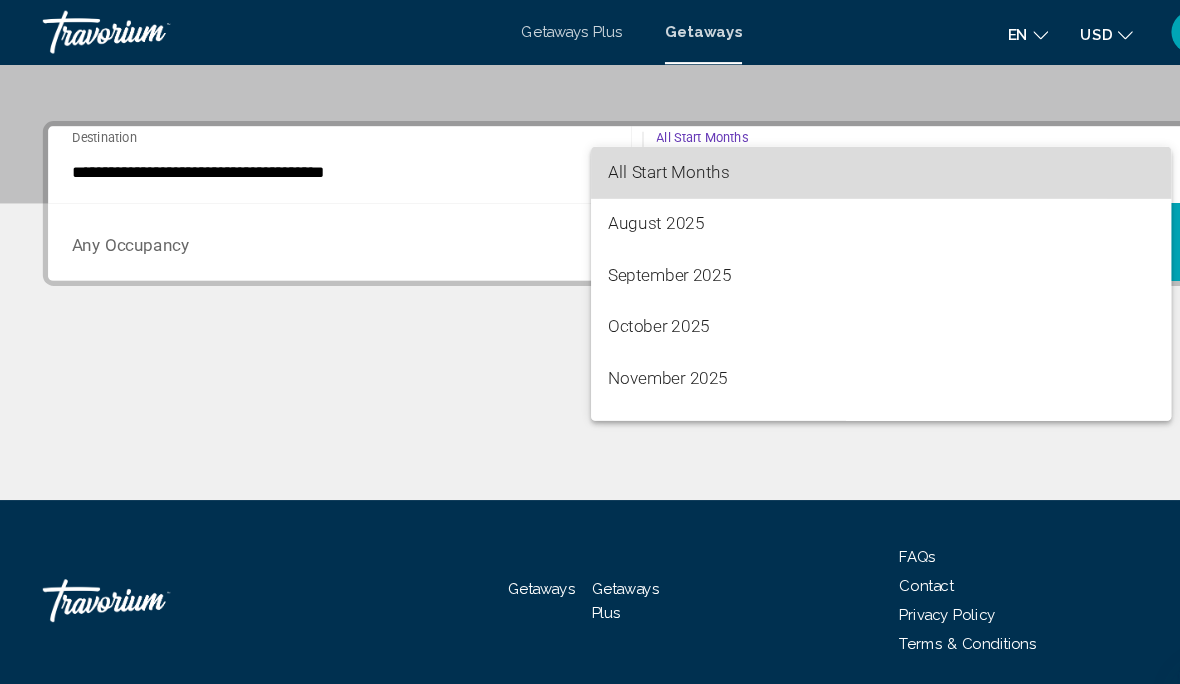 click on "All Start Months" at bounding box center [823, 161] 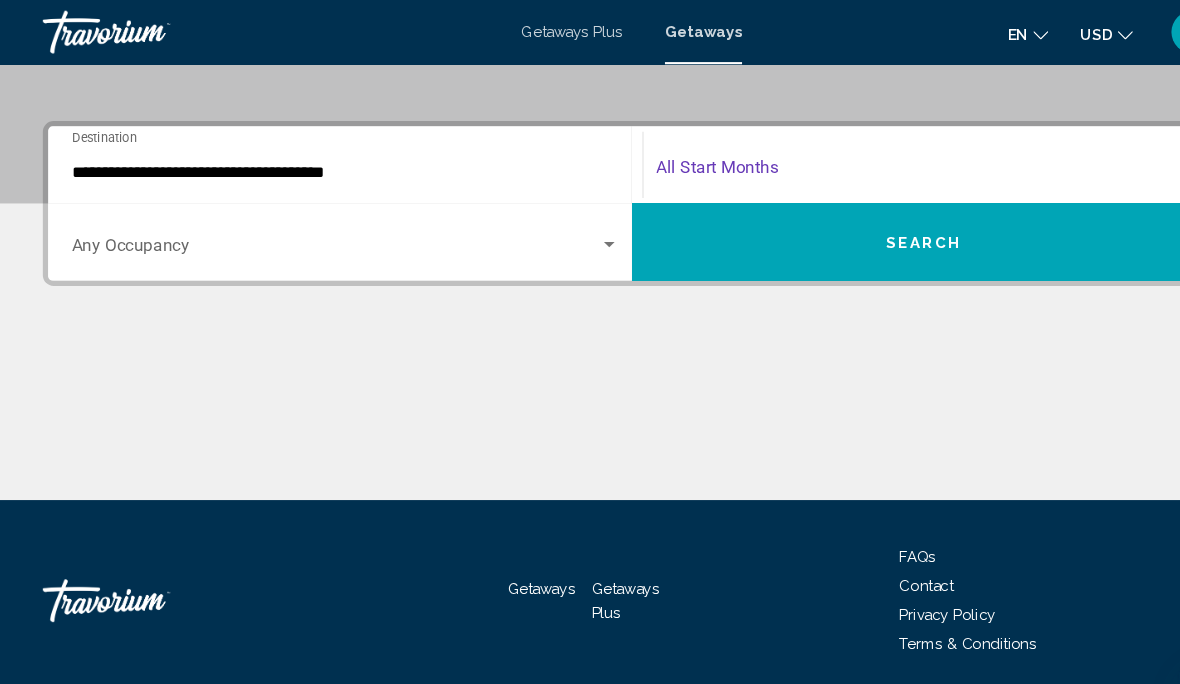 click on "Search" at bounding box center (863, 227) 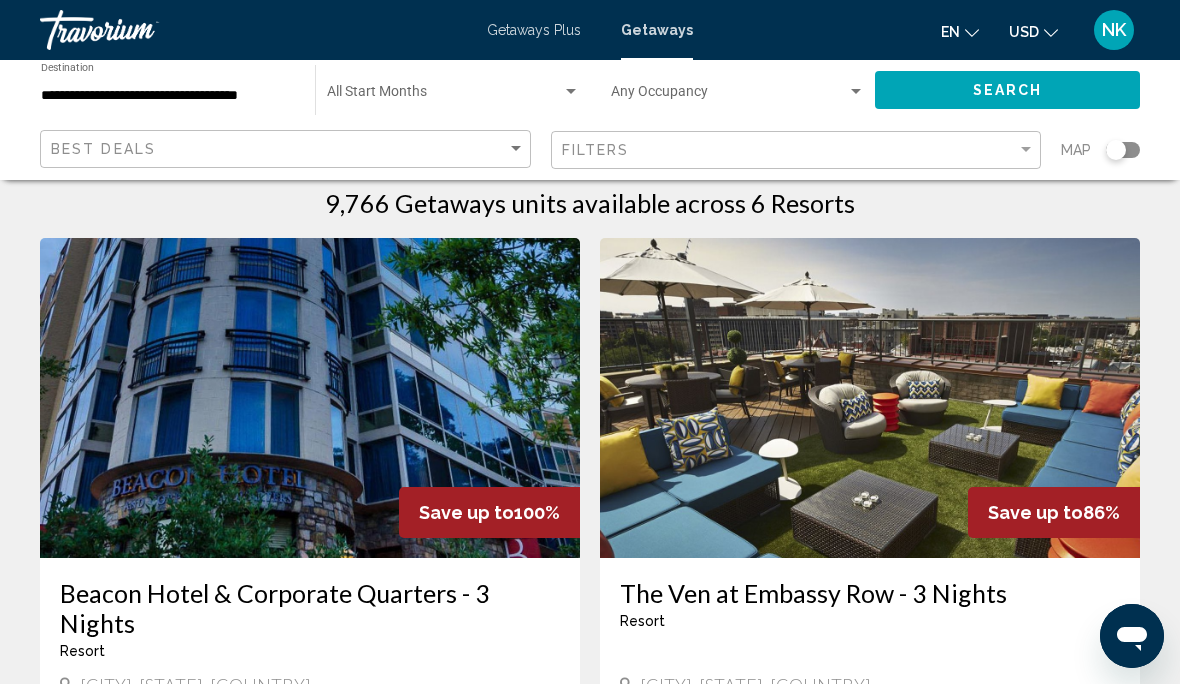 scroll, scrollTop: 34, scrollLeft: 0, axis: vertical 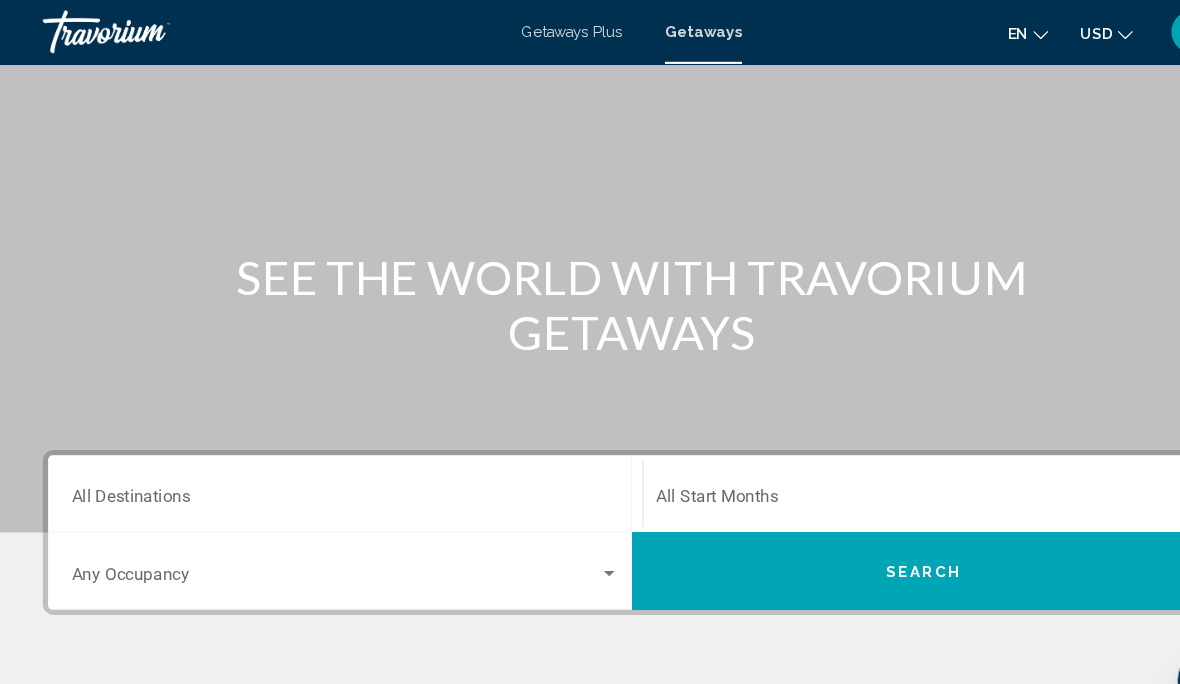 click on "Destination All Destinations" at bounding box center (322, 469) 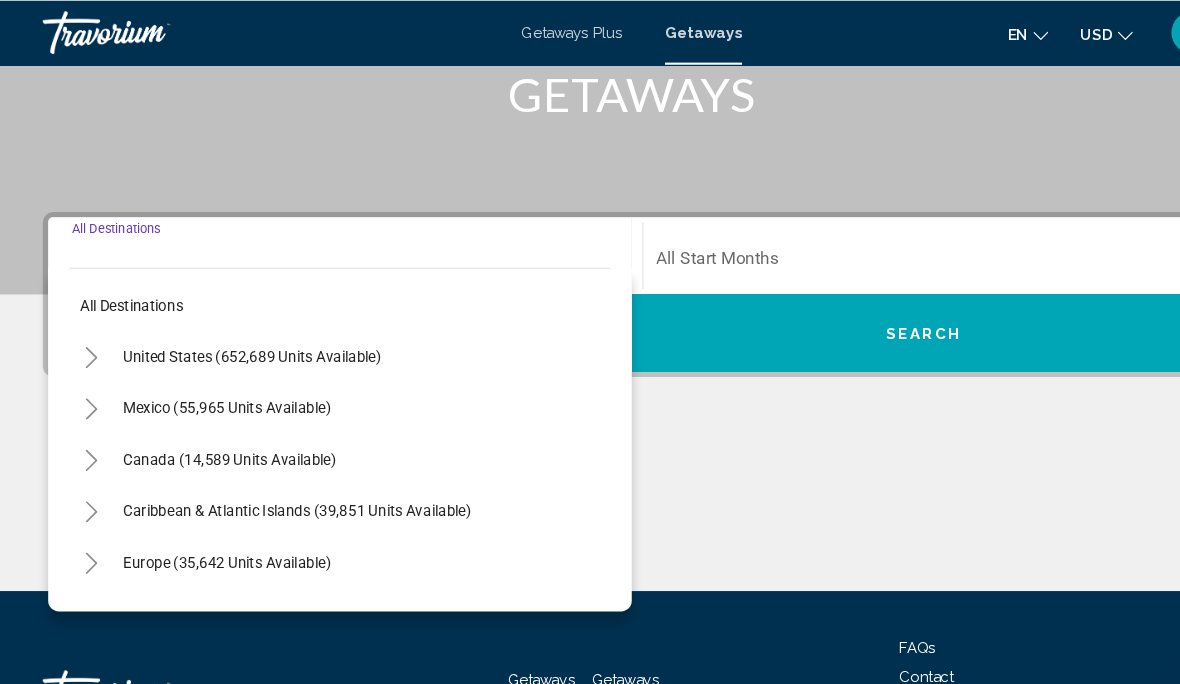 scroll, scrollTop: 410, scrollLeft: 0, axis: vertical 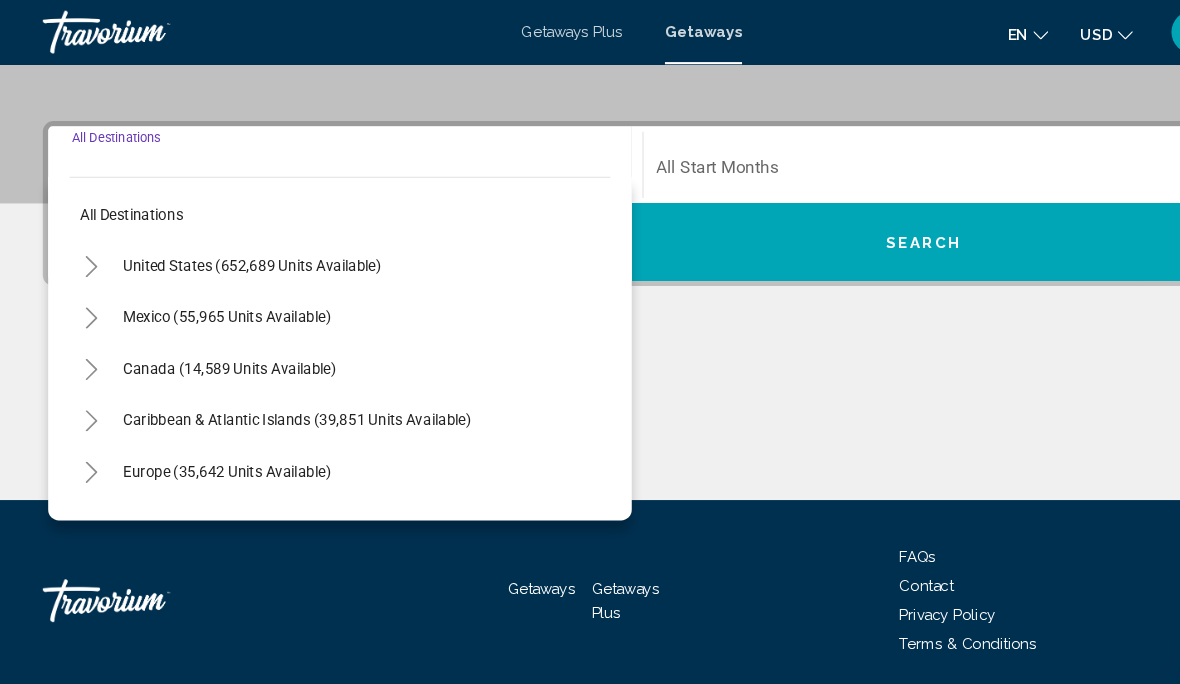 click on "United States (652,689 units available)" at bounding box center [212, 296] 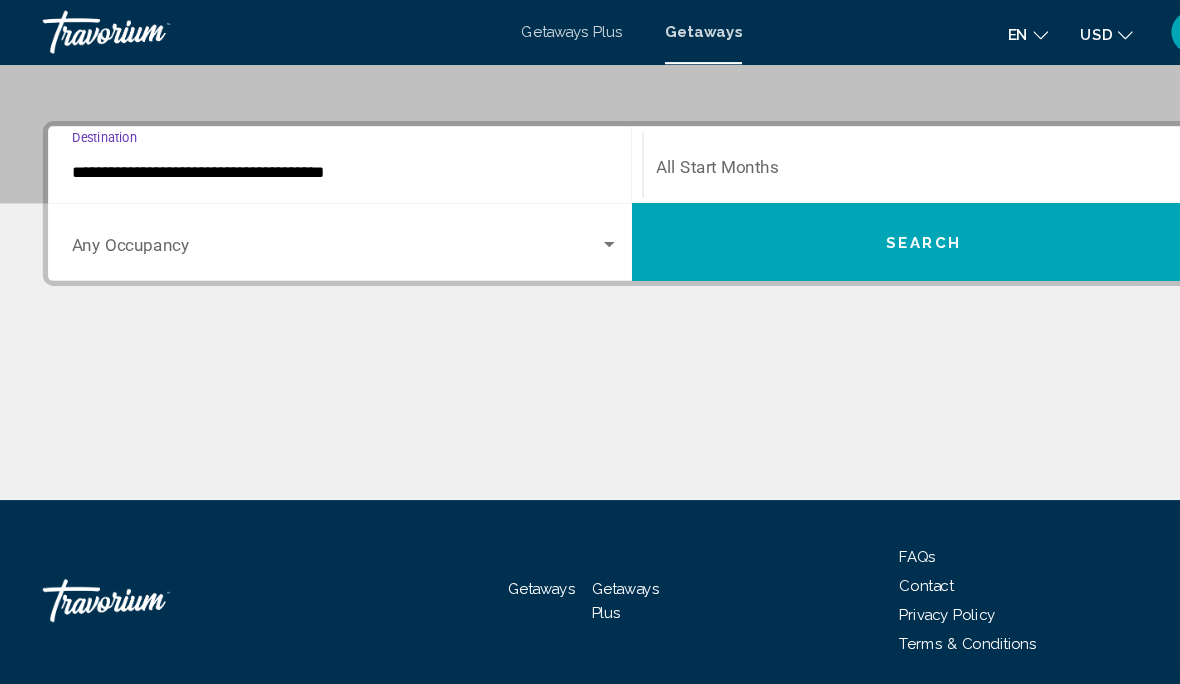 click on "**********" at bounding box center [322, 161] 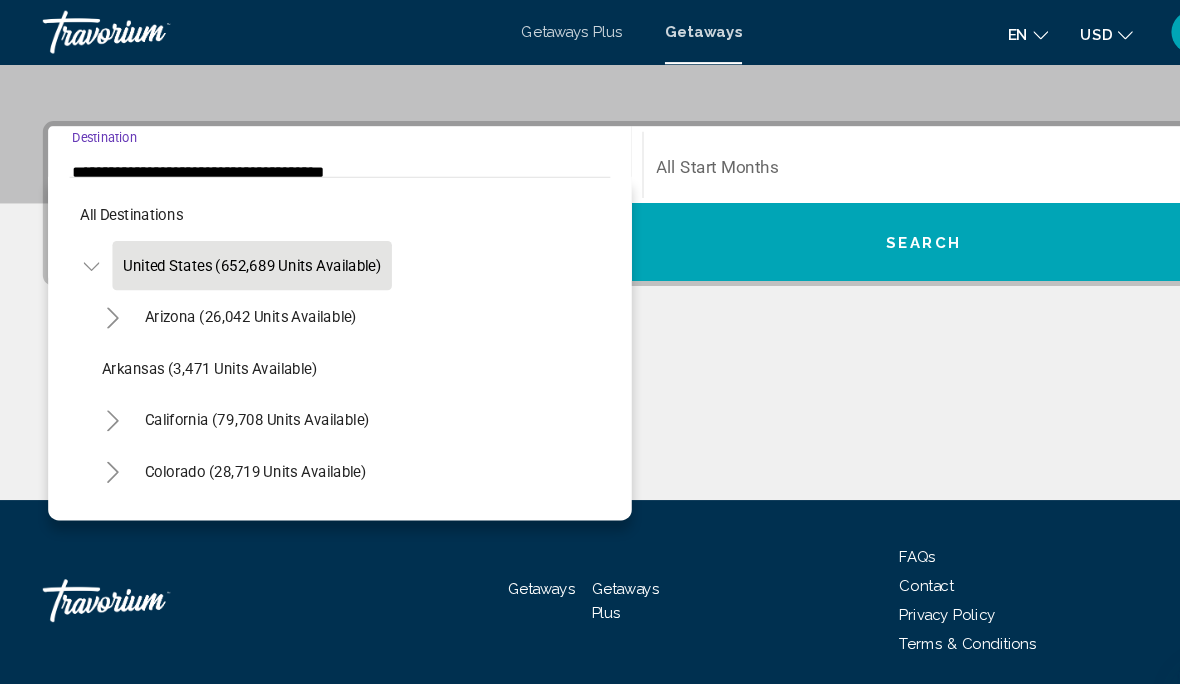 scroll, scrollTop: 303, scrollLeft: 0, axis: vertical 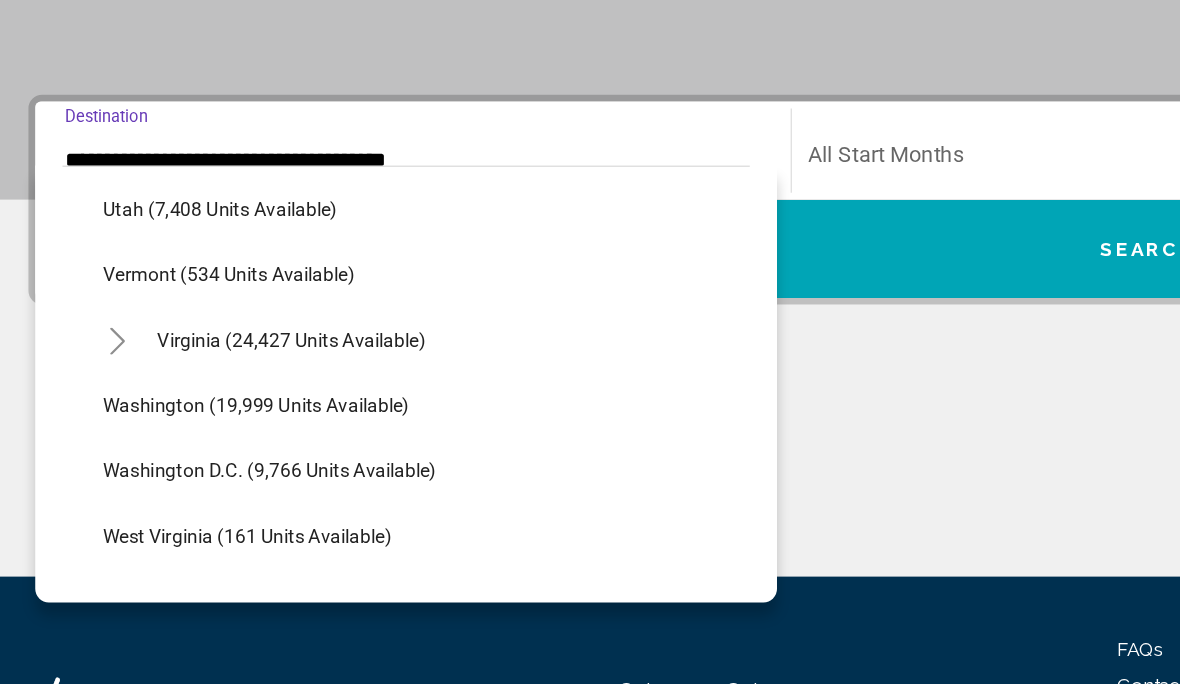 click on "Washington (19,999 units available)" 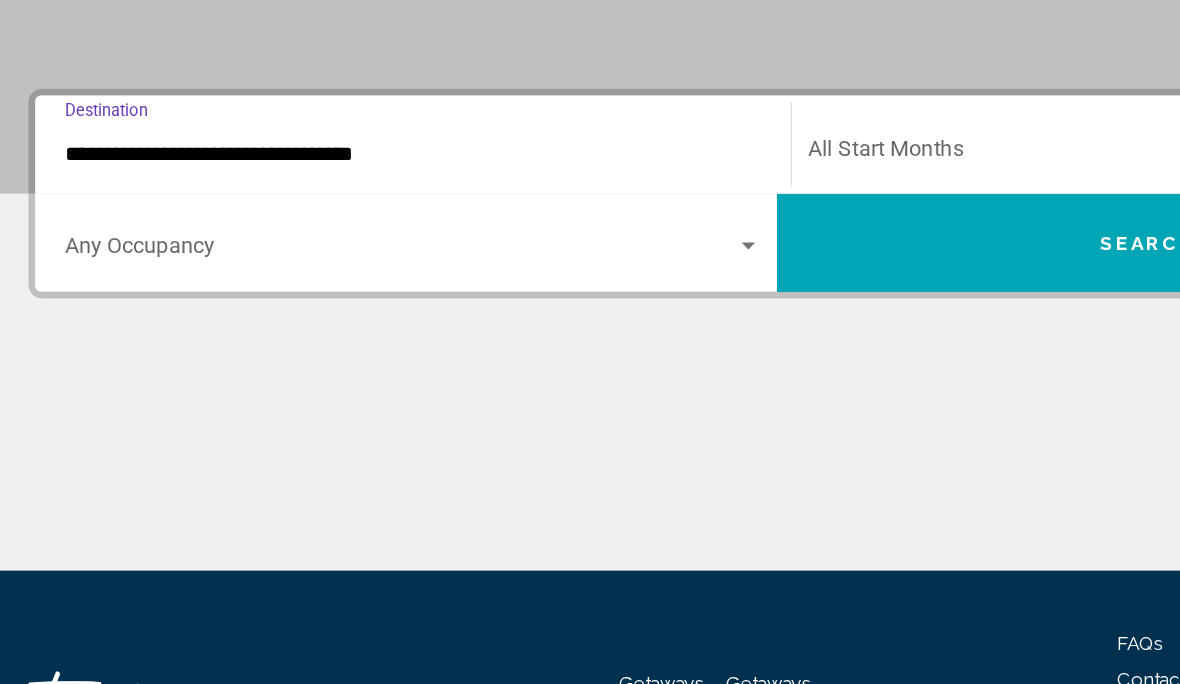 scroll, scrollTop: 333, scrollLeft: 0, axis: vertical 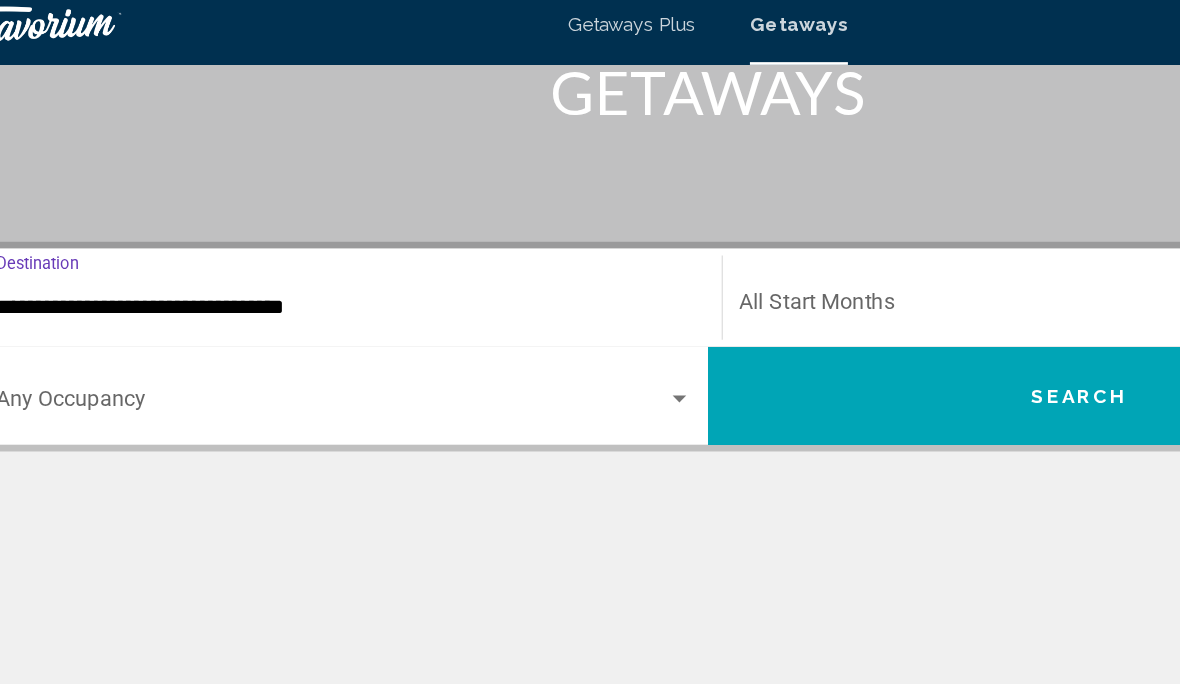click on "Search" at bounding box center (862, 303) 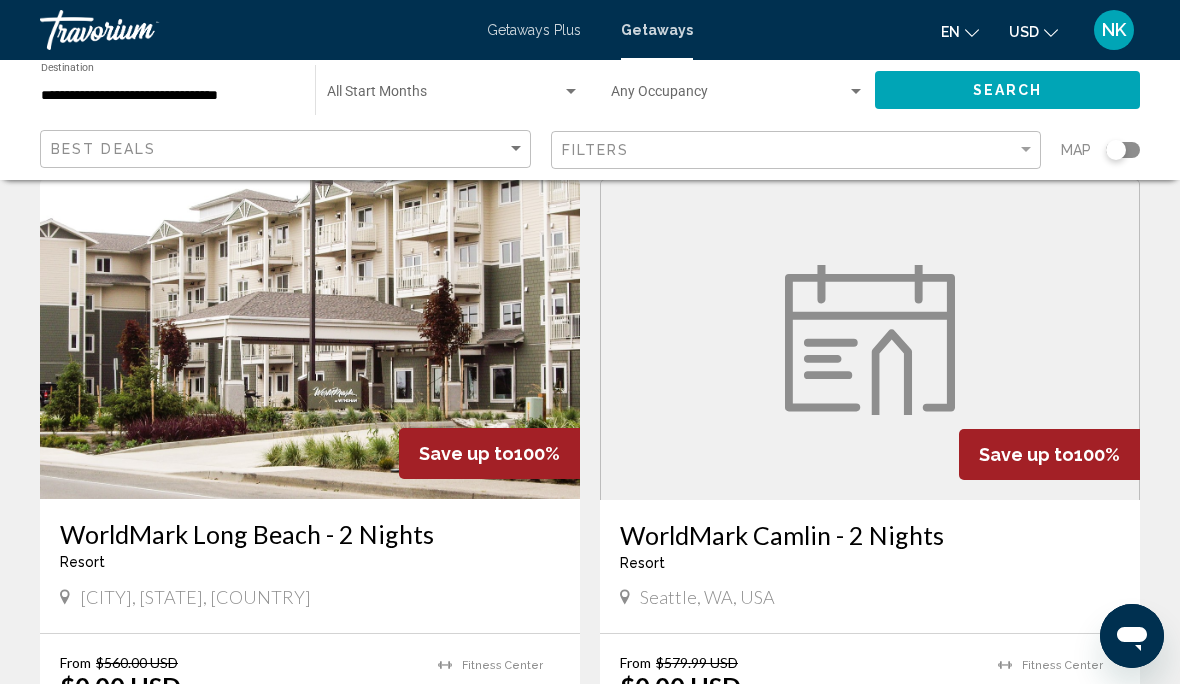 scroll, scrollTop: 772, scrollLeft: 0, axis: vertical 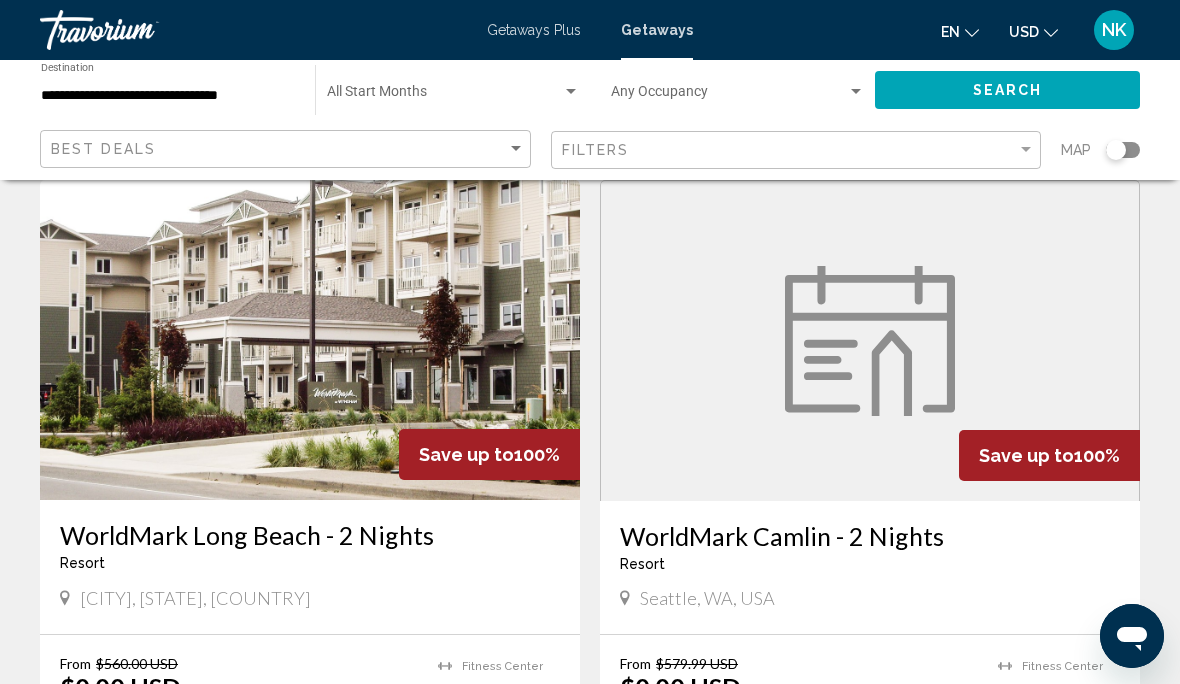 click at bounding box center [310, 340] 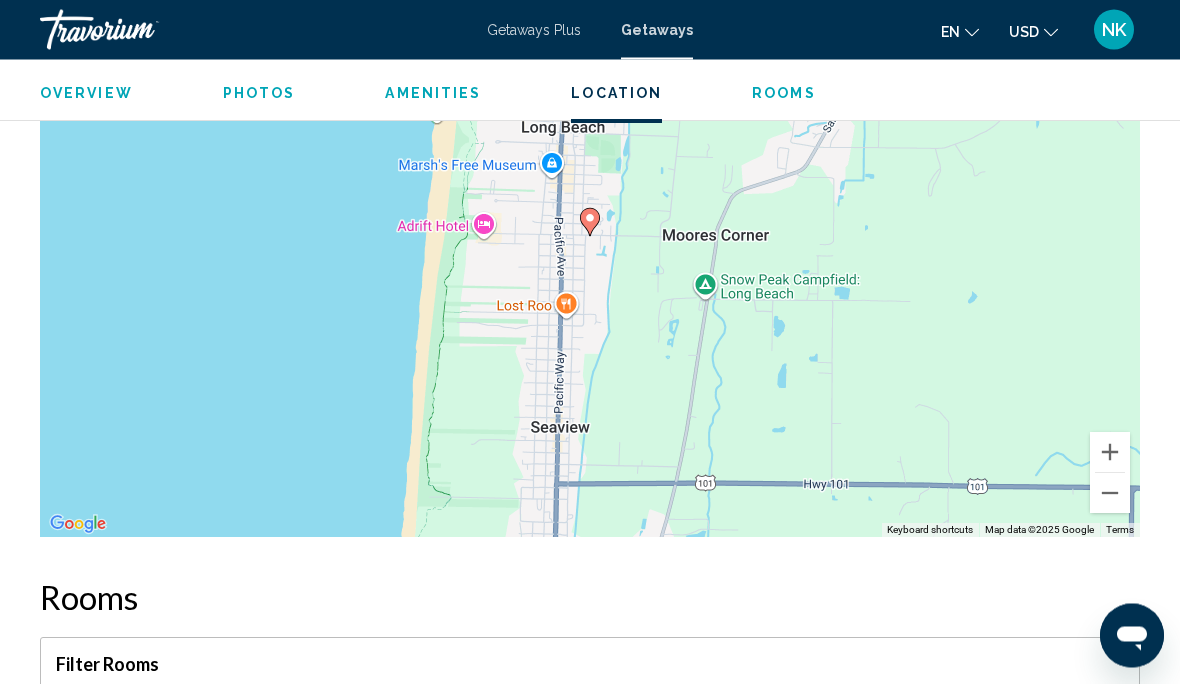 scroll, scrollTop: 3347, scrollLeft: 0, axis: vertical 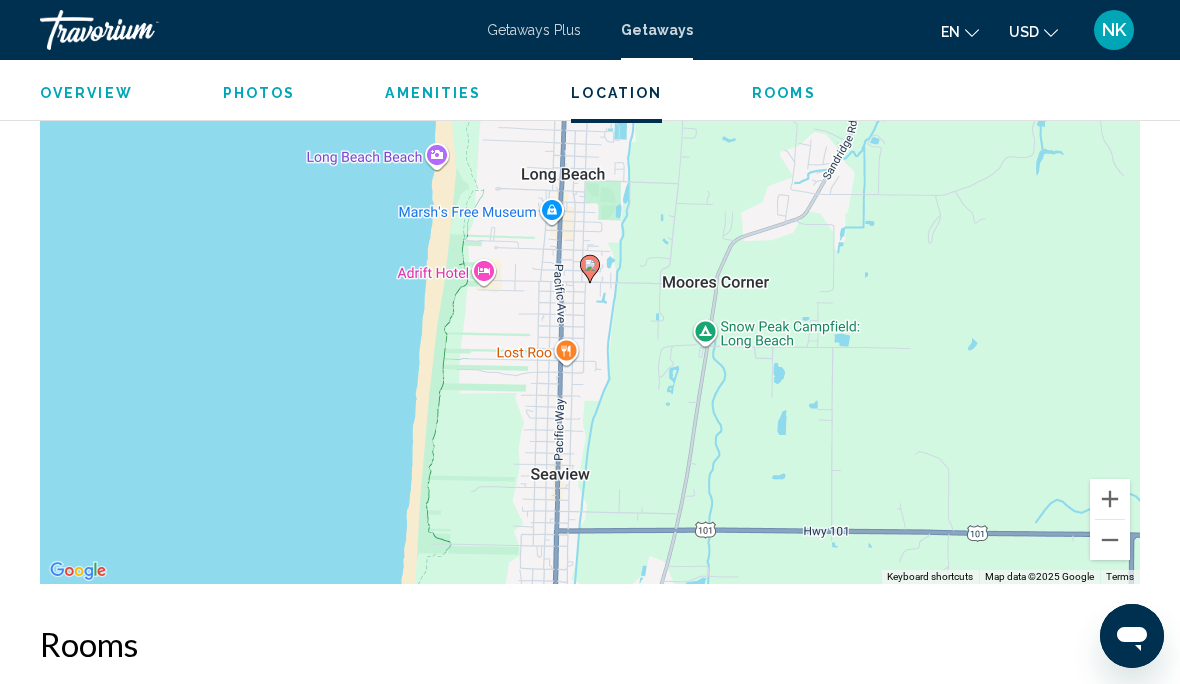 click on "Photos" at bounding box center [259, 93] 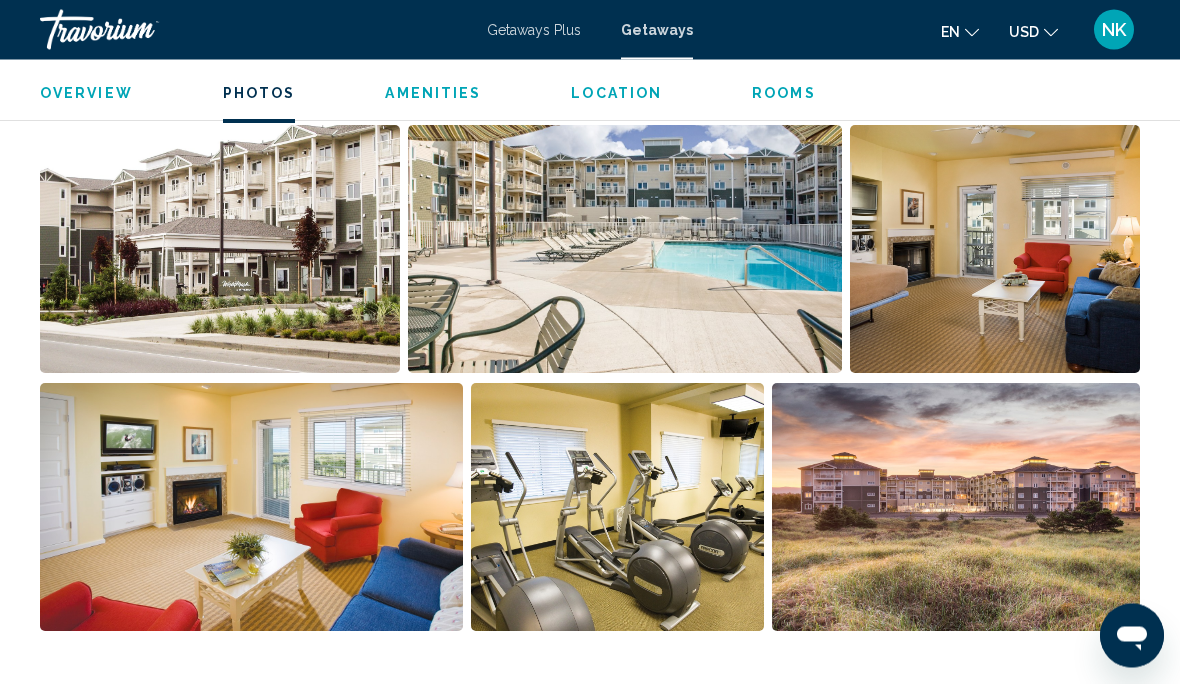 scroll, scrollTop: 1226, scrollLeft: 0, axis: vertical 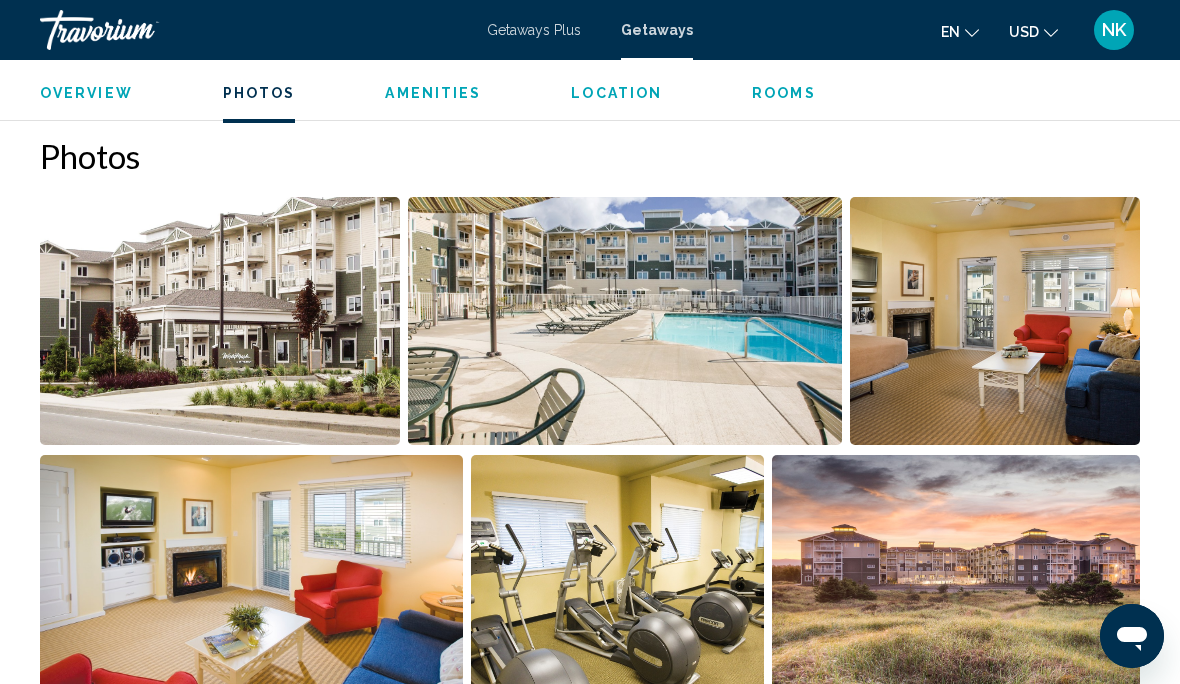 click at bounding box center (220, 321) 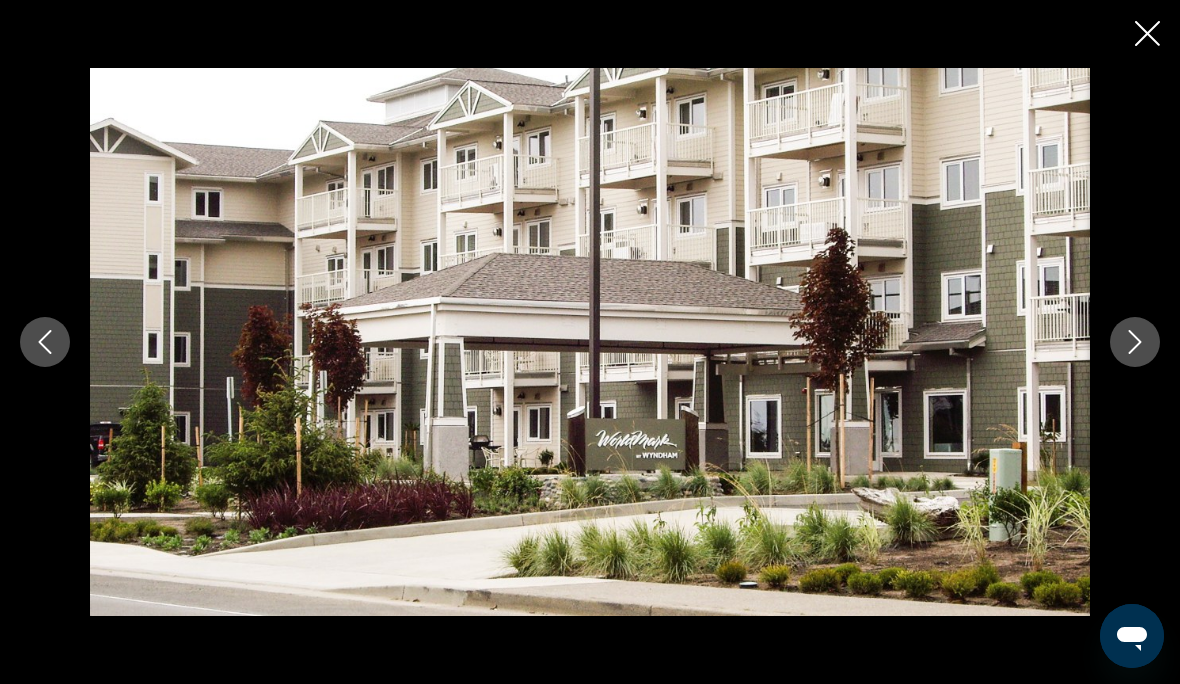 click 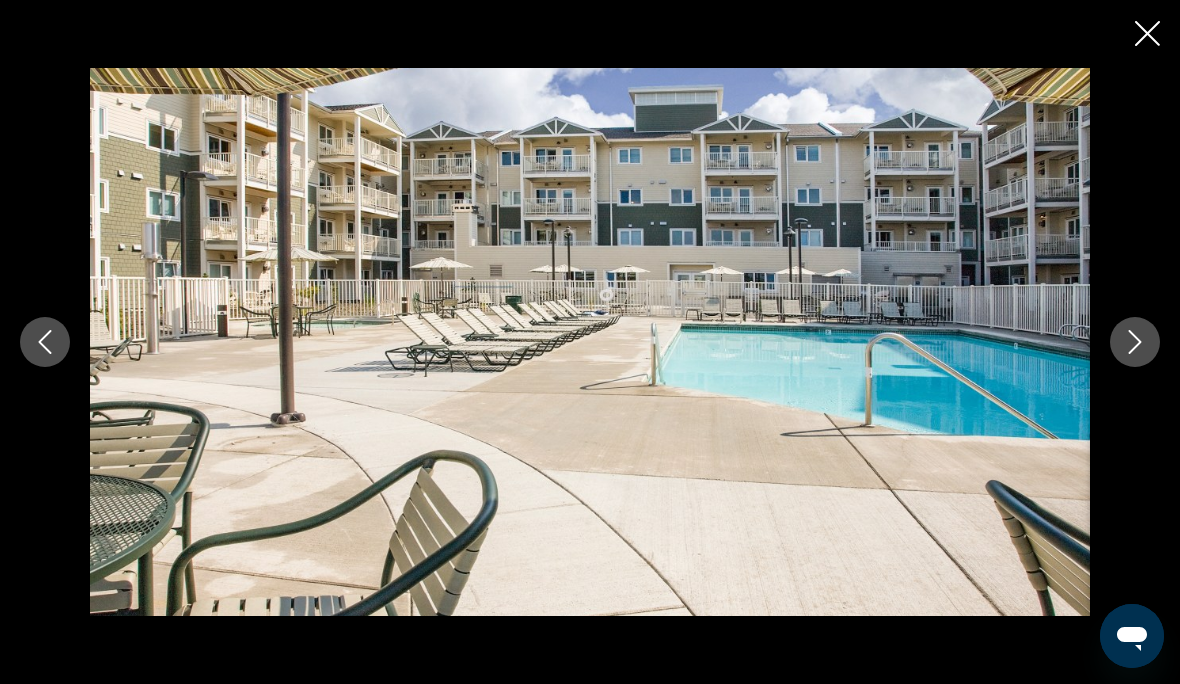 click at bounding box center (1135, 342) 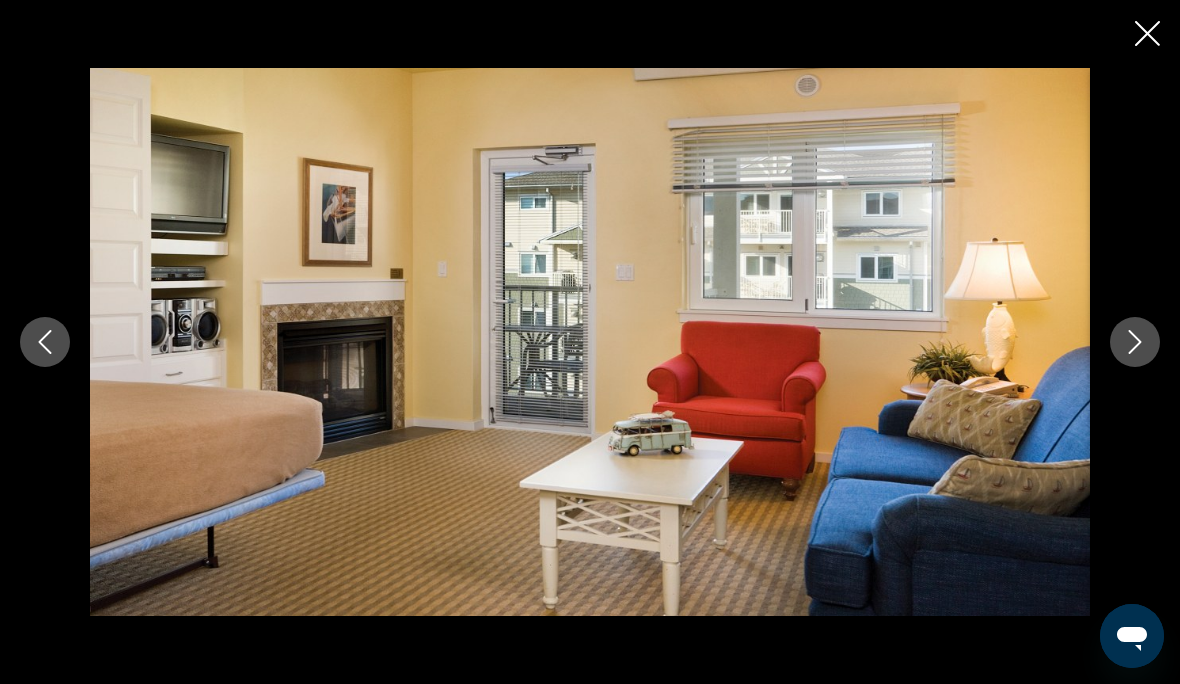 click at bounding box center [1135, 342] 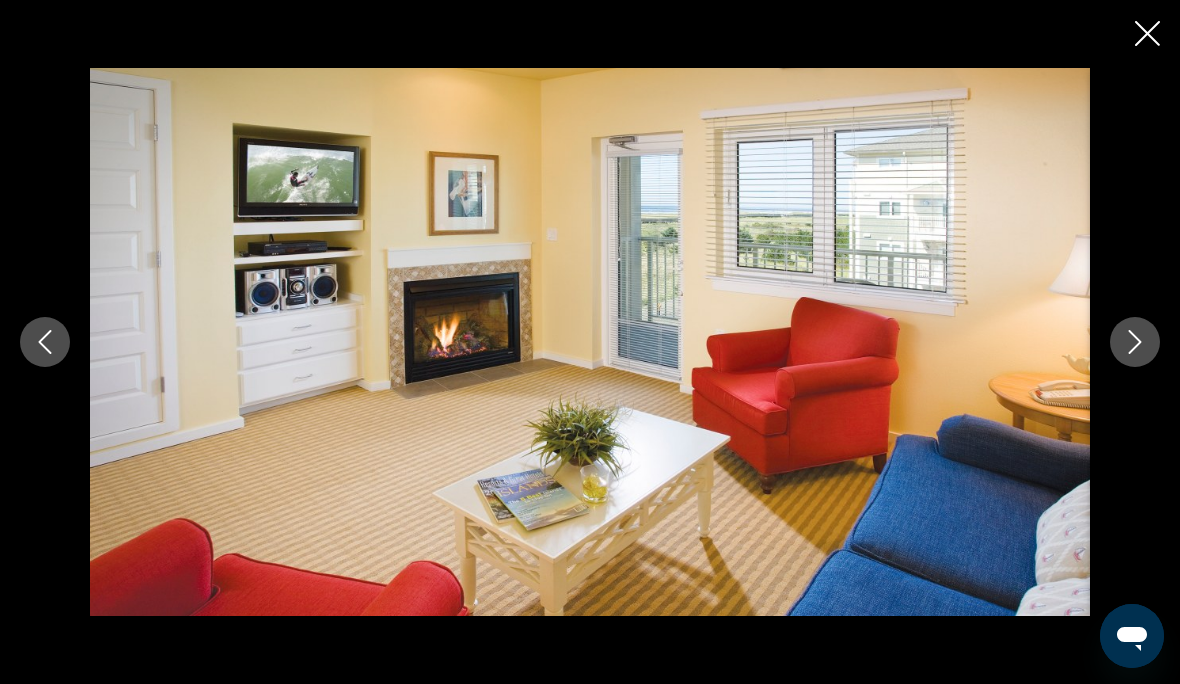 click at bounding box center (1135, 342) 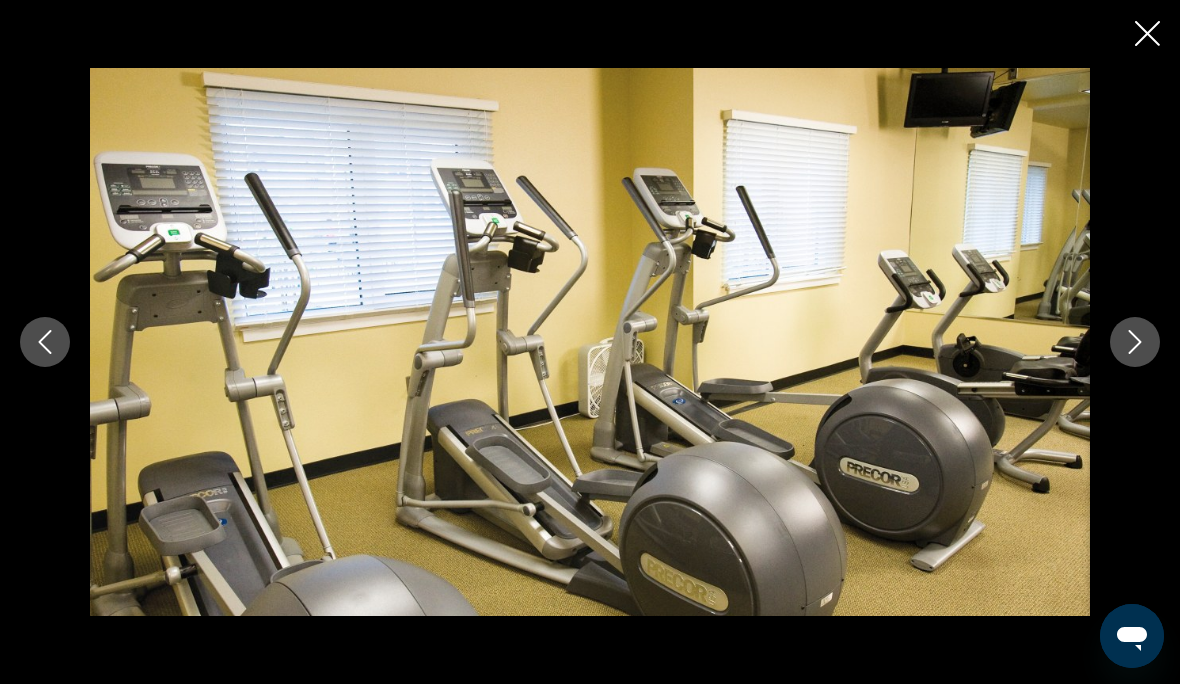 click at bounding box center (1135, 342) 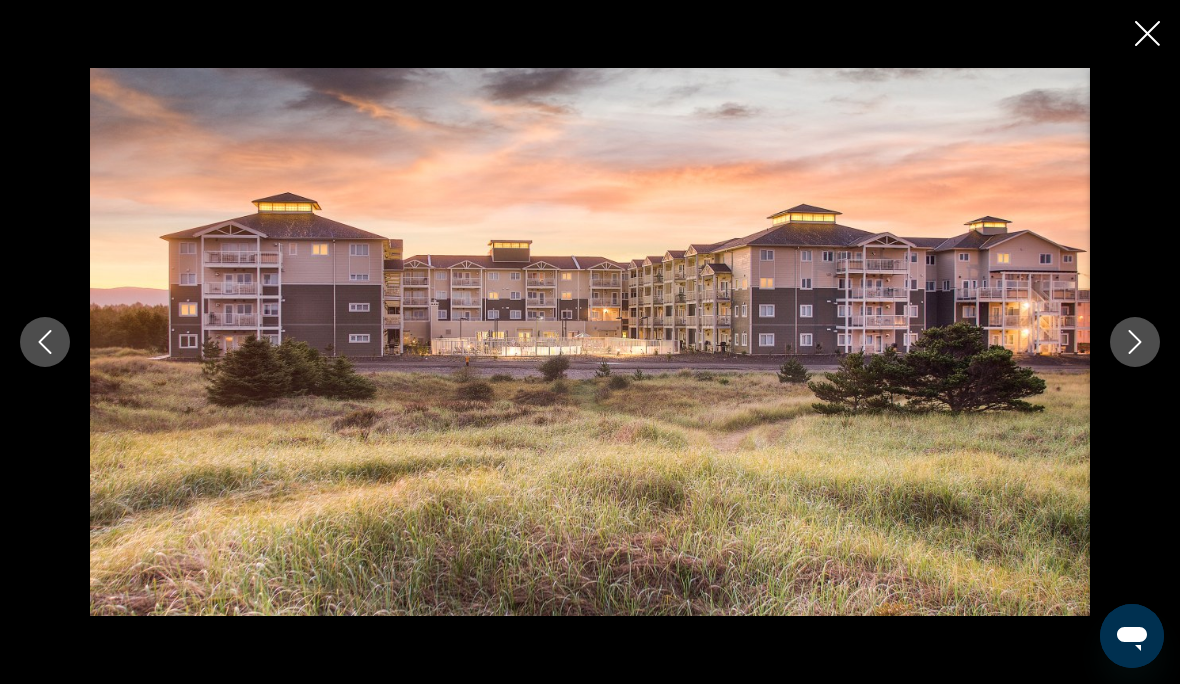 click 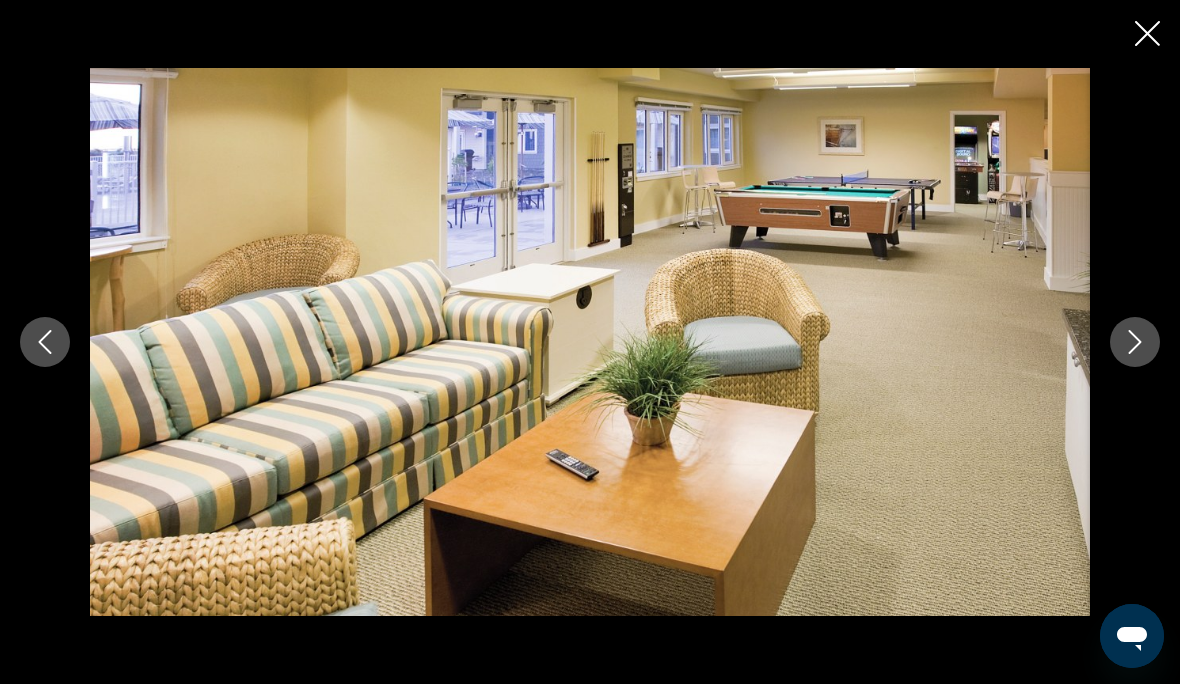 click 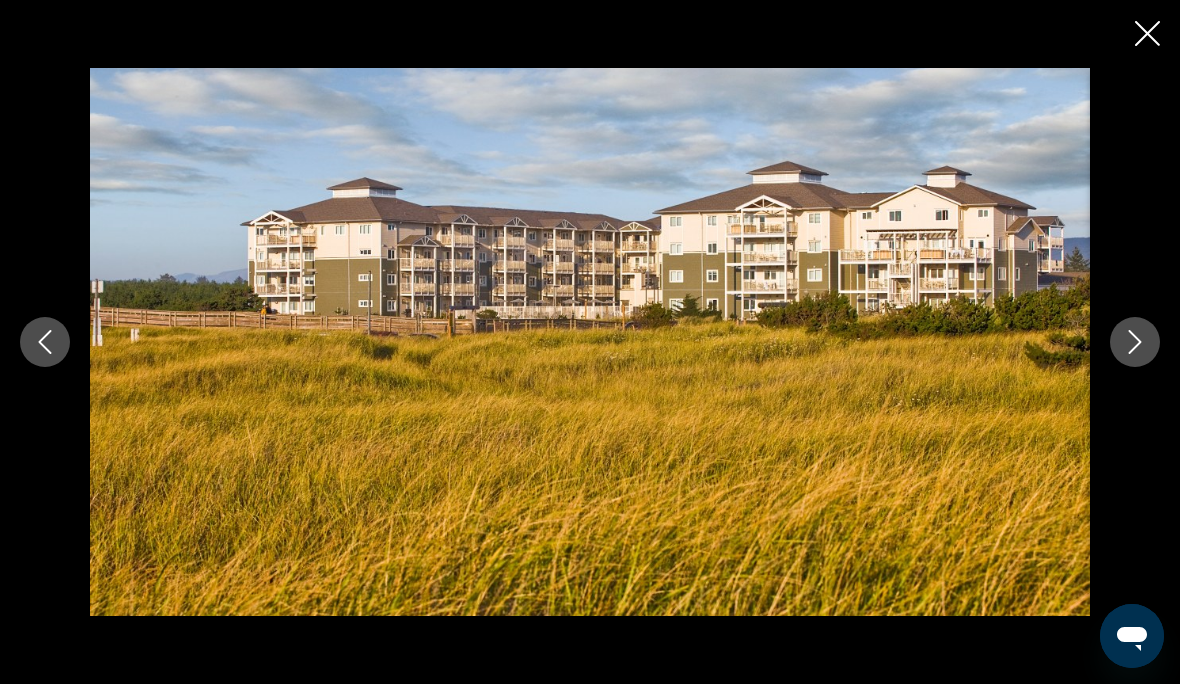 click 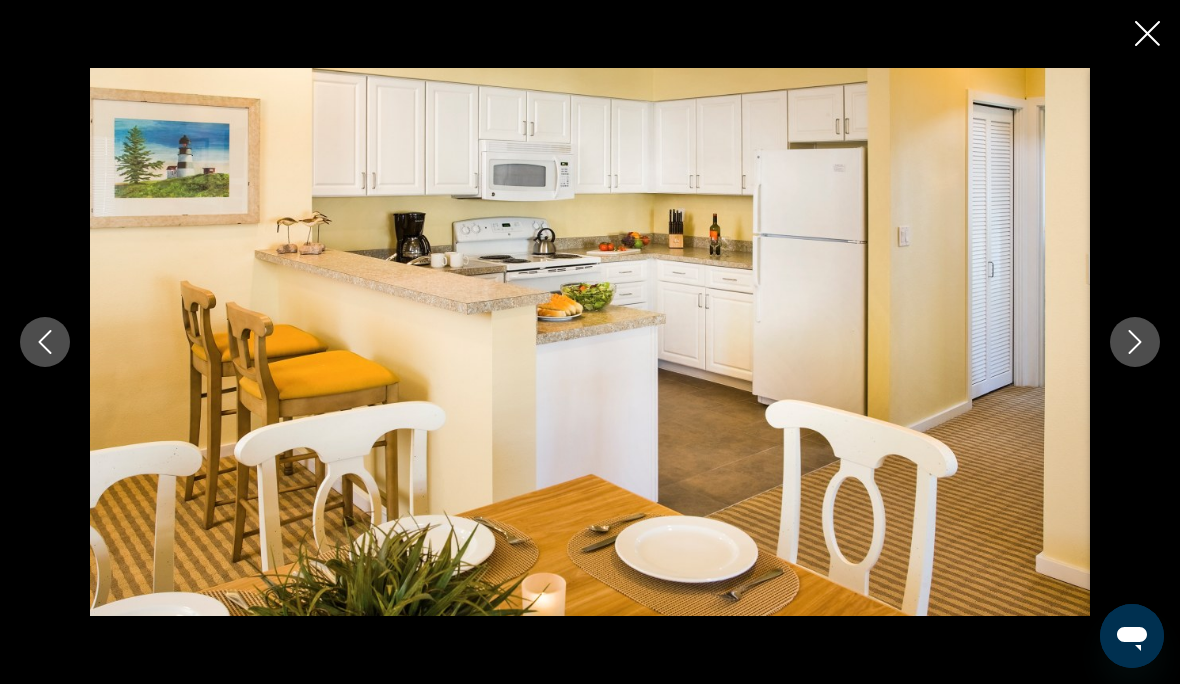 click 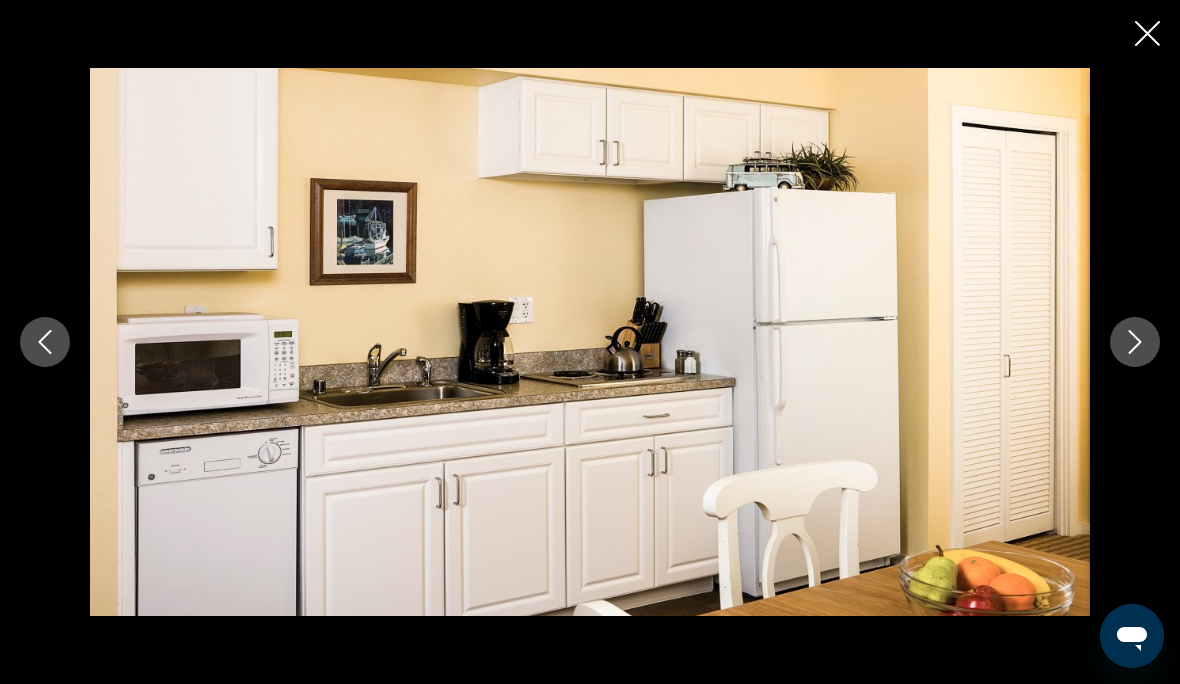 click 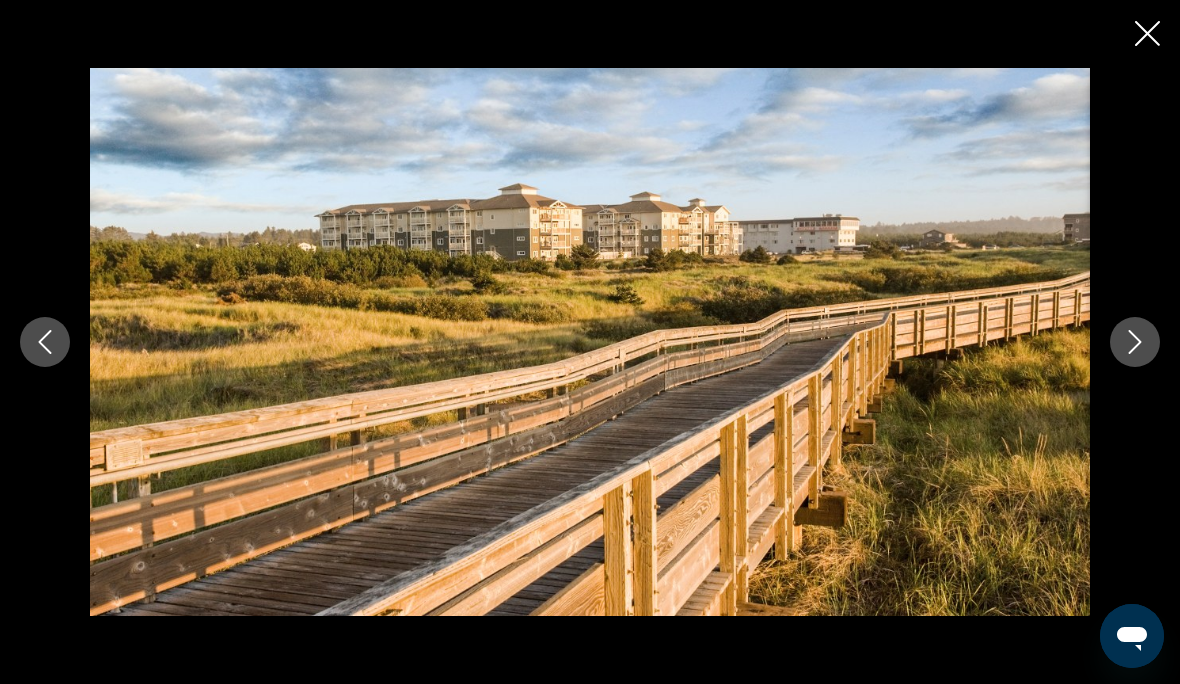 click 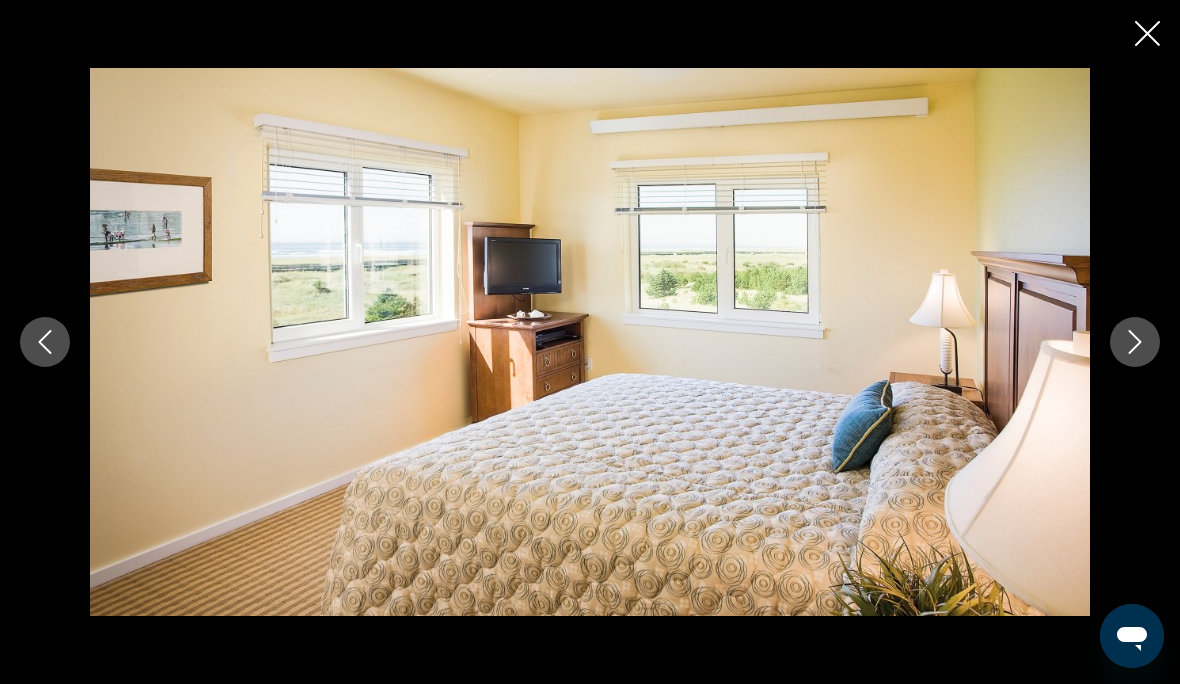 click at bounding box center (1135, 342) 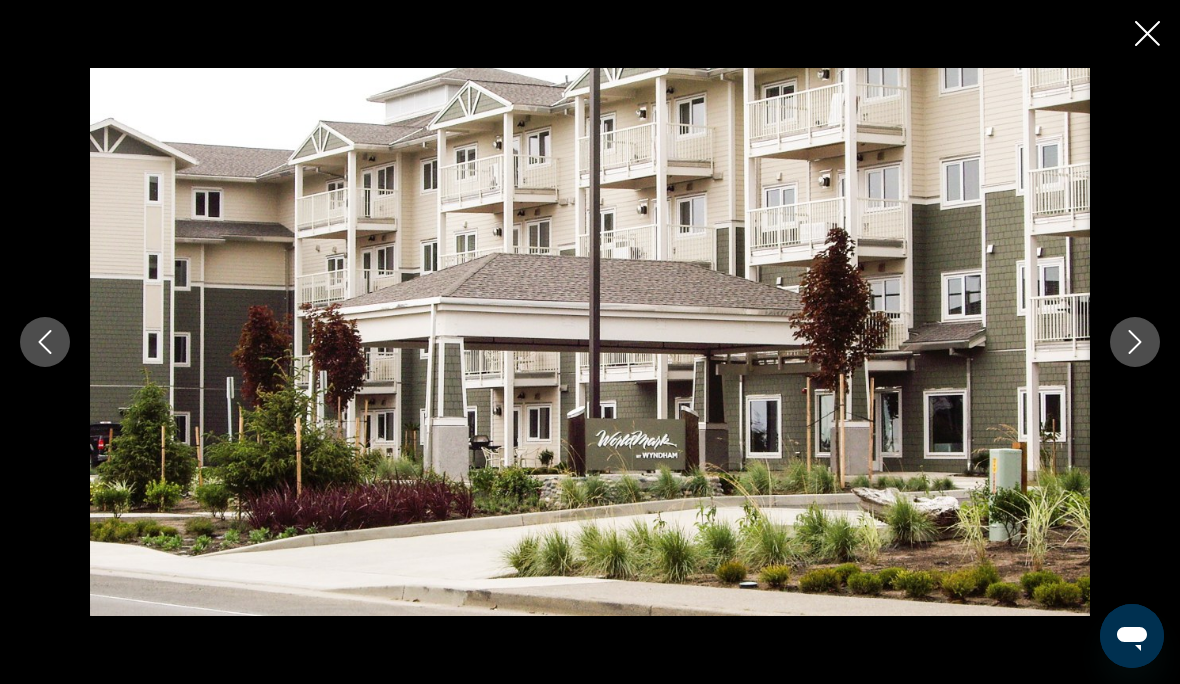 click 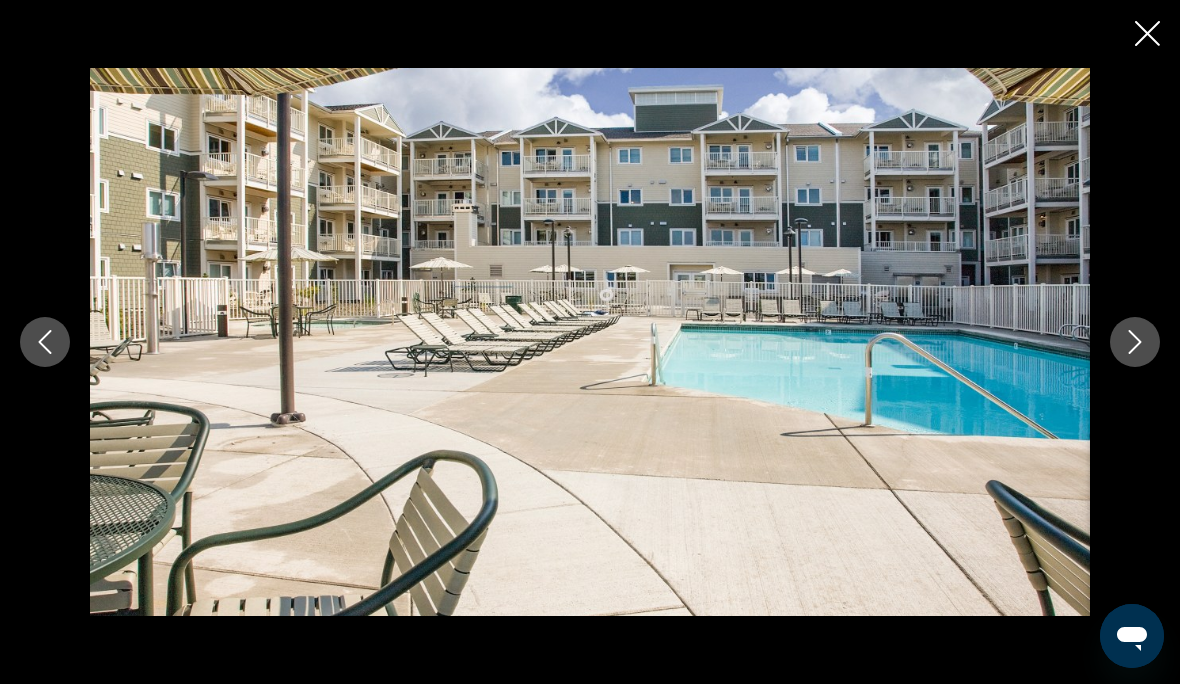 click 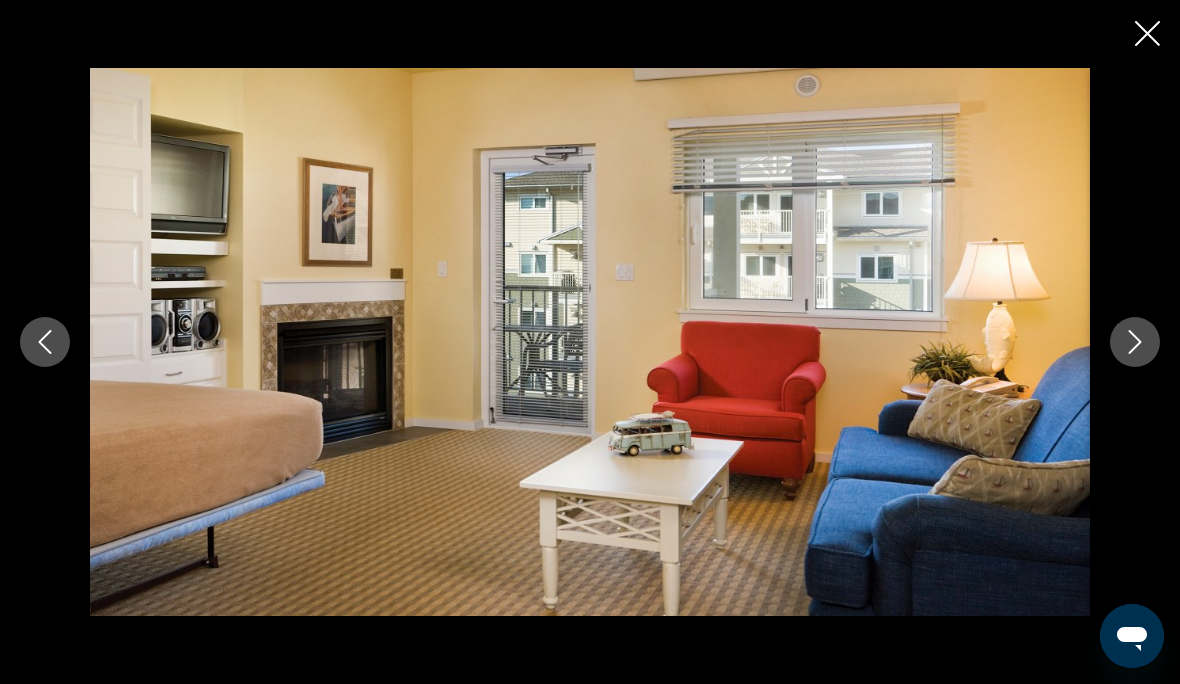 click at bounding box center [1135, 342] 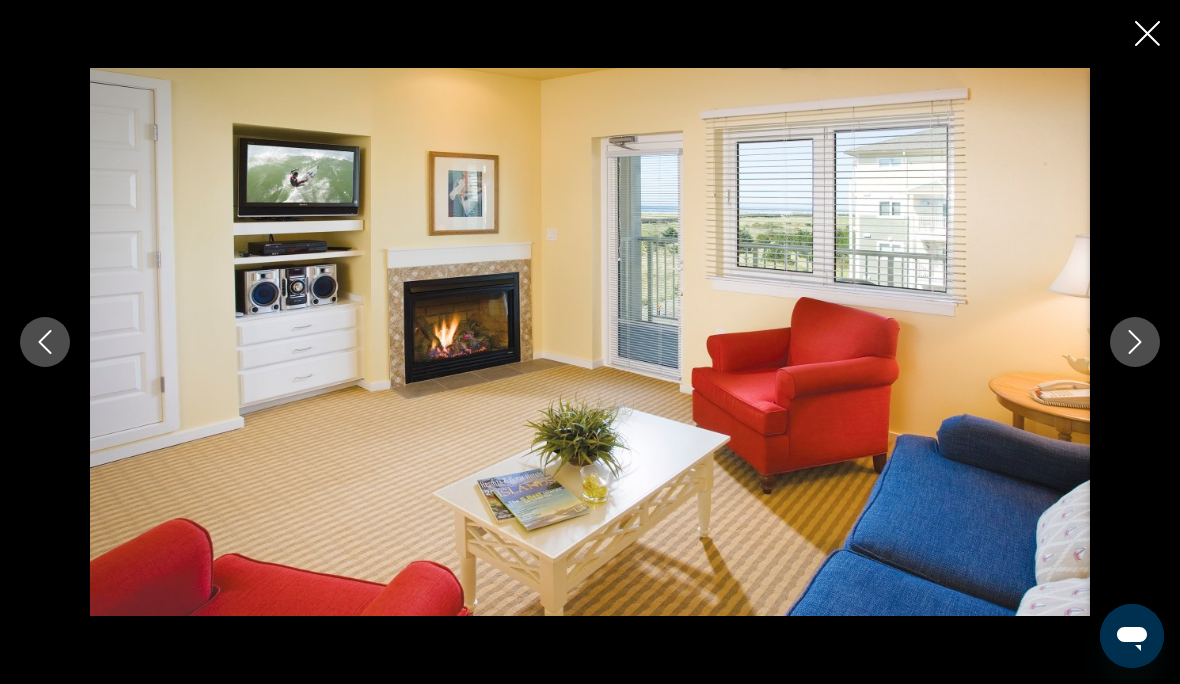 click 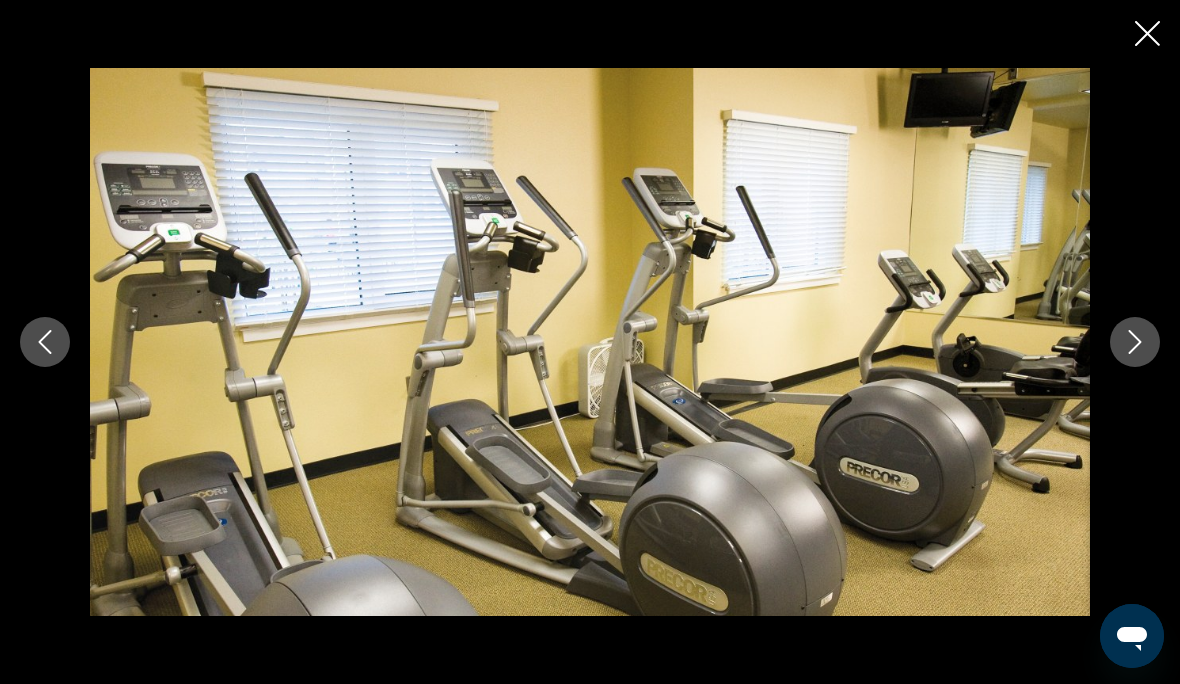 click 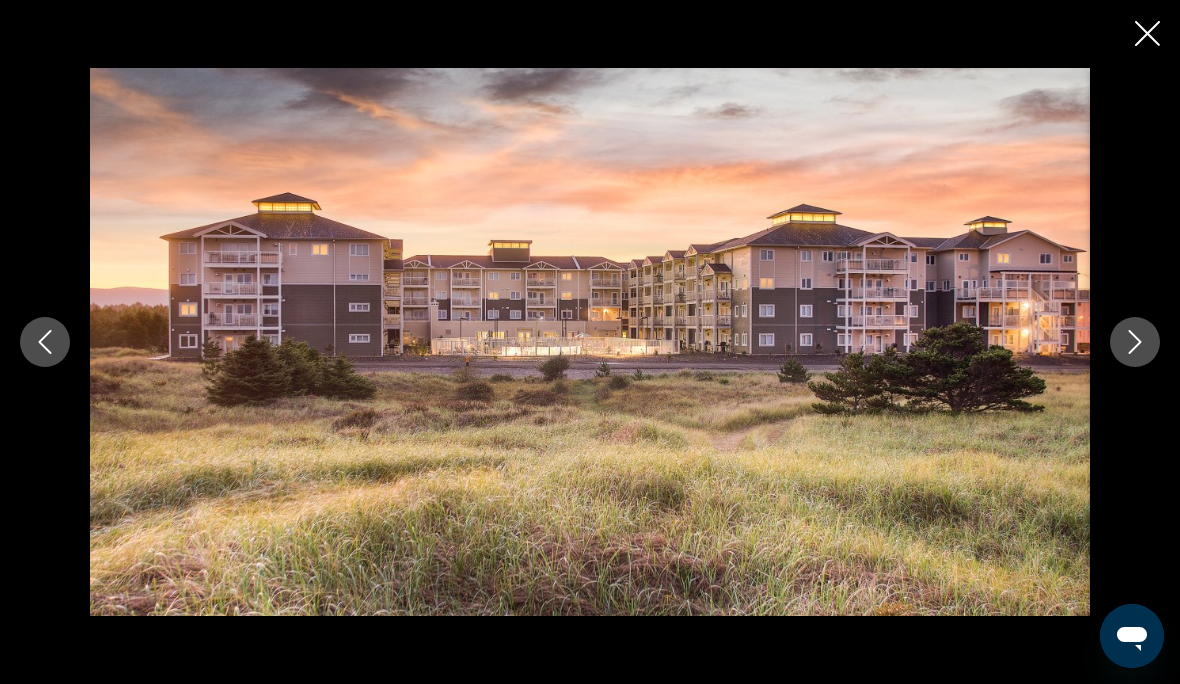 click 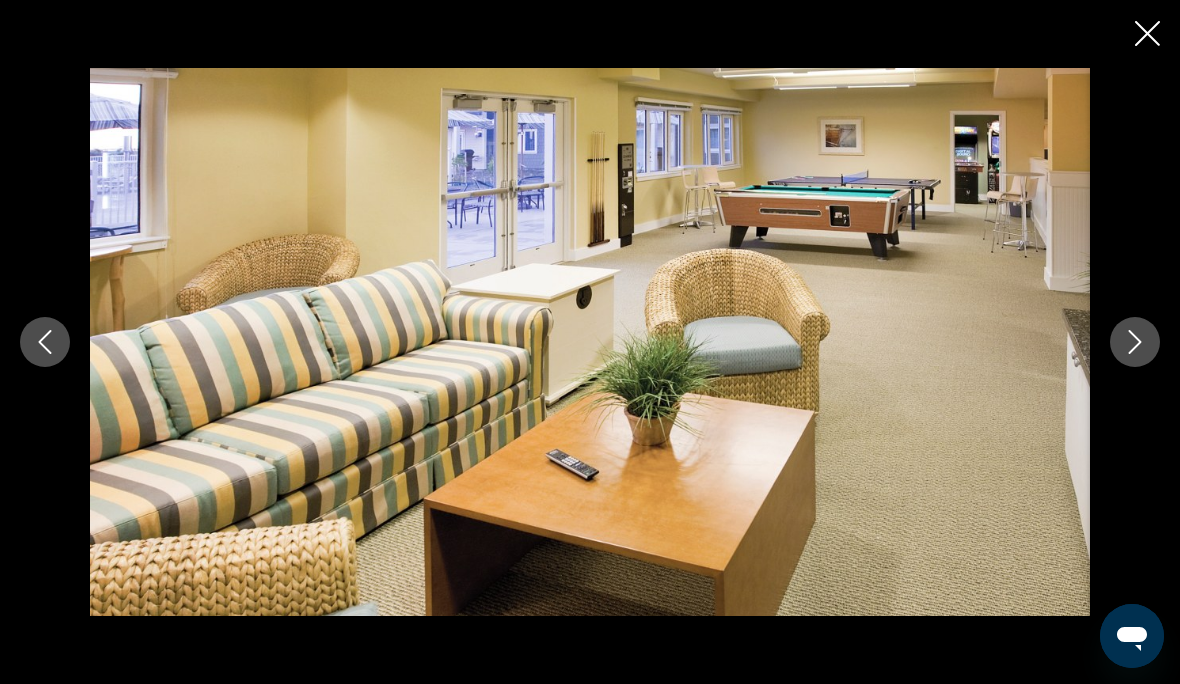 click 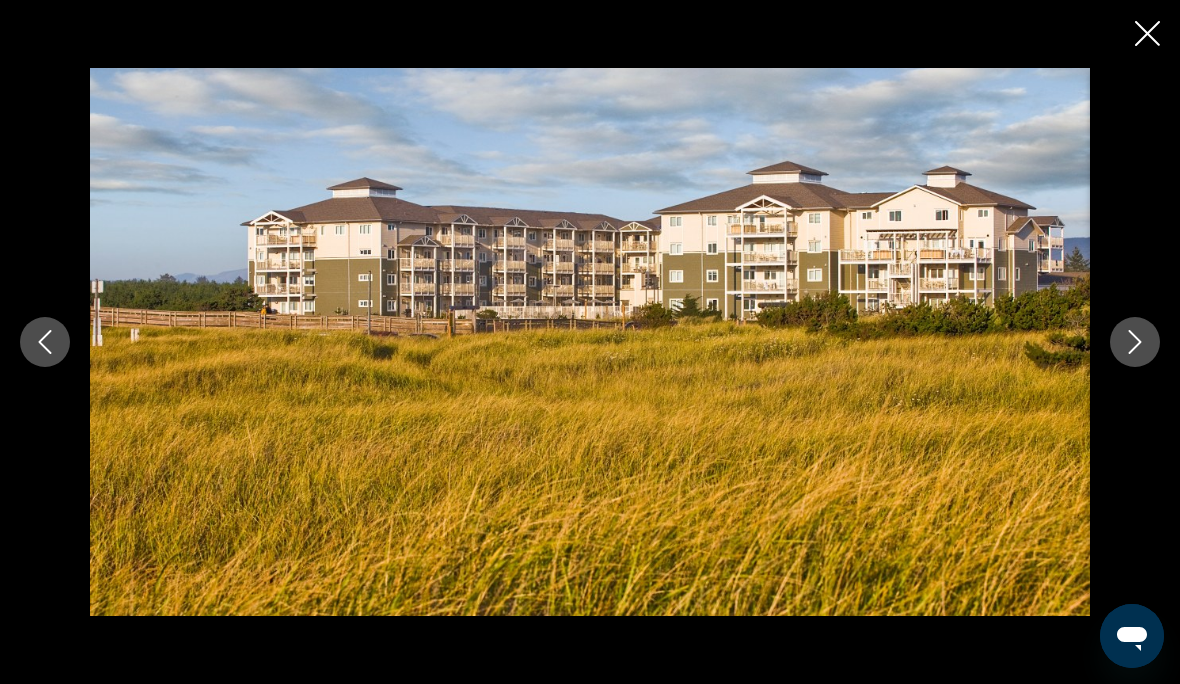 click 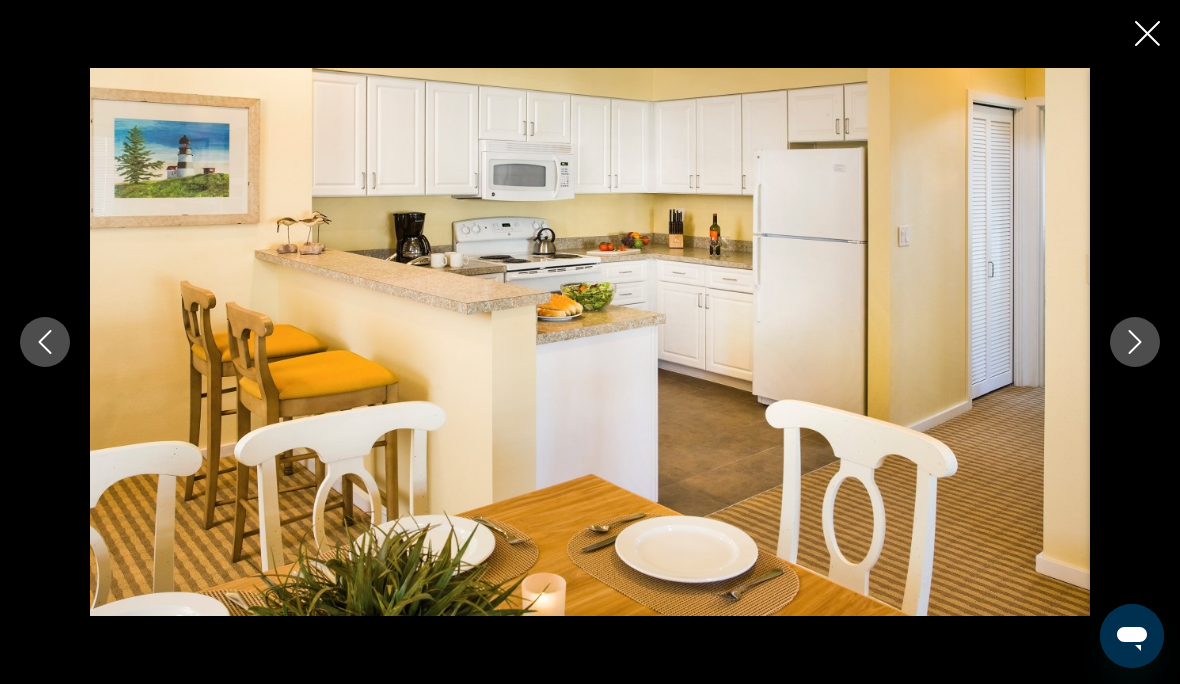 click at bounding box center (1135, 342) 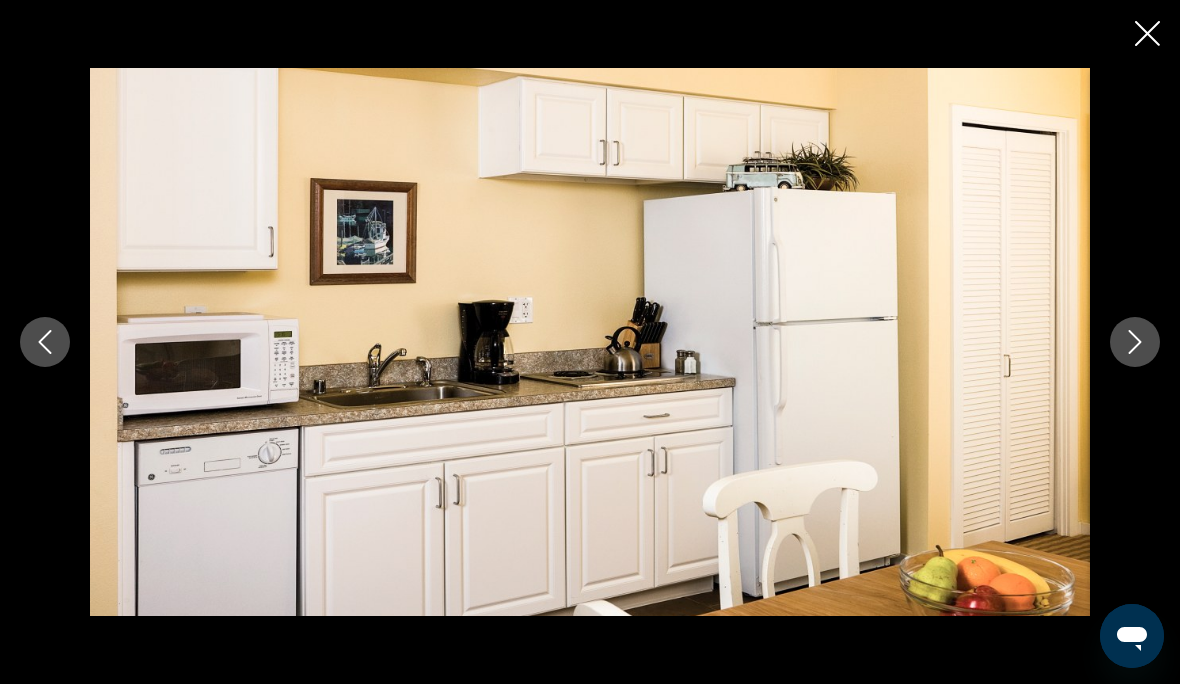 click 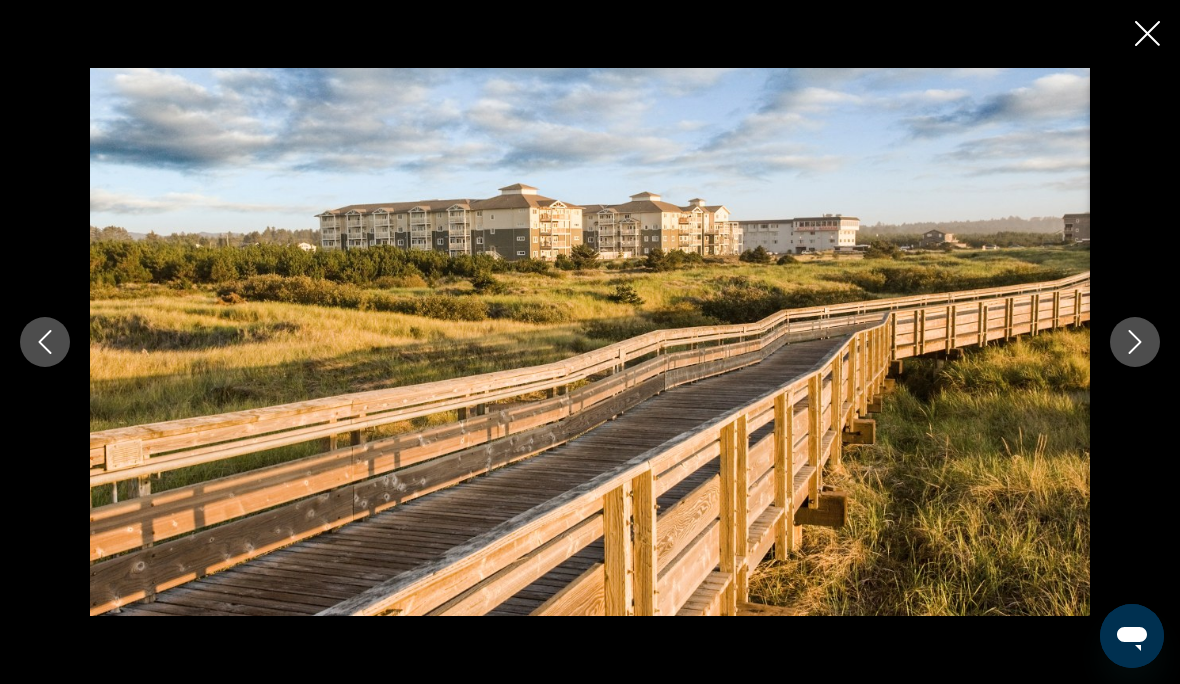 click 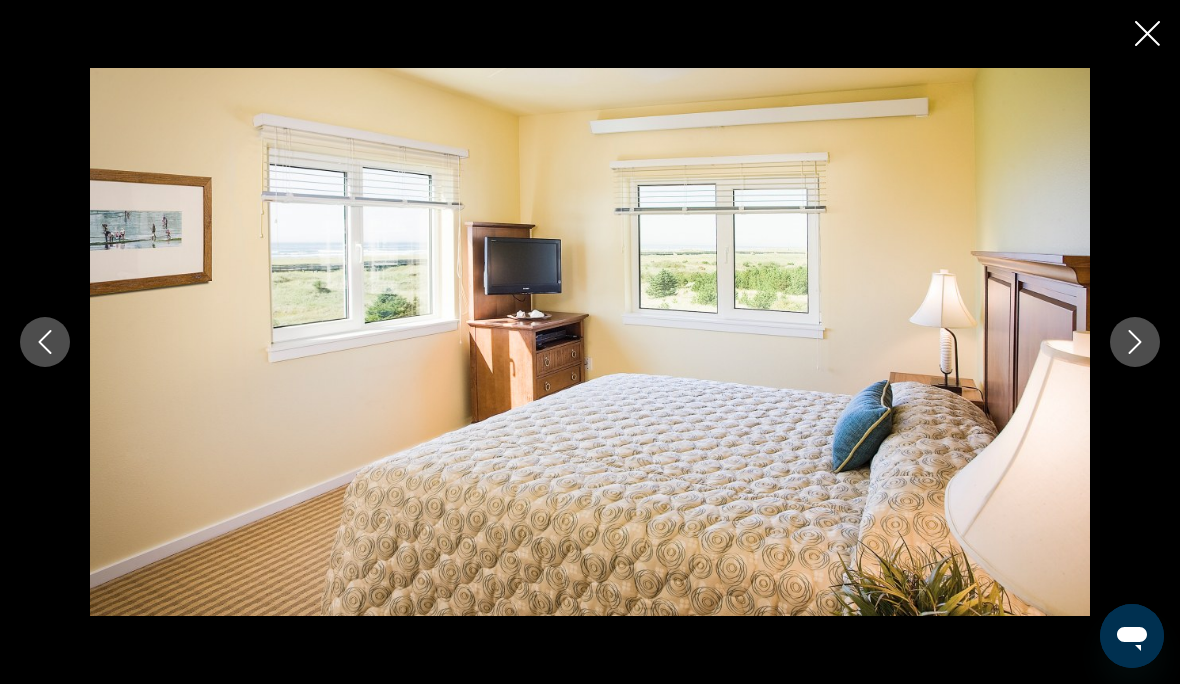 click 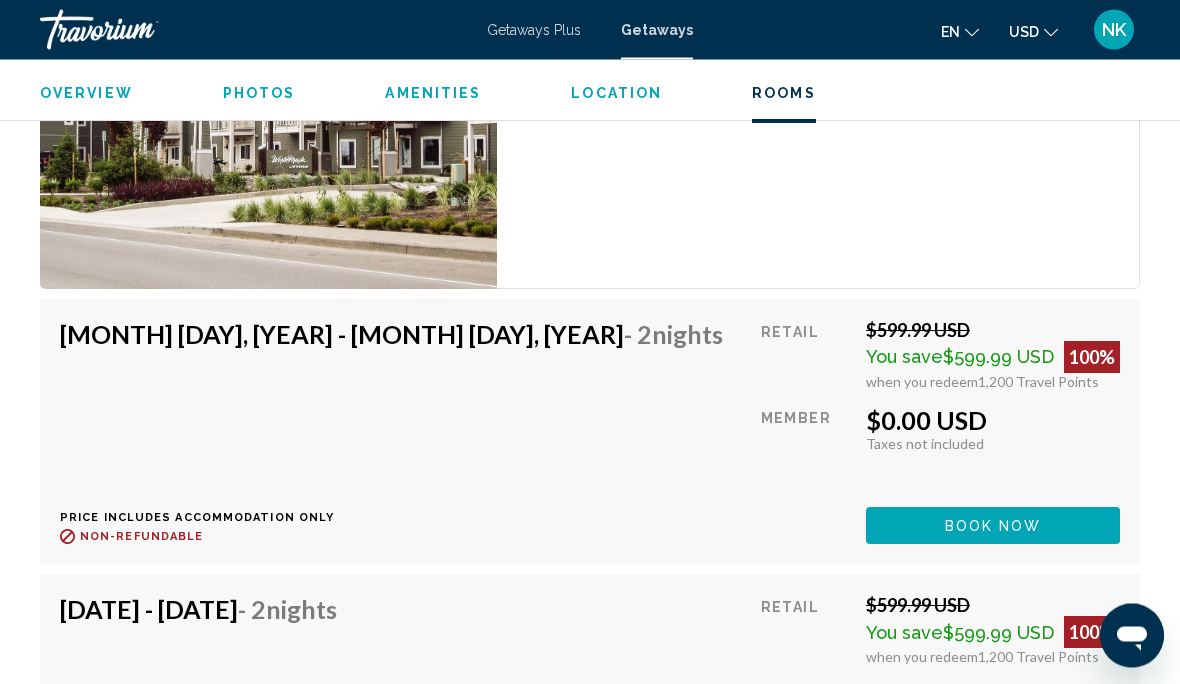 scroll, scrollTop: 4299, scrollLeft: 0, axis: vertical 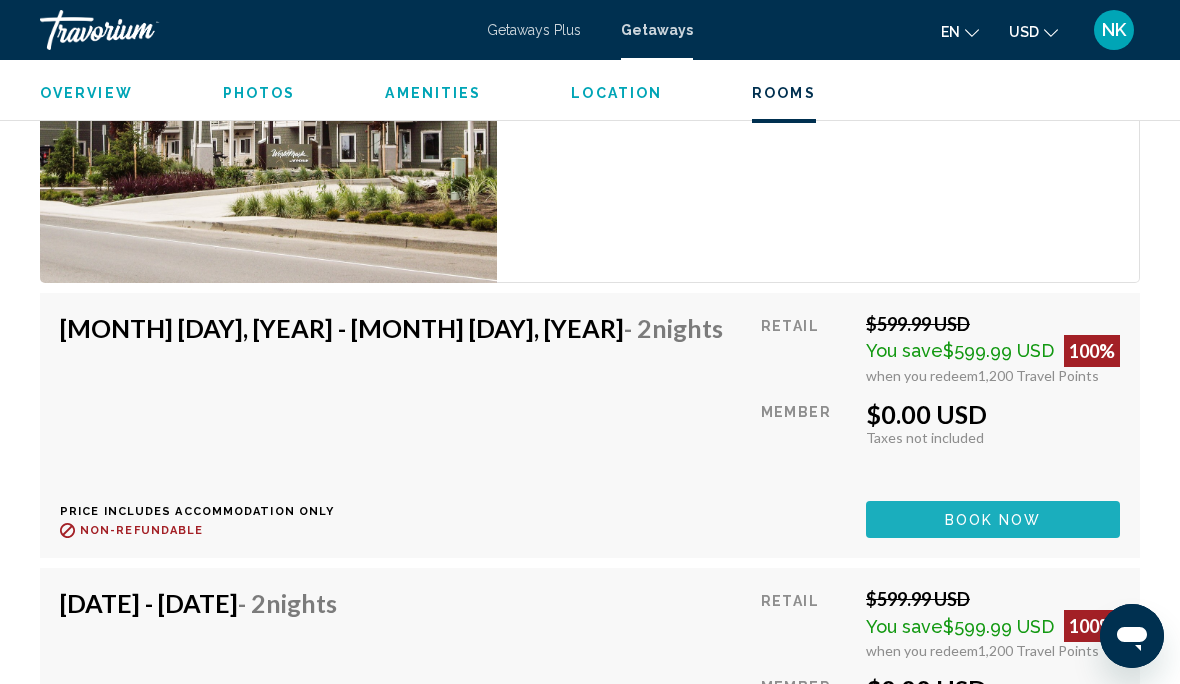 click on "Book now" at bounding box center (993, 520) 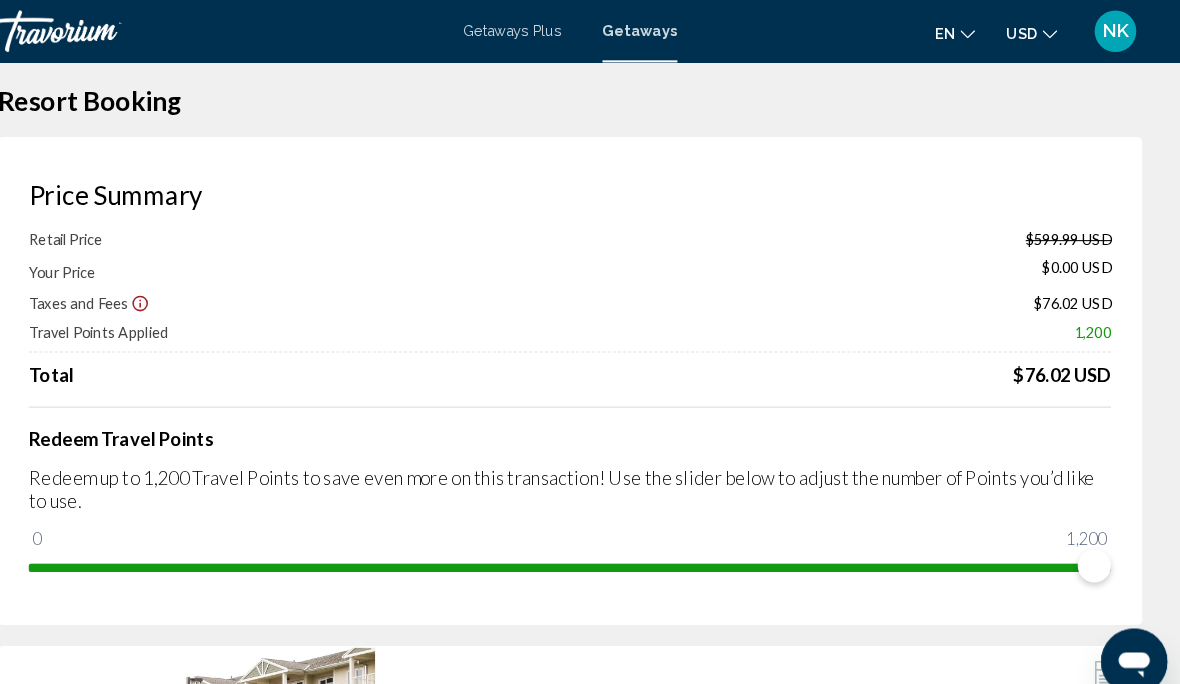 scroll, scrollTop: 43, scrollLeft: 0, axis: vertical 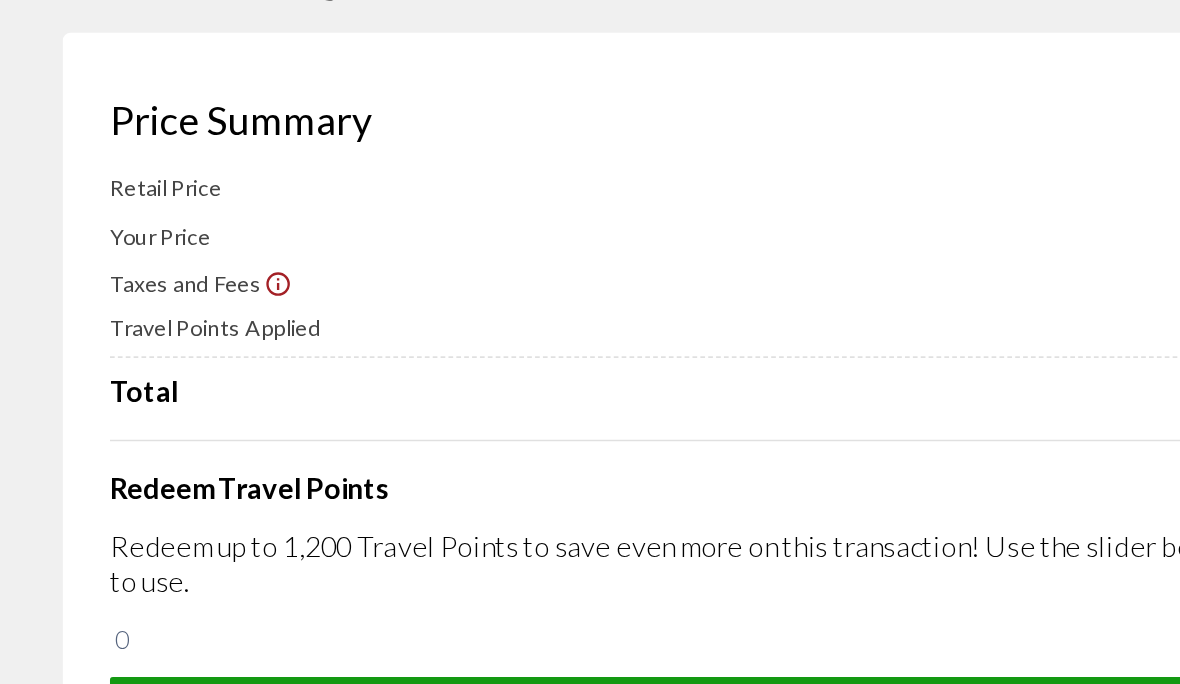 click on "Taxes and Fees" at bounding box center (118, 266) 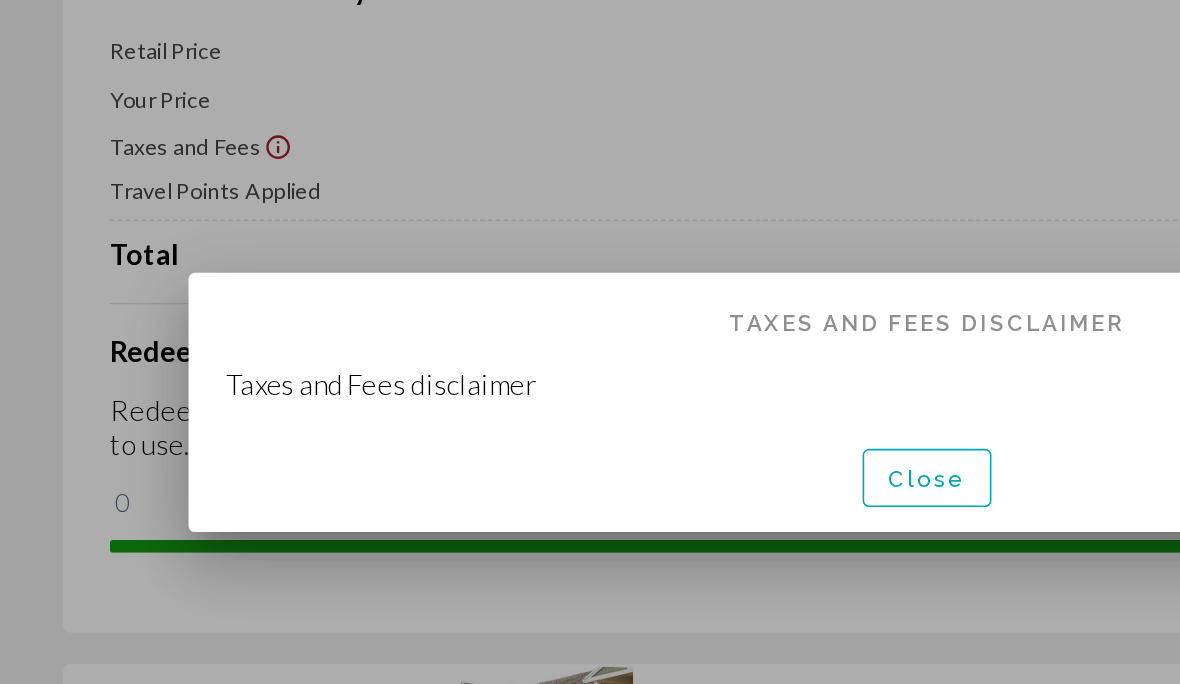 scroll, scrollTop: 0, scrollLeft: 0, axis: both 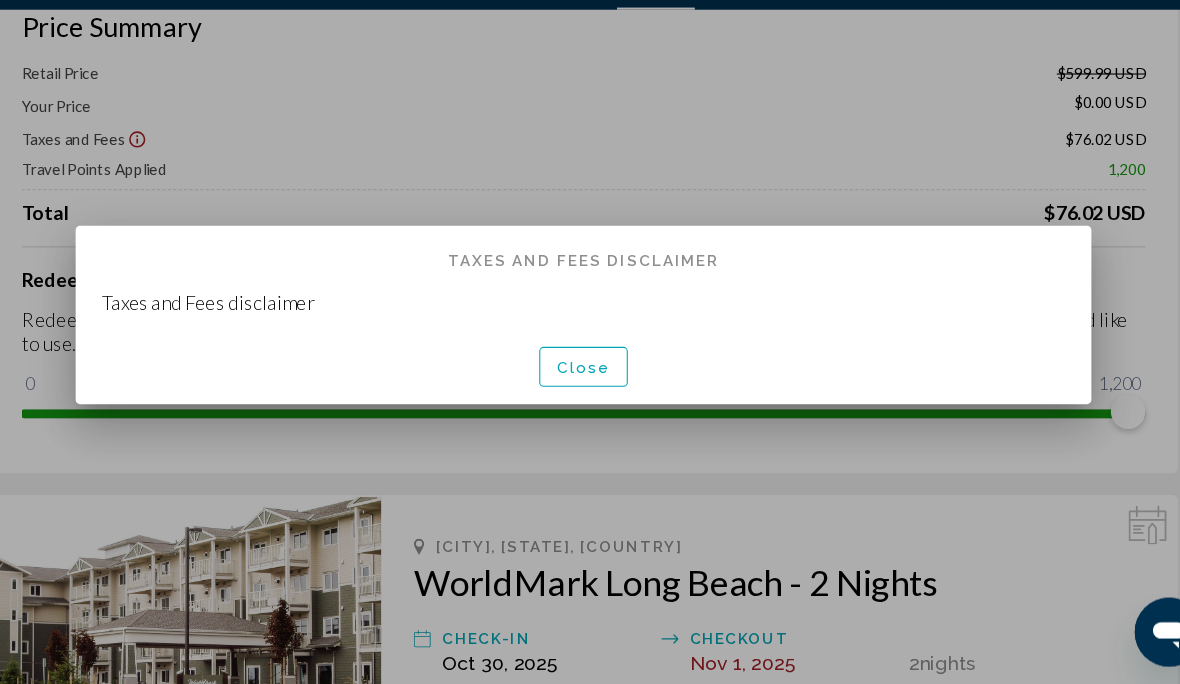 click on "Close" at bounding box center [590, 390] 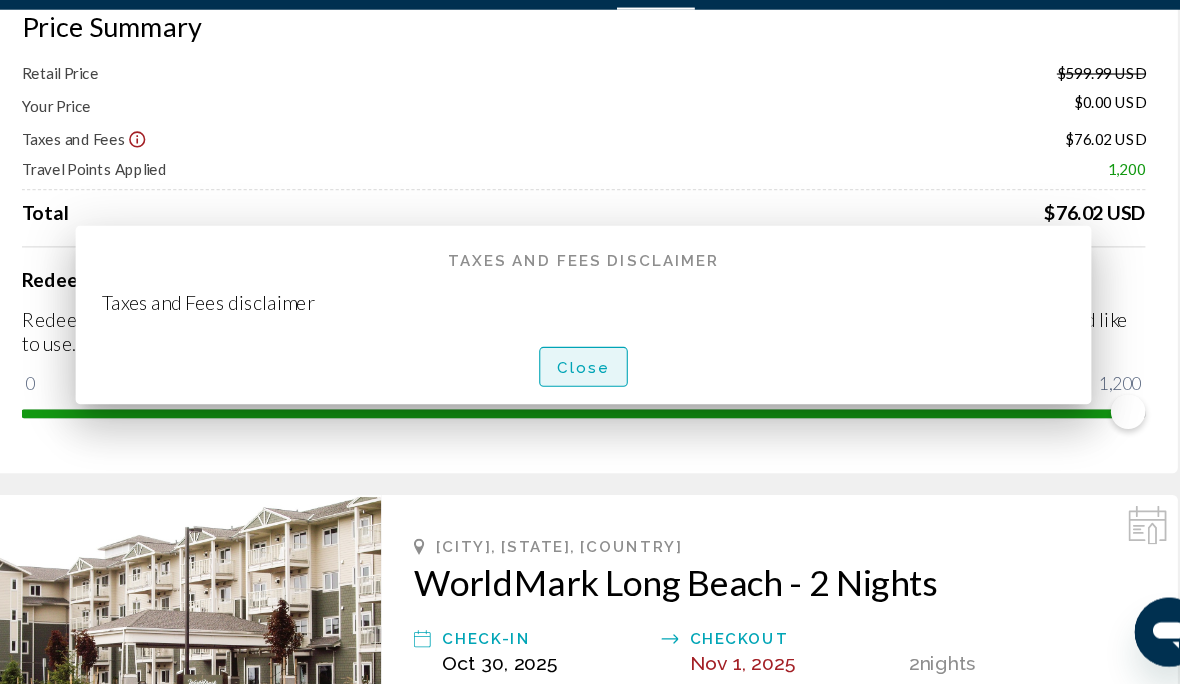 scroll, scrollTop: 78, scrollLeft: 0, axis: vertical 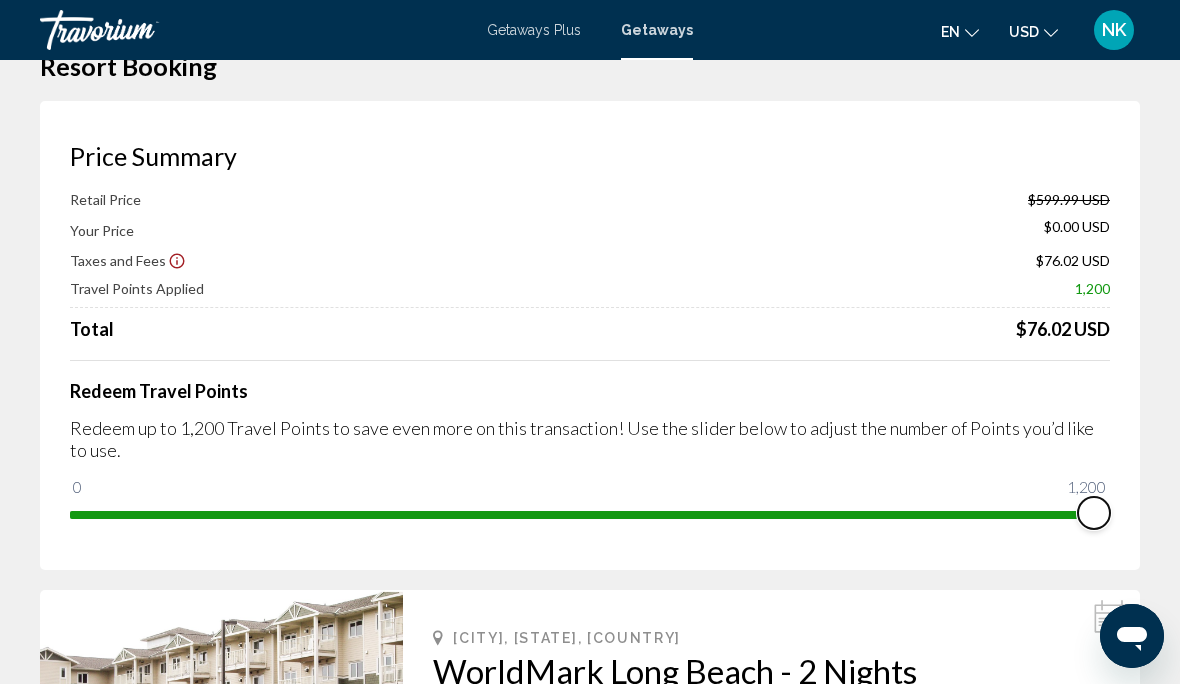 click at bounding box center [590, 511] 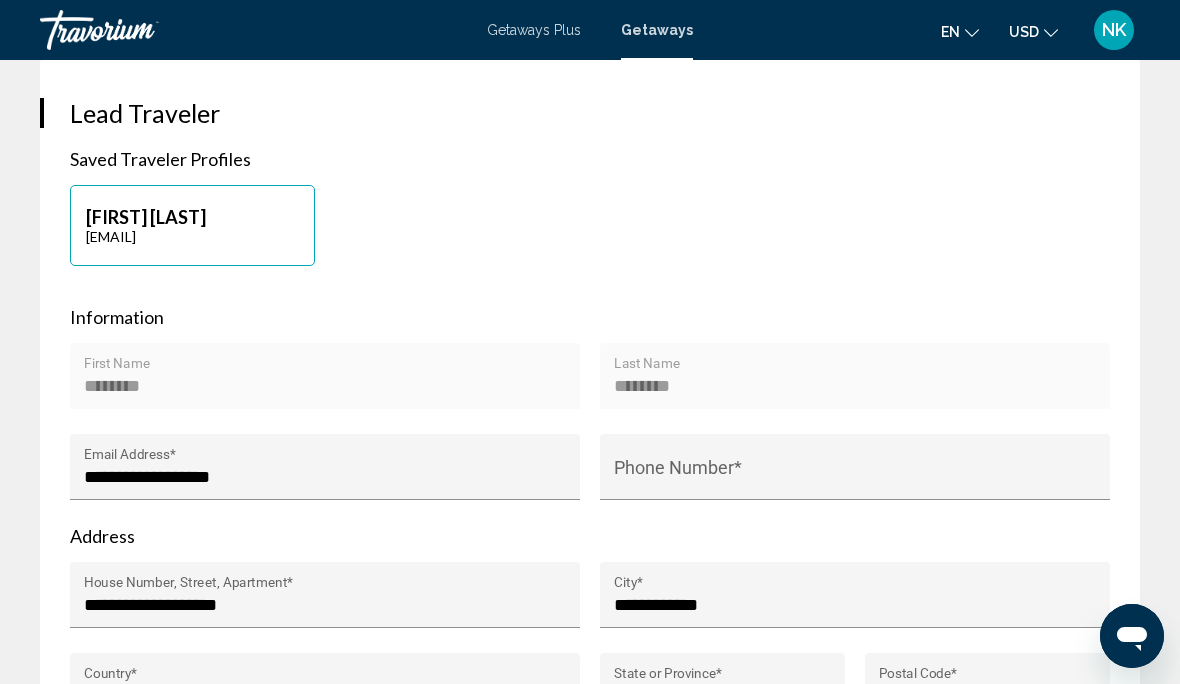 scroll, scrollTop: 881, scrollLeft: 0, axis: vertical 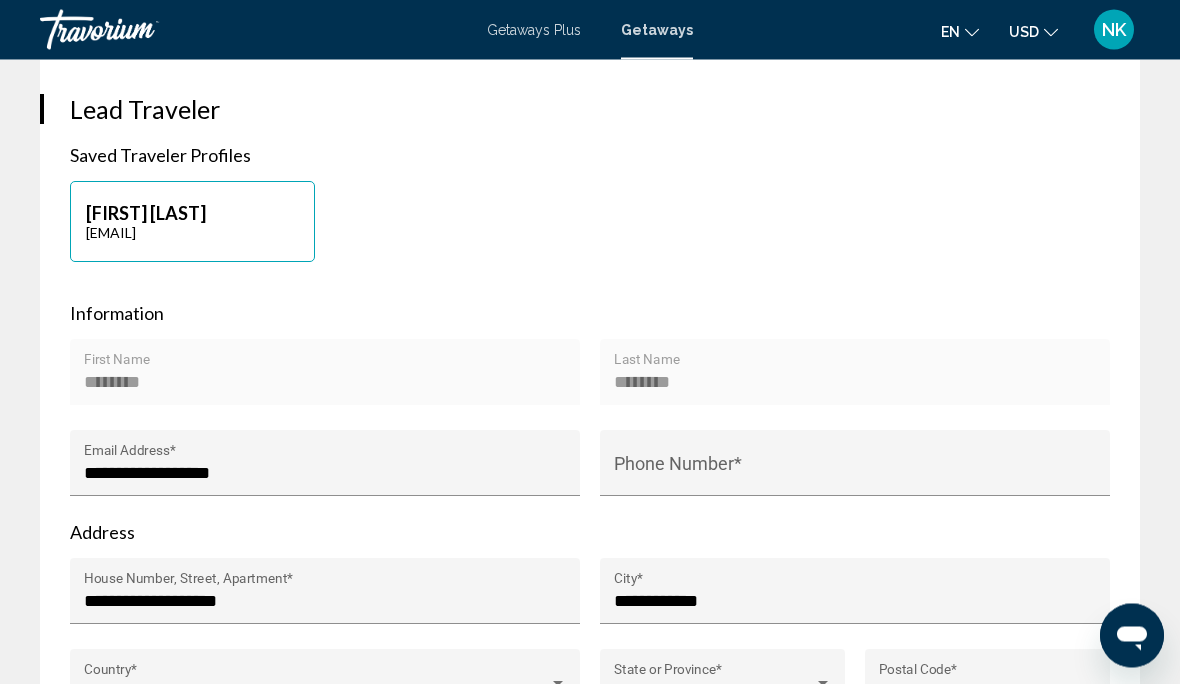 click on "Phone Number  *" at bounding box center [855, 474] 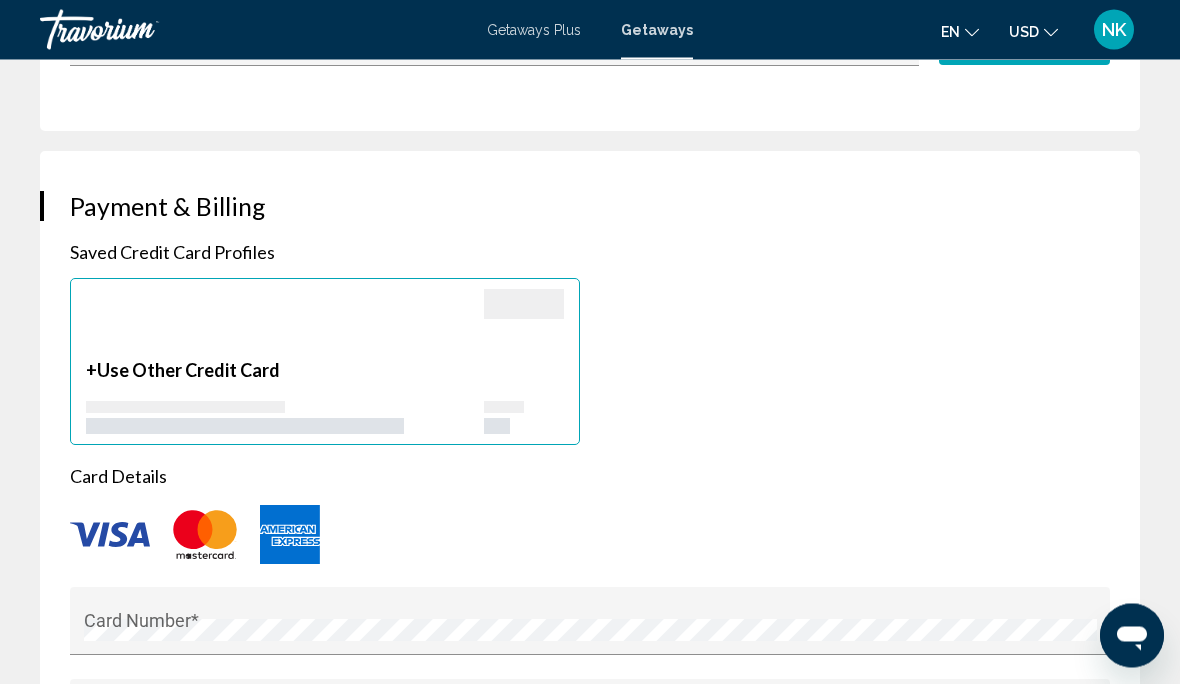 scroll, scrollTop: 1797, scrollLeft: 0, axis: vertical 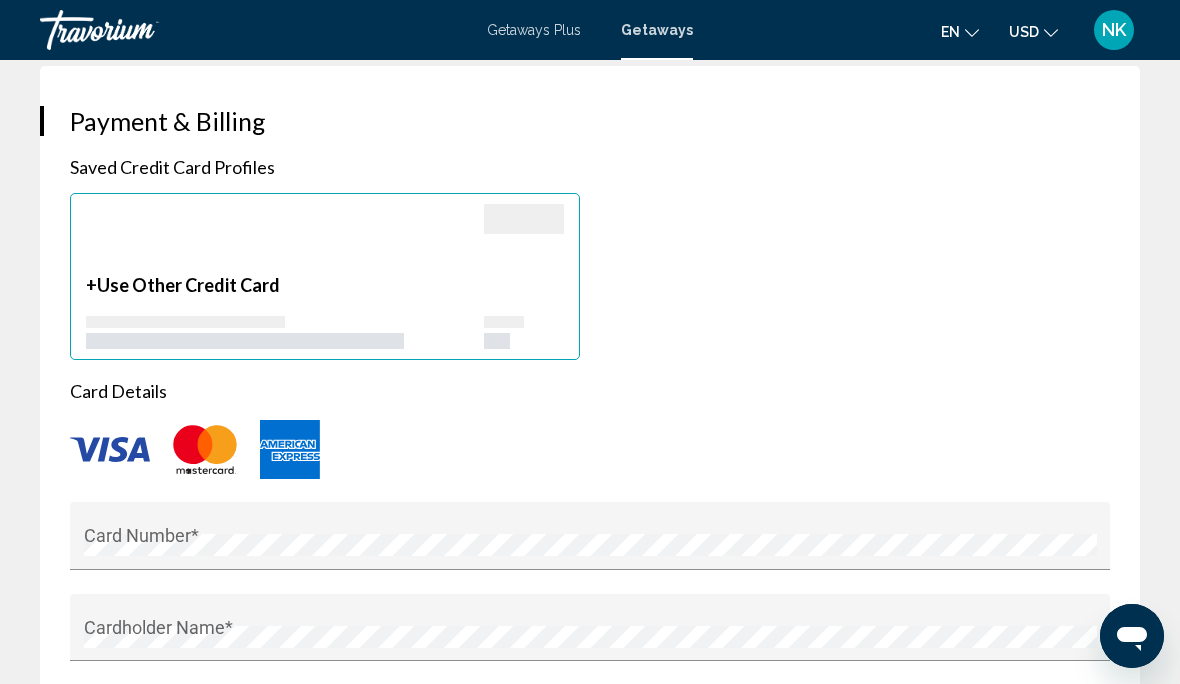 type on "**********" 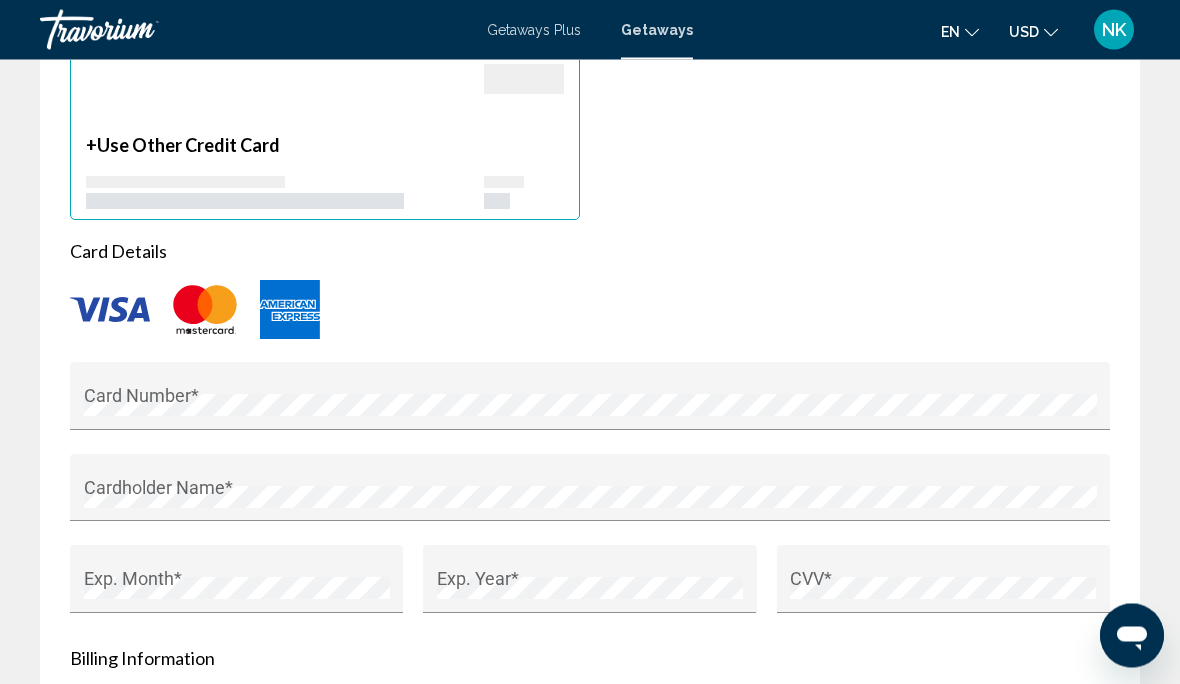 scroll, scrollTop: 2022, scrollLeft: 0, axis: vertical 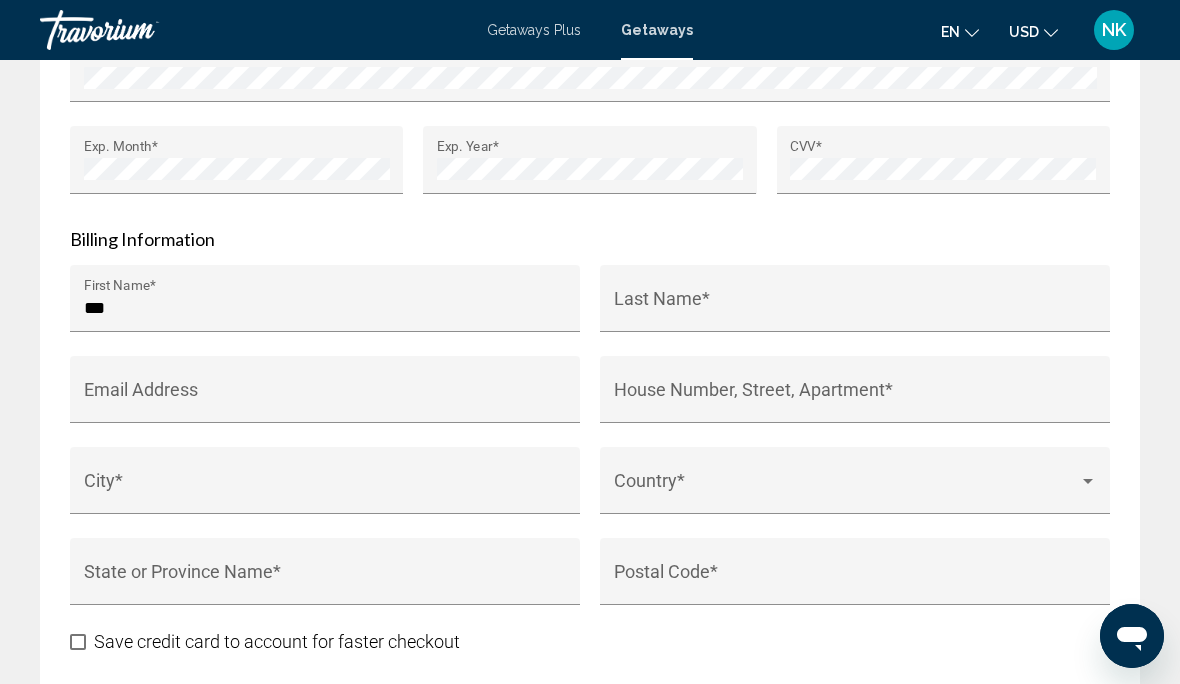 click on "***" at bounding box center (325, 308) 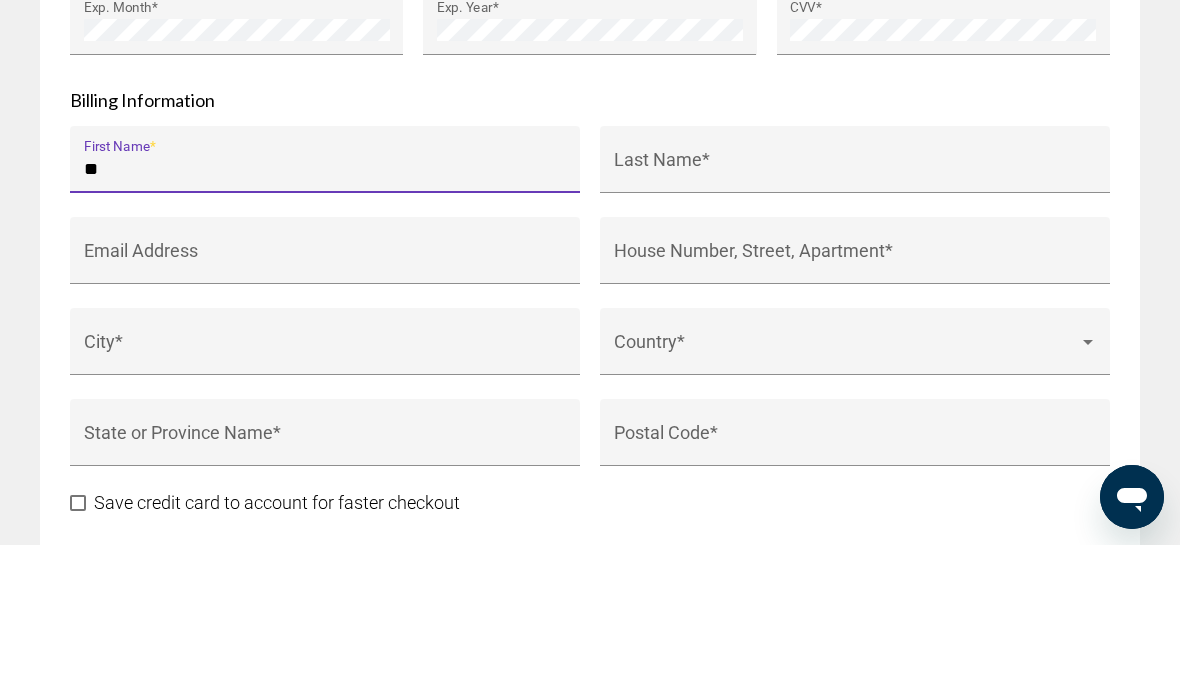 type on "*" 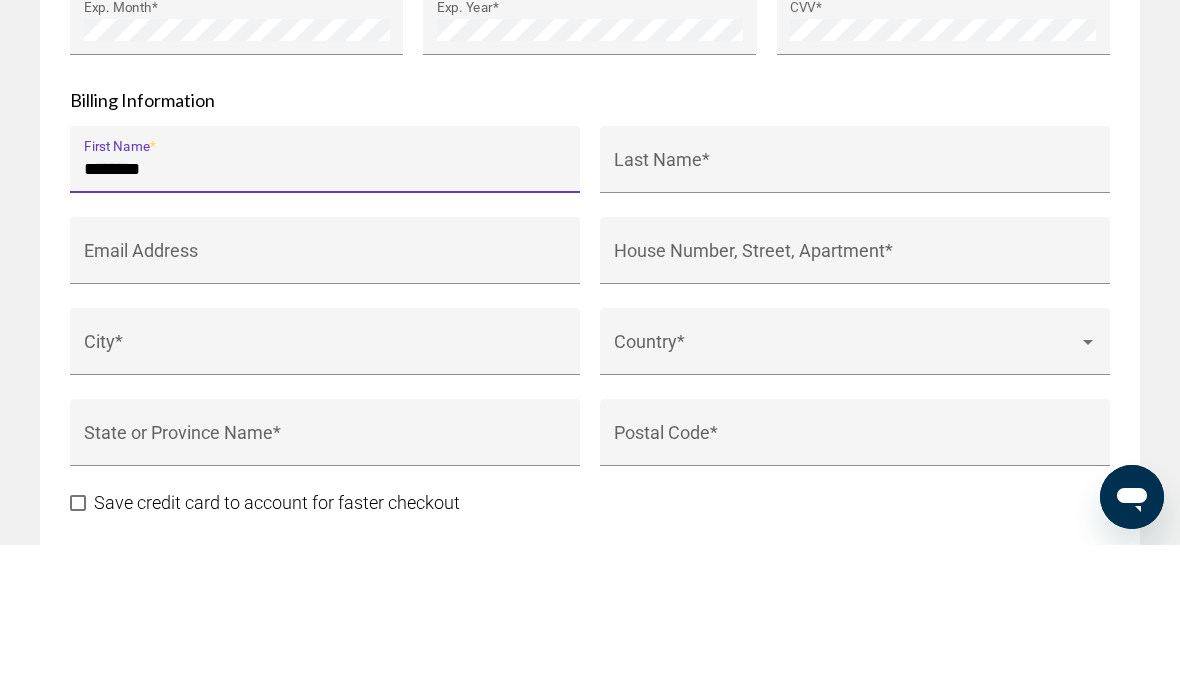 type on "********" 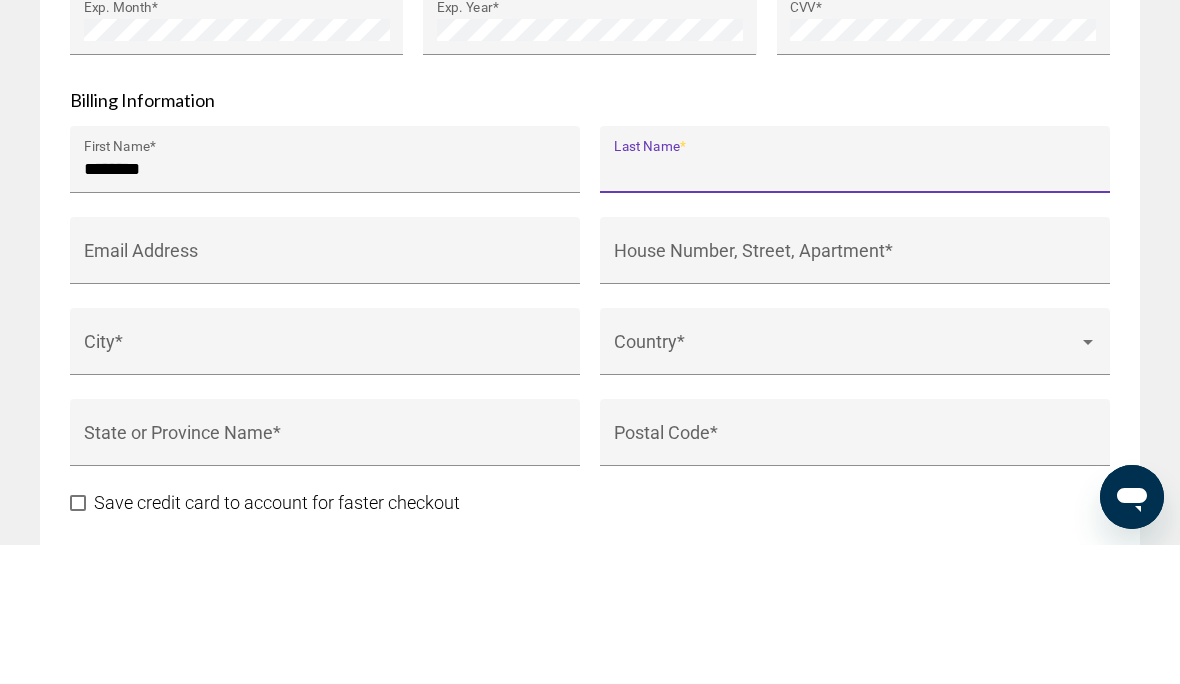 type on "********" 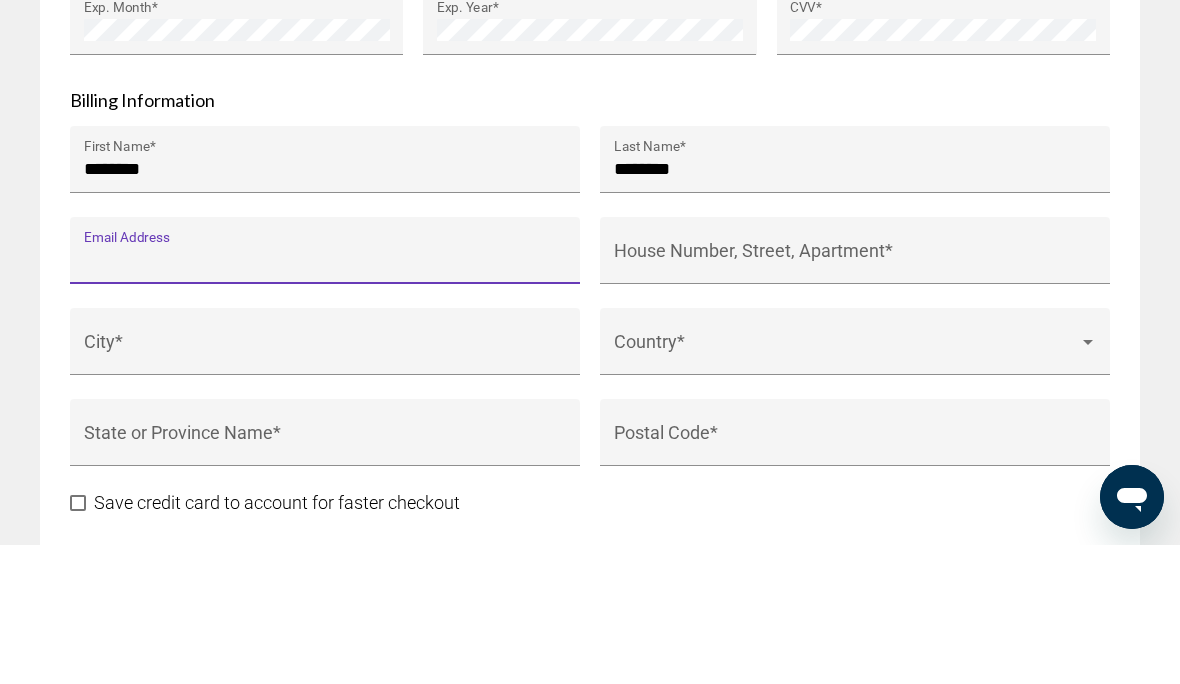 scroll, scrollTop: 2580, scrollLeft: 0, axis: vertical 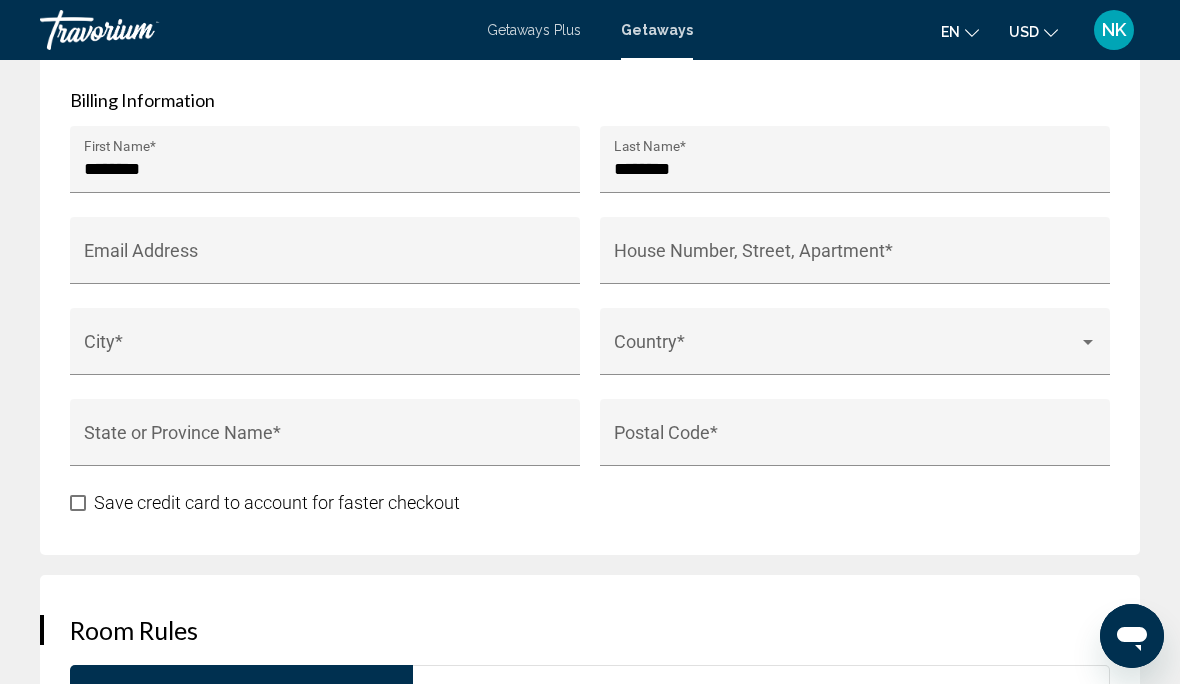 click on "Email Address" at bounding box center (325, 260) 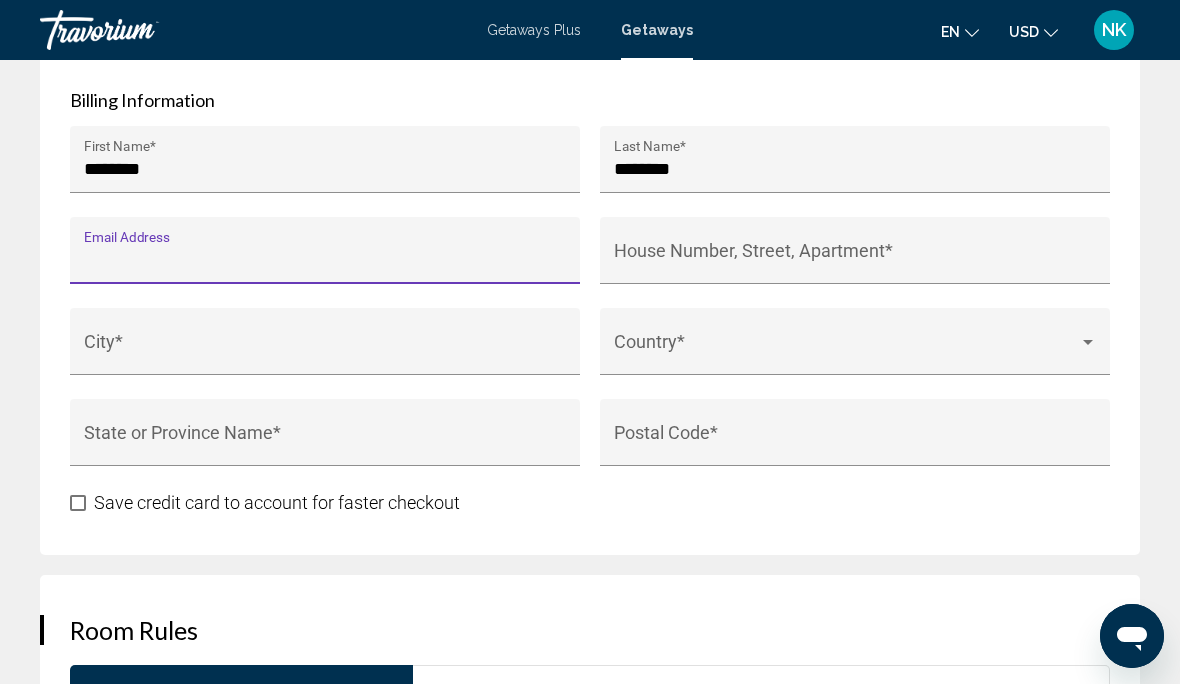 click on "Email Address" at bounding box center (325, 260) 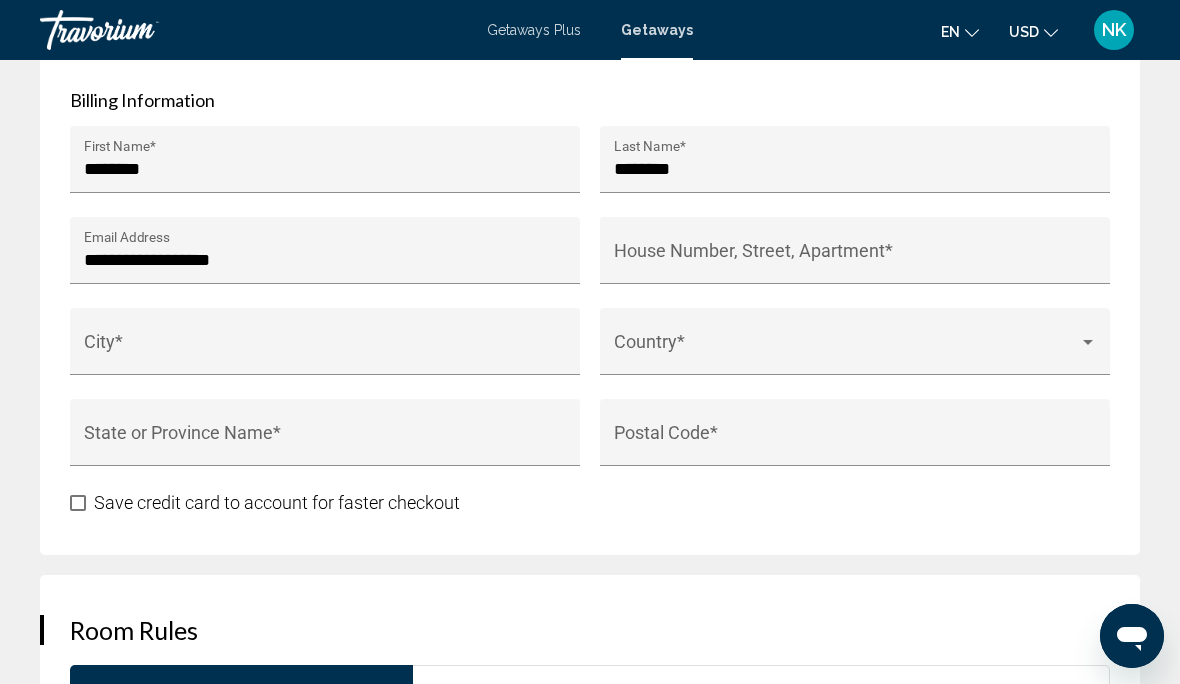 type on "**********" 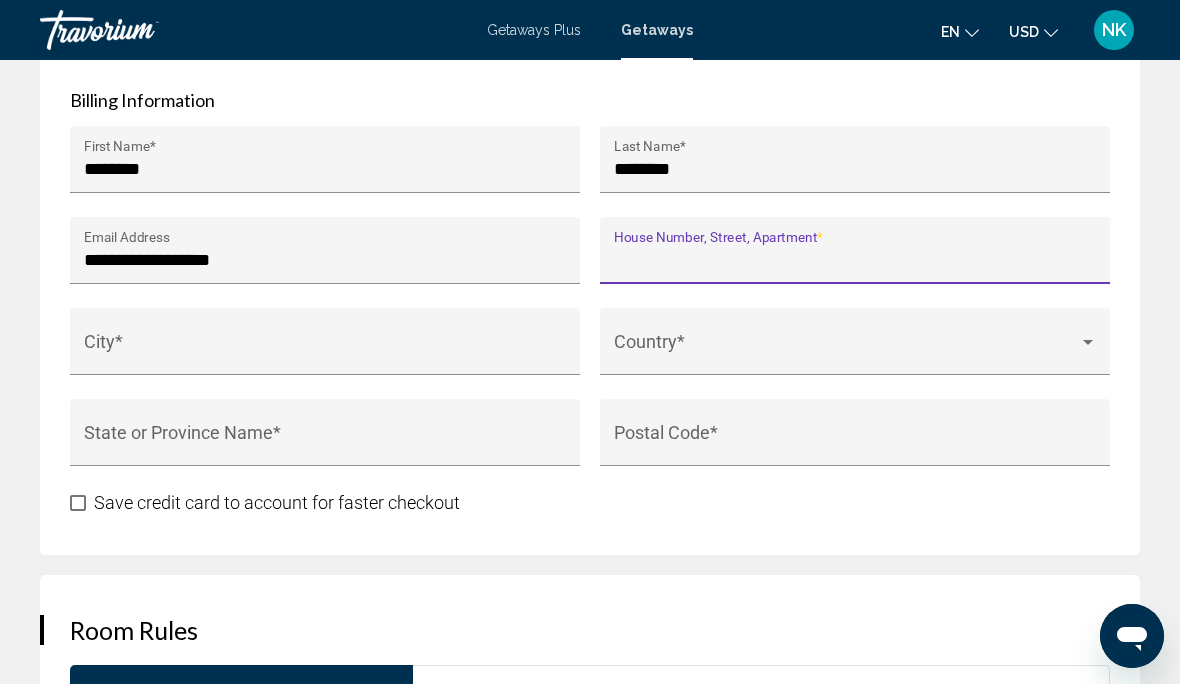 type on "*****" 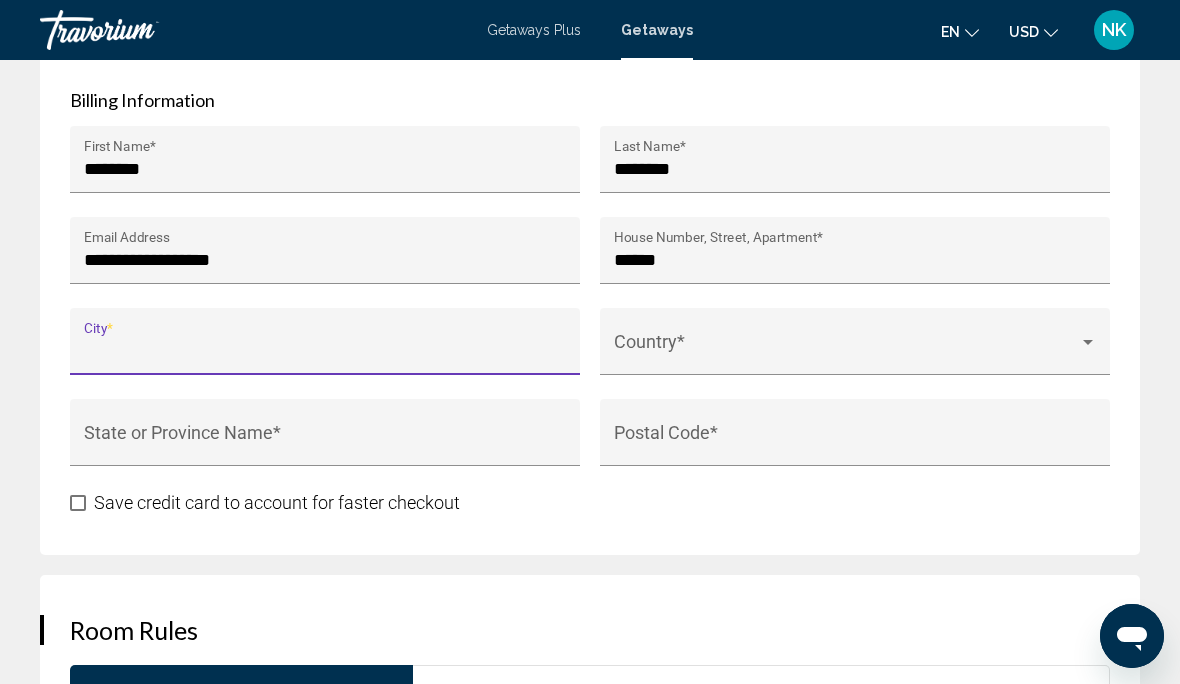 type on "**********" 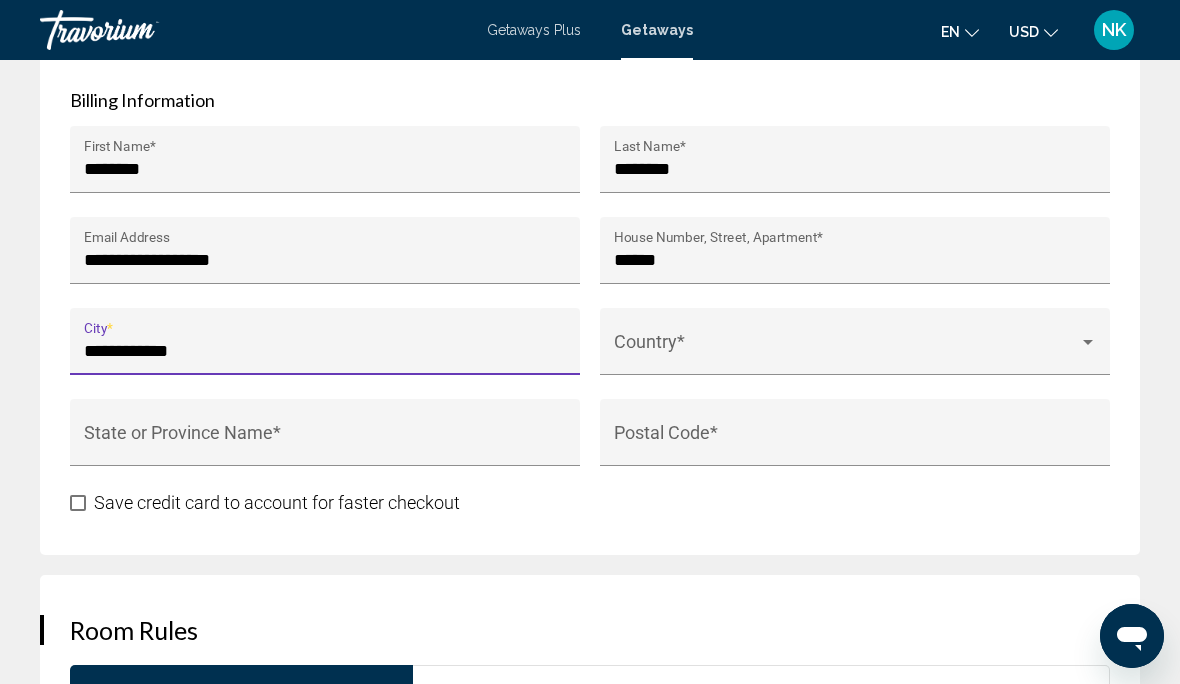 type on "**" 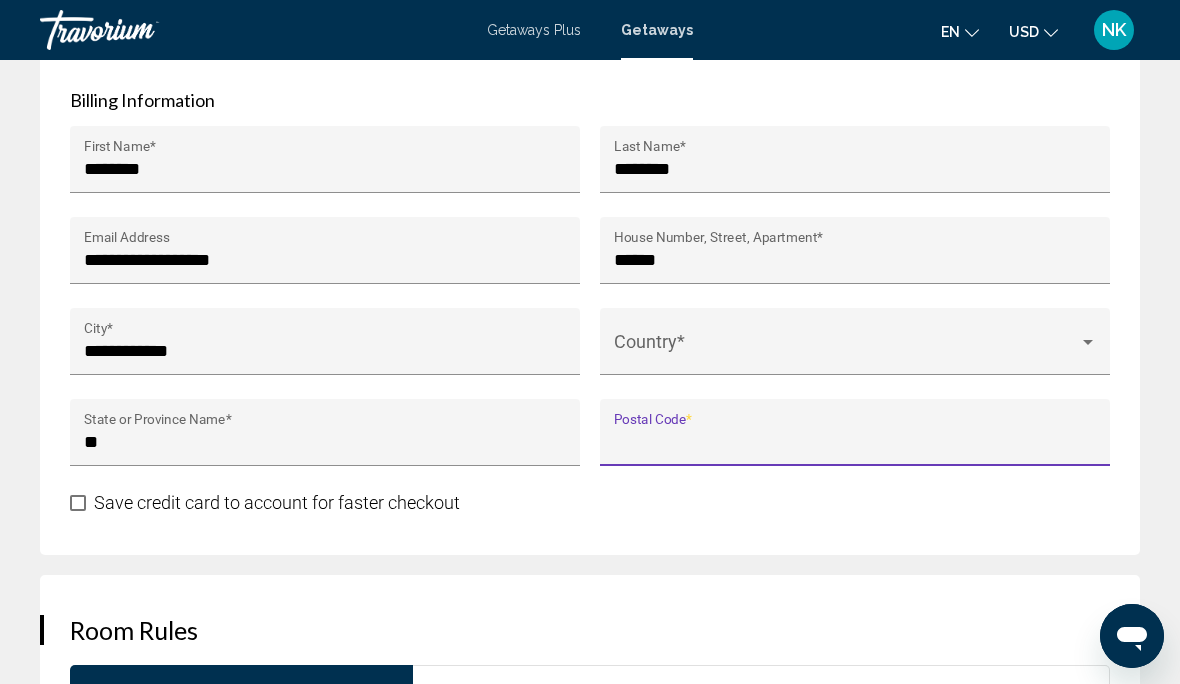 type on "*****" 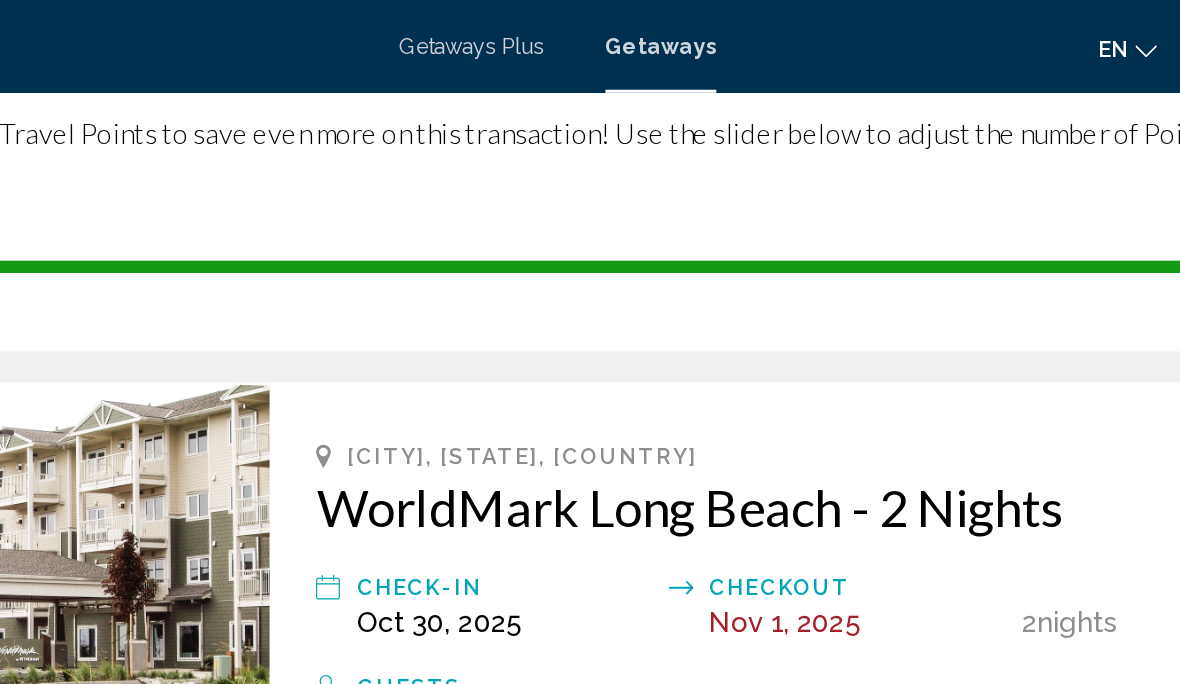 scroll, scrollTop: 390, scrollLeft: 0, axis: vertical 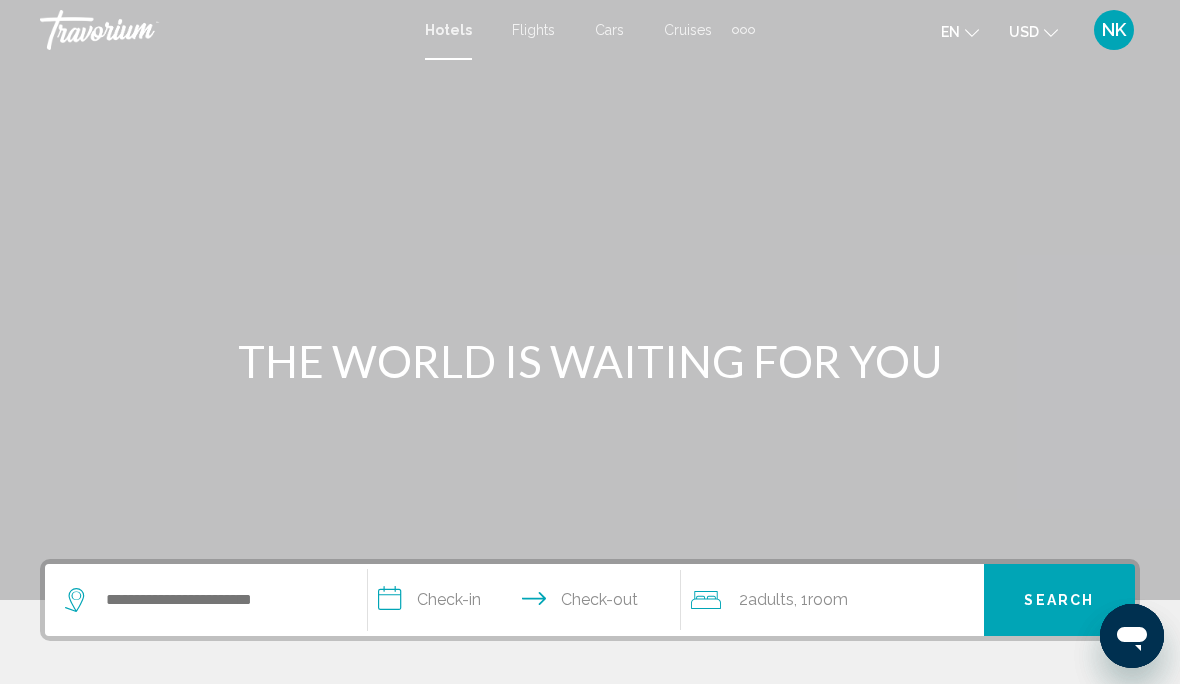 click on "NK" at bounding box center [1114, 30] 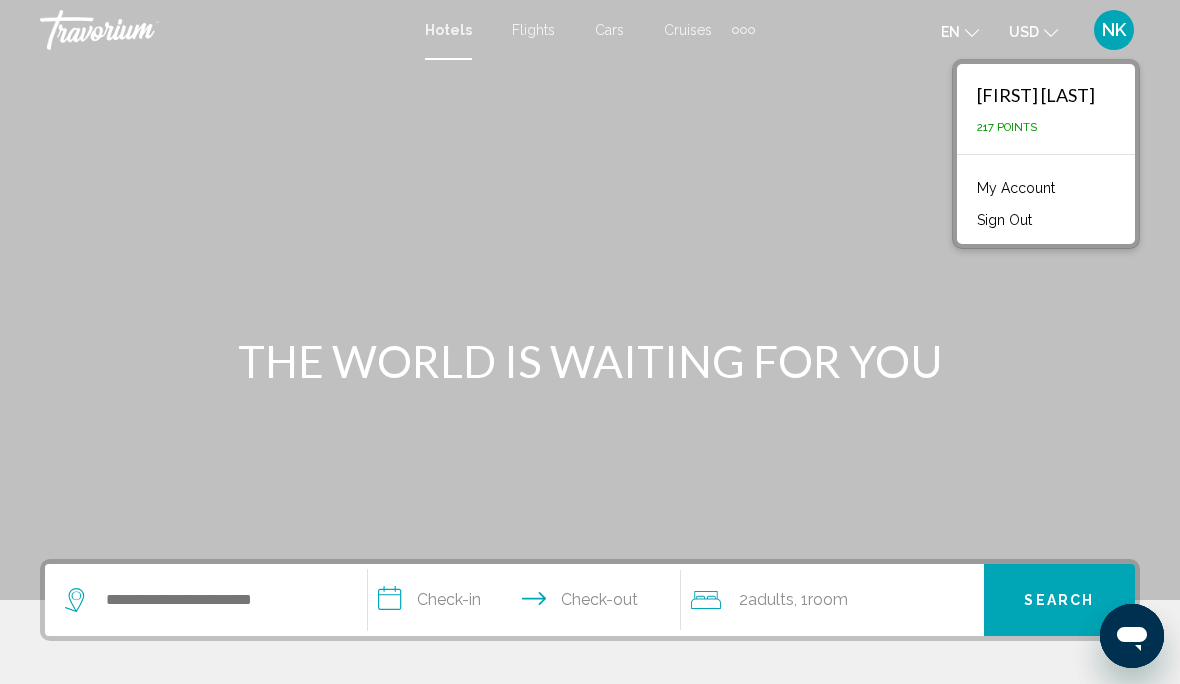click at bounding box center (590, 300) 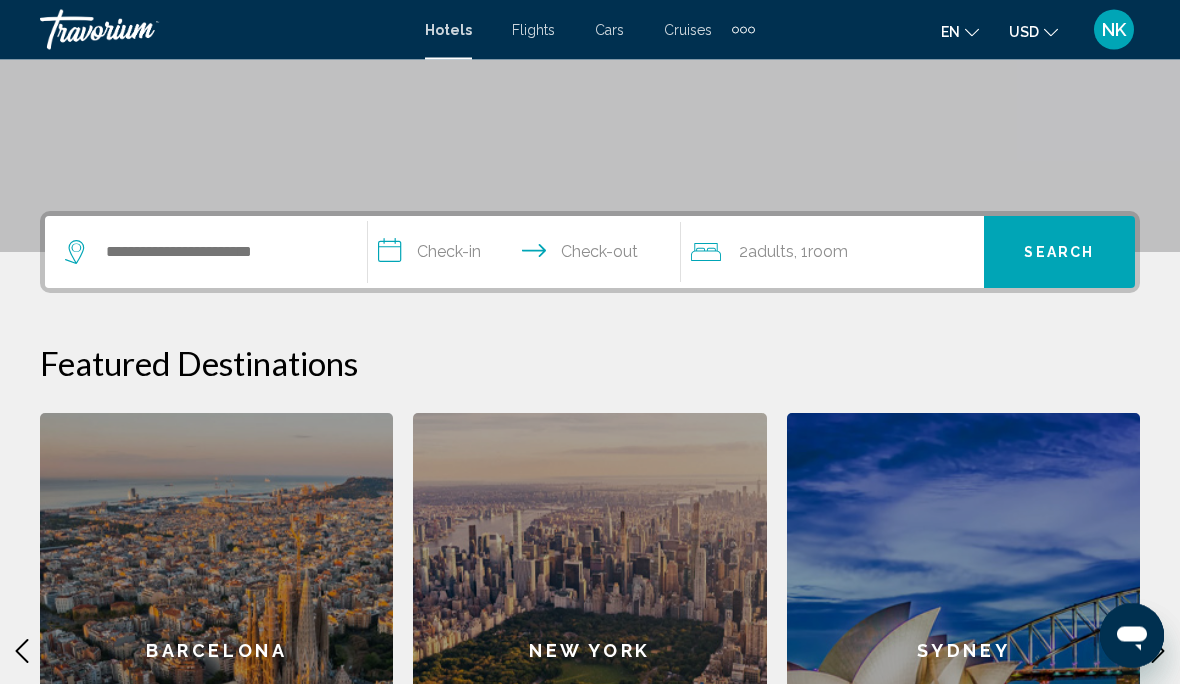 scroll, scrollTop: 352, scrollLeft: 0, axis: vertical 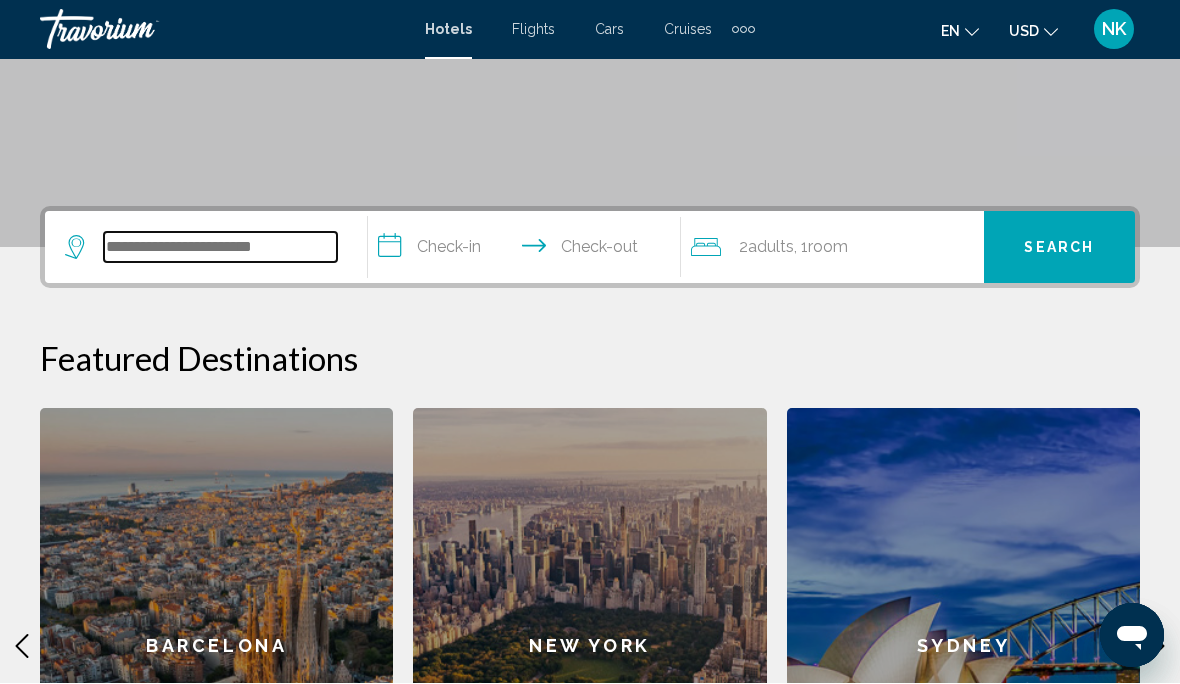 click at bounding box center [220, 248] 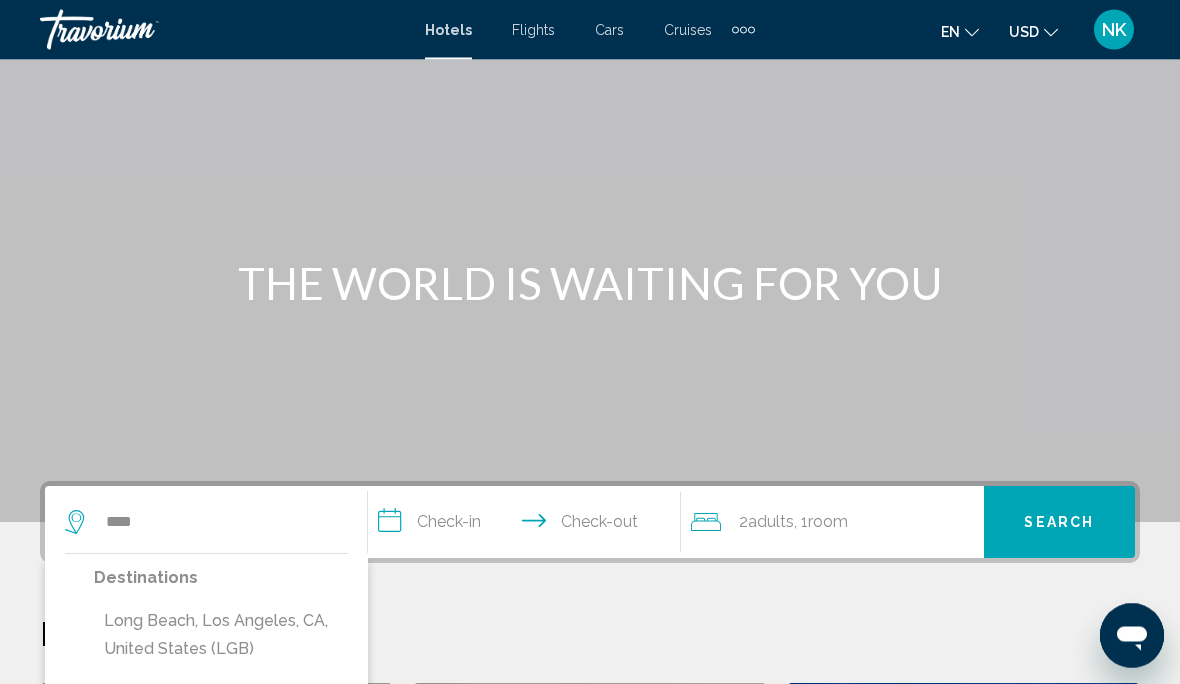 scroll, scrollTop: 79, scrollLeft: 0, axis: vertical 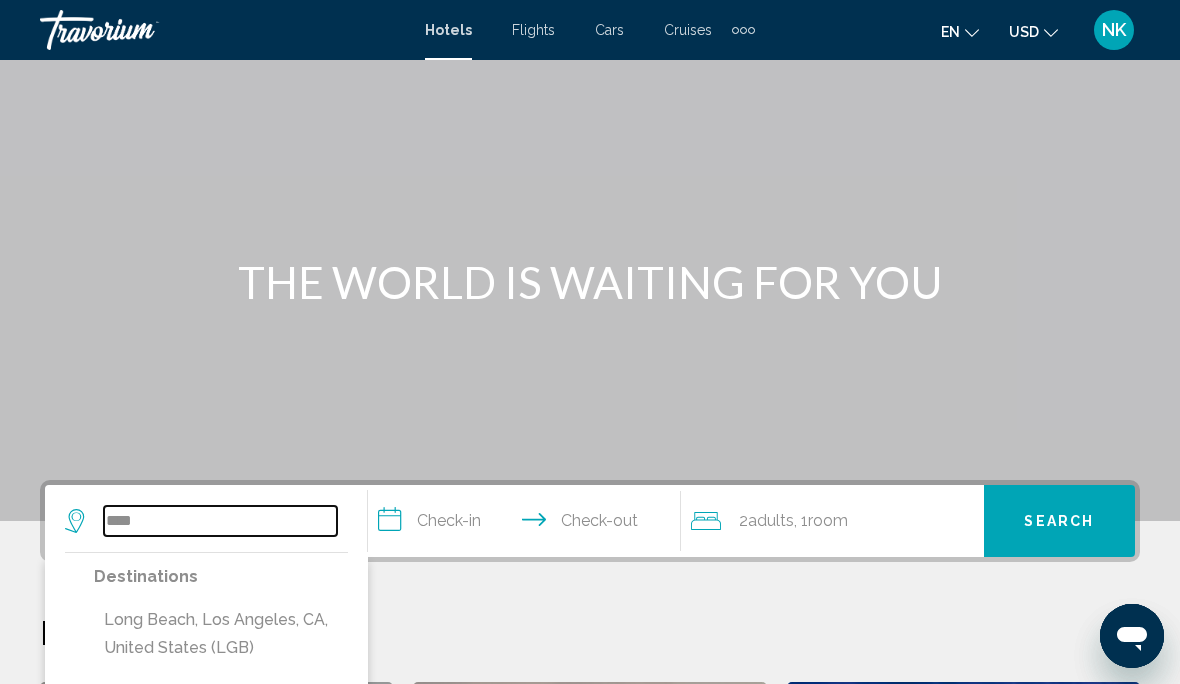 click on "****" at bounding box center [220, 521] 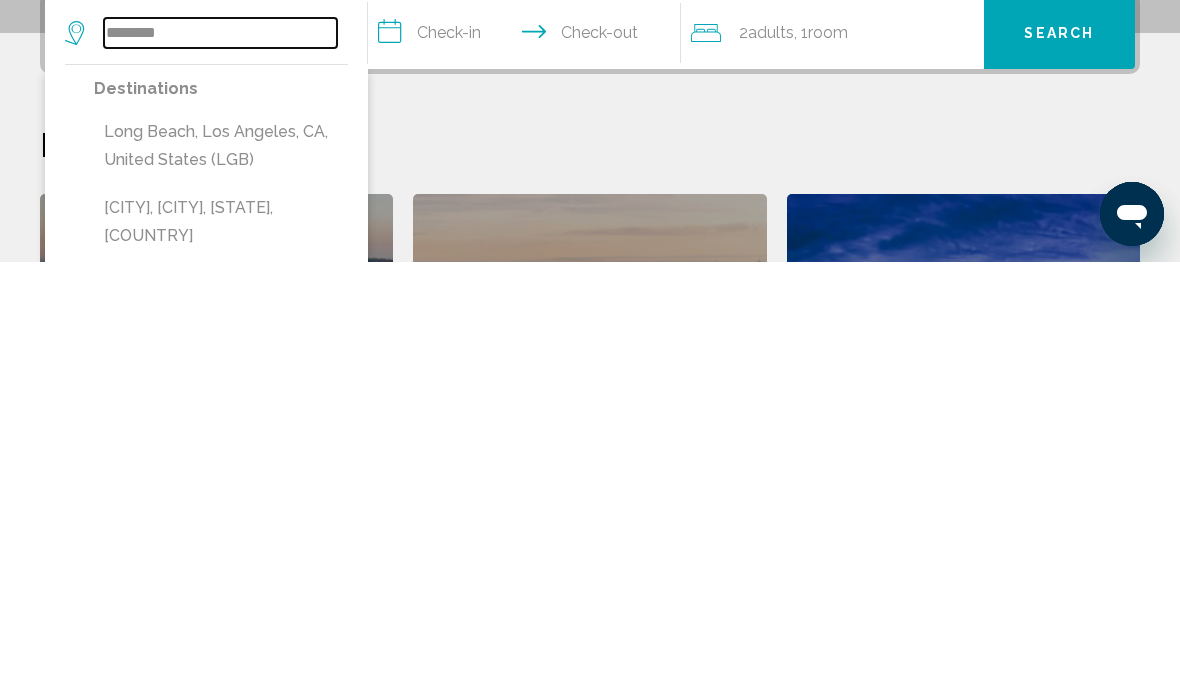 scroll, scrollTop: 147, scrollLeft: 0, axis: vertical 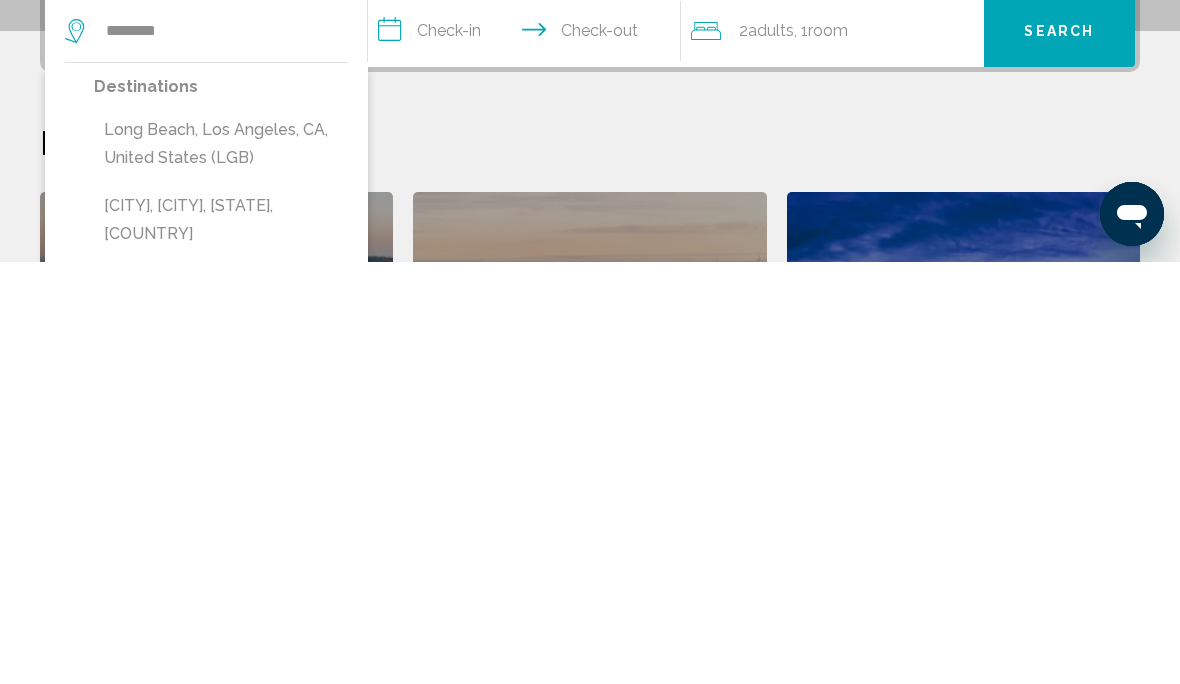 click on "Long Beach, [STATE], [COUNTRY]" at bounding box center (221, 718) 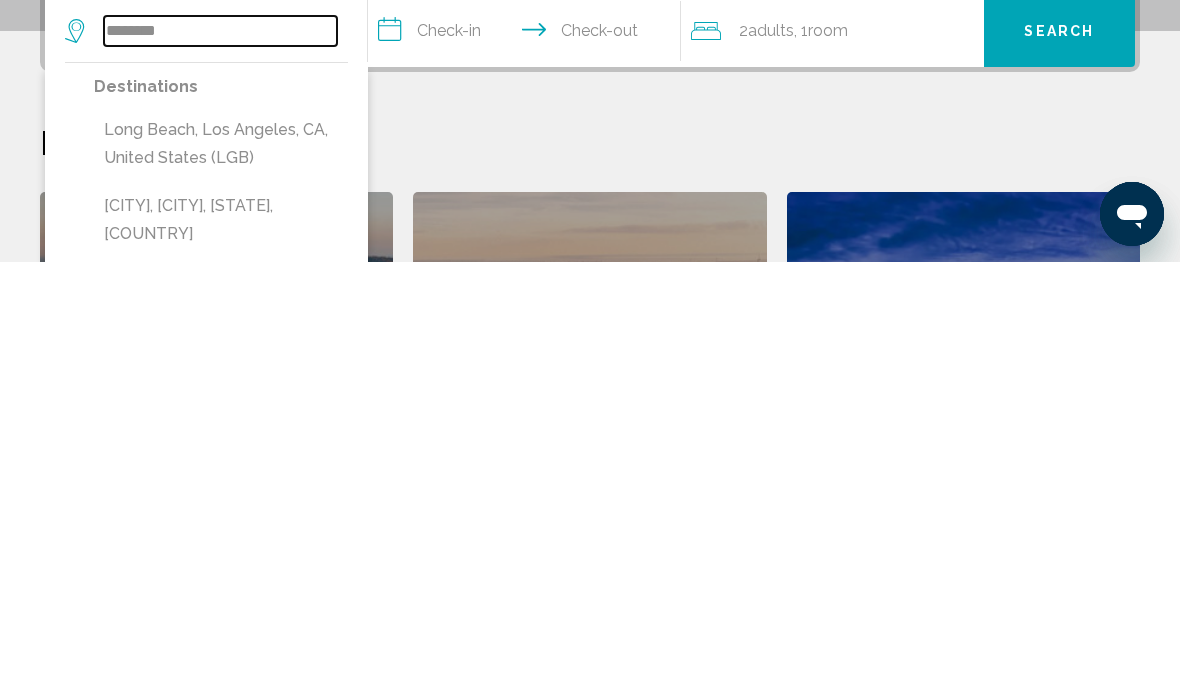 type on "**********" 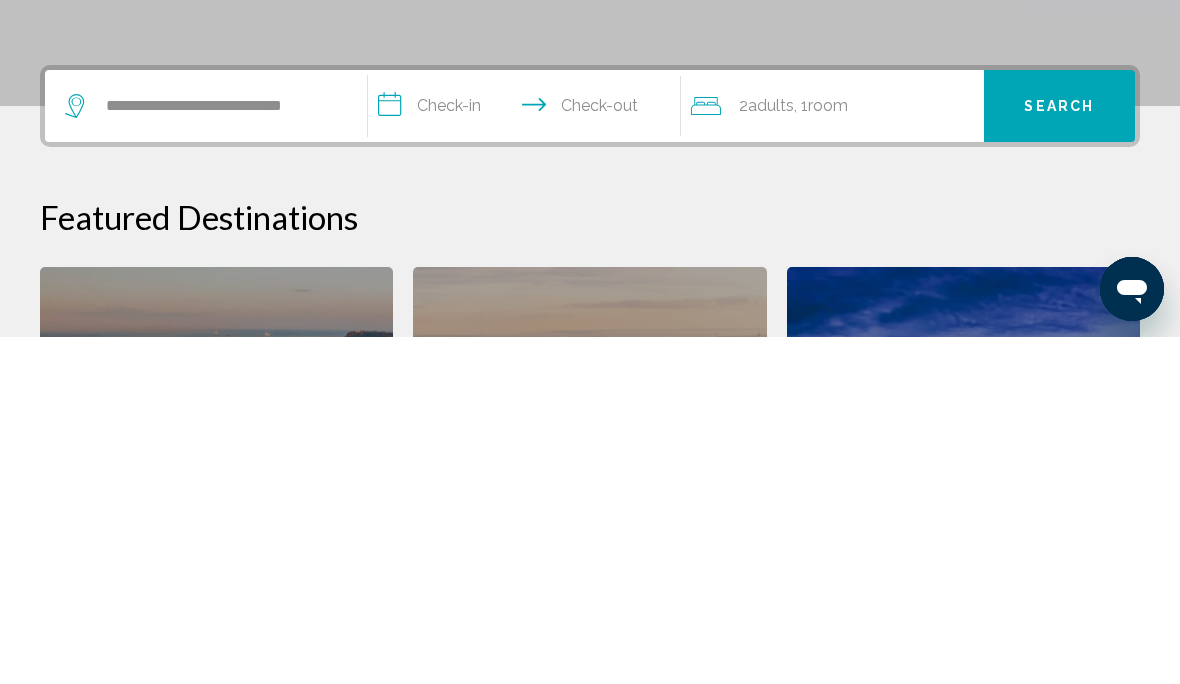 click on "**********" at bounding box center (528, 456) 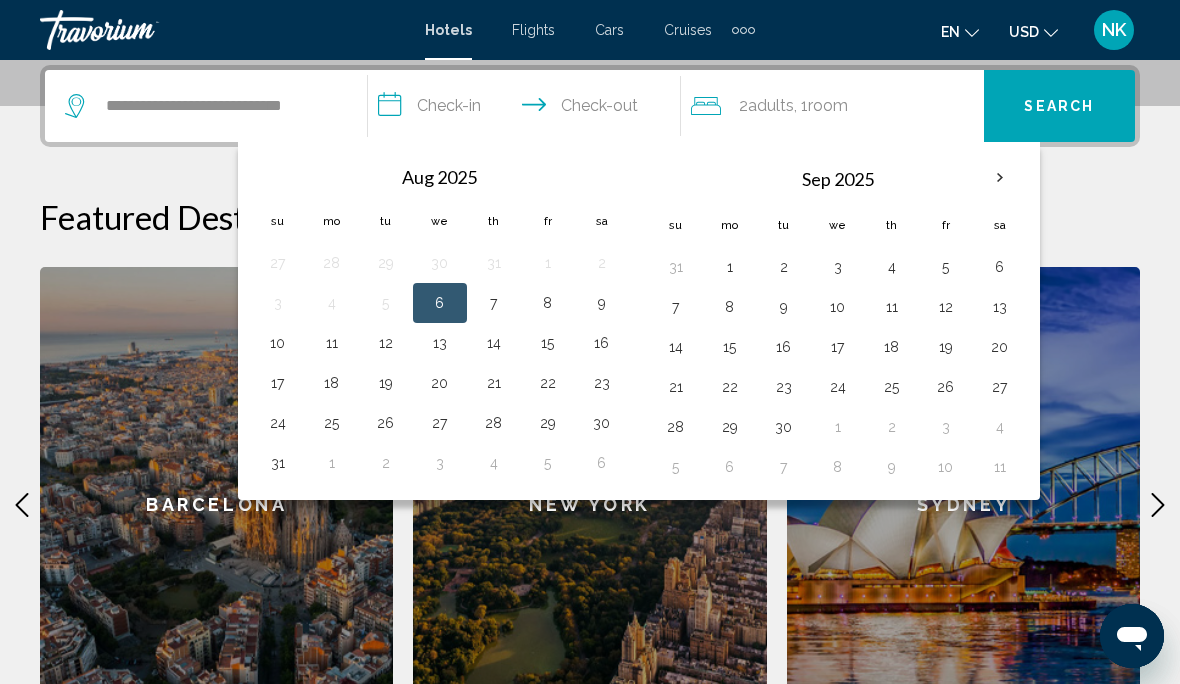 click on "Featured Destinations" at bounding box center [590, 217] 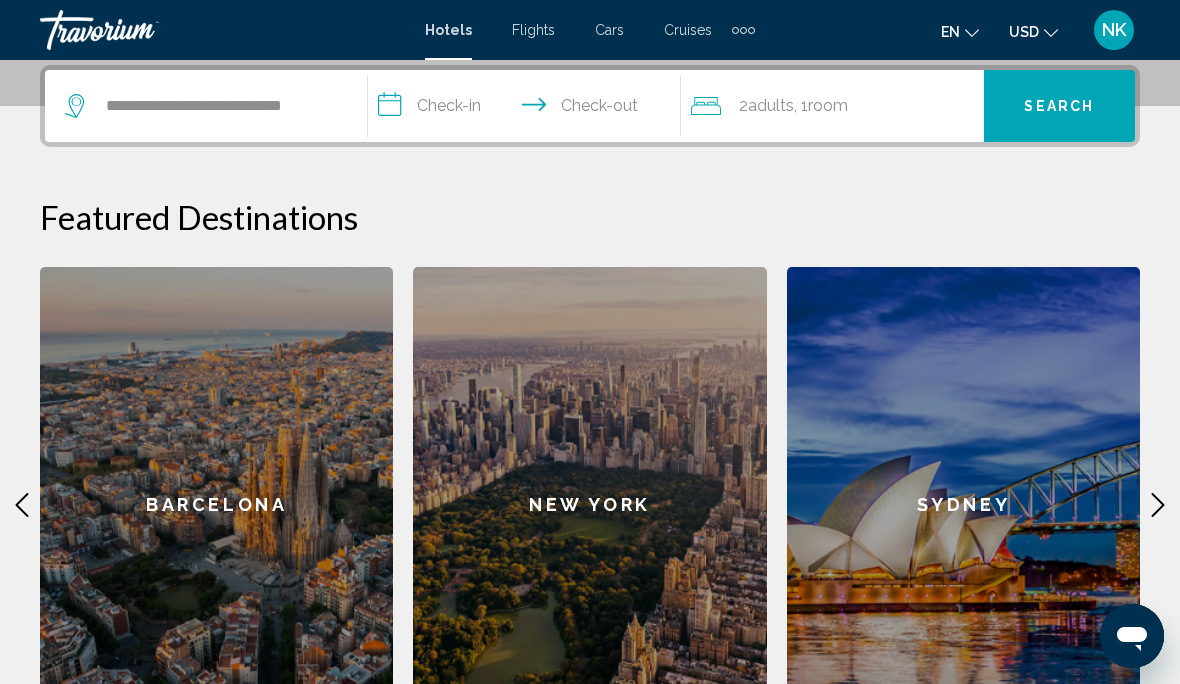 click on "Search" at bounding box center (1059, 106) 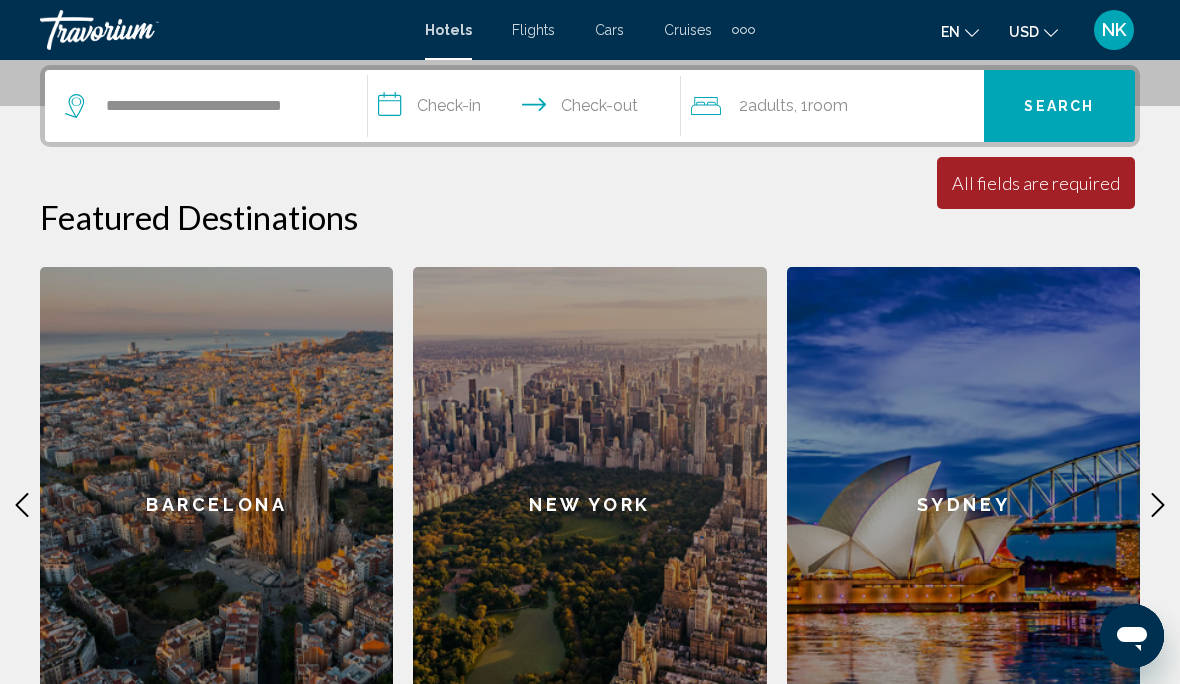 click on "**********" at bounding box center [528, 109] 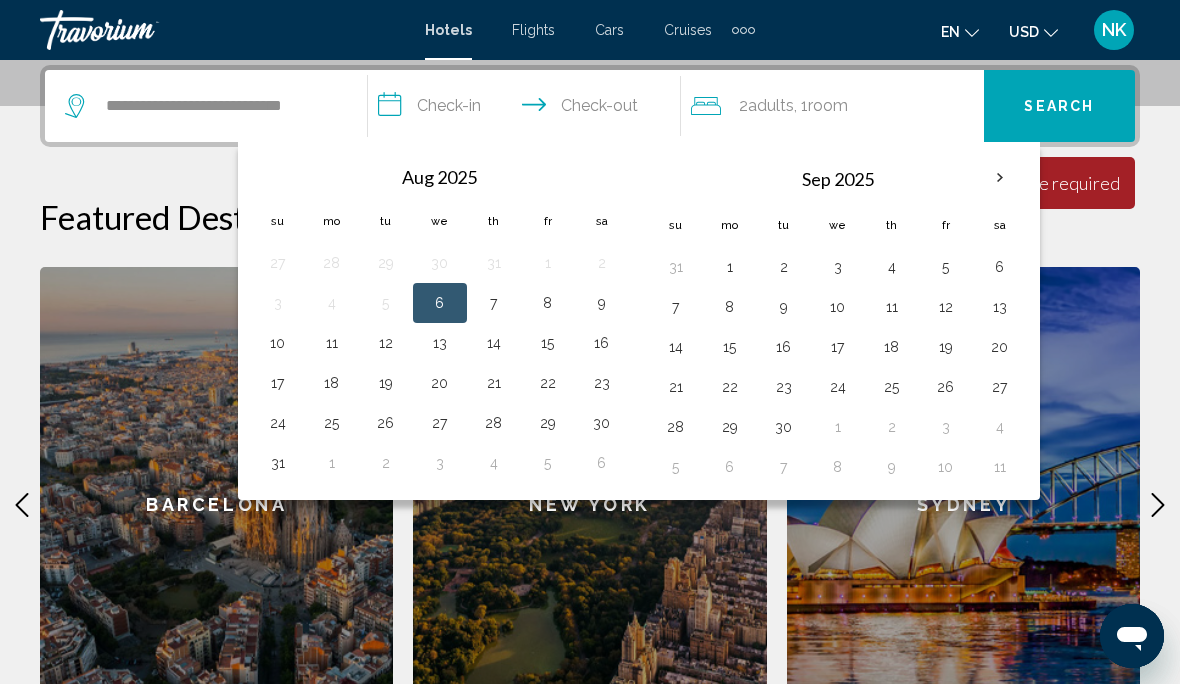 click on "16" at bounding box center [602, 343] 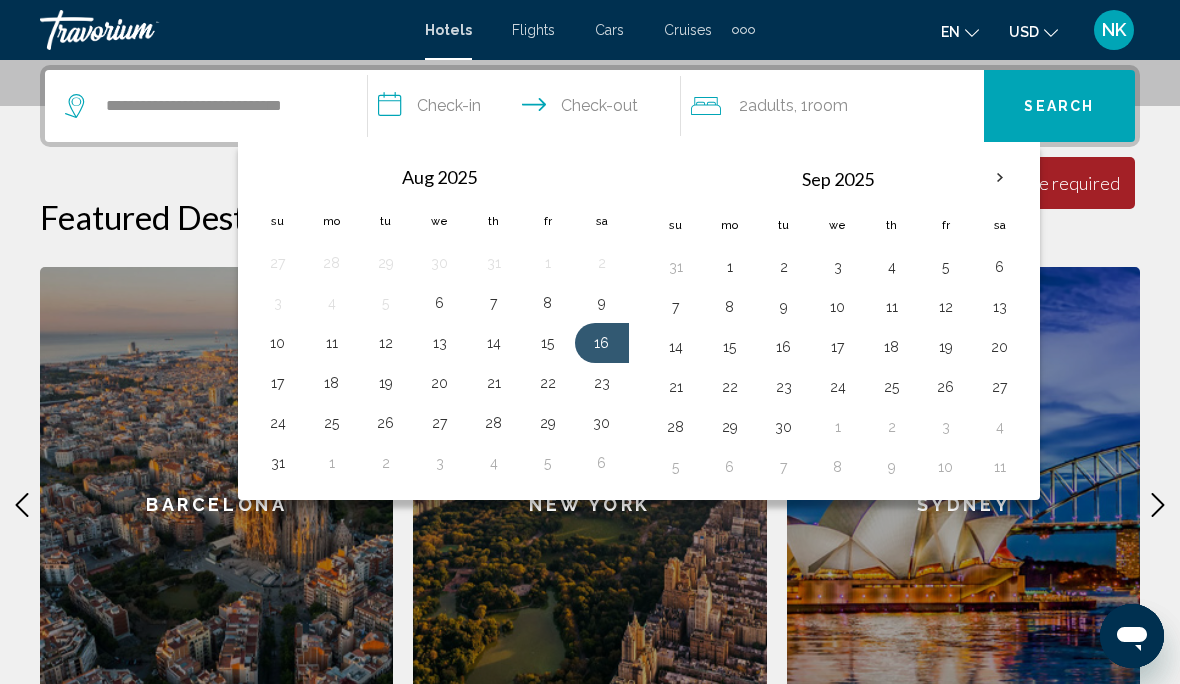 click on "16" at bounding box center (602, 343) 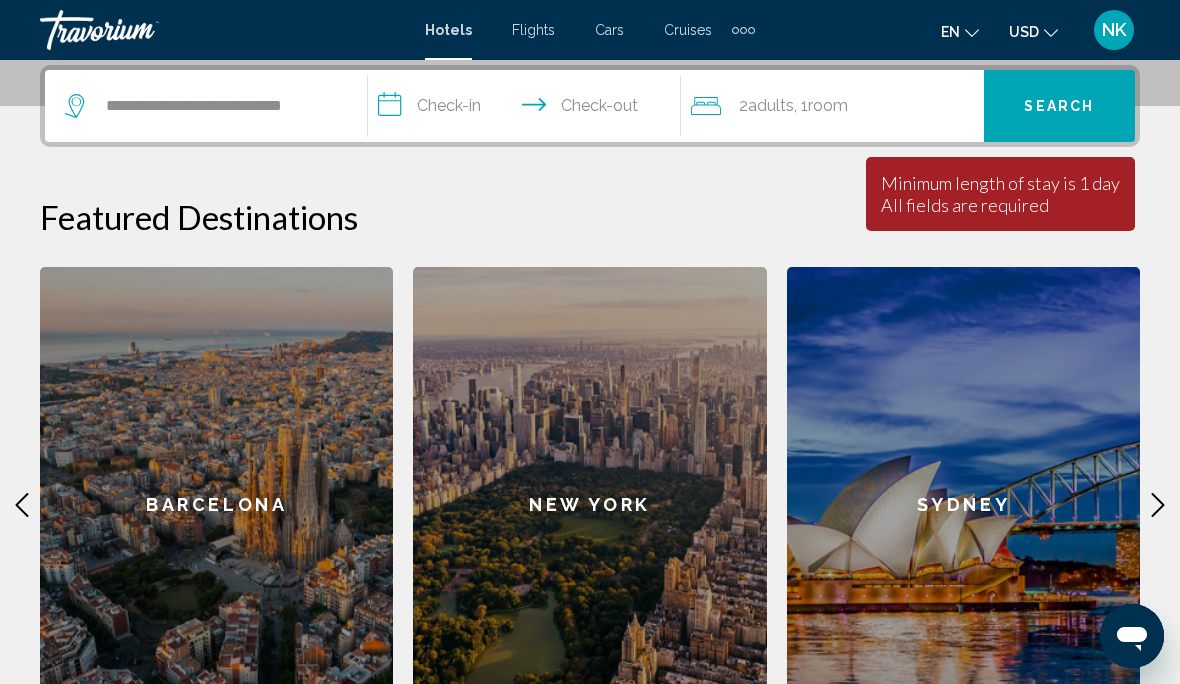 click on "**********" at bounding box center [528, 109] 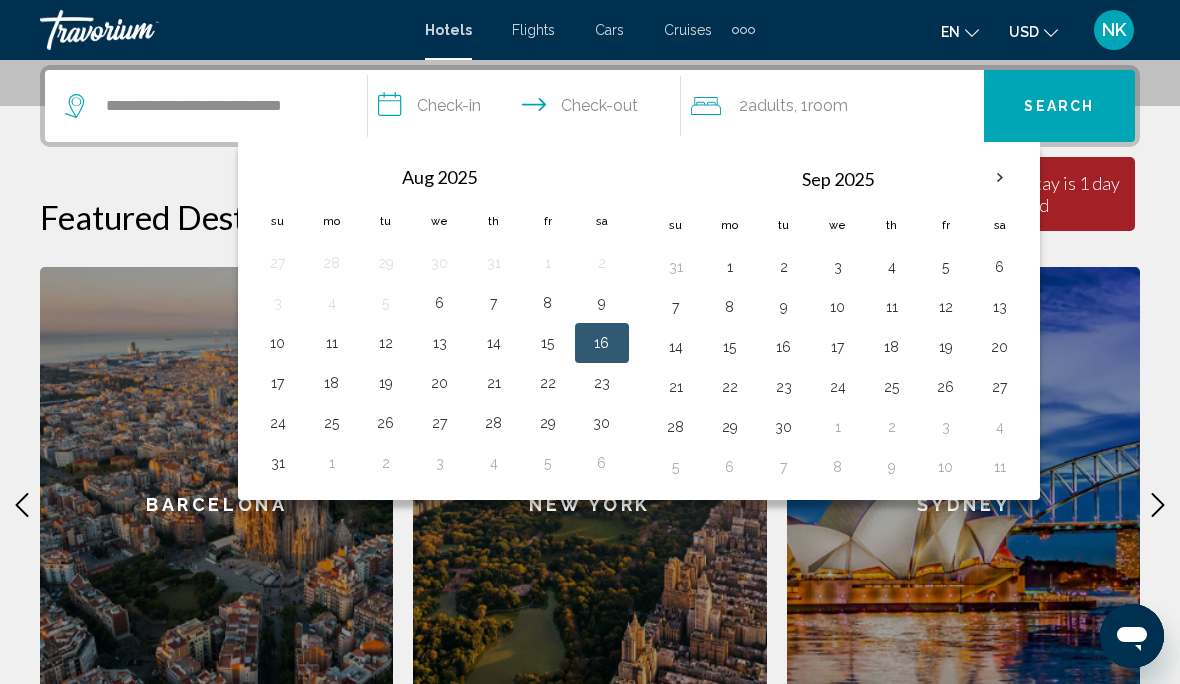 click on "16" at bounding box center [602, 343] 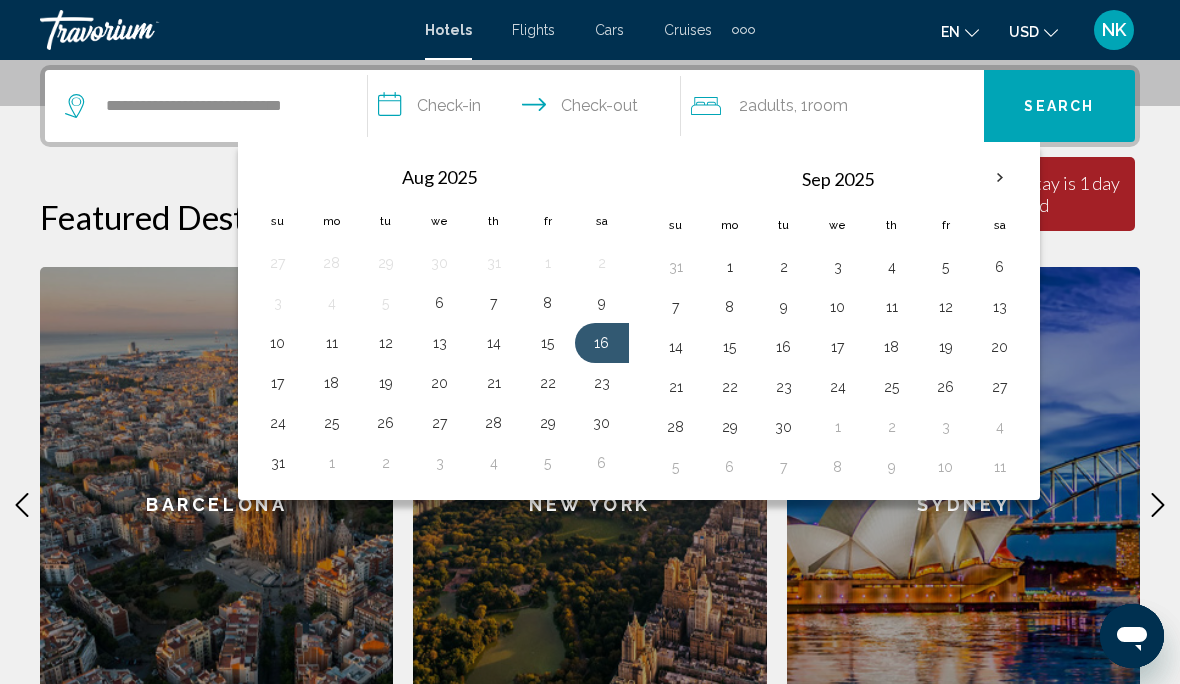 click on "9" at bounding box center [602, 303] 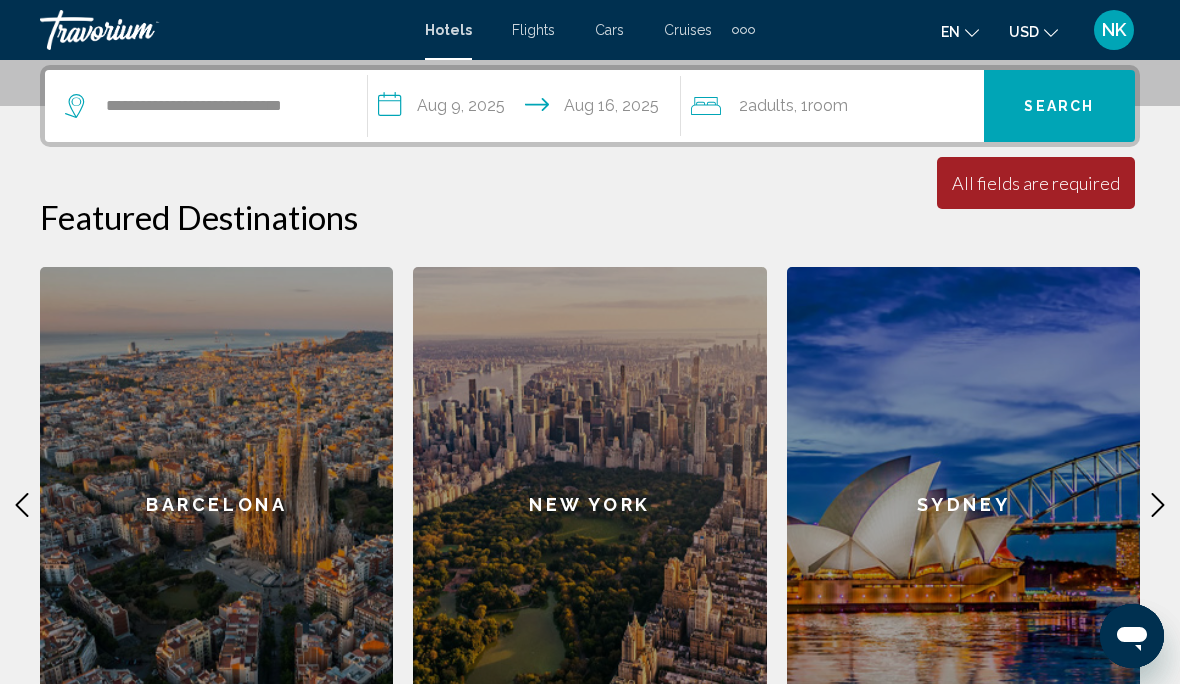 click on "**********" at bounding box center [528, 109] 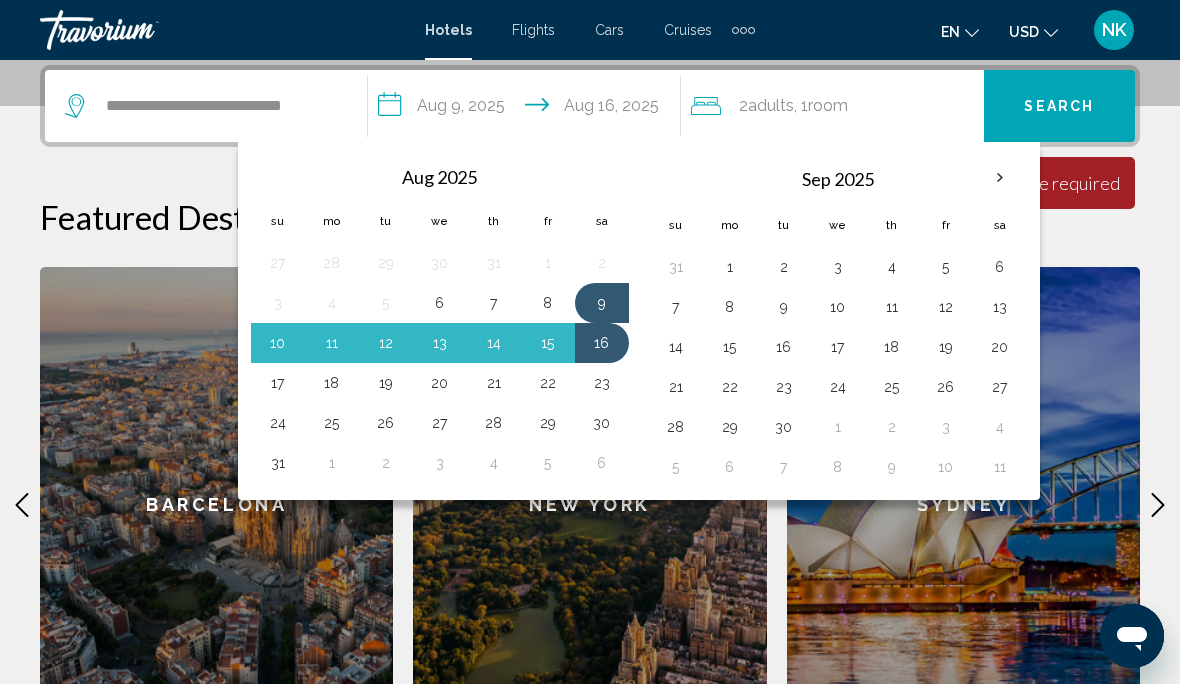 click on "16" at bounding box center (602, 343) 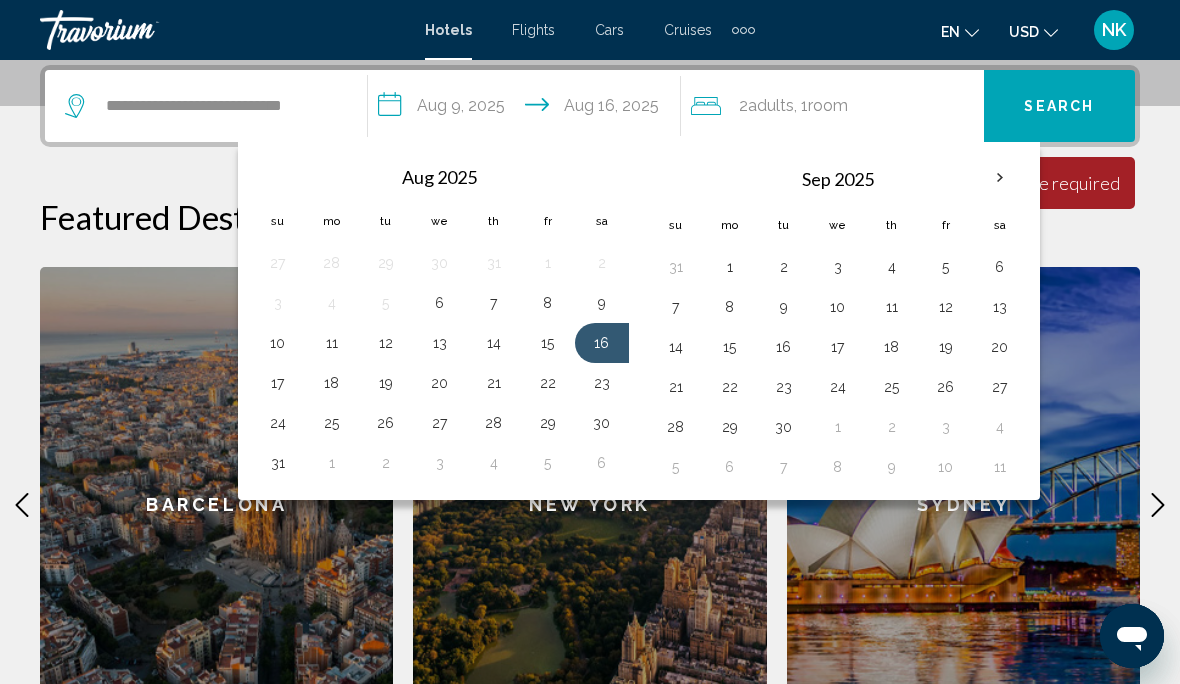 click on "16" at bounding box center (602, 343) 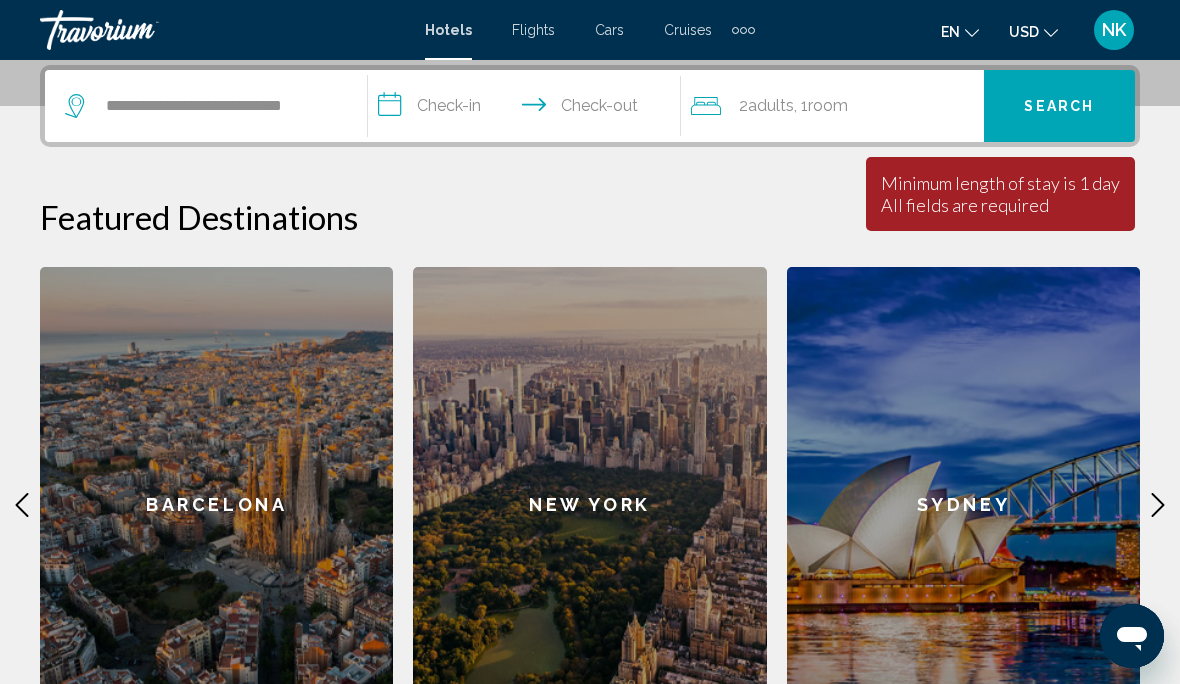 click on "**********" at bounding box center [528, 109] 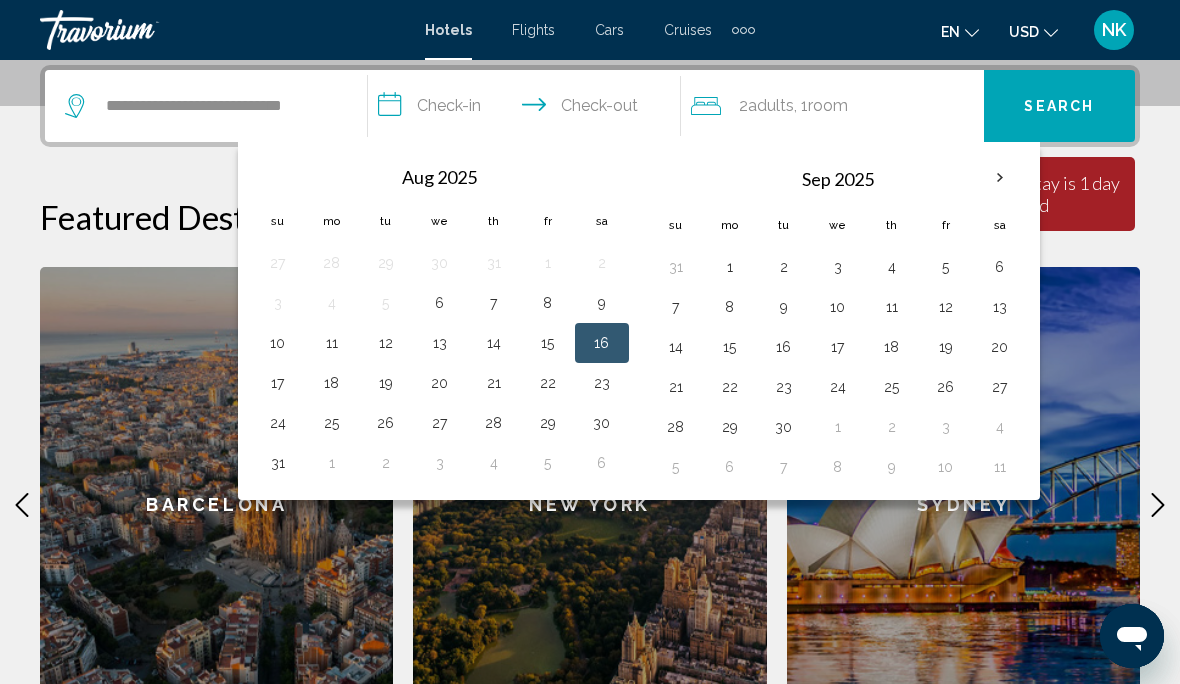 click on "16" at bounding box center (602, 343) 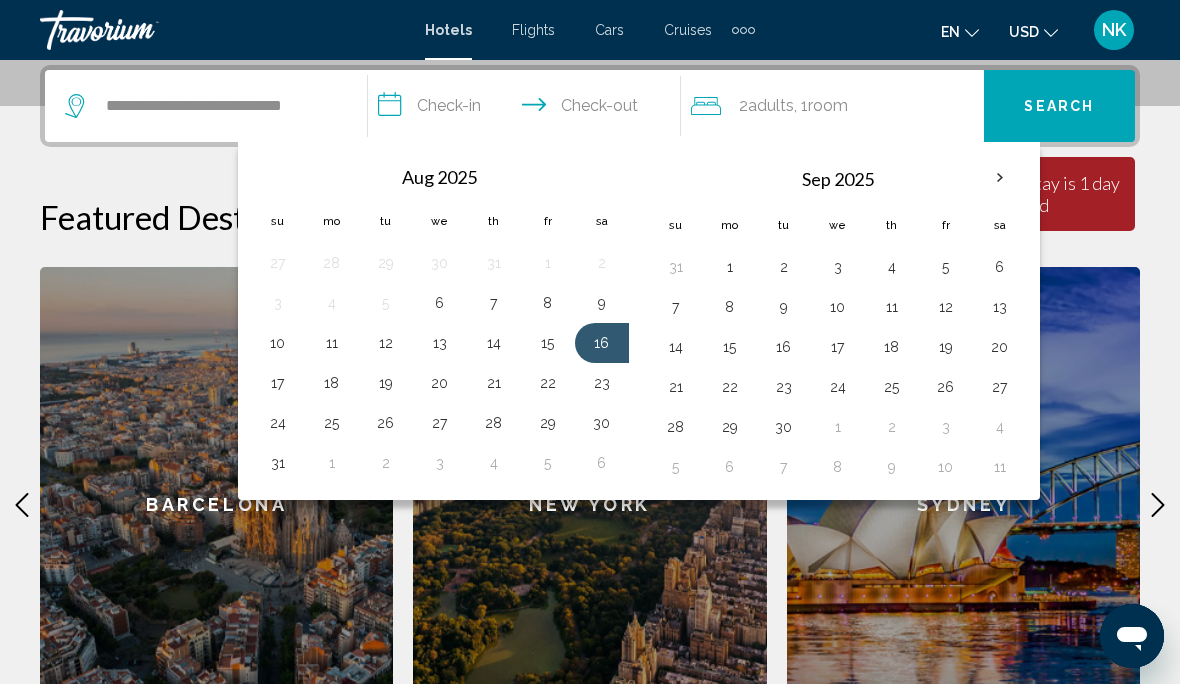 click on "**********" at bounding box center [528, 109] 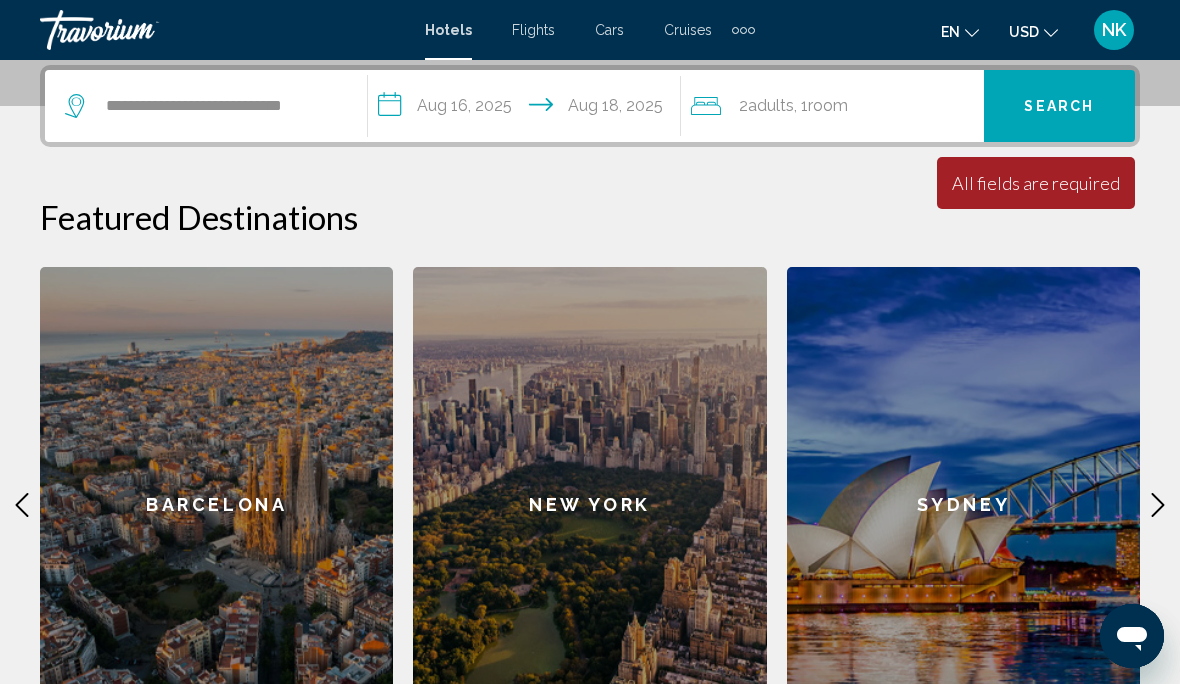 click on "Search" at bounding box center [1059, 107] 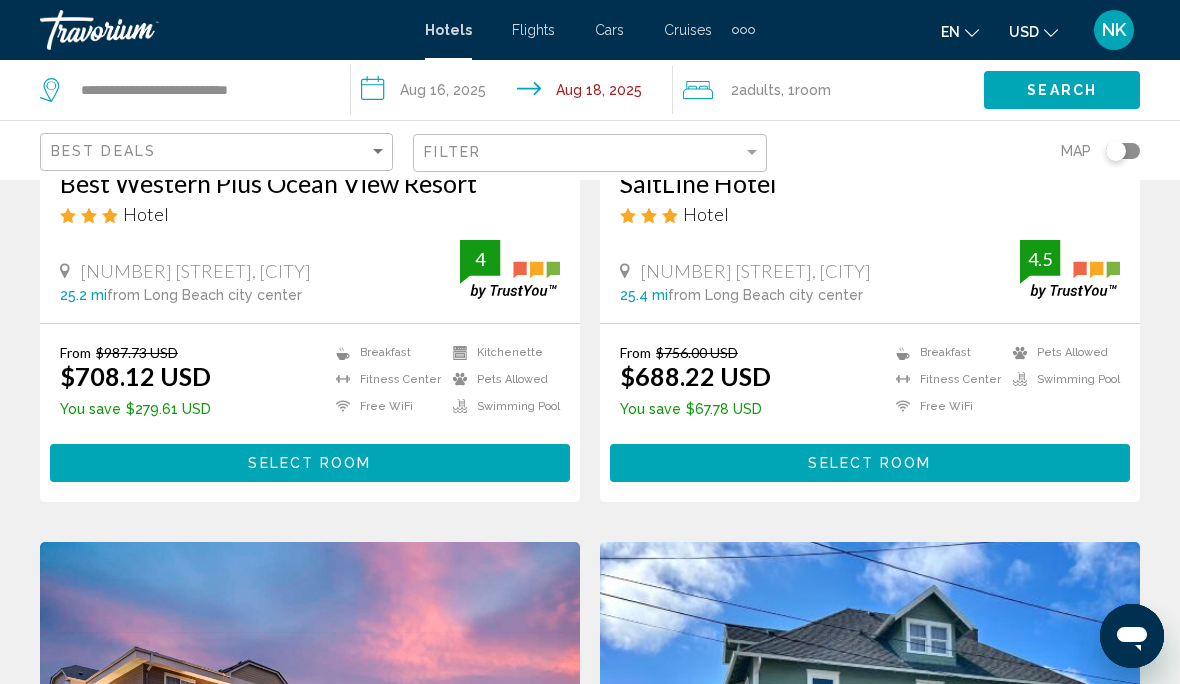 scroll, scrollTop: 421, scrollLeft: 0, axis: vertical 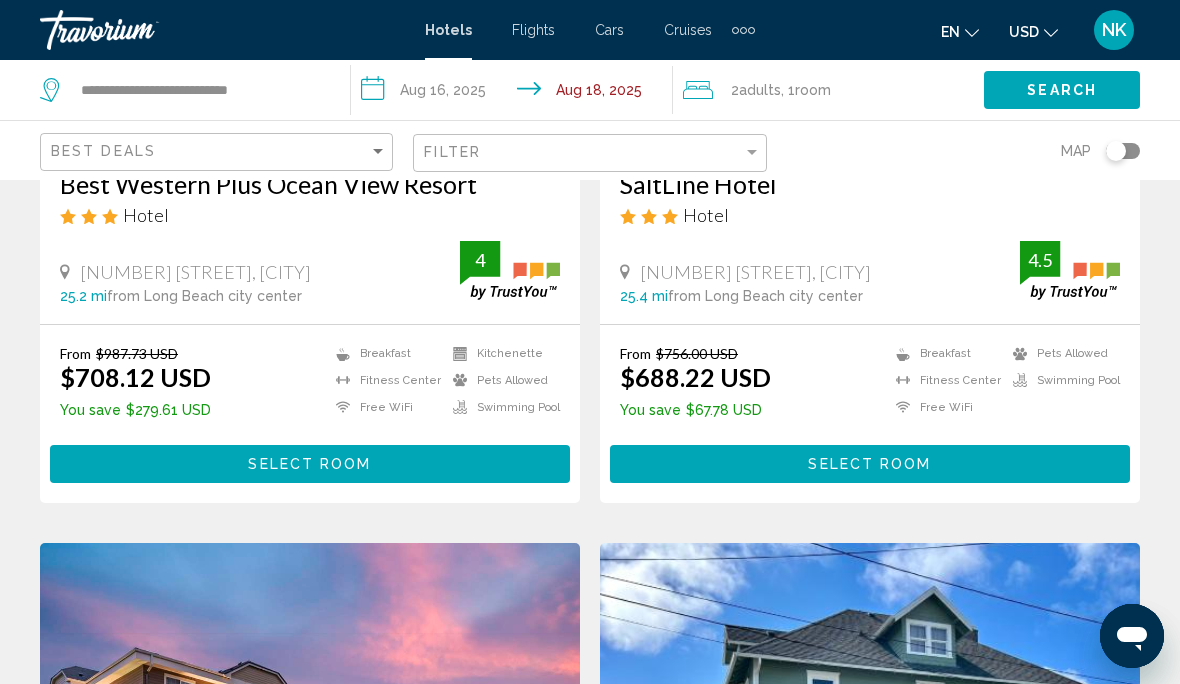 click on "**********" at bounding box center [515, 93] 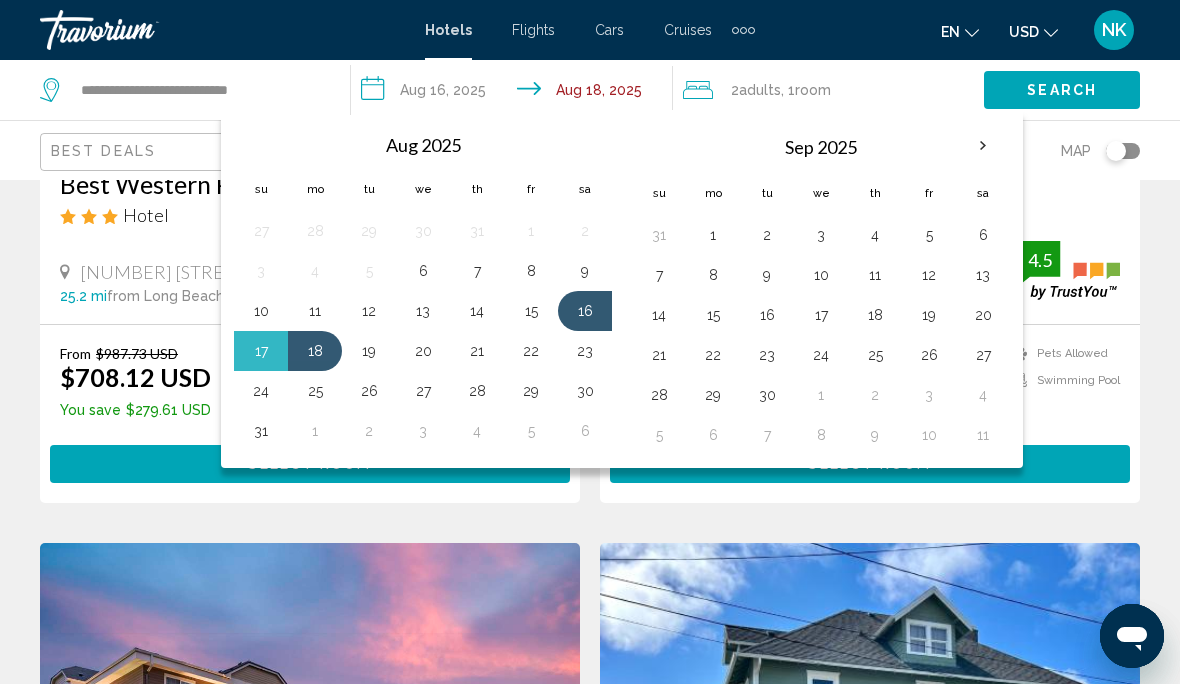click on "26" at bounding box center (929, 355) 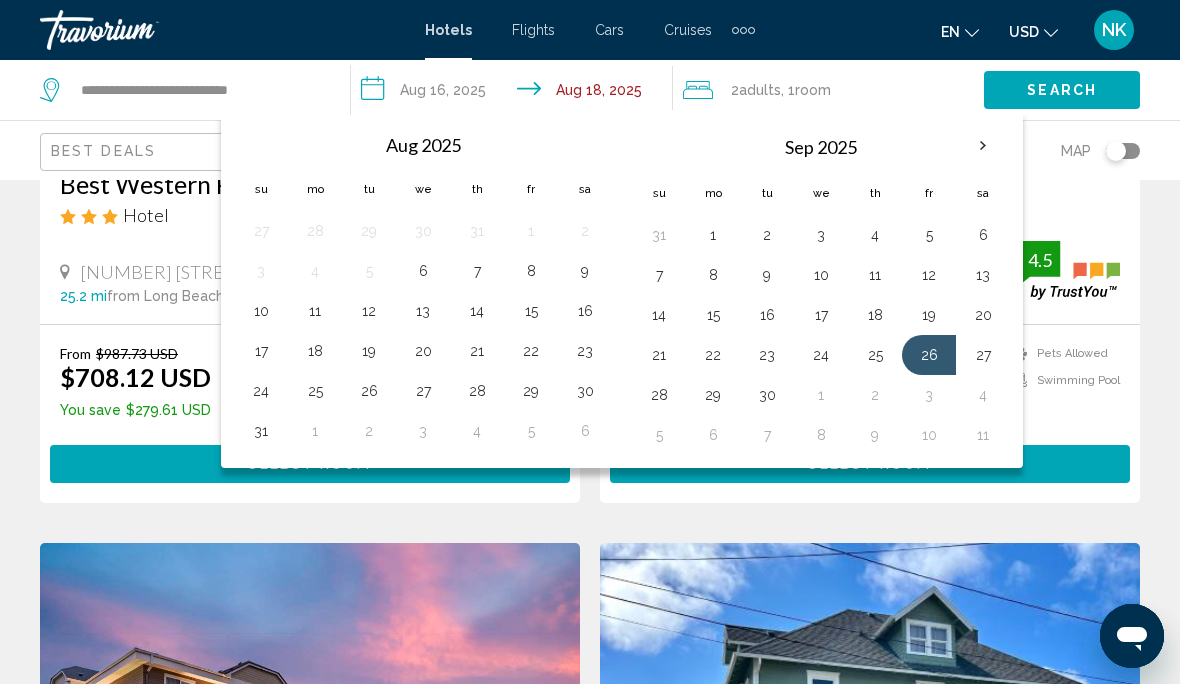 click on "**********" at bounding box center [515, 93] 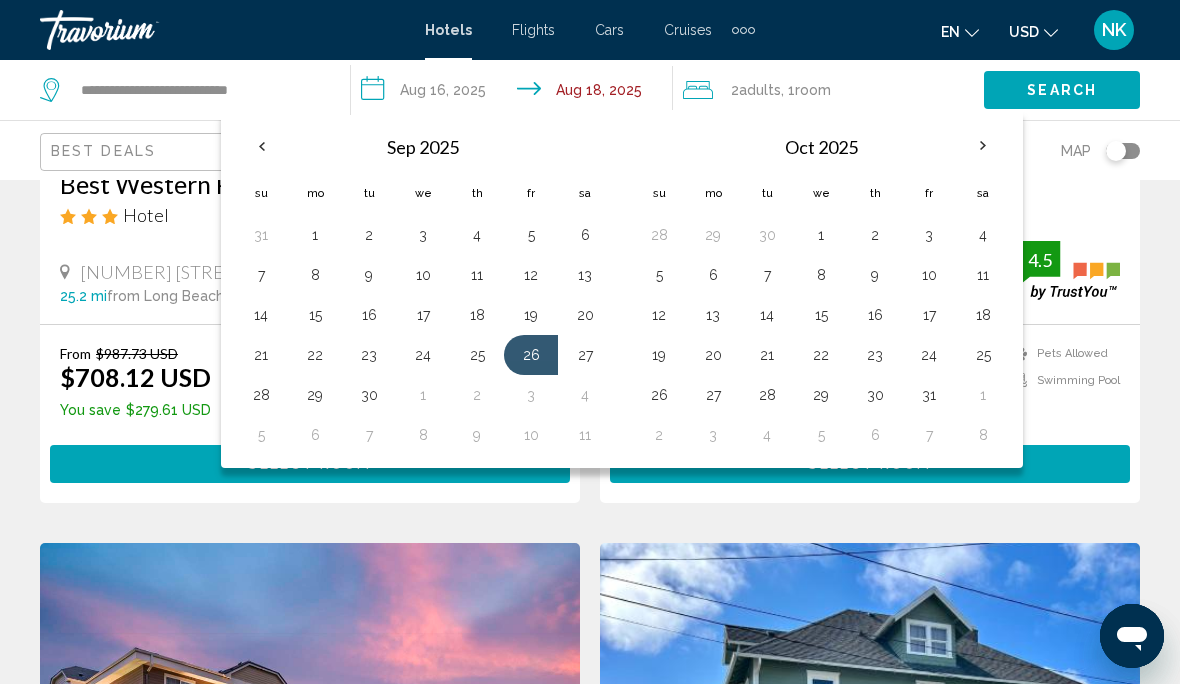 click on "28" at bounding box center [261, 395] 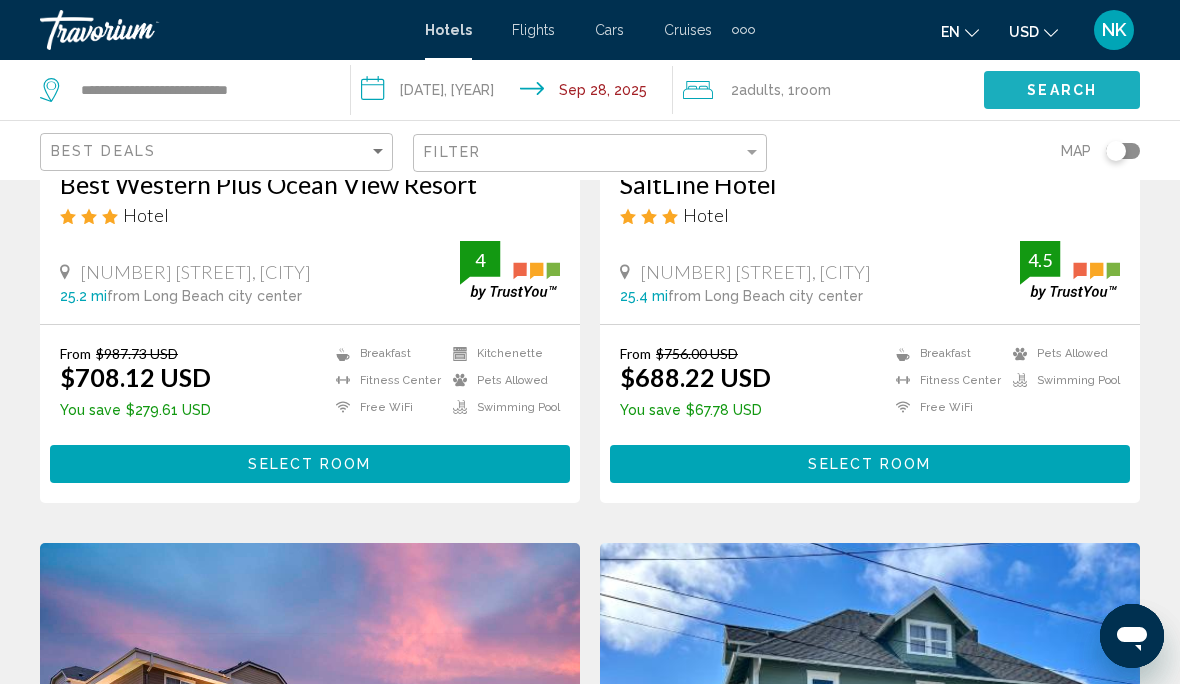 click on "Search" 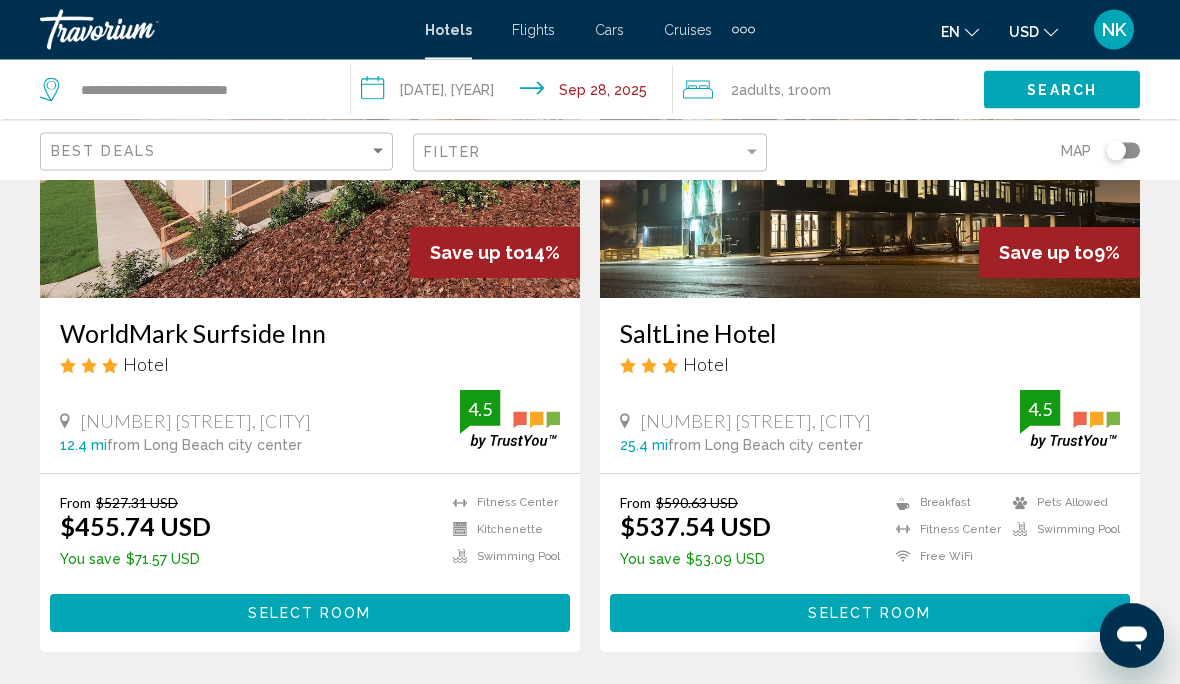scroll, scrollTop: 273, scrollLeft: 0, axis: vertical 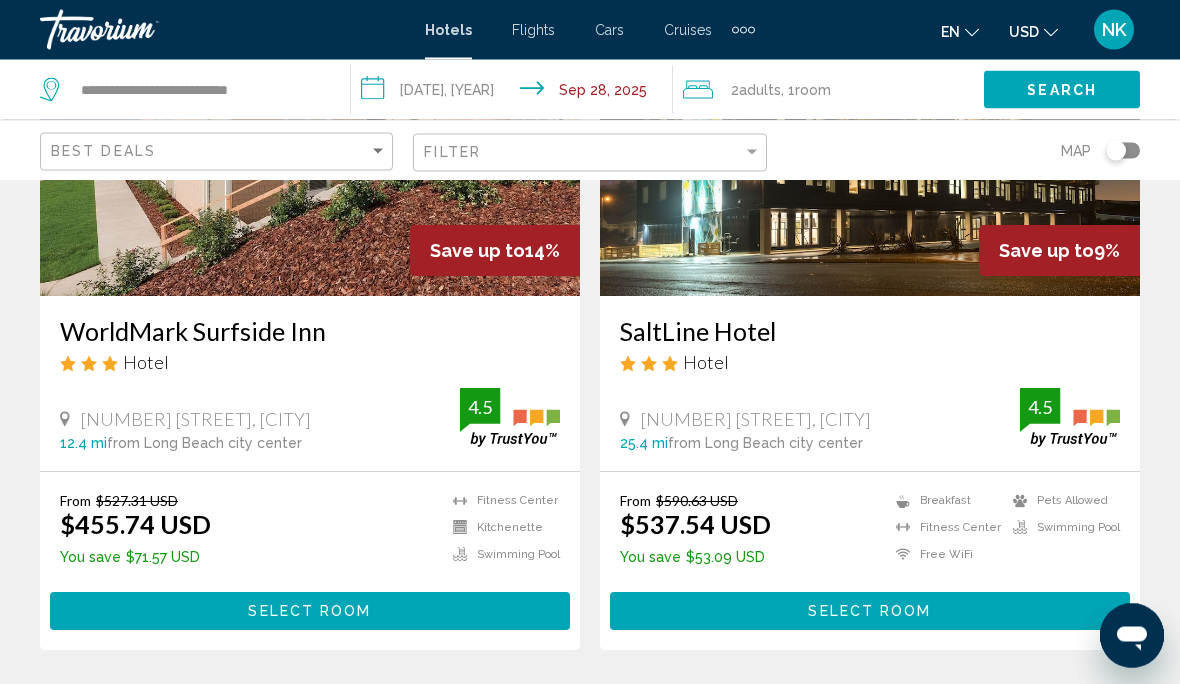 click on "Select Room" at bounding box center [309, 613] 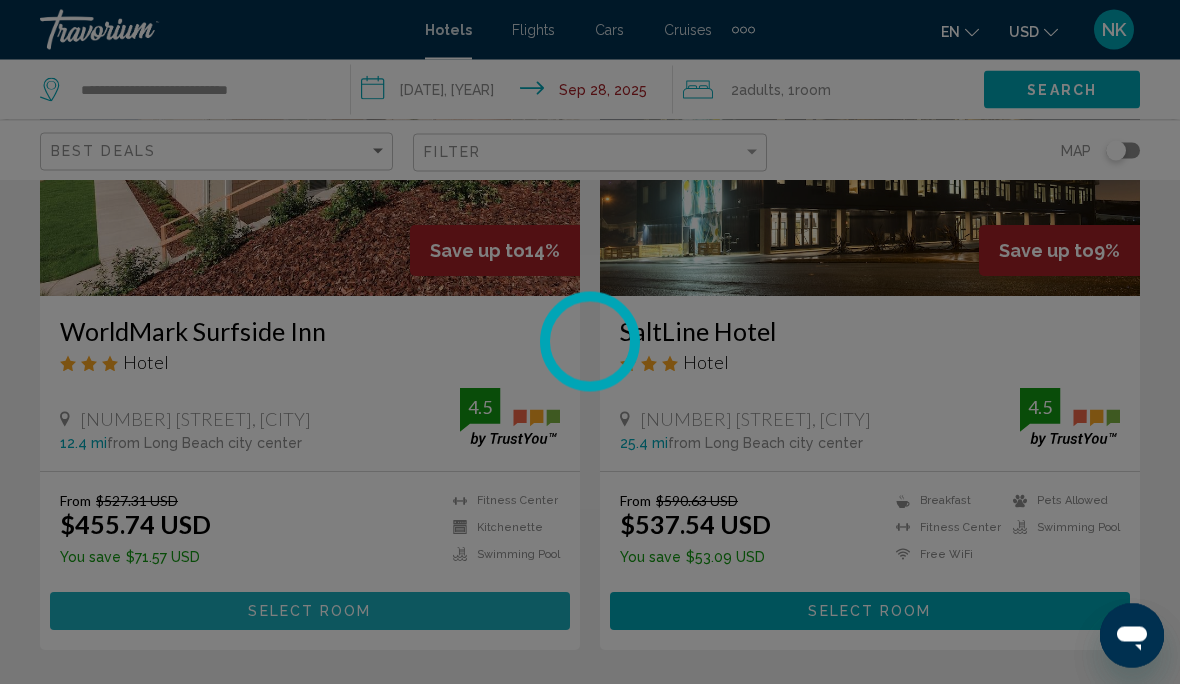 scroll, scrollTop: 274, scrollLeft: 0, axis: vertical 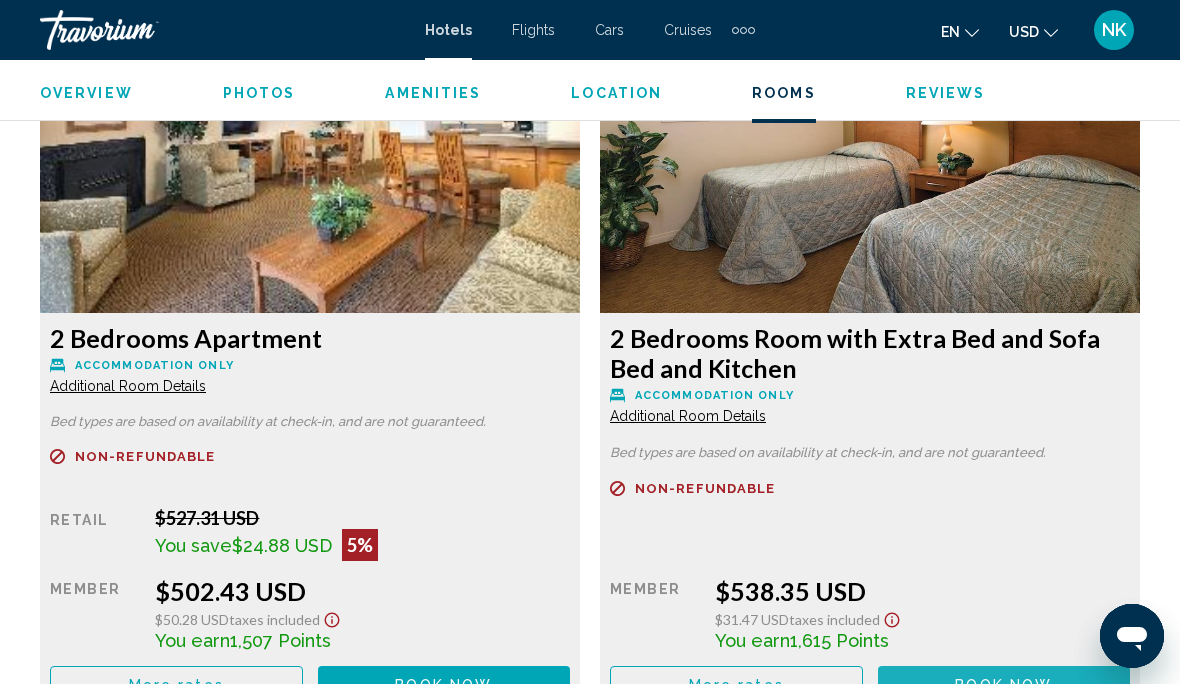 click on "Book now" at bounding box center (443, 15) 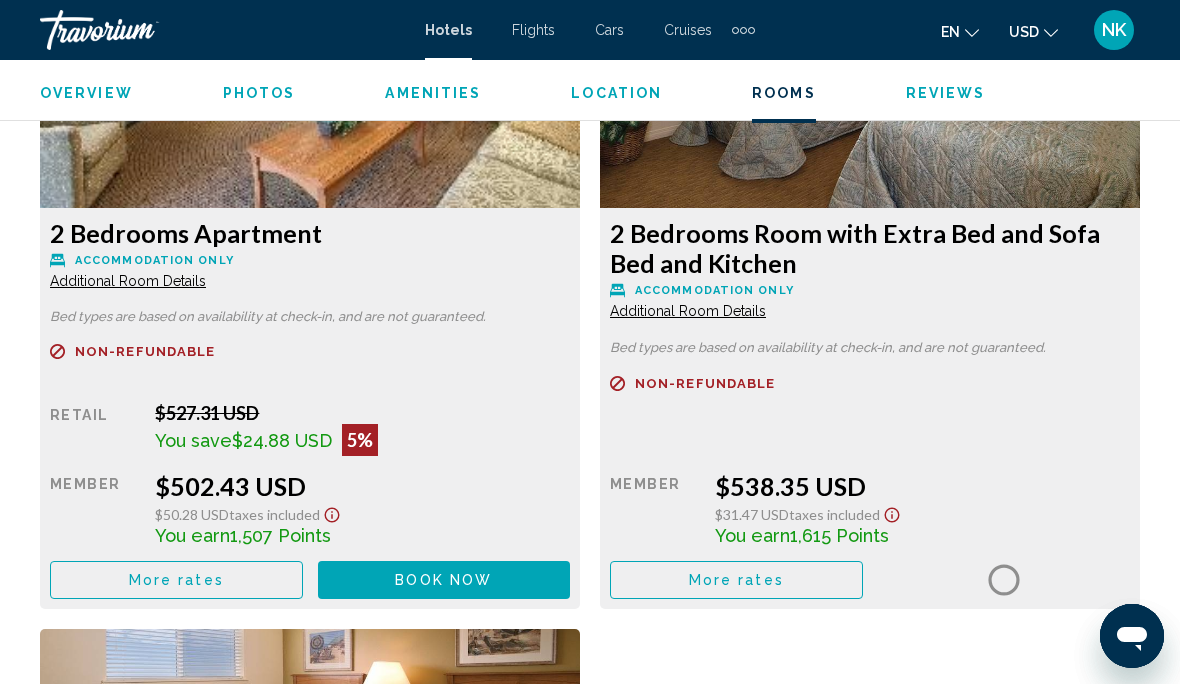 scroll, scrollTop: 3896, scrollLeft: 0, axis: vertical 